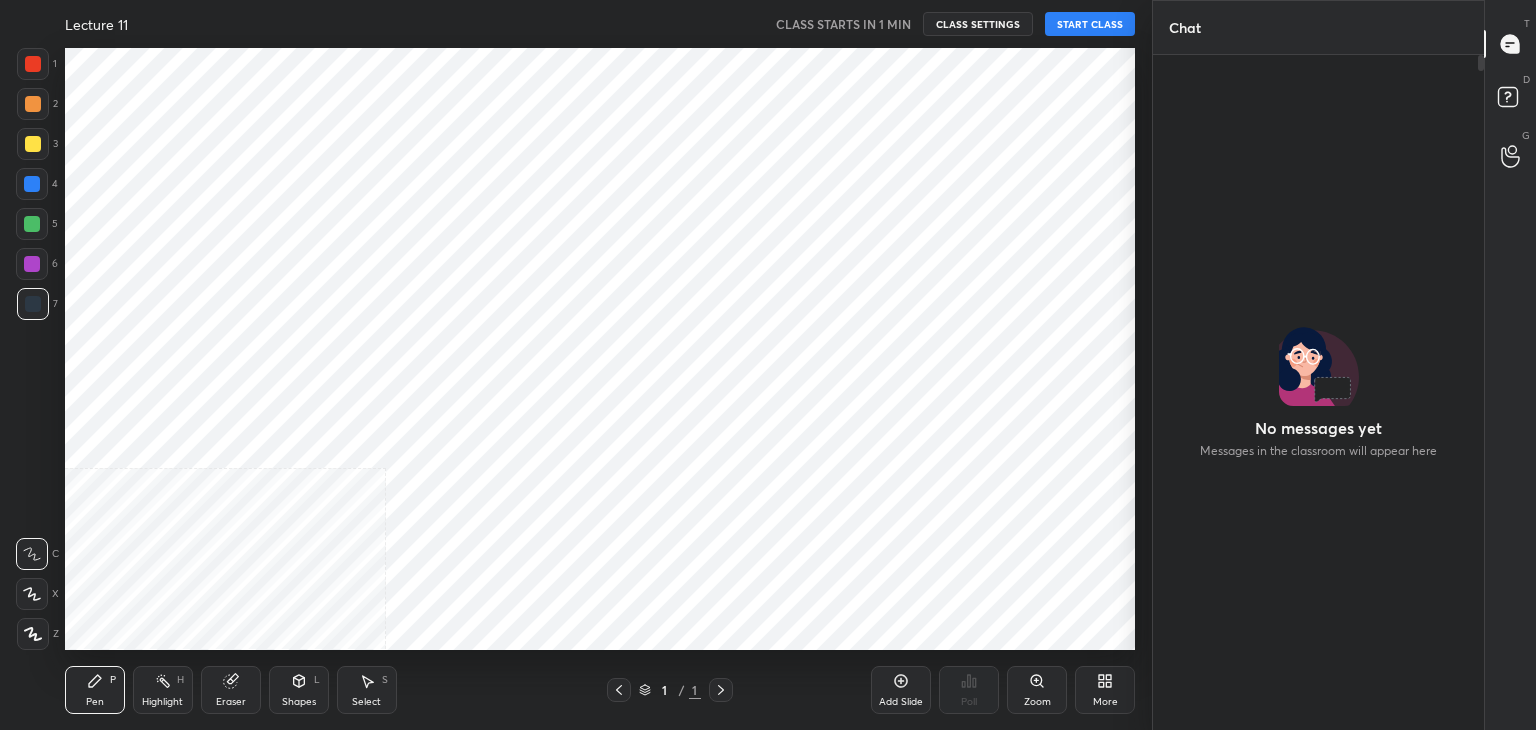 scroll, scrollTop: 0, scrollLeft: 0, axis: both 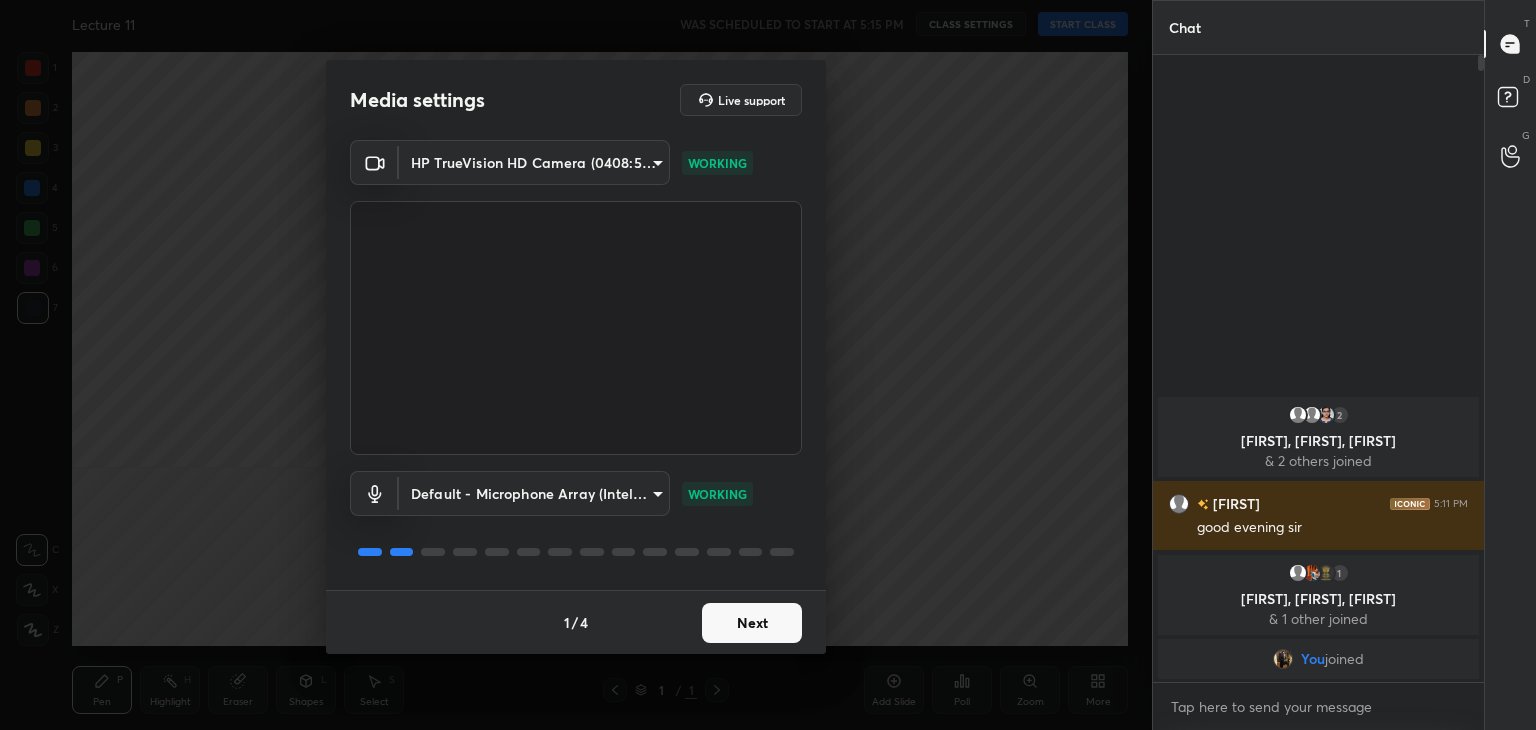 click on "Next" at bounding box center [752, 623] 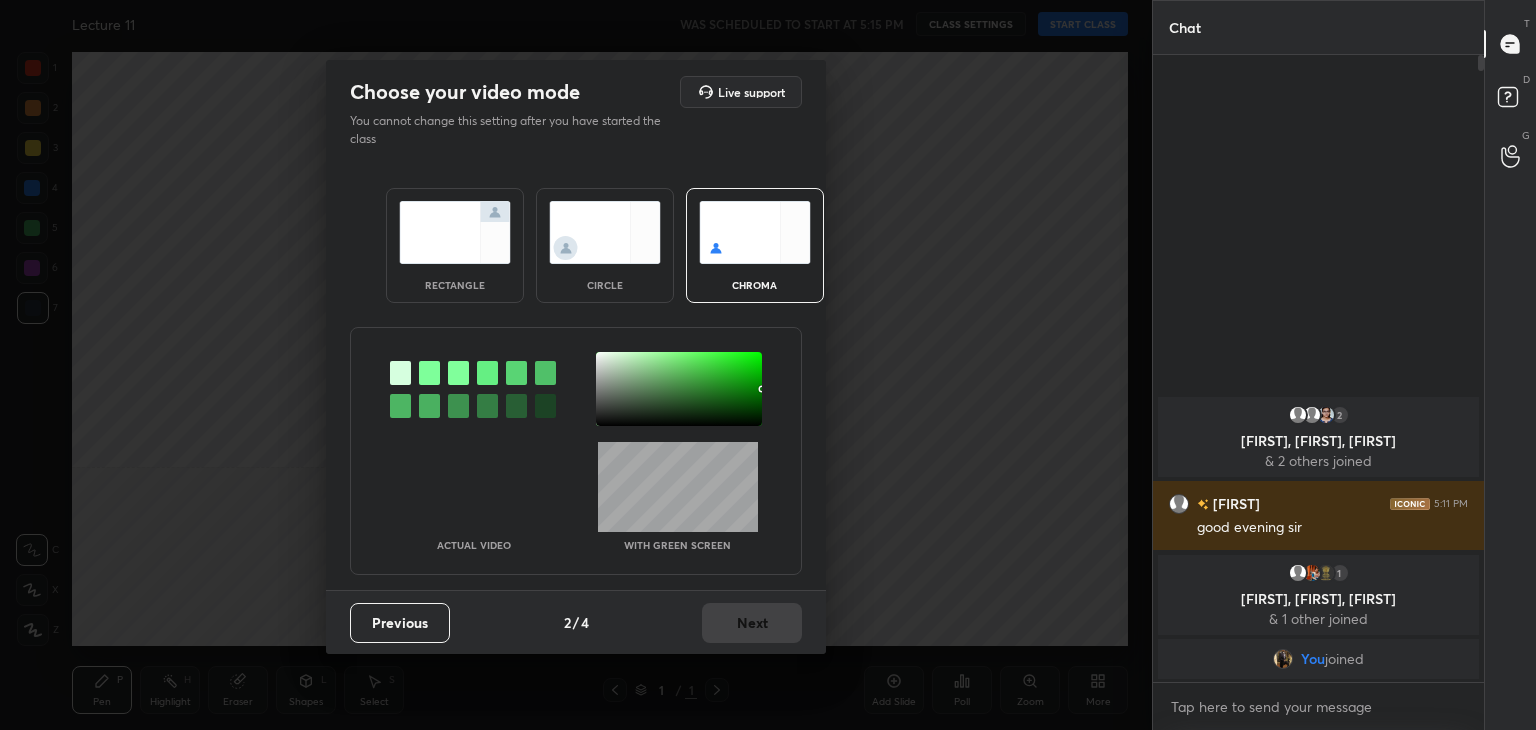 click at bounding box center [455, 232] 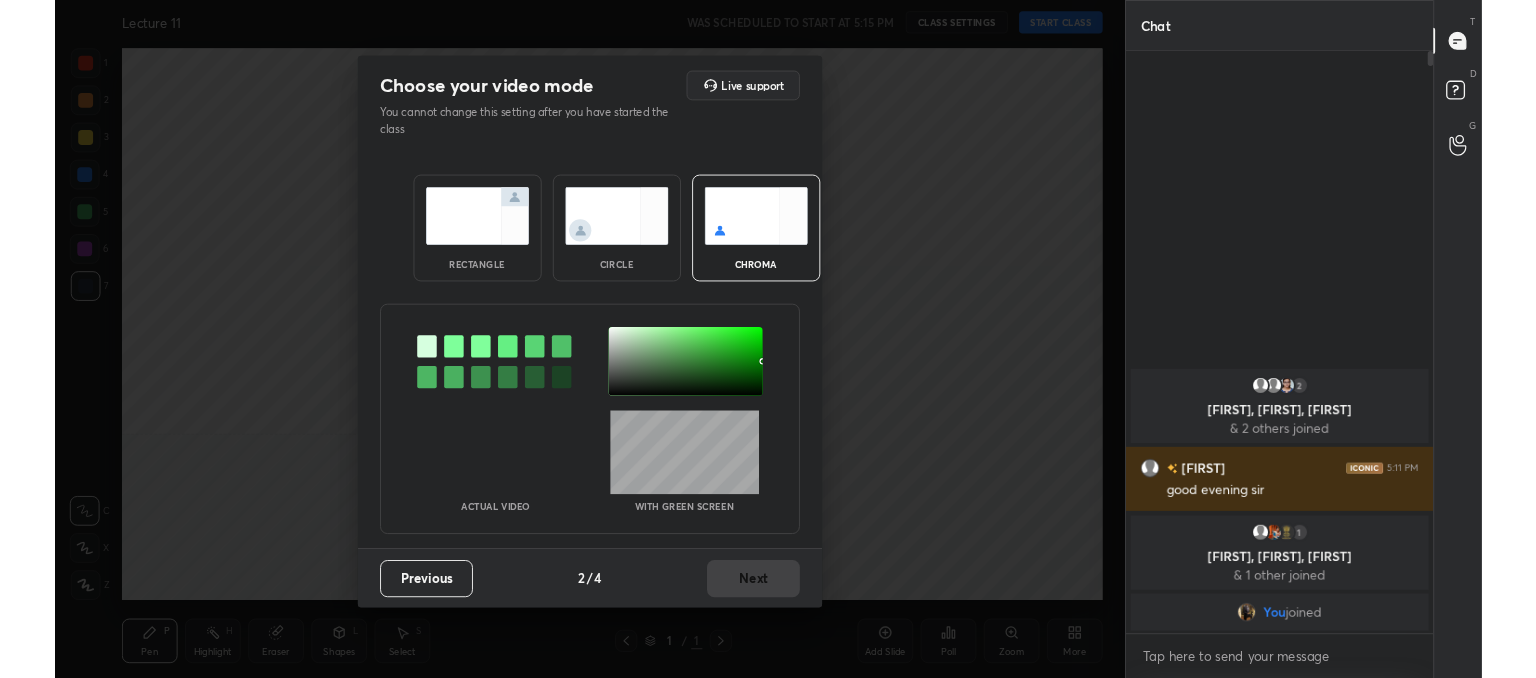 scroll, scrollTop: 453, scrollLeft: 325, axis: both 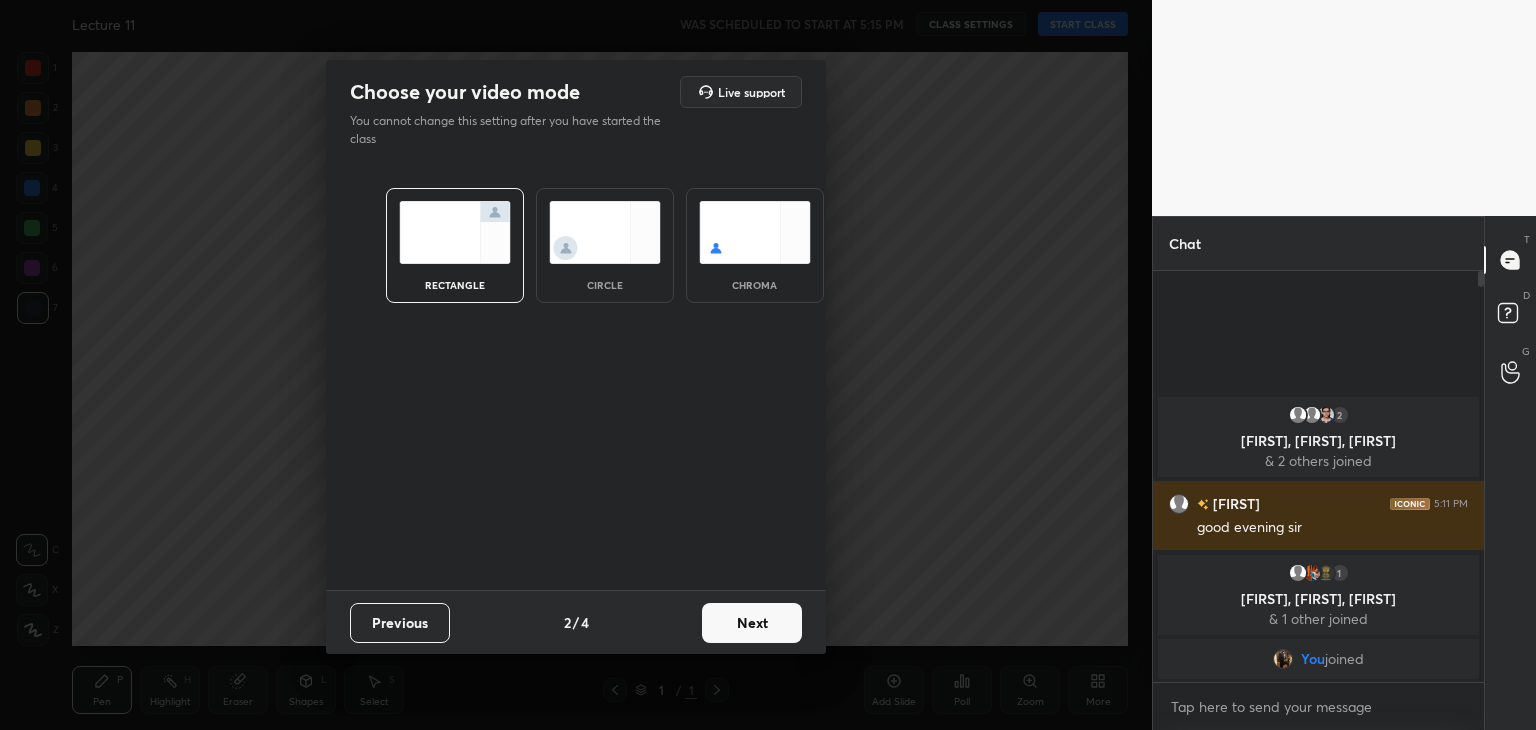 click on "Next" at bounding box center [752, 623] 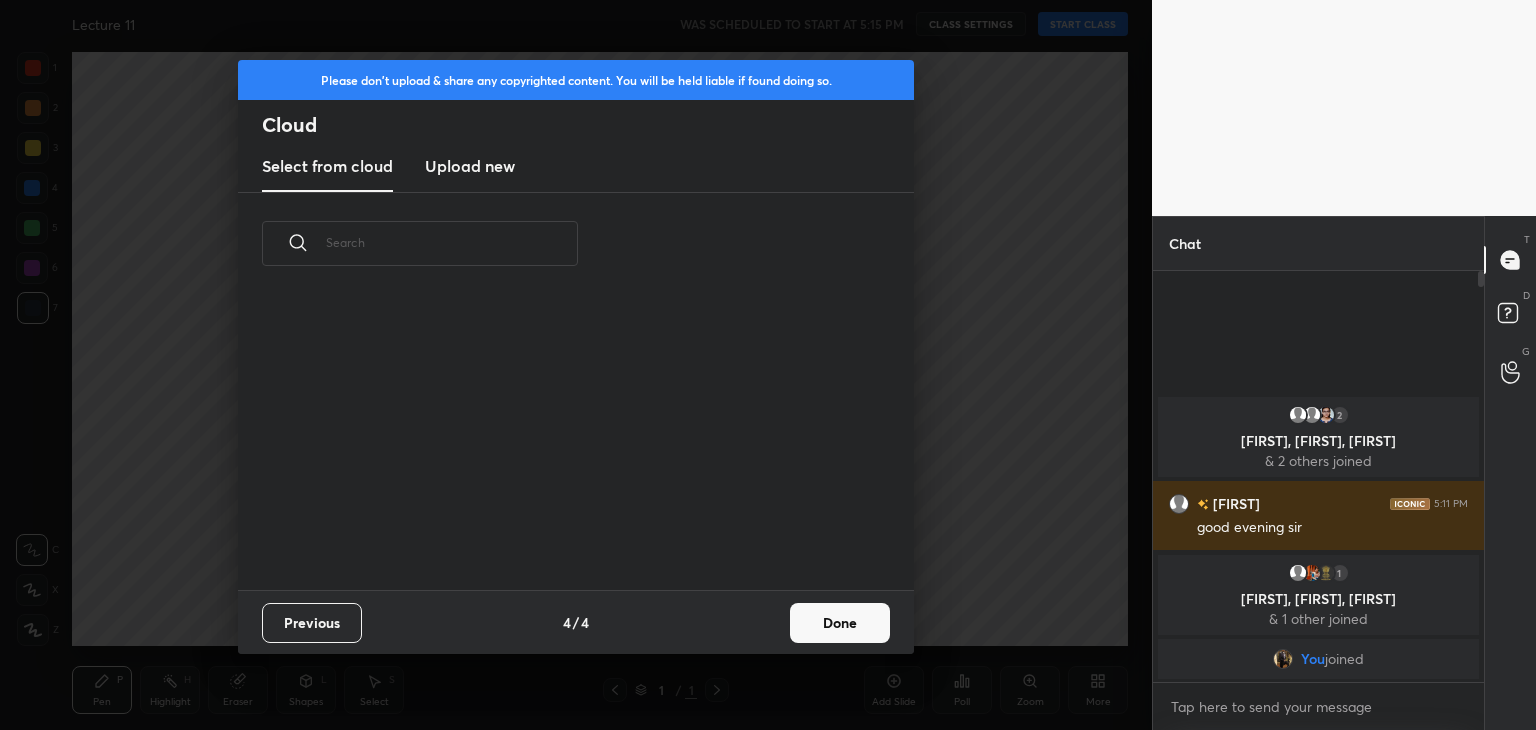 click on "Done" at bounding box center [840, 623] 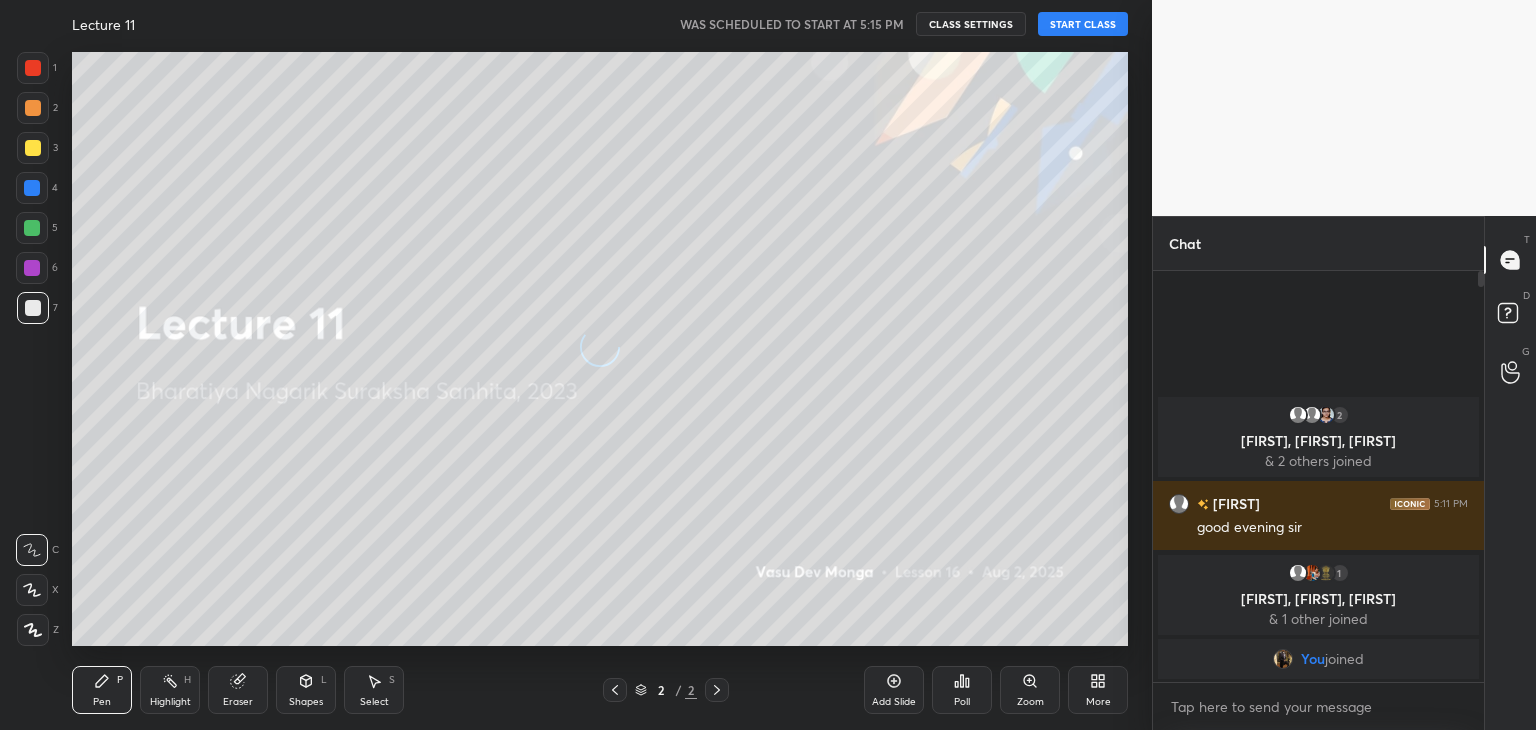 click on "START CLASS" at bounding box center (1083, 24) 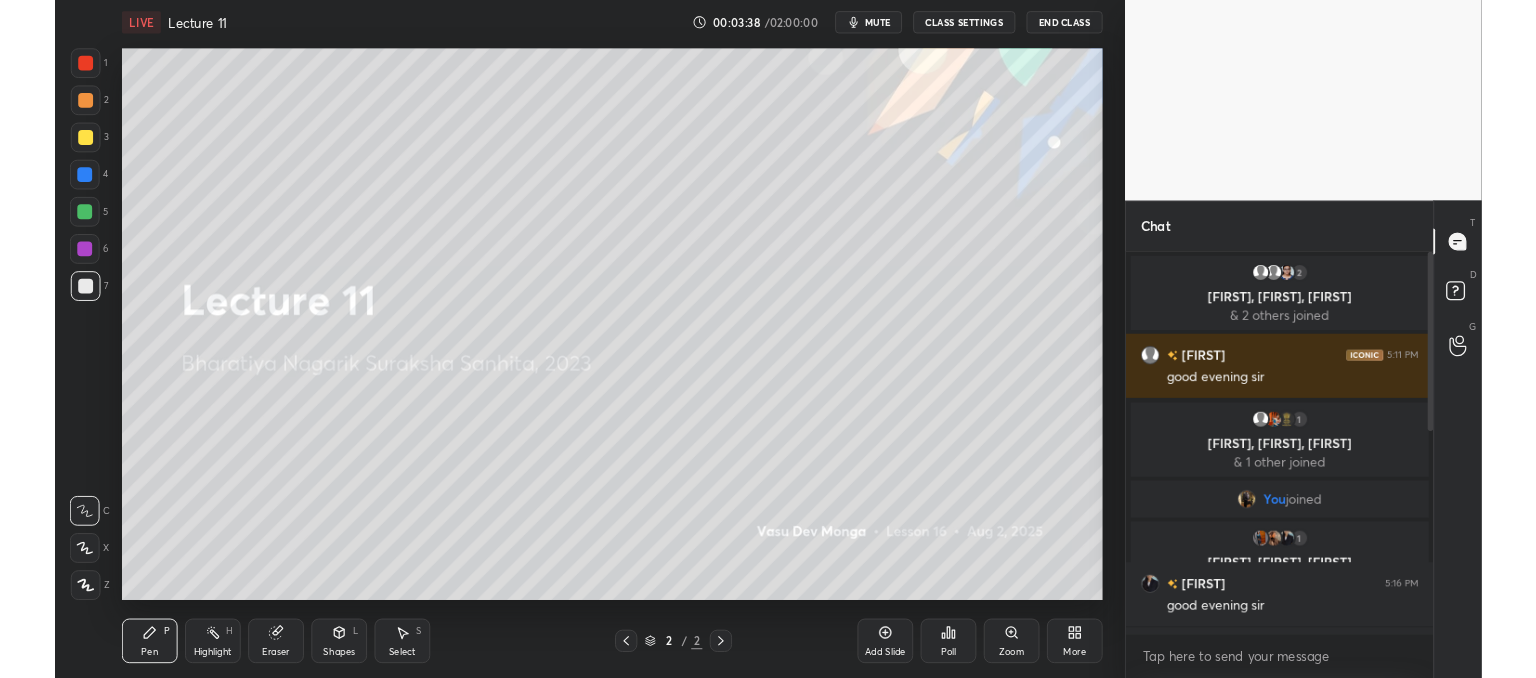 scroll, scrollTop: 550, scrollLeft: 1072, axis: both 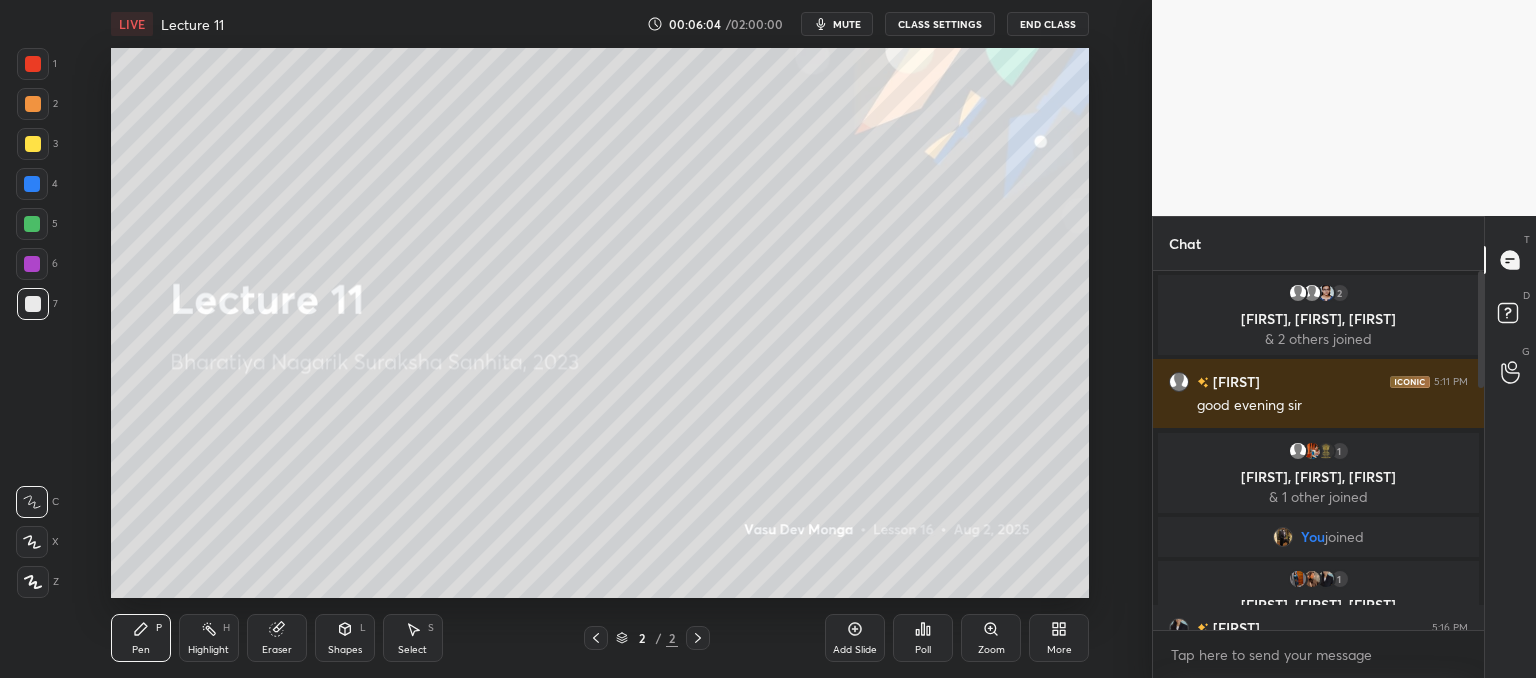 click 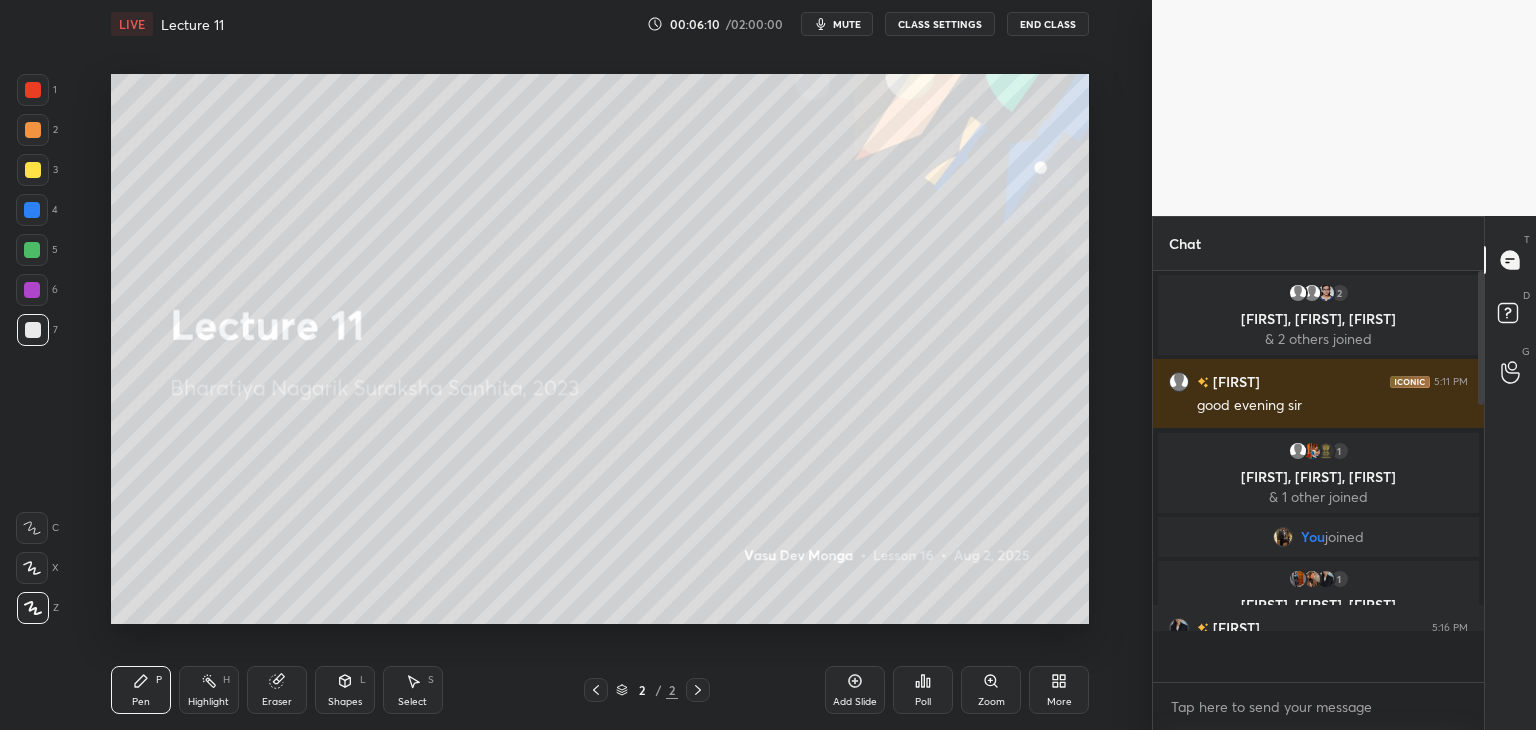 scroll, scrollTop: 99397, scrollLeft: 98928, axis: both 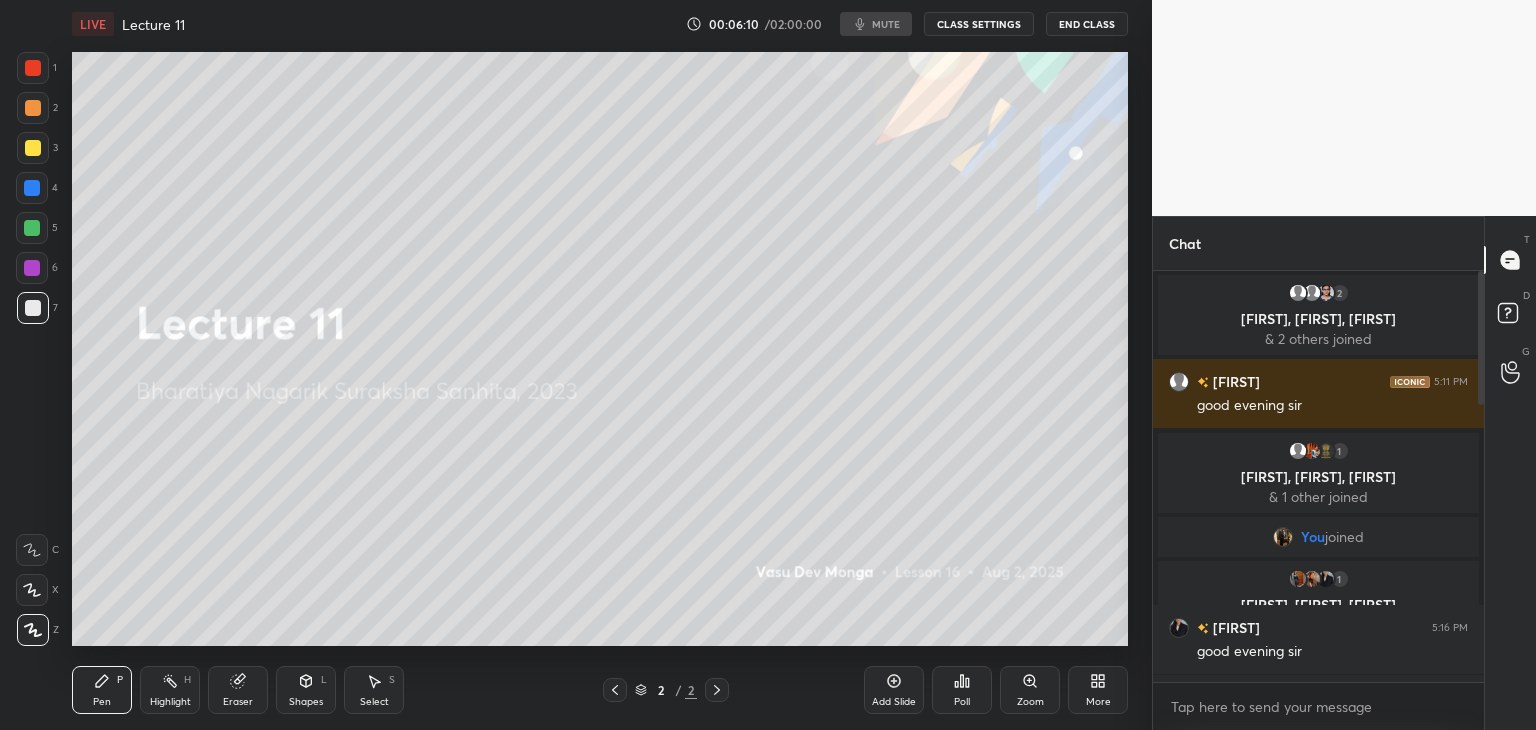 type on "x" 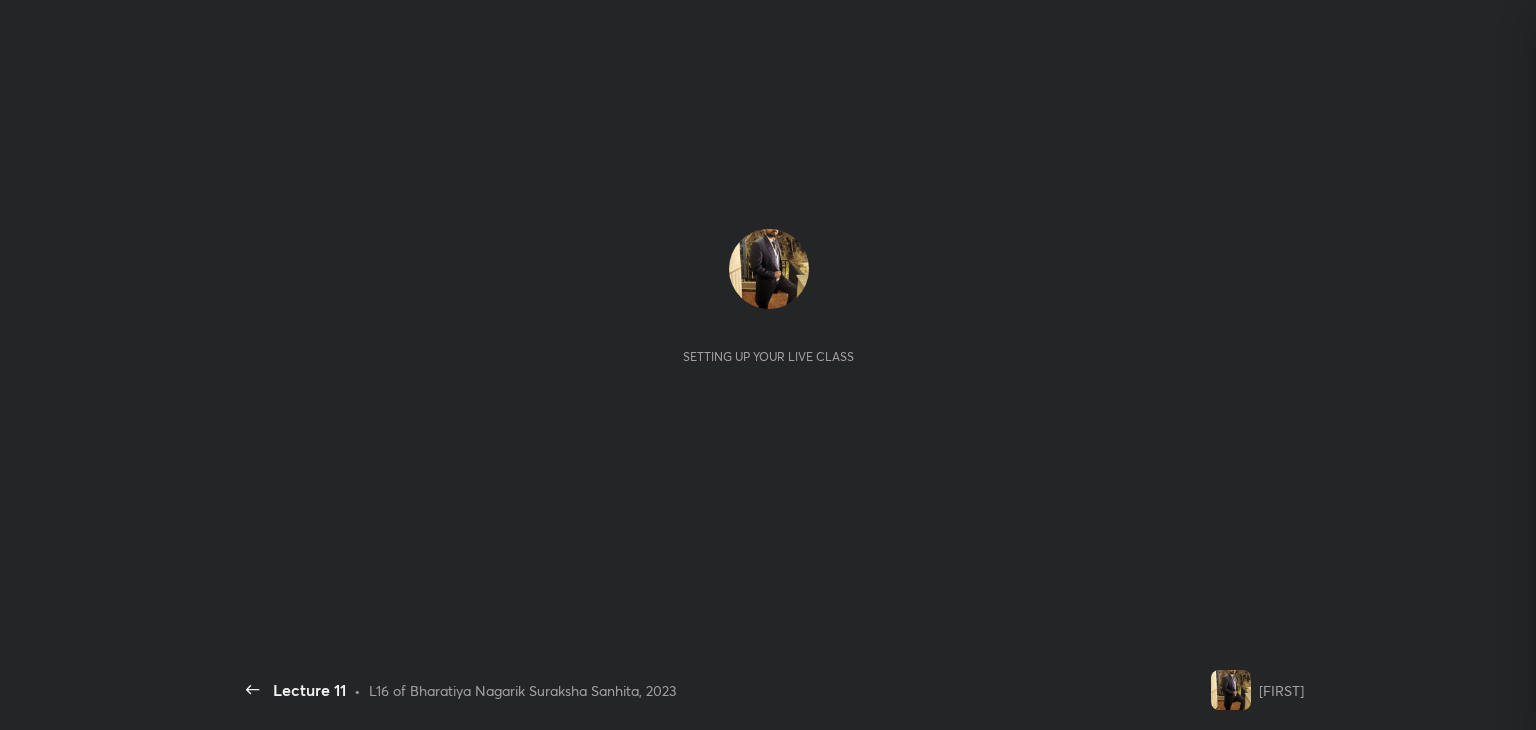 scroll, scrollTop: 0, scrollLeft: 0, axis: both 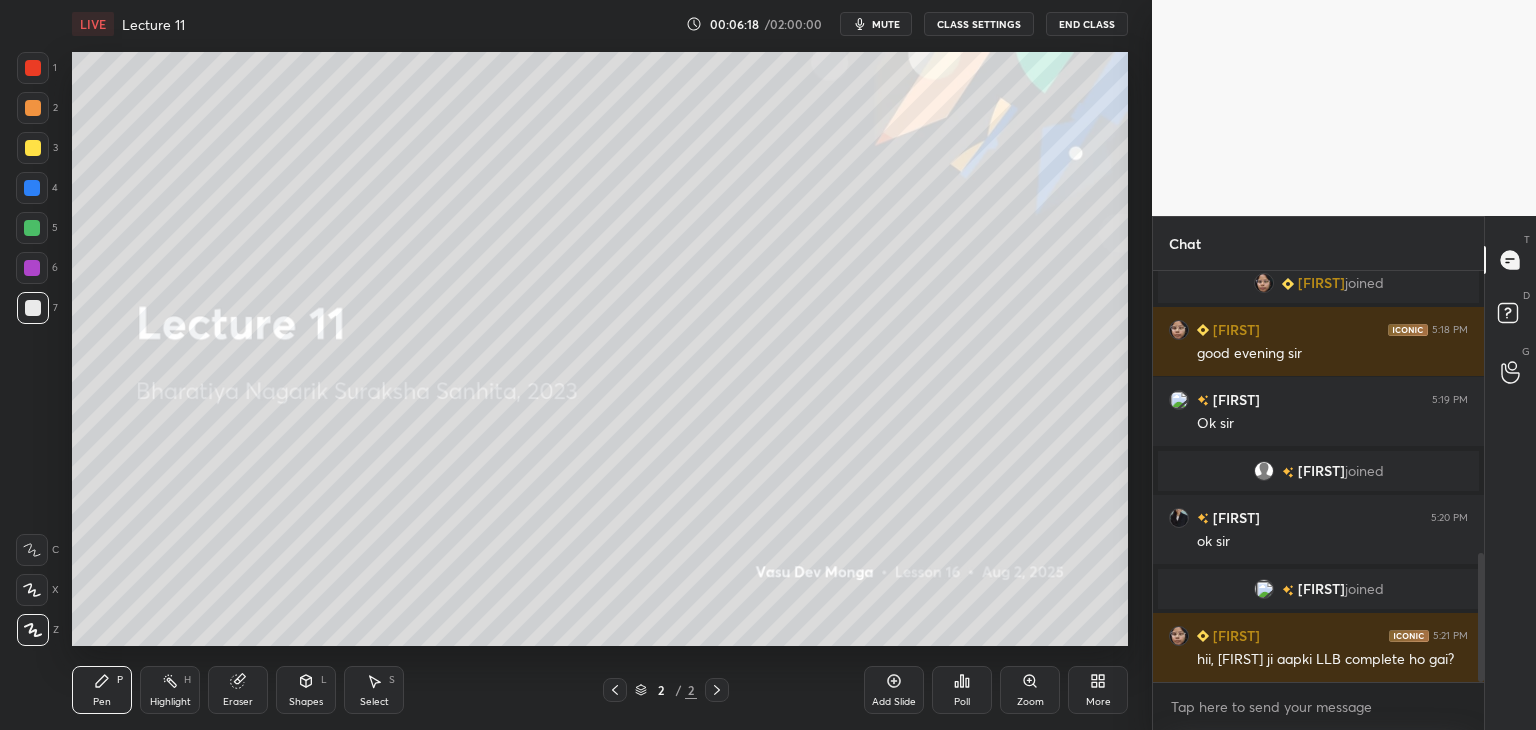 click at bounding box center [33, 68] 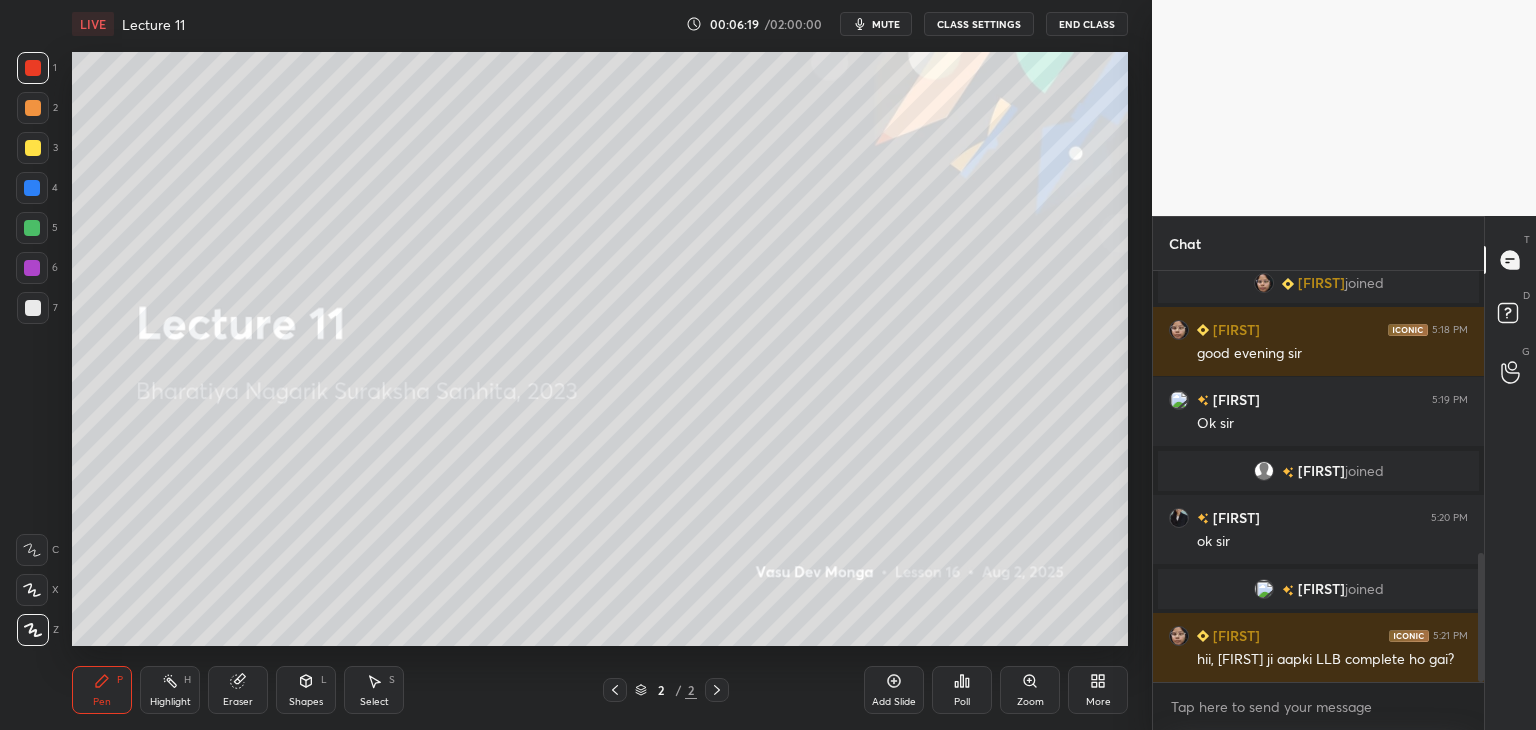 click at bounding box center (32, 550) 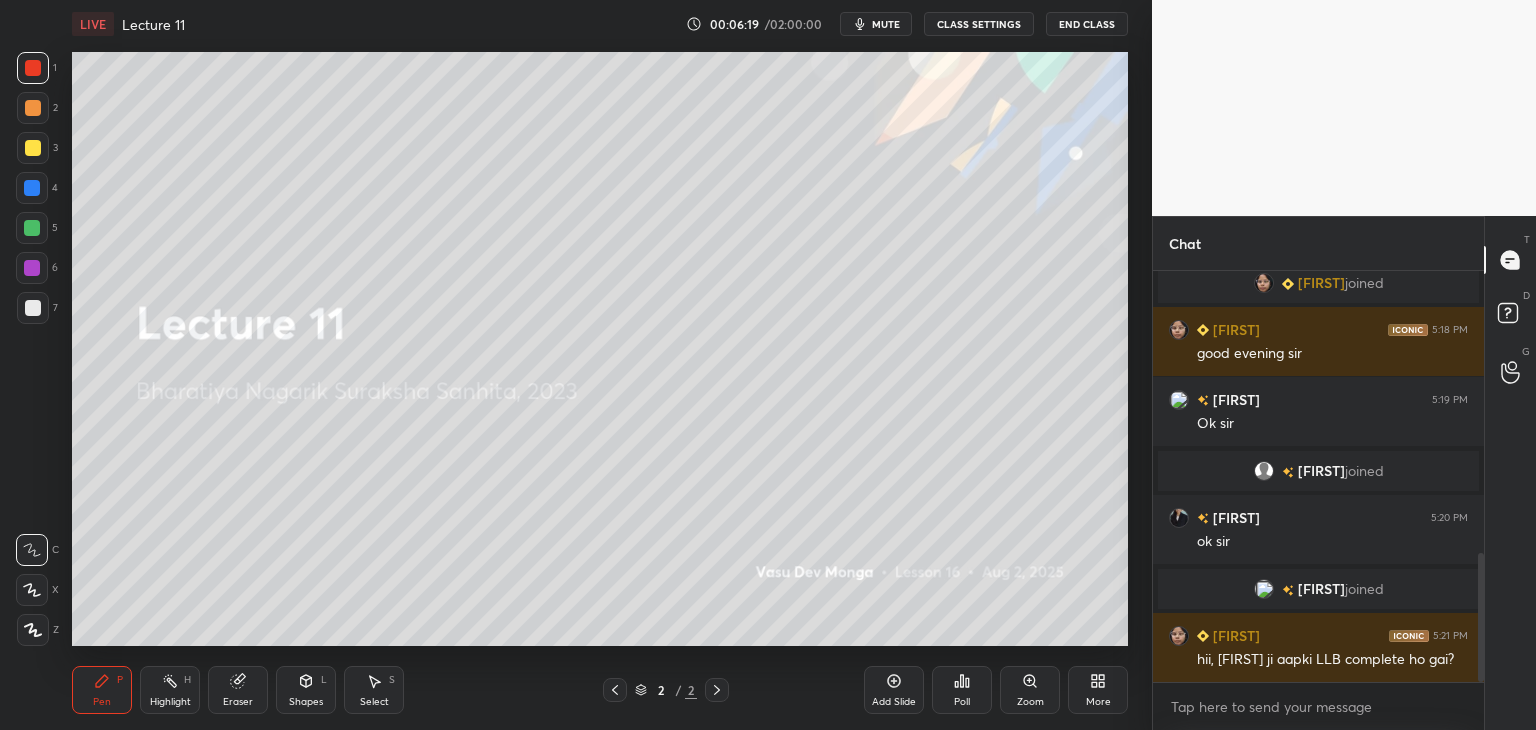 click on "Add Slide" at bounding box center (894, 702) 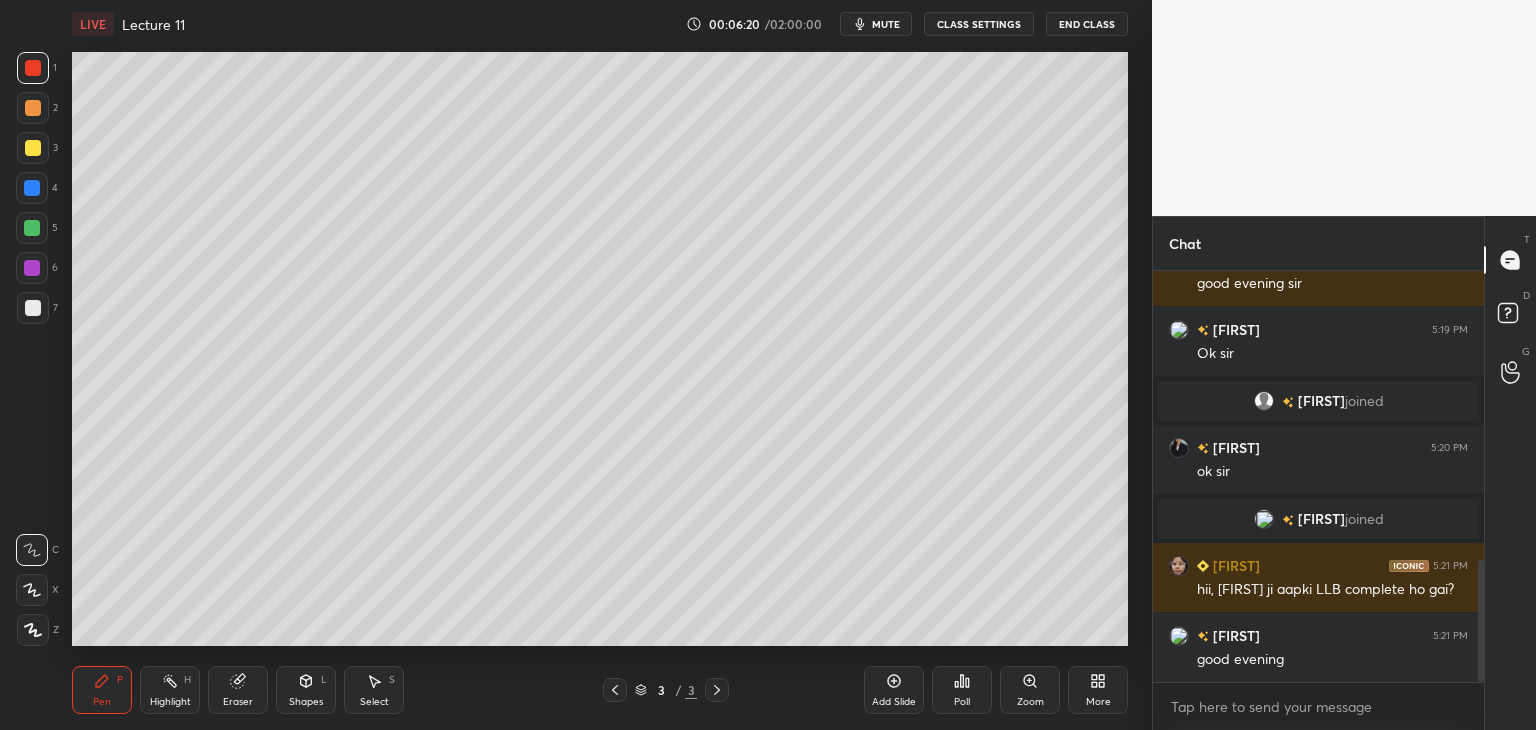 click 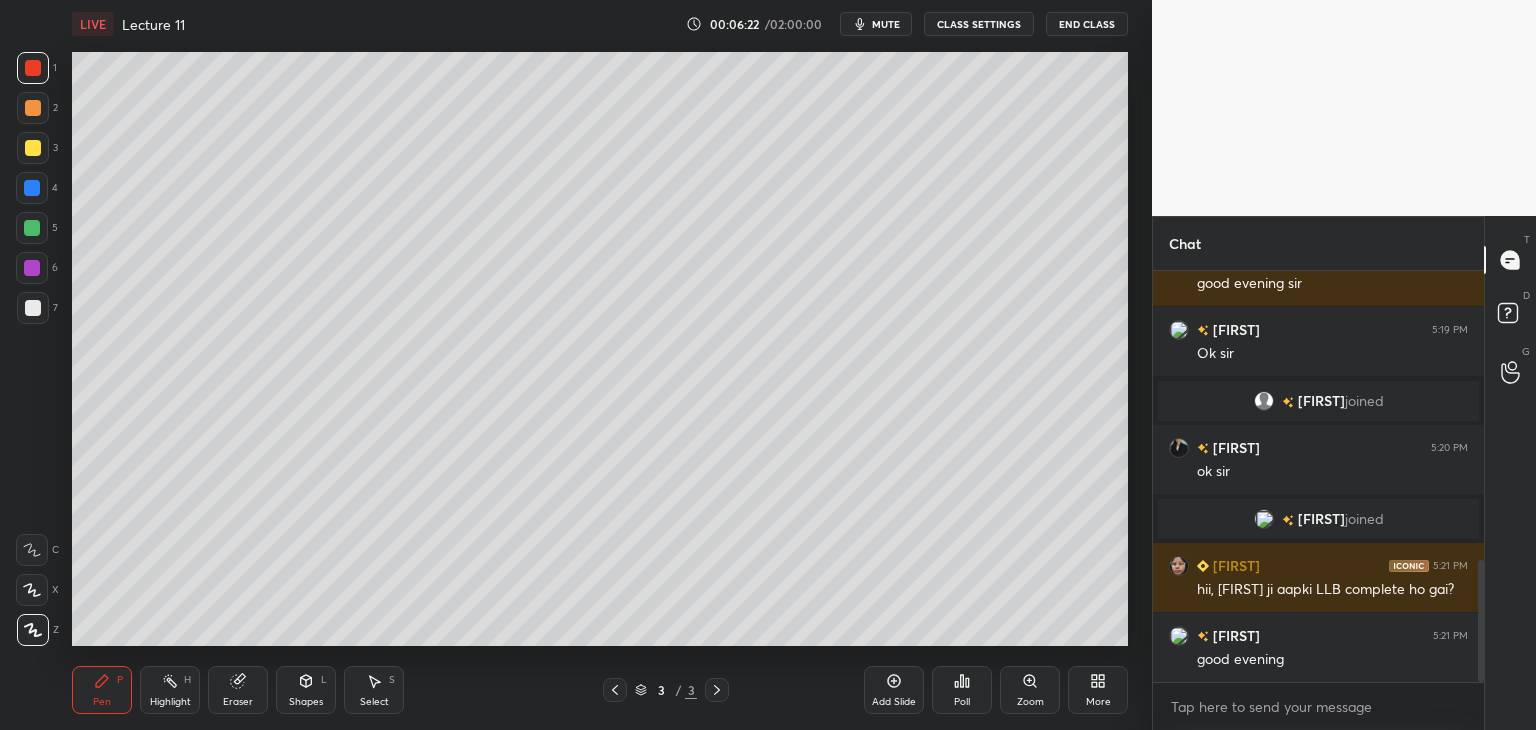 click at bounding box center [33, 148] 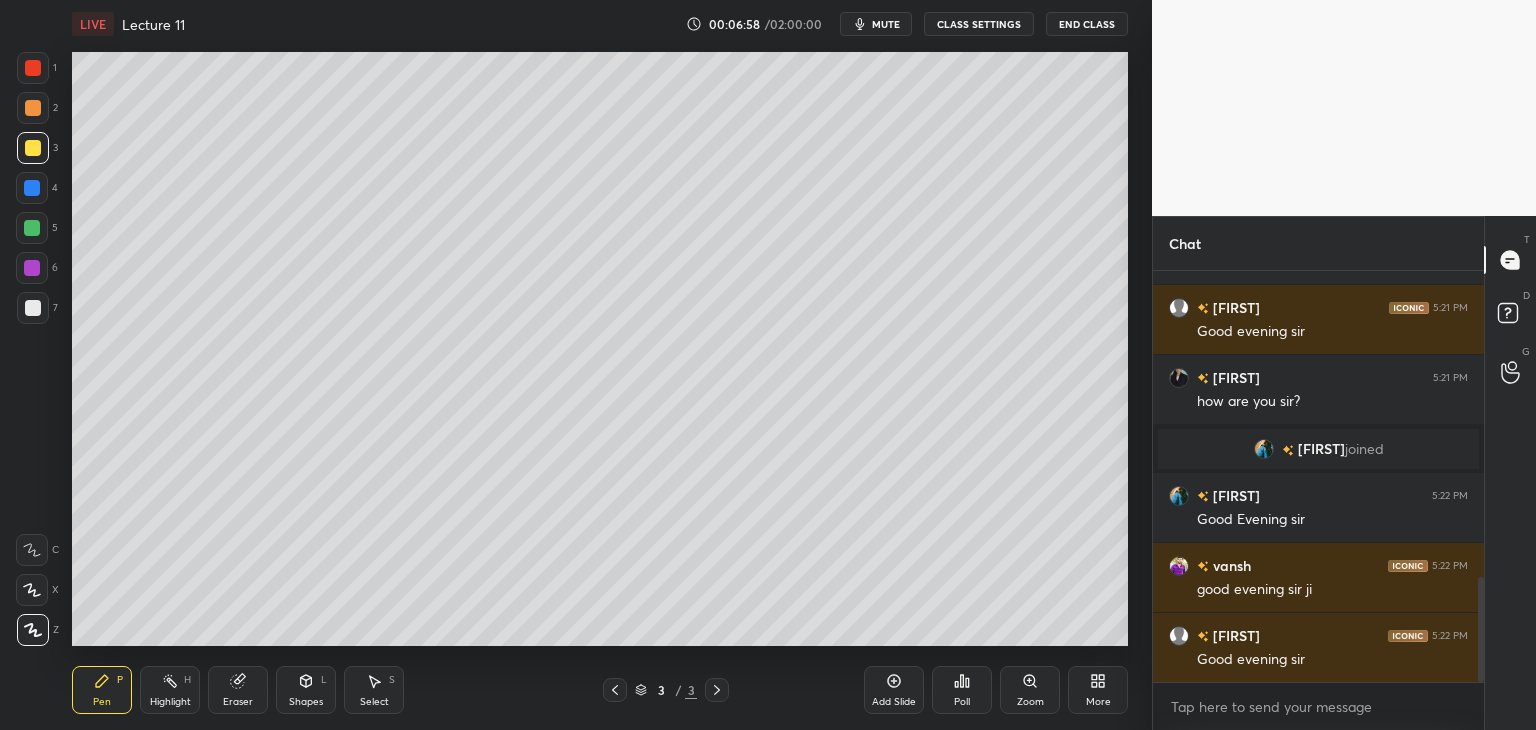scroll, scrollTop: 1348, scrollLeft: 0, axis: vertical 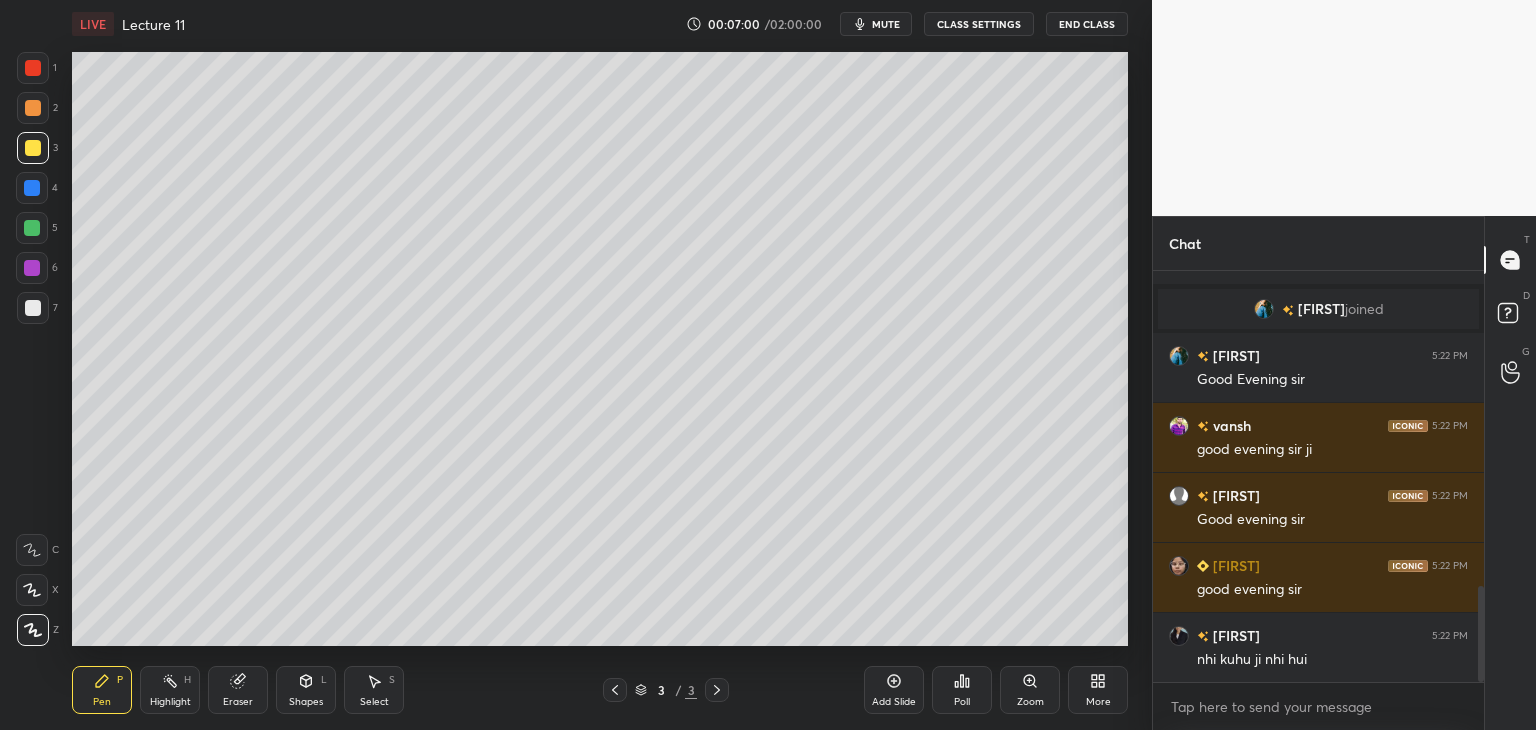 click at bounding box center [32, 188] 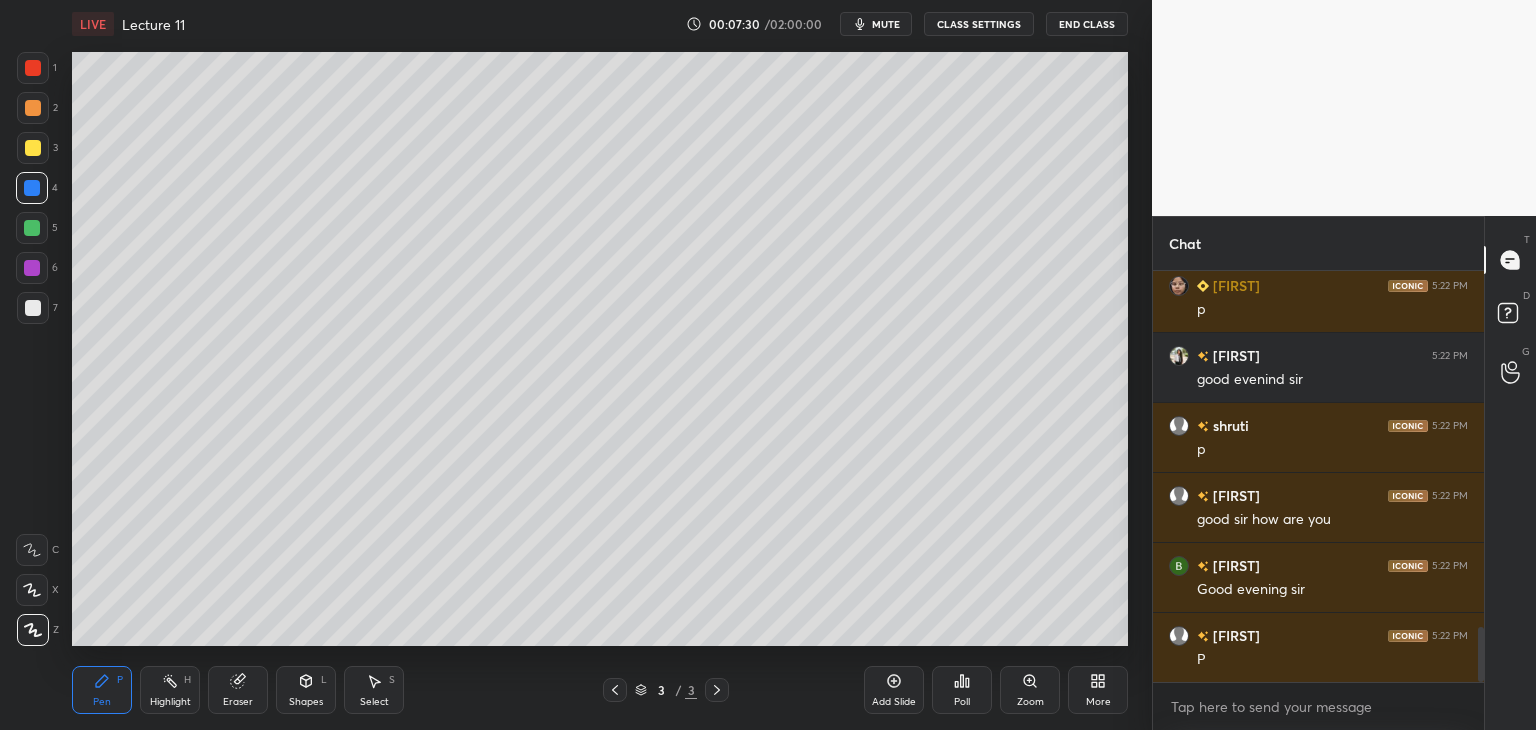 scroll, scrollTop: 2726, scrollLeft: 0, axis: vertical 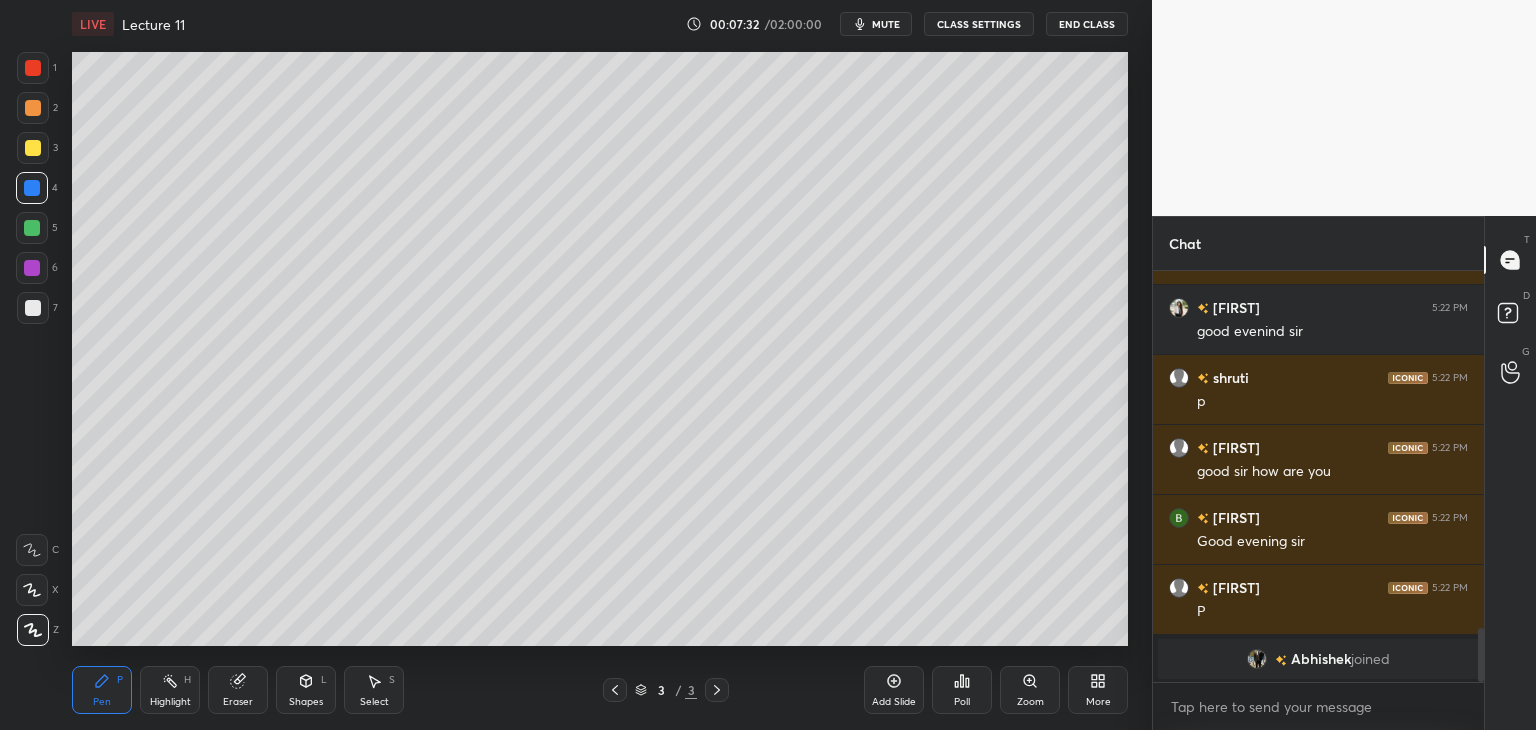 click at bounding box center [33, 108] 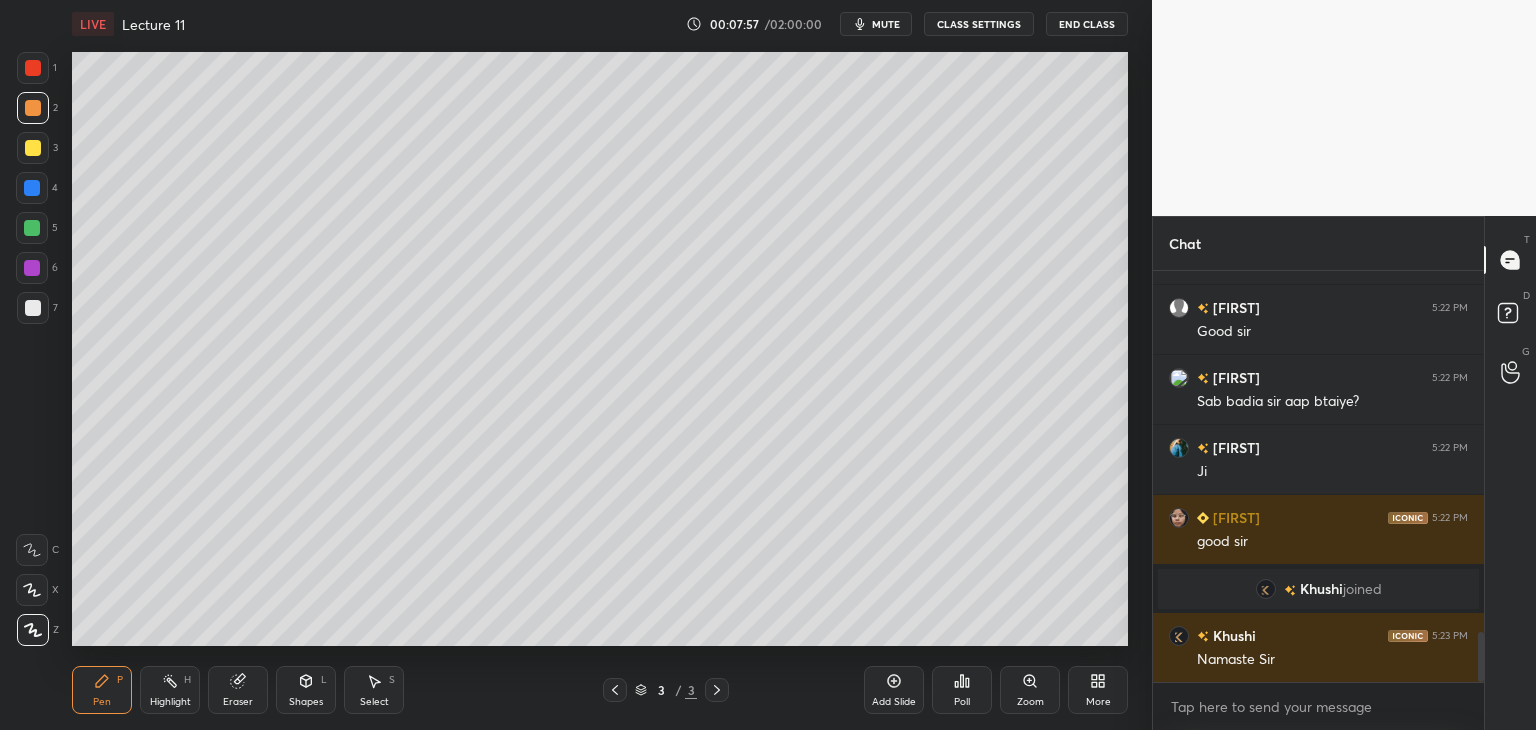 scroll, scrollTop: 2944, scrollLeft: 0, axis: vertical 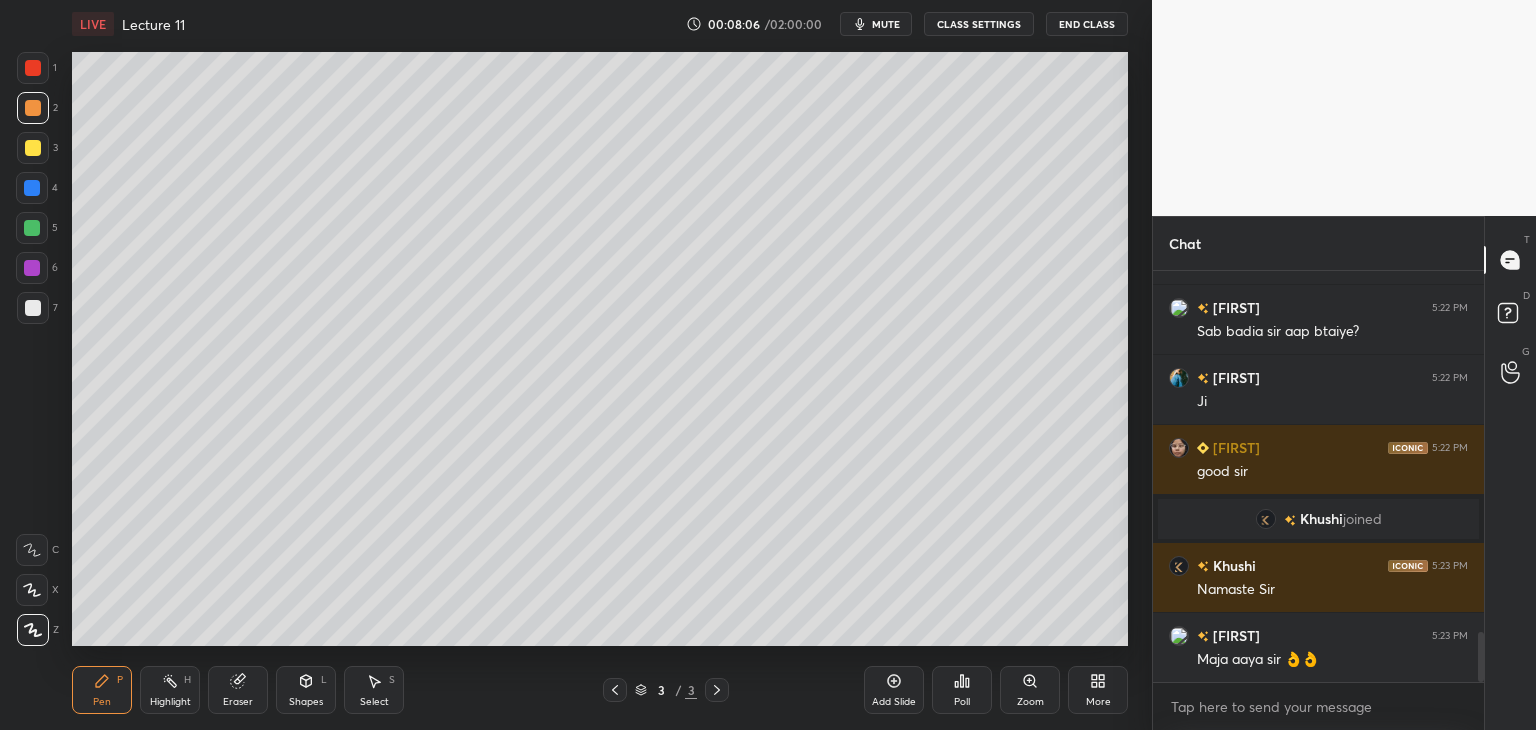 click at bounding box center [33, 148] 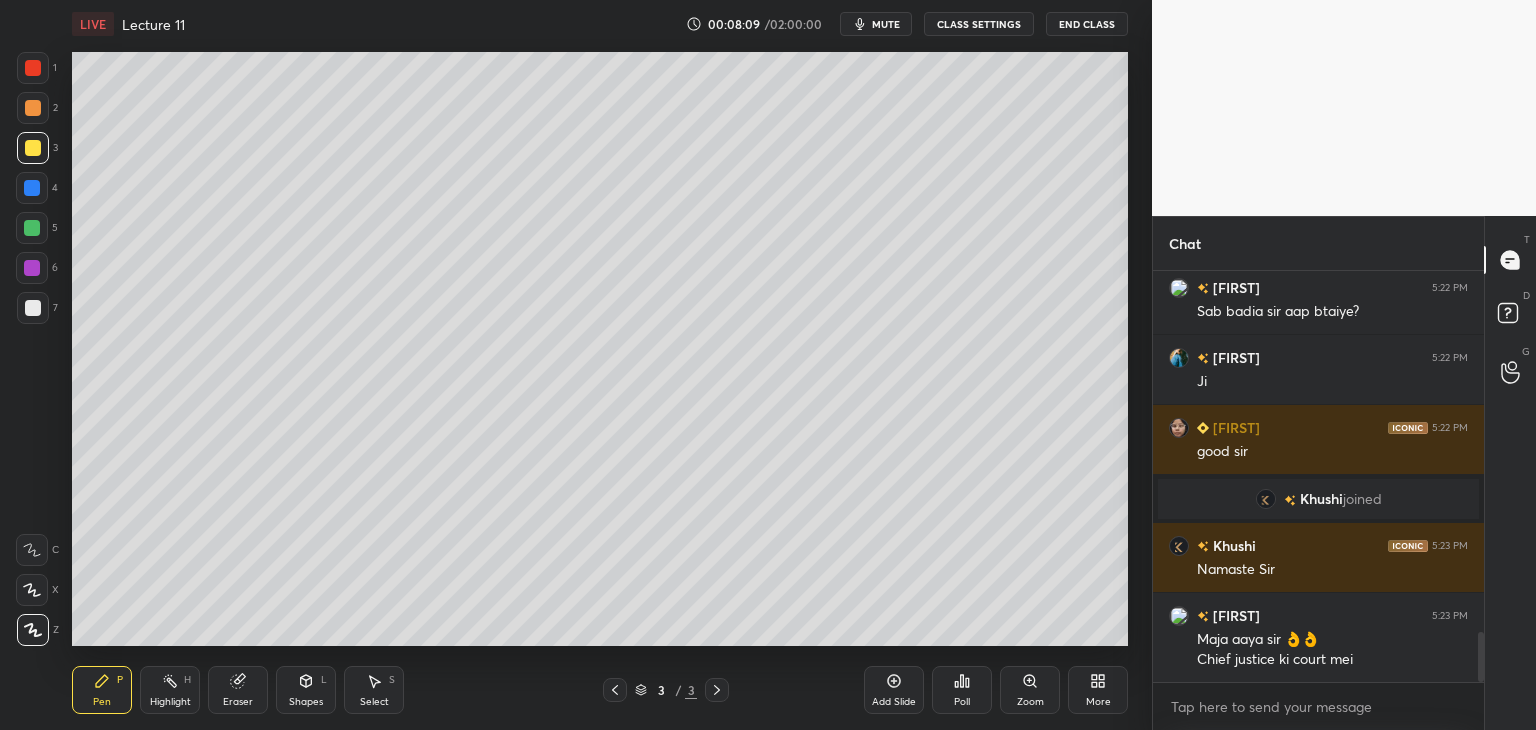scroll, scrollTop: 3034, scrollLeft: 0, axis: vertical 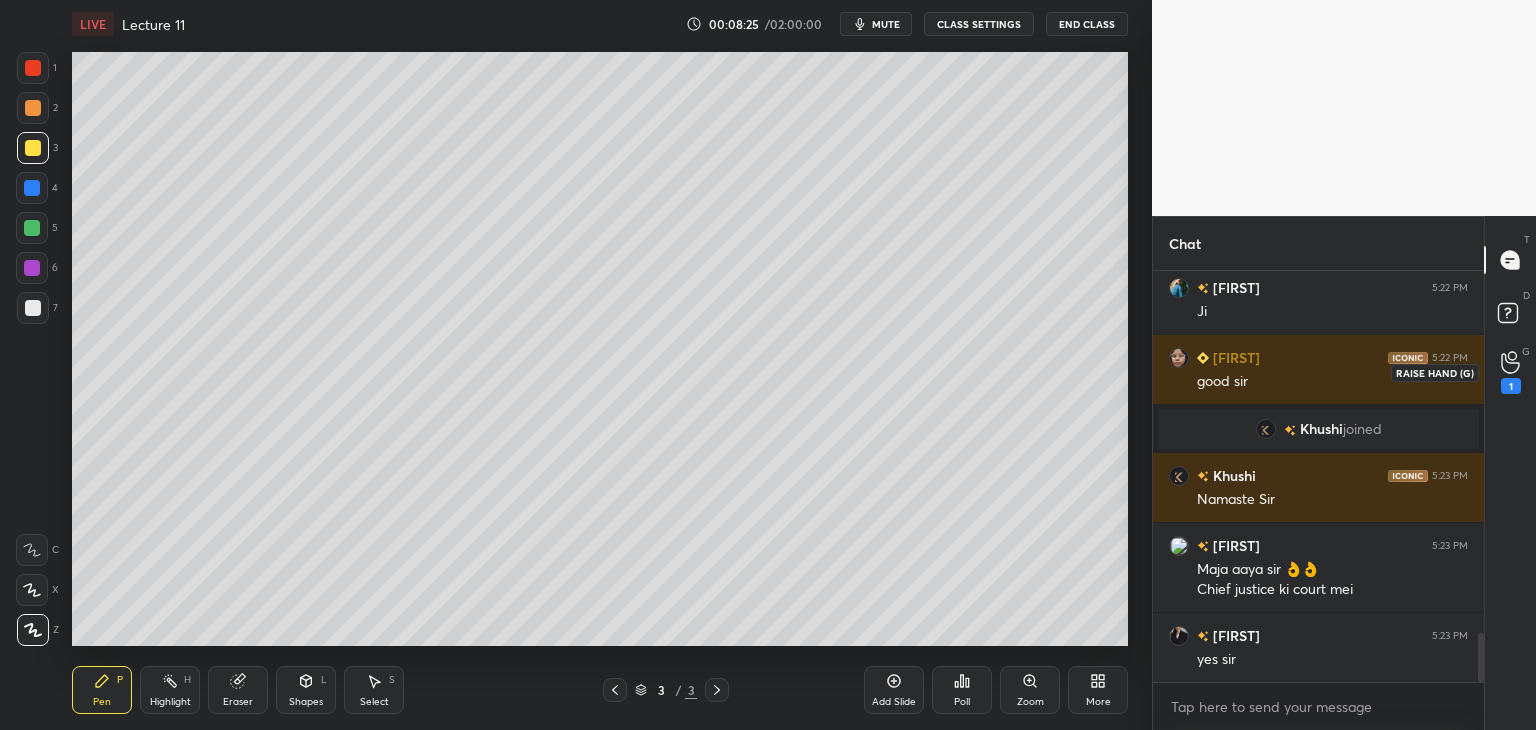 click 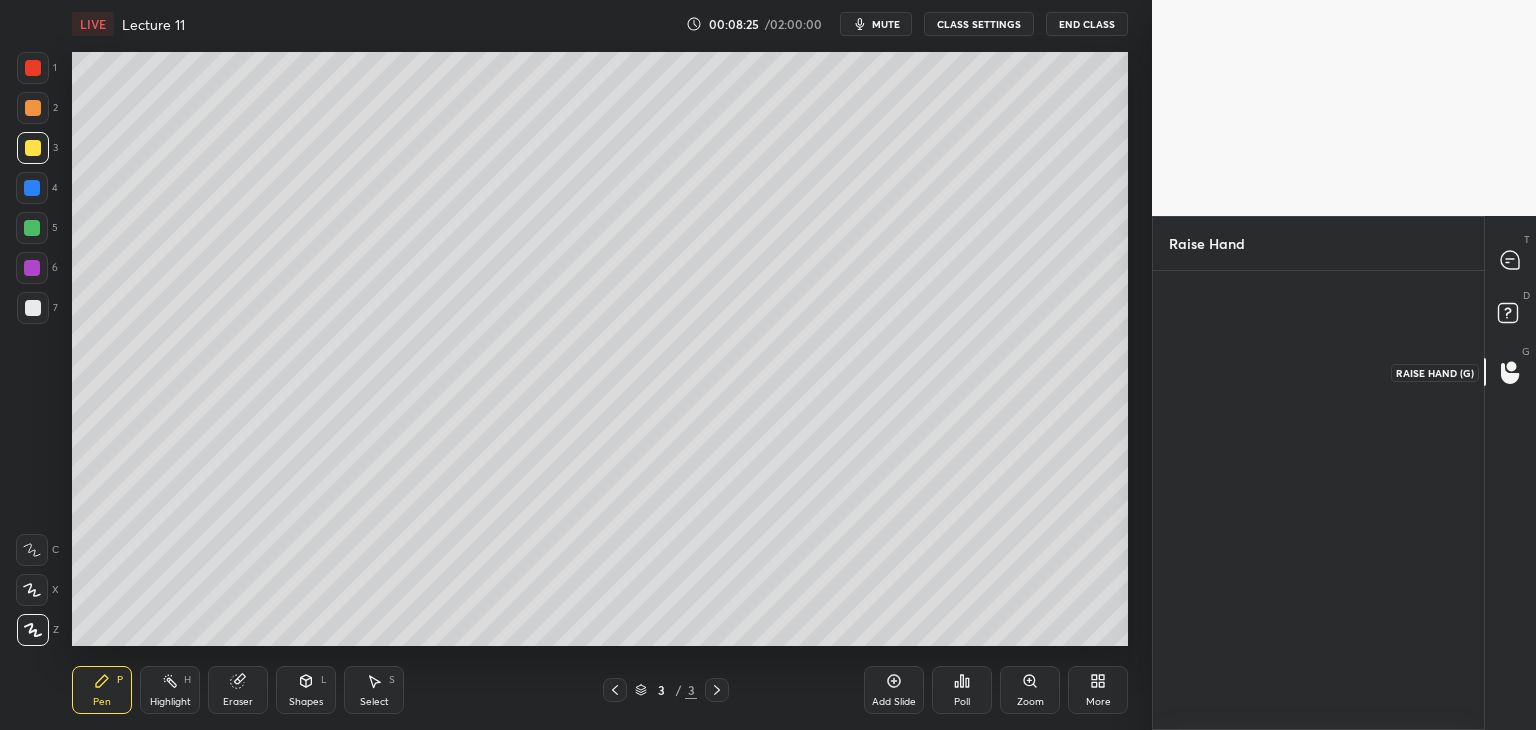 scroll, scrollTop: 453, scrollLeft: 325, axis: both 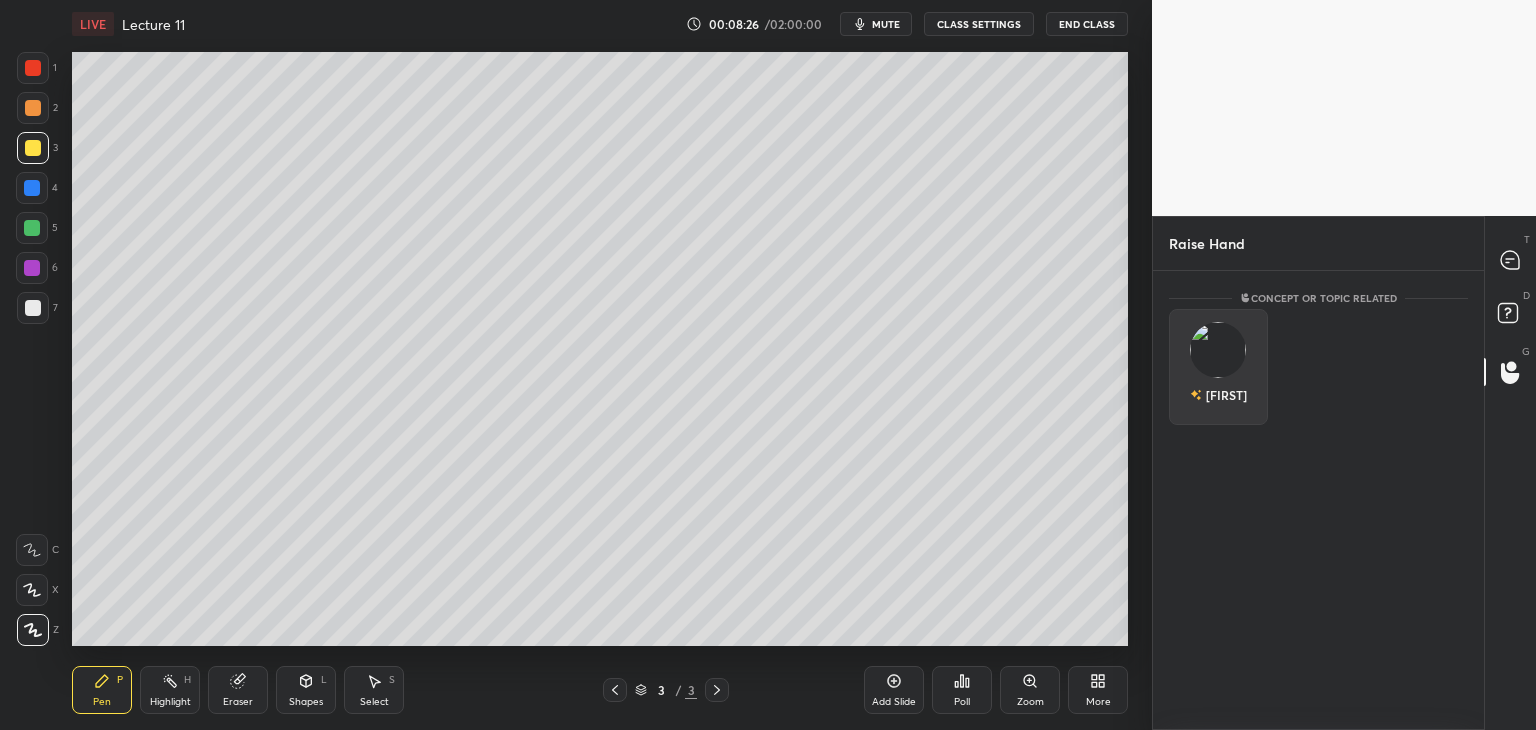 click at bounding box center (1218, 350) 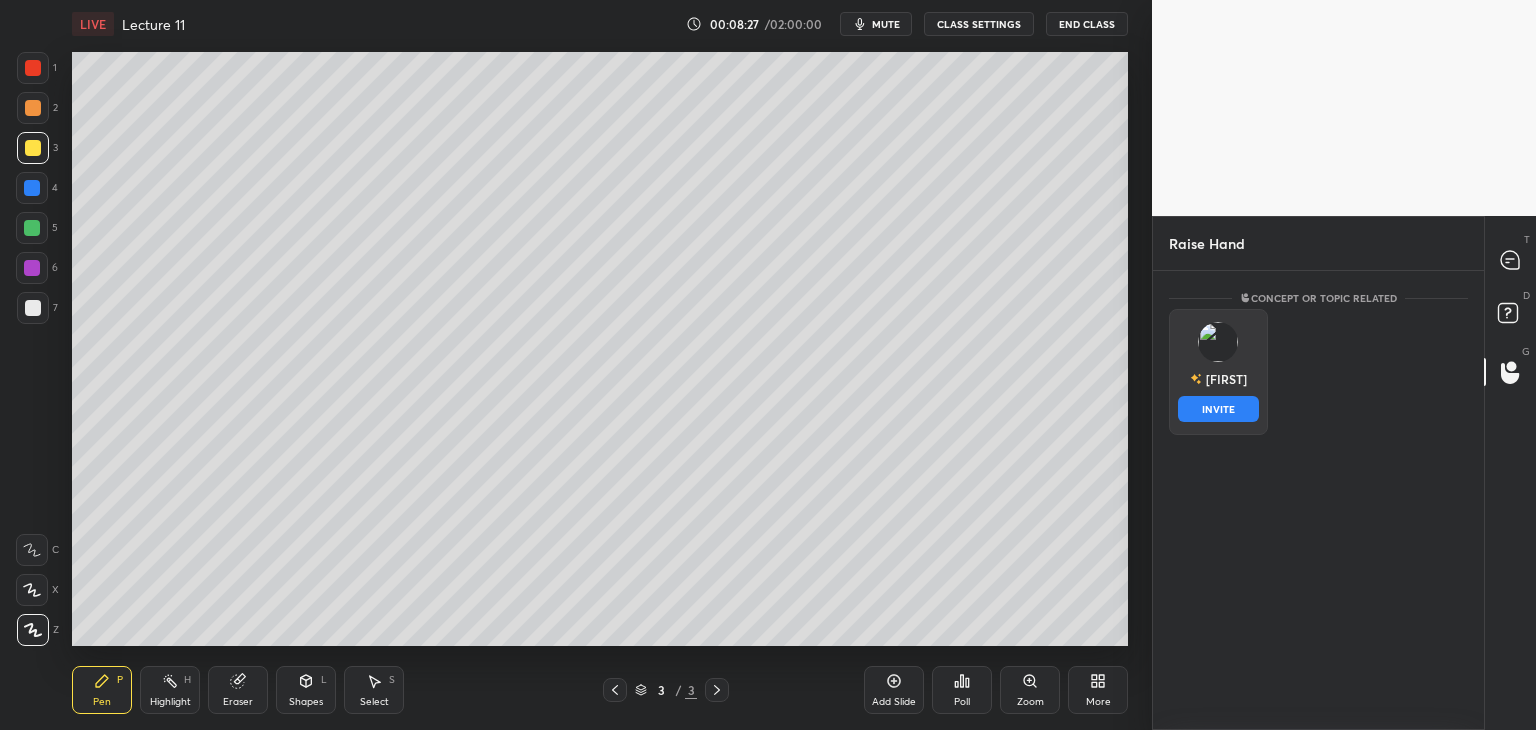 click on "INVITE" at bounding box center [1218, 409] 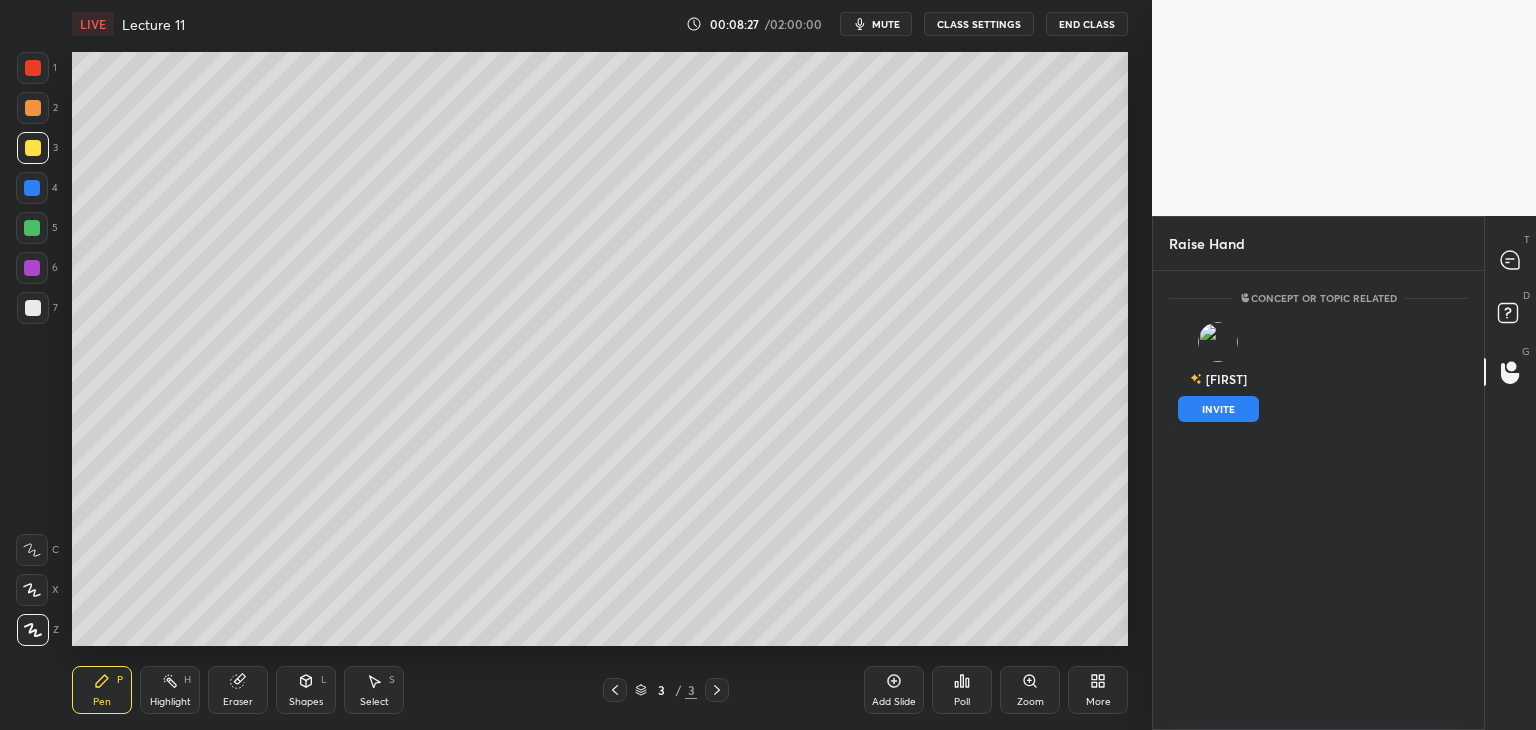 scroll, scrollTop: 373, scrollLeft: 325, axis: both 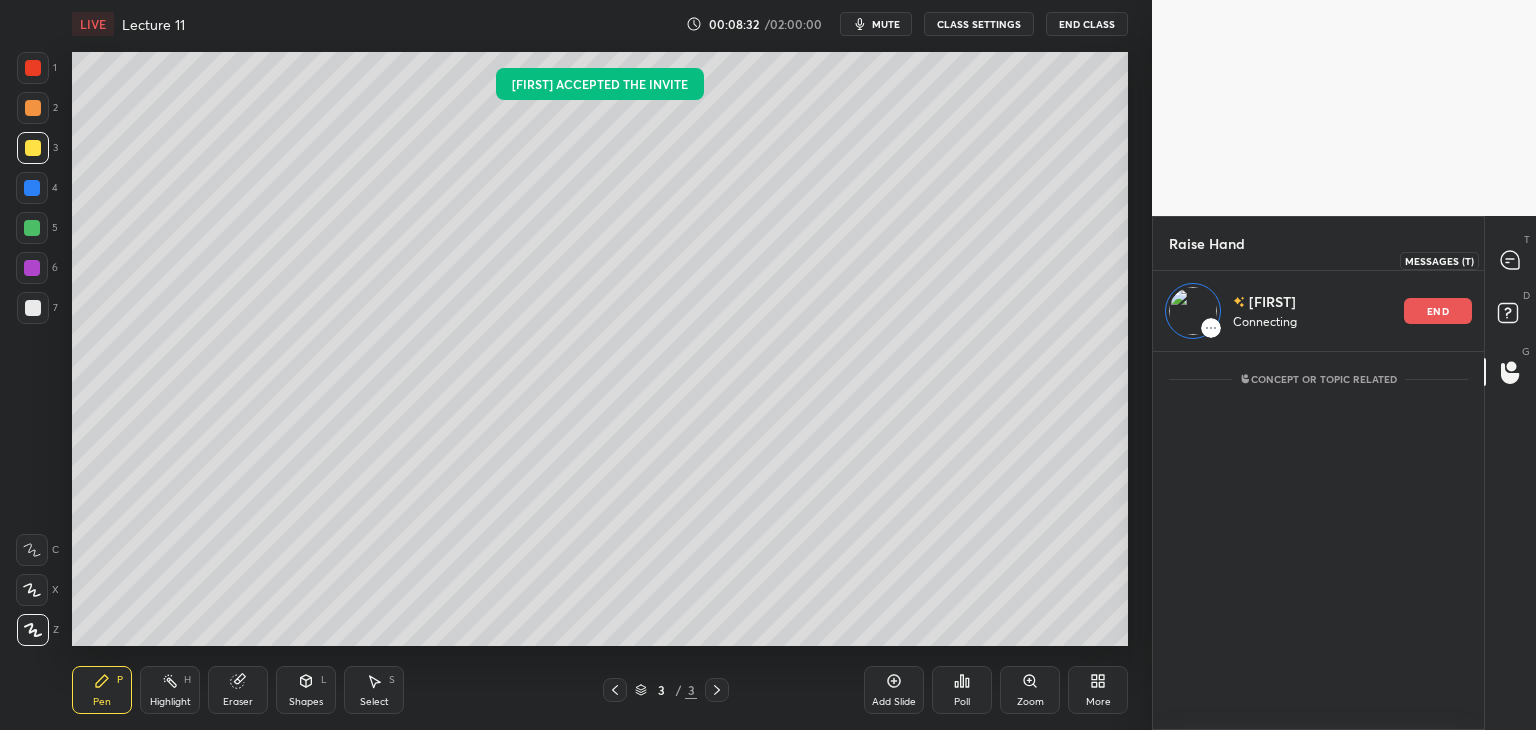 click 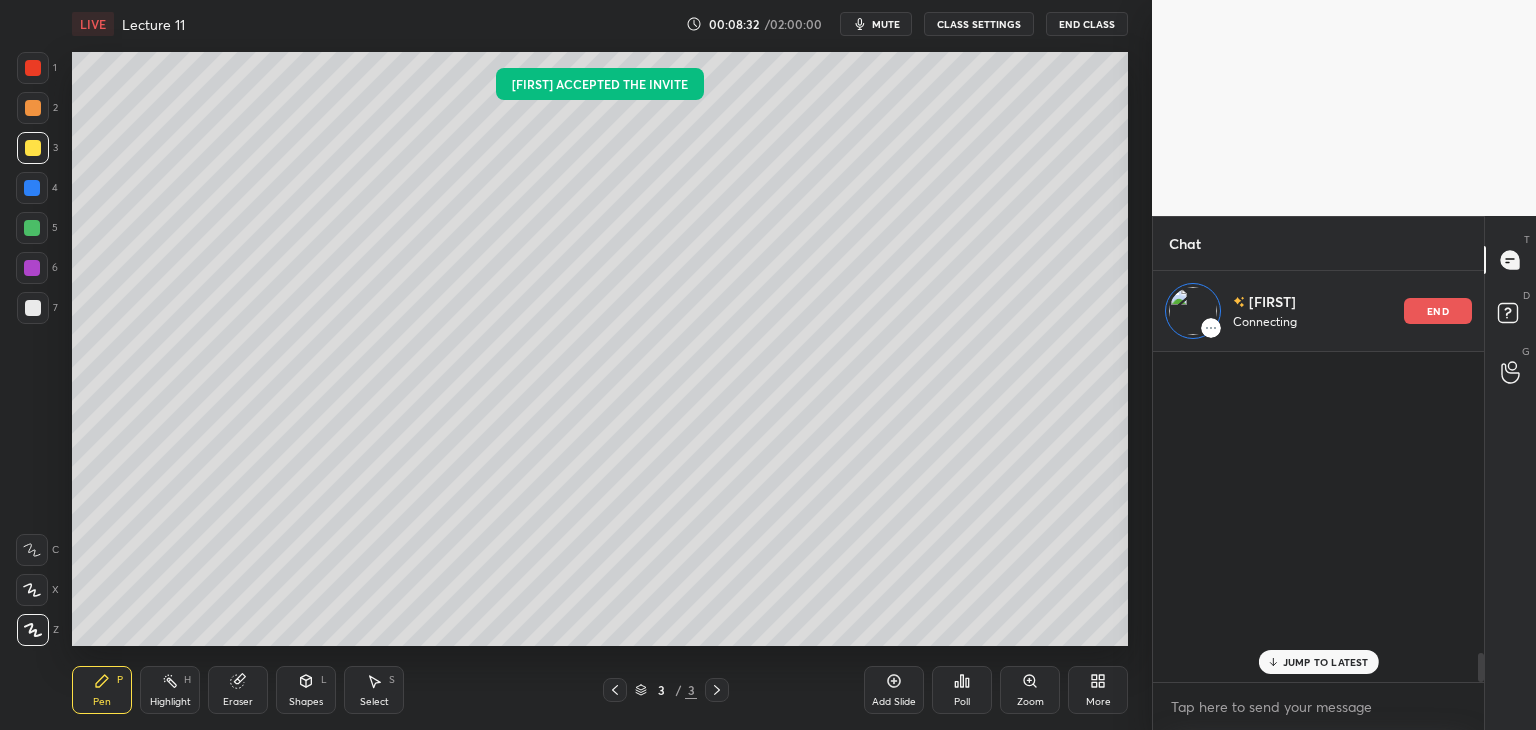 scroll, scrollTop: 372, scrollLeft: 325, axis: both 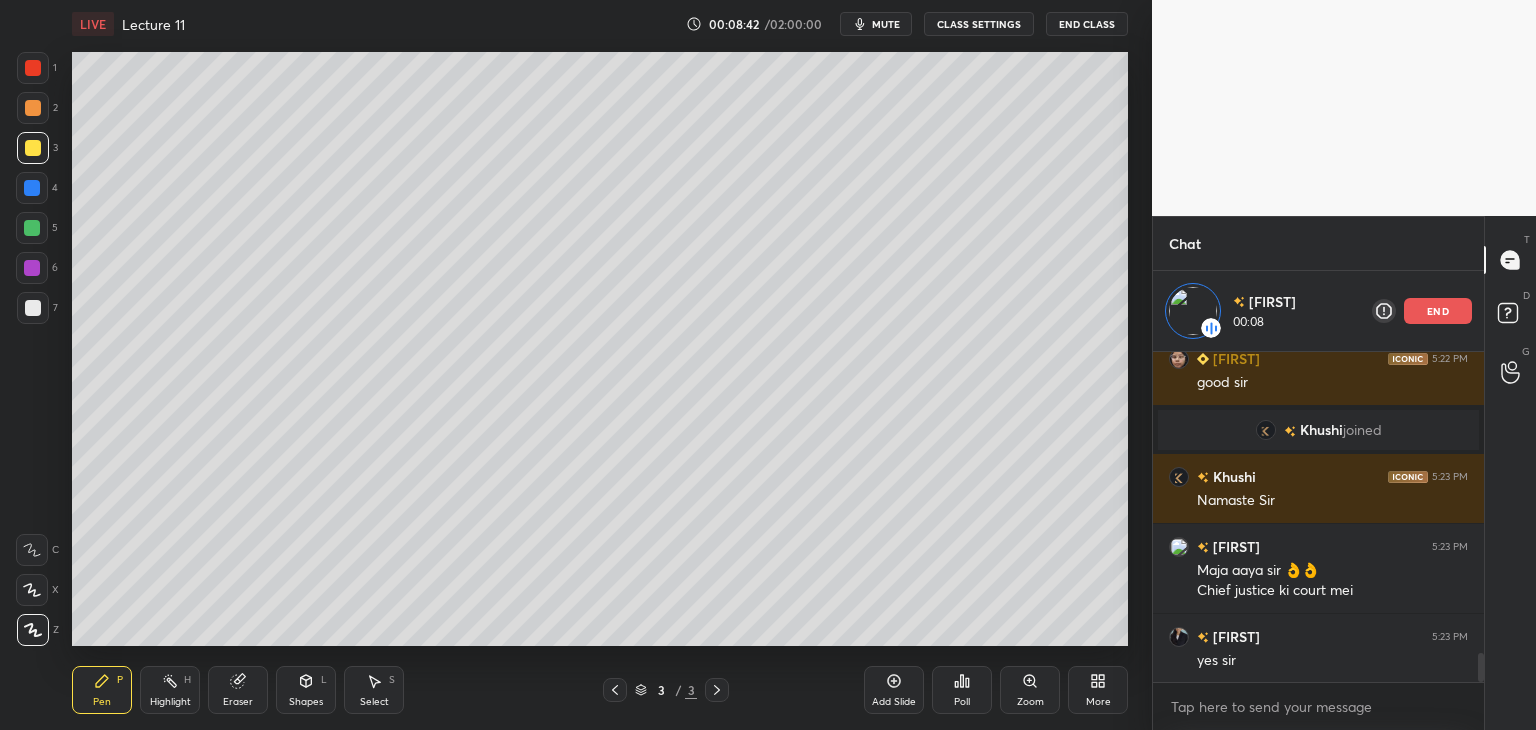 click on "Add Slide" at bounding box center [894, 690] 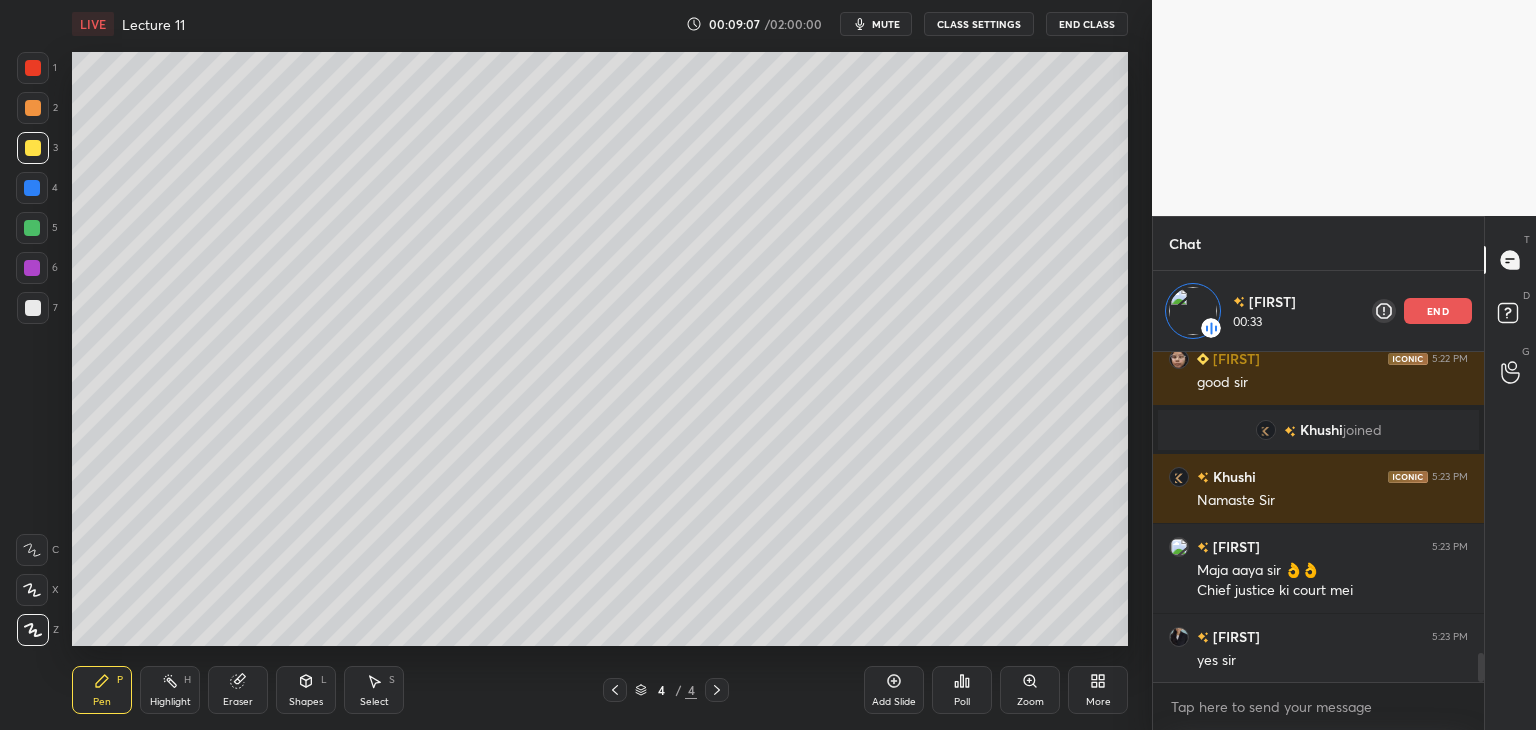 click at bounding box center (33, 308) 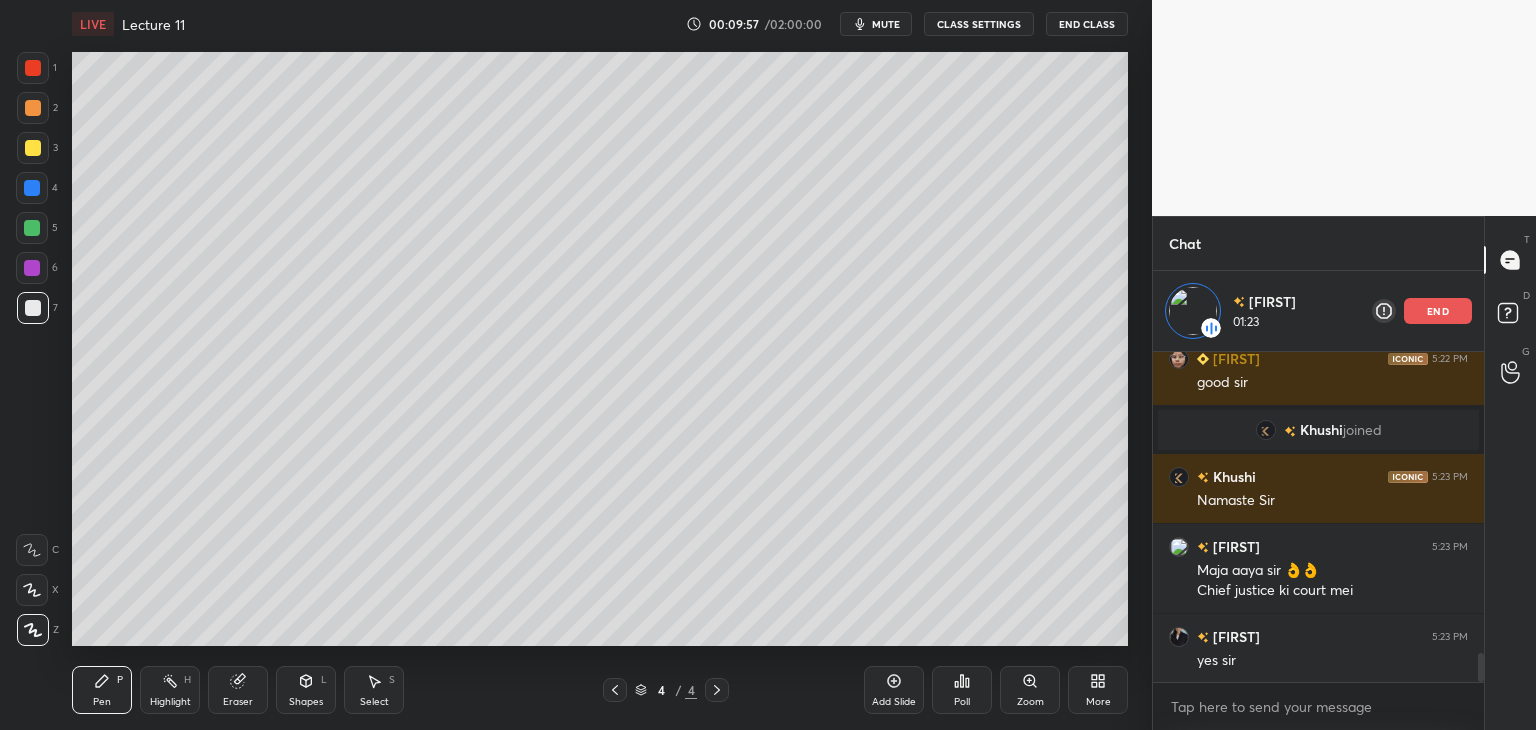 click at bounding box center [33, 308] 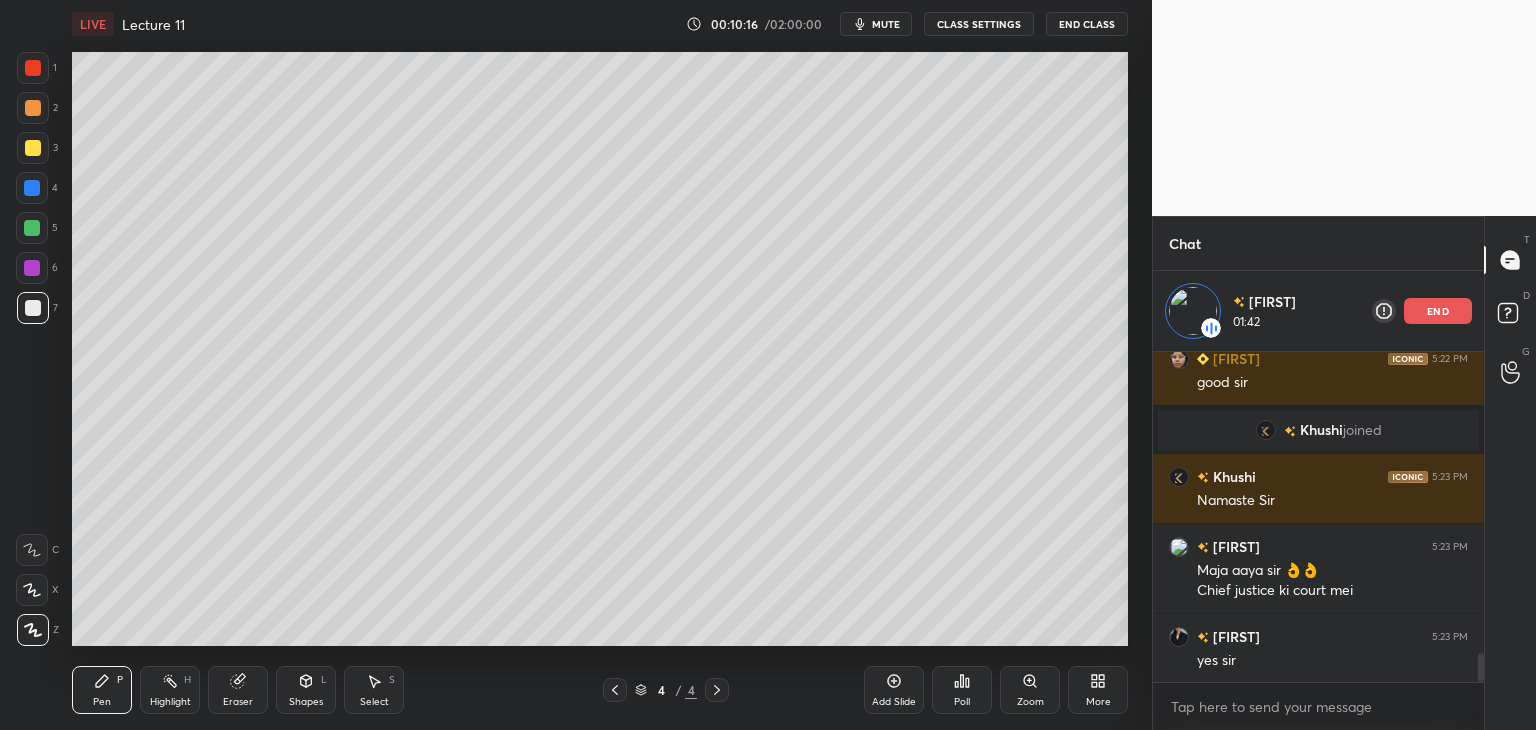 click at bounding box center (32, 268) 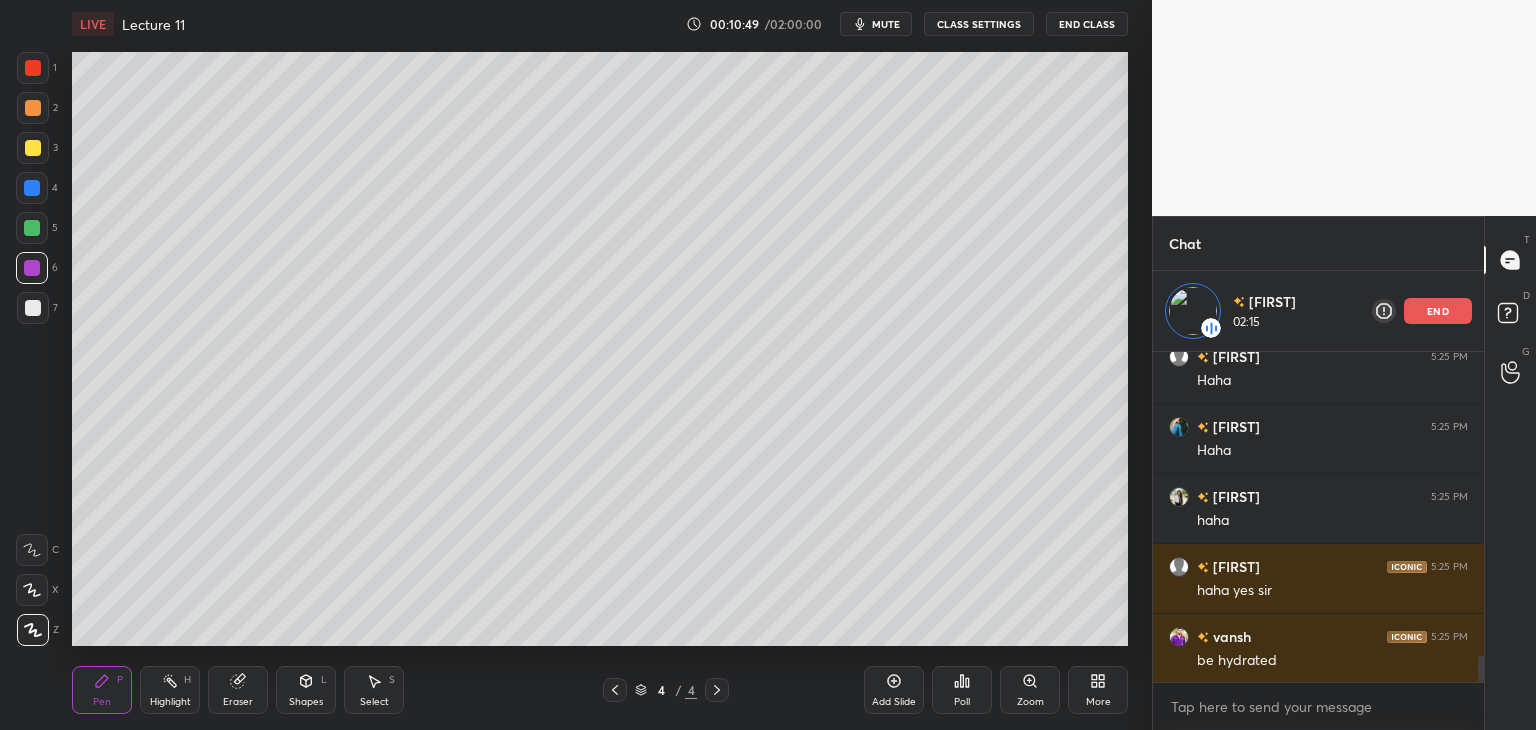 scroll, scrollTop: 4000, scrollLeft: 0, axis: vertical 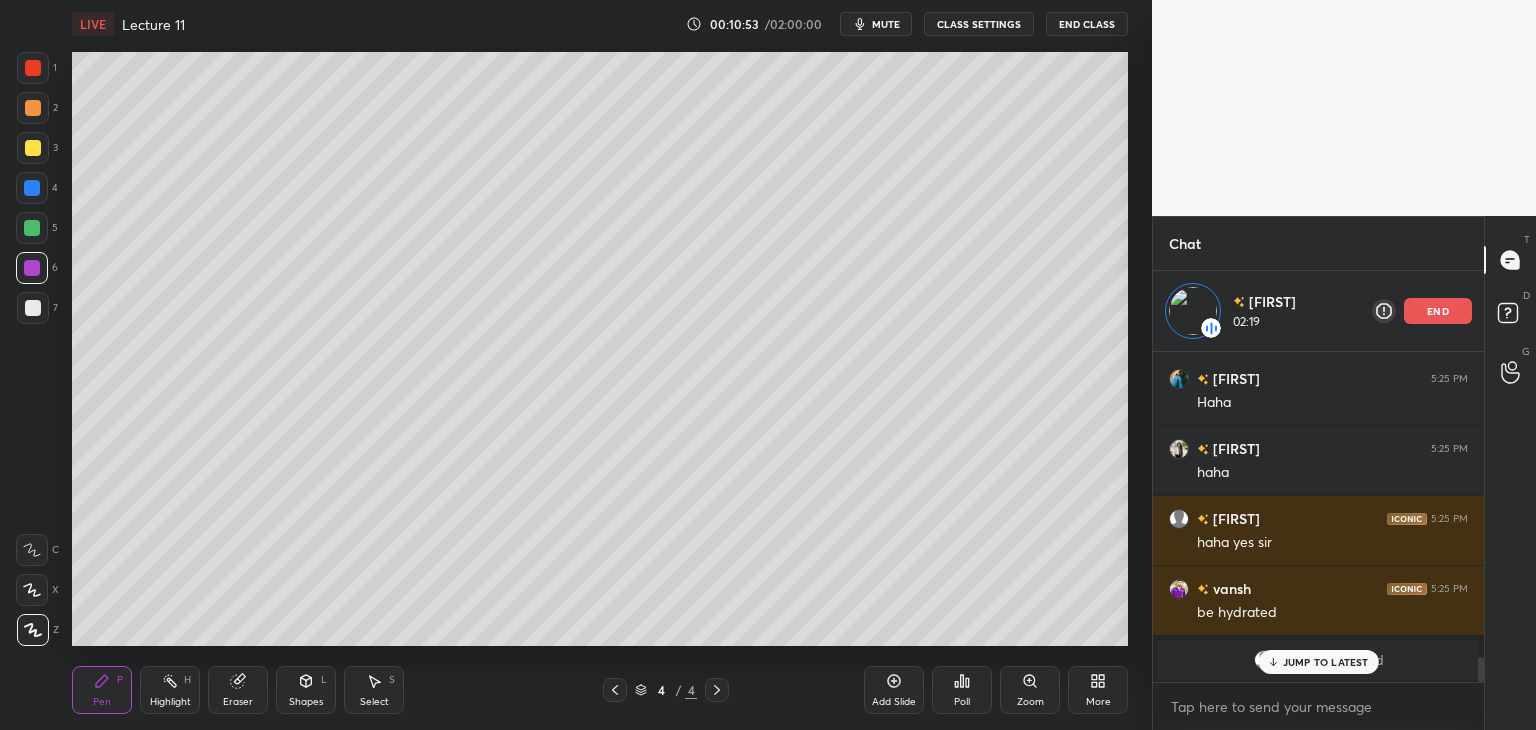 click on "JUMP TO LATEST" at bounding box center (1326, 662) 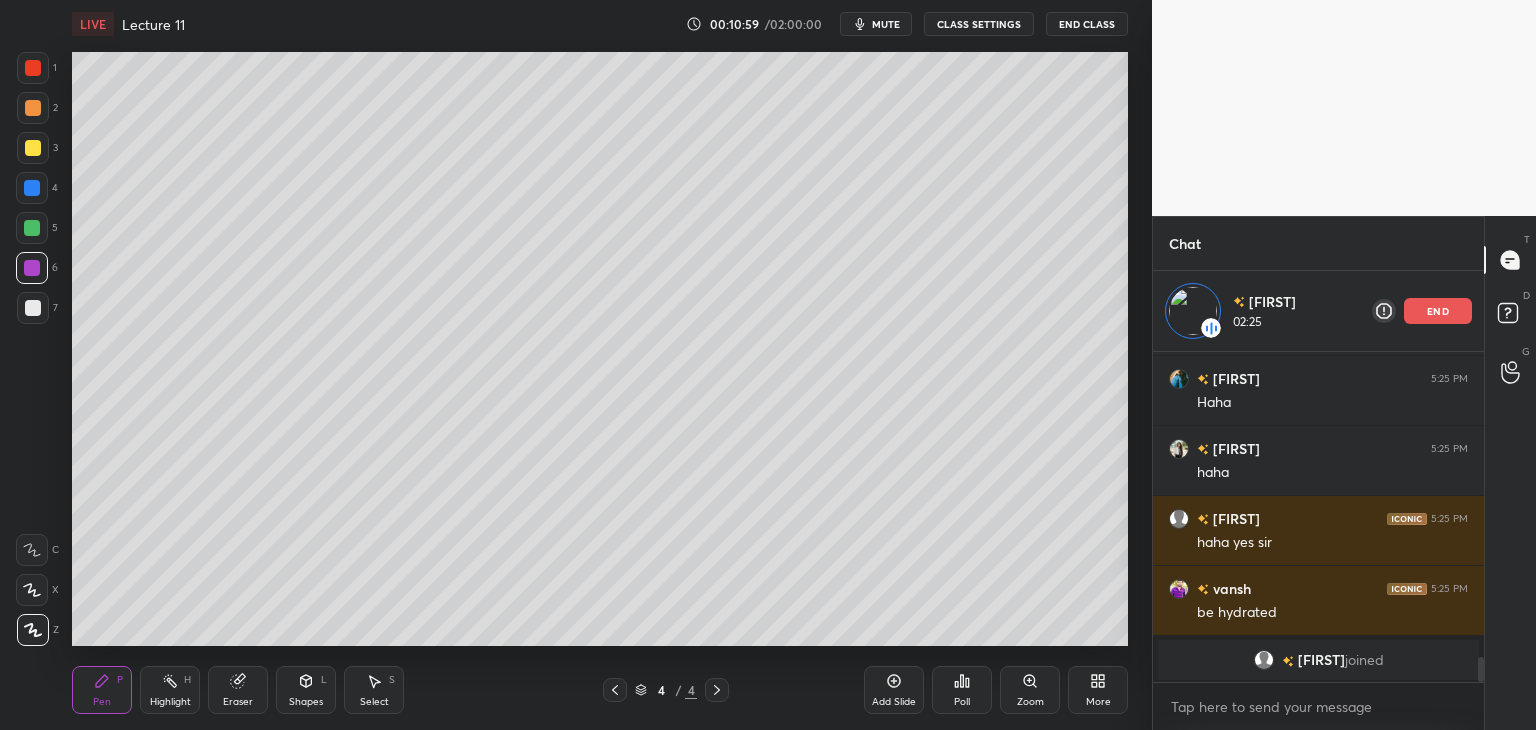 click at bounding box center [32, 188] 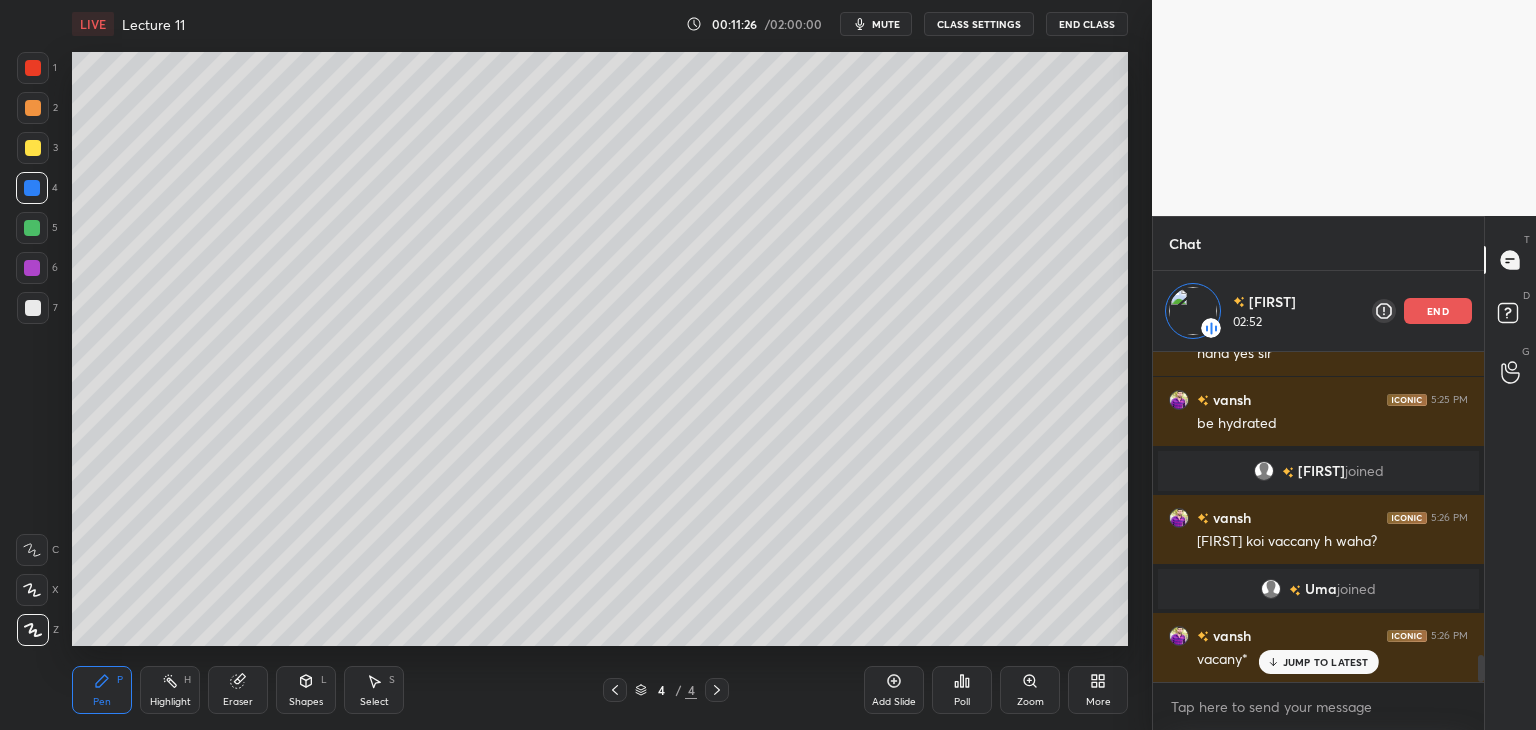 scroll, scrollTop: 3652, scrollLeft: 0, axis: vertical 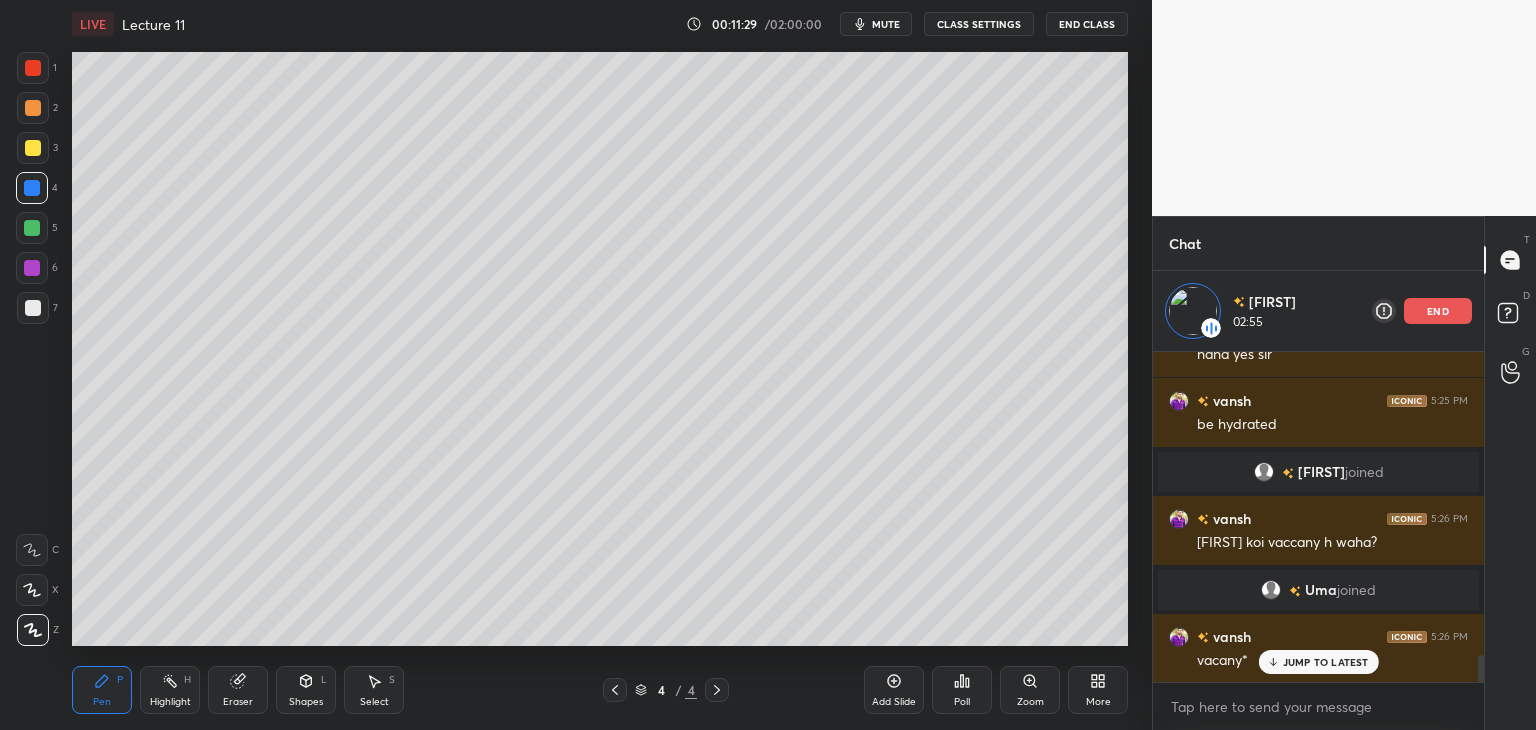 click at bounding box center [33, 148] 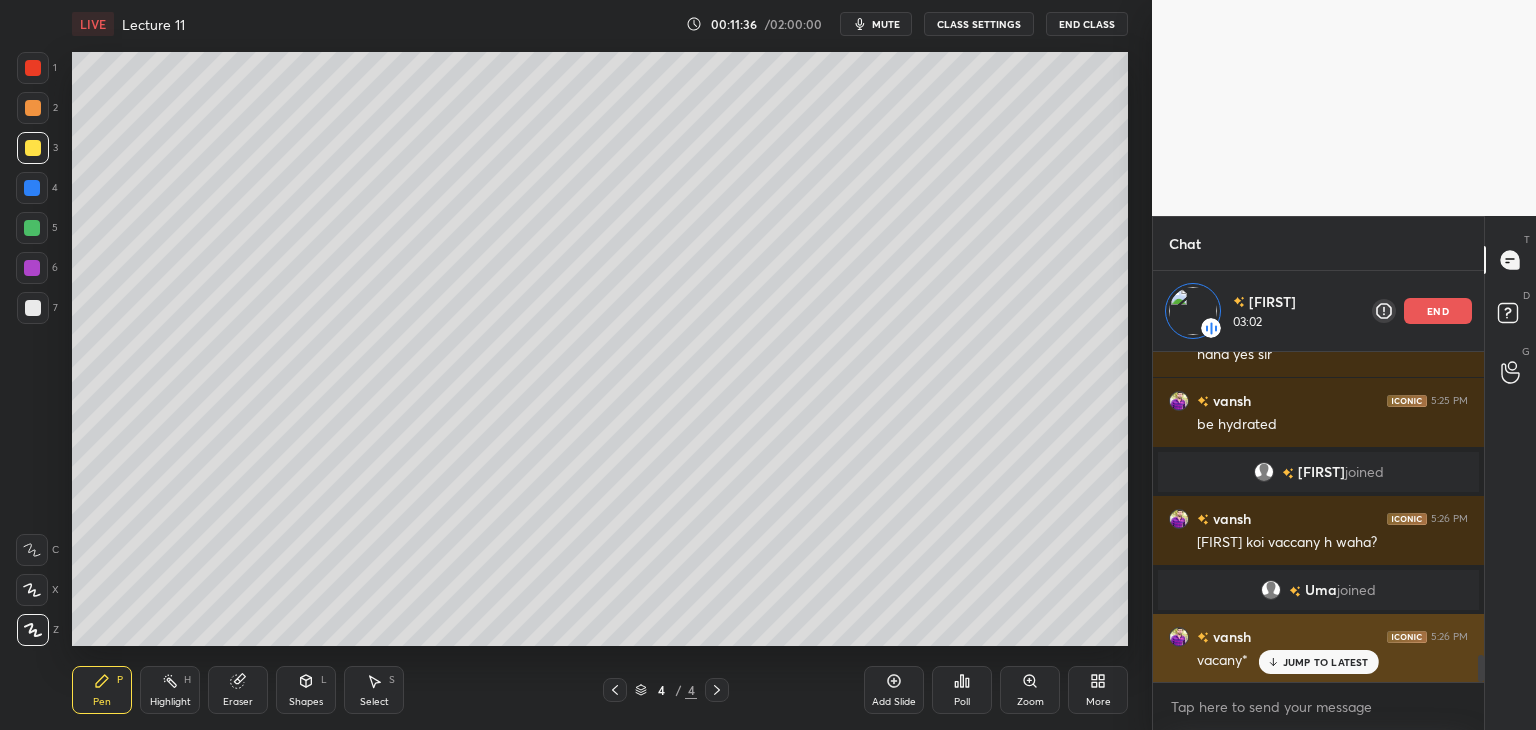 click on "JUMP TO LATEST" at bounding box center [1318, 662] 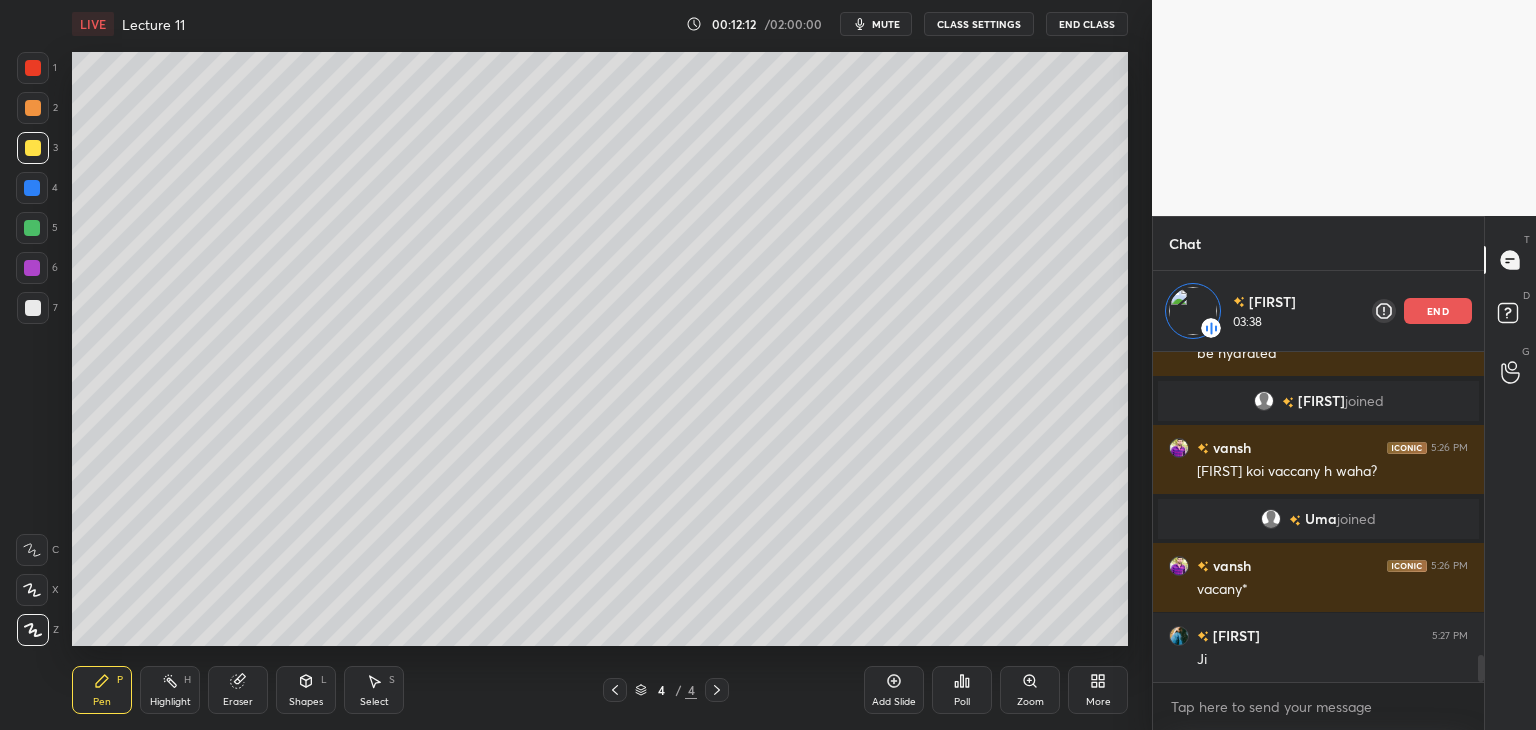 scroll, scrollTop: 3792, scrollLeft: 0, axis: vertical 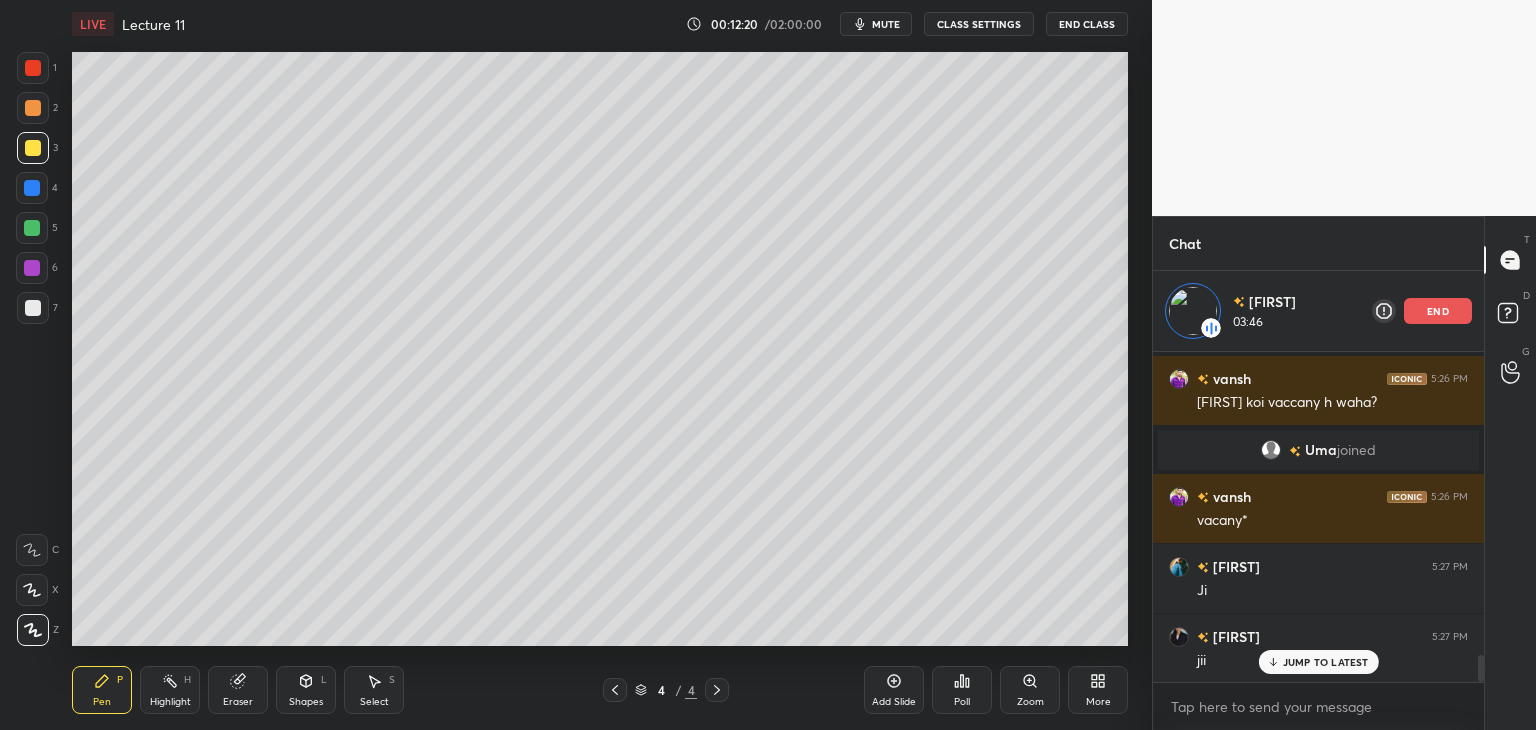 click on "end" at bounding box center [1438, 311] 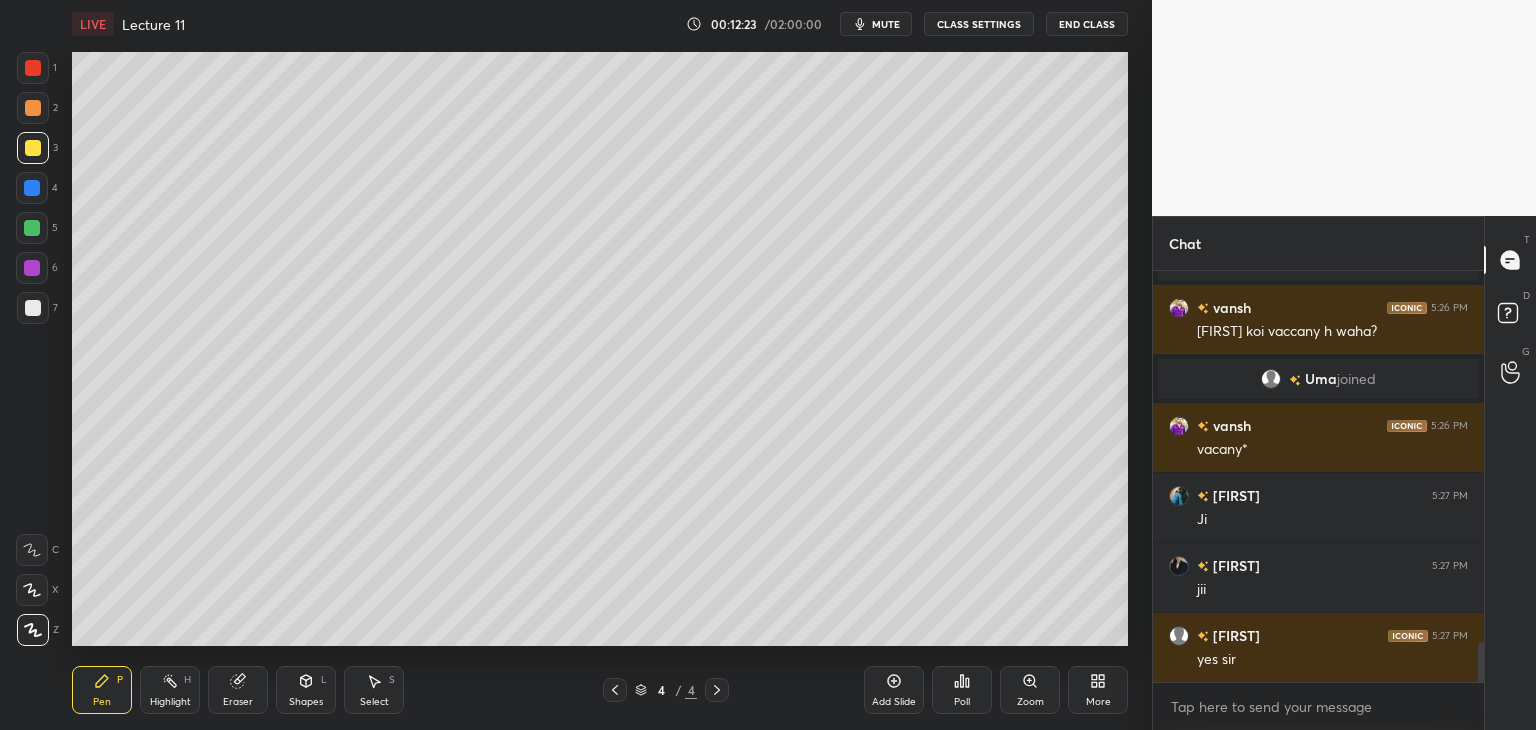 scroll, scrollTop: 3852, scrollLeft: 0, axis: vertical 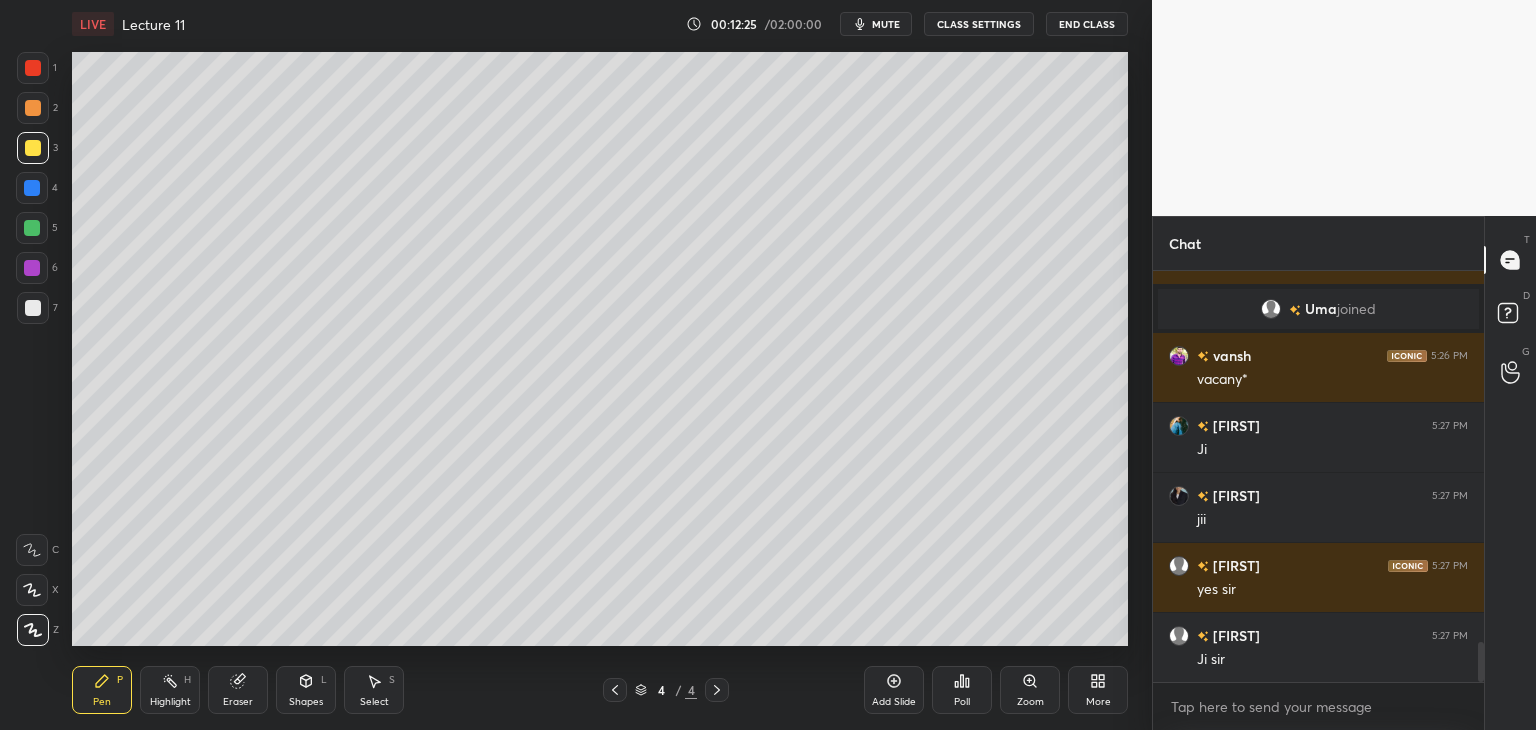 click at bounding box center [32, 188] 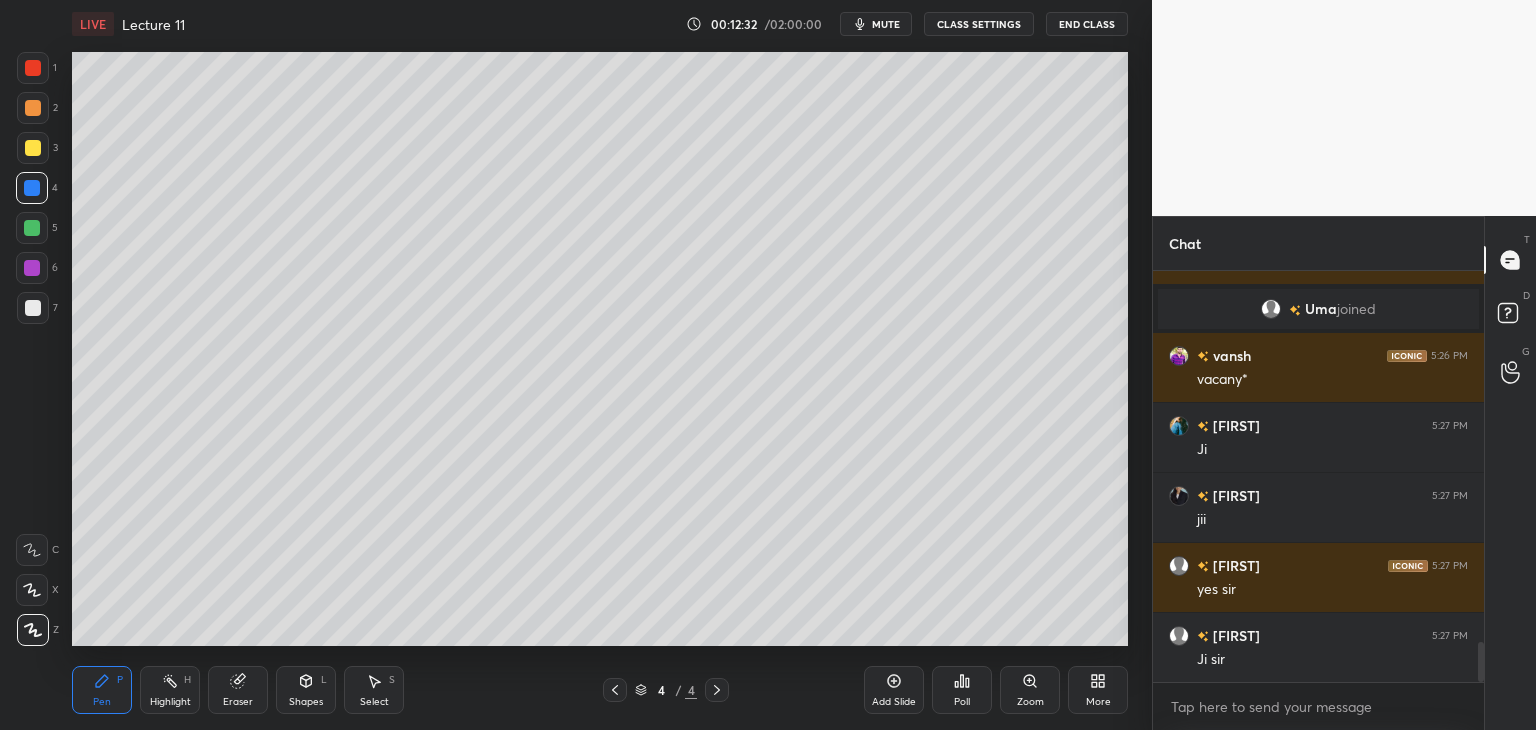 click on "Add Slide" at bounding box center (894, 702) 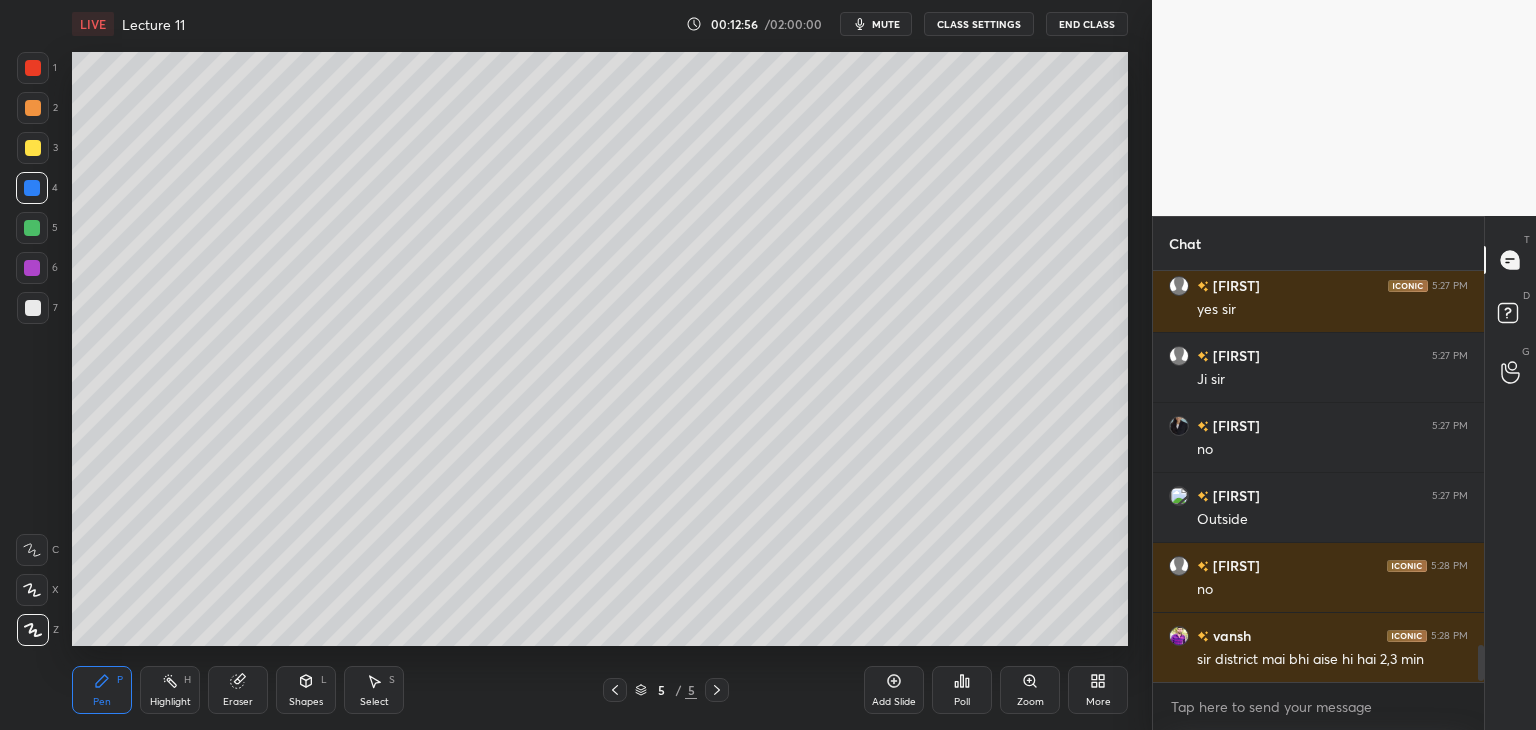 scroll, scrollTop: 4202, scrollLeft: 0, axis: vertical 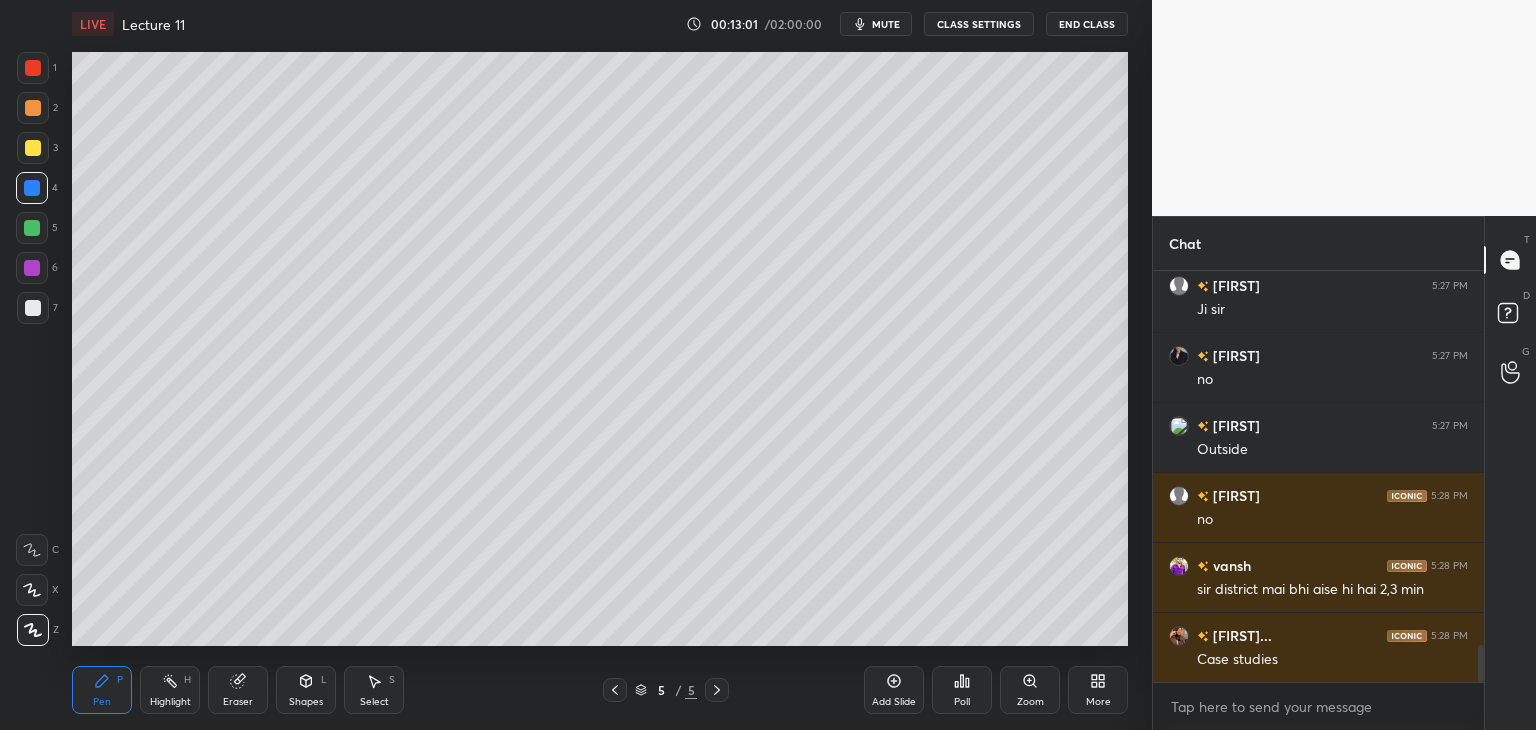 click at bounding box center [32, 268] 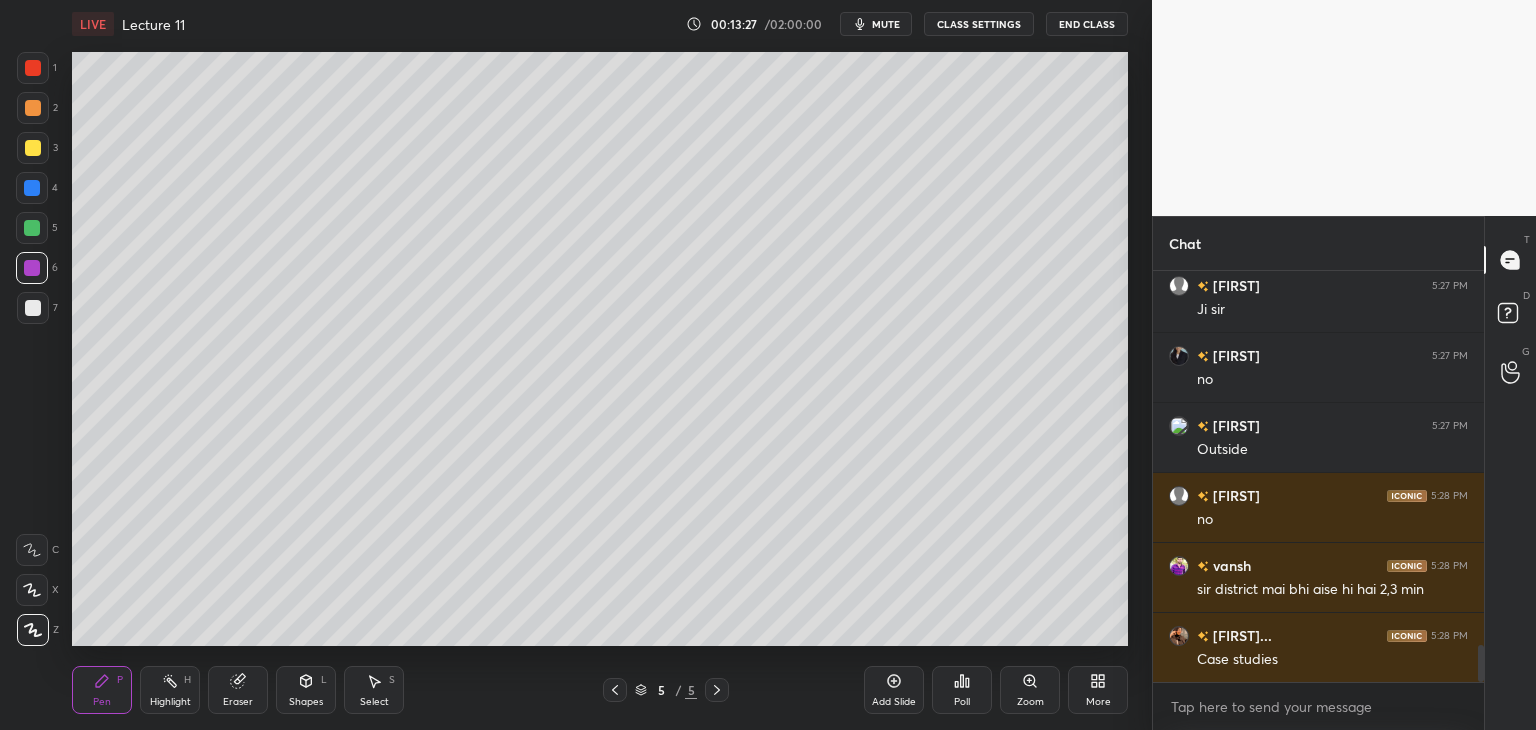 click at bounding box center (32, 228) 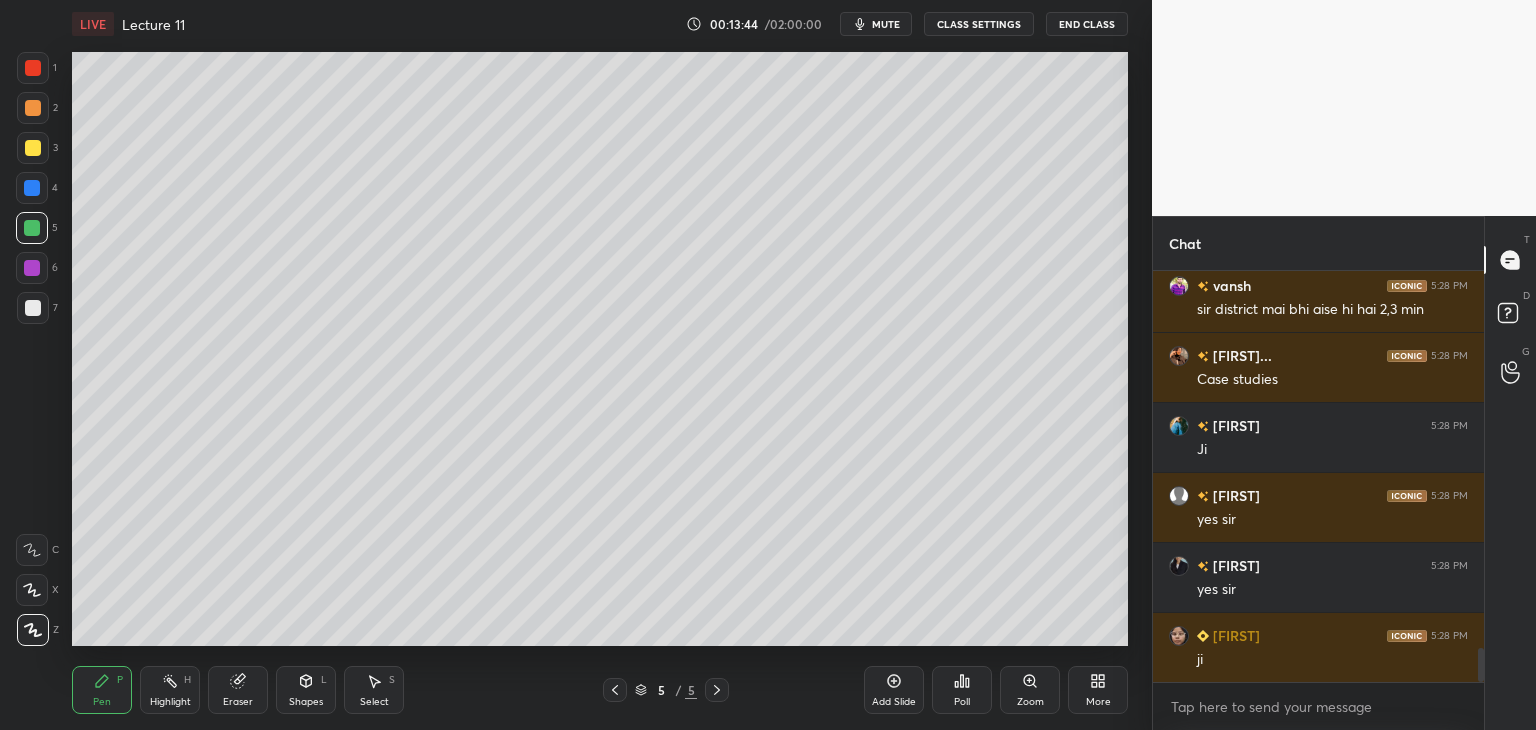 scroll, scrollTop: 4552, scrollLeft: 0, axis: vertical 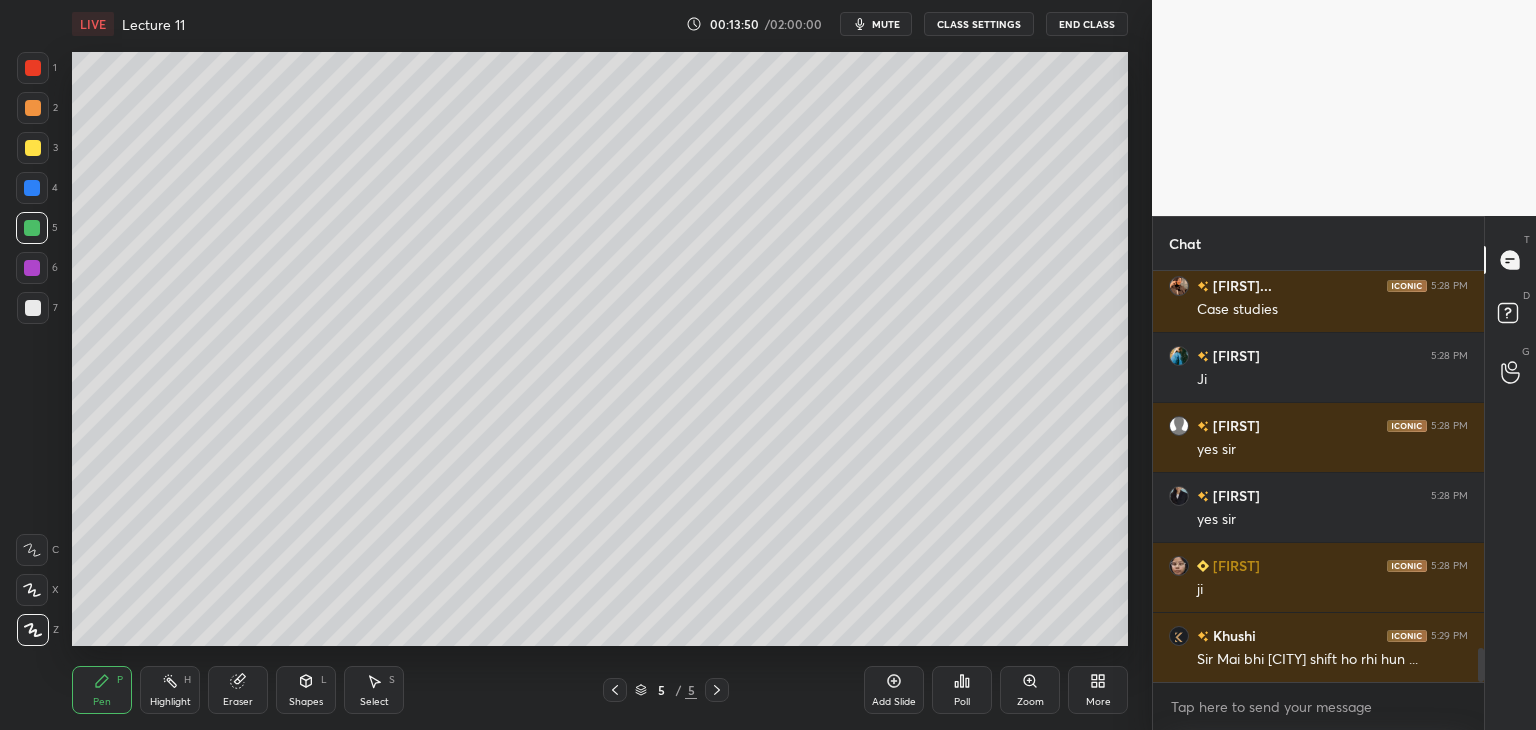 click at bounding box center [33, 308] 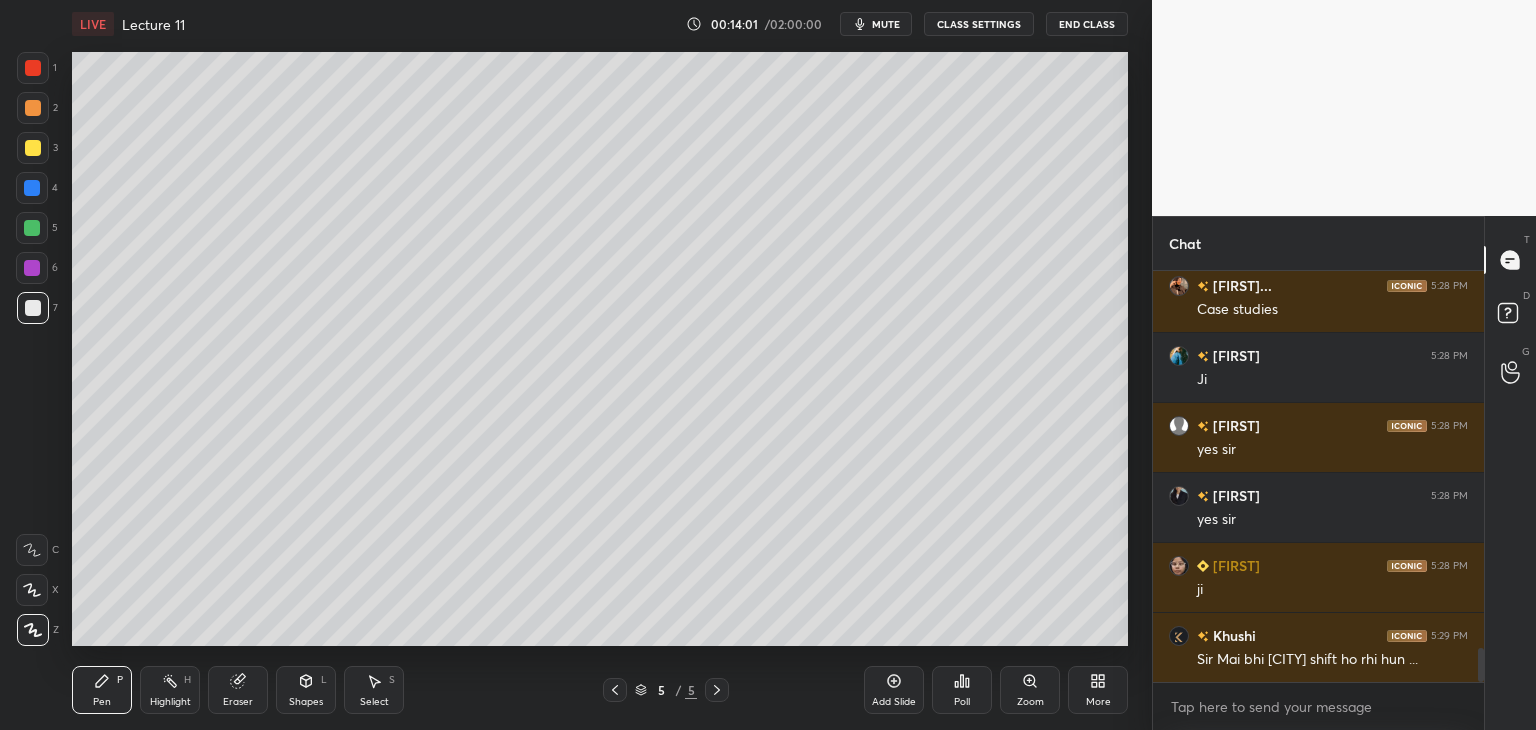 click at bounding box center [32, 228] 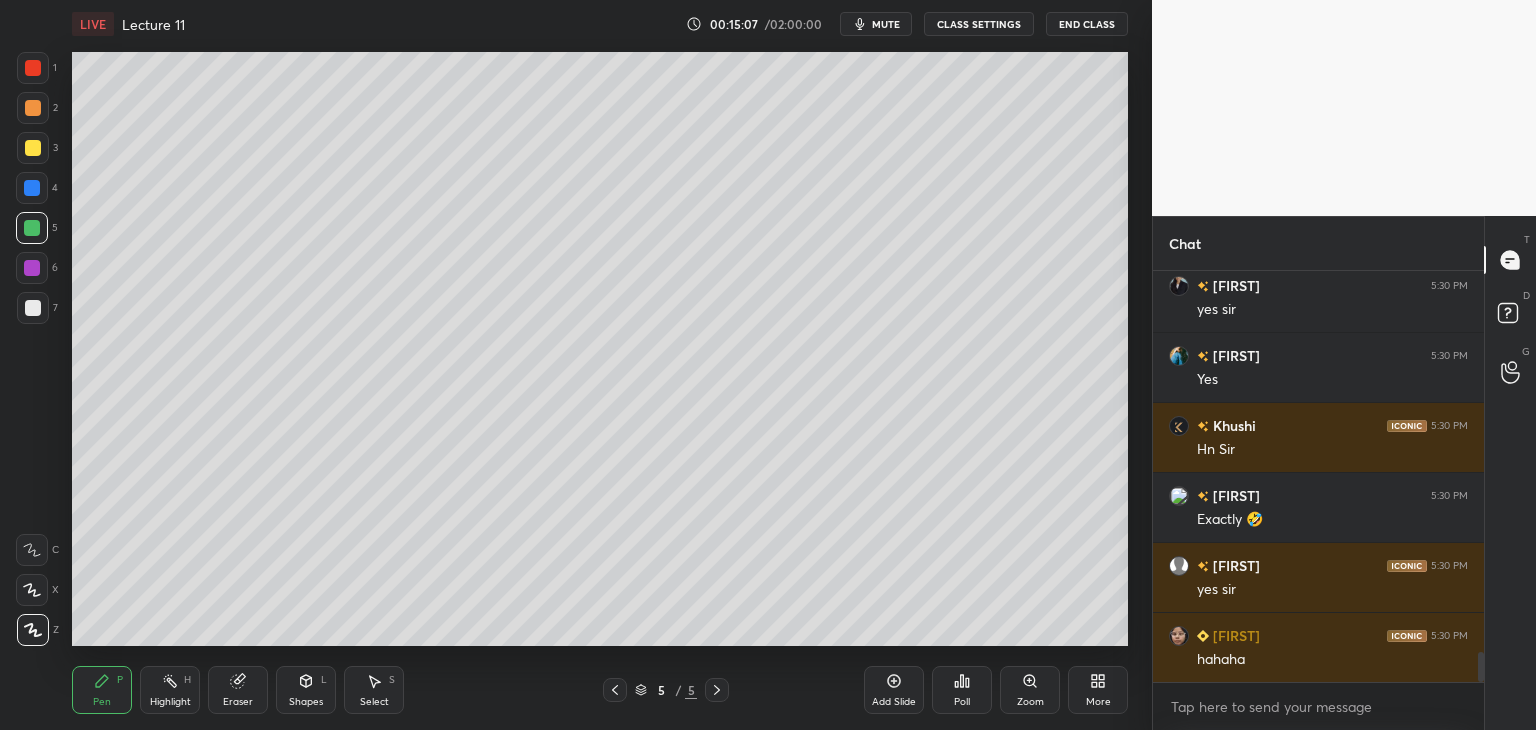 scroll, scrollTop: 5168, scrollLeft: 0, axis: vertical 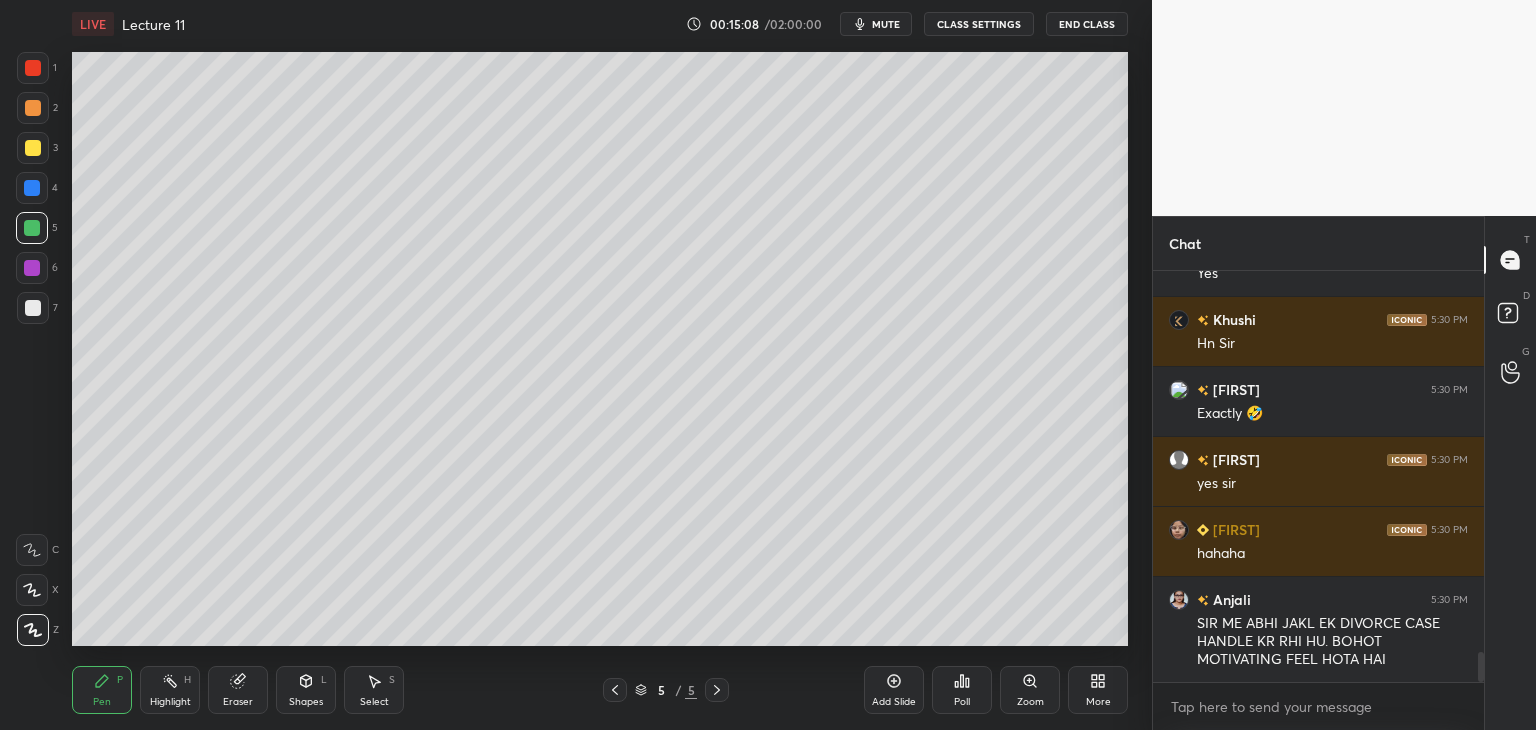 click at bounding box center (32, 188) 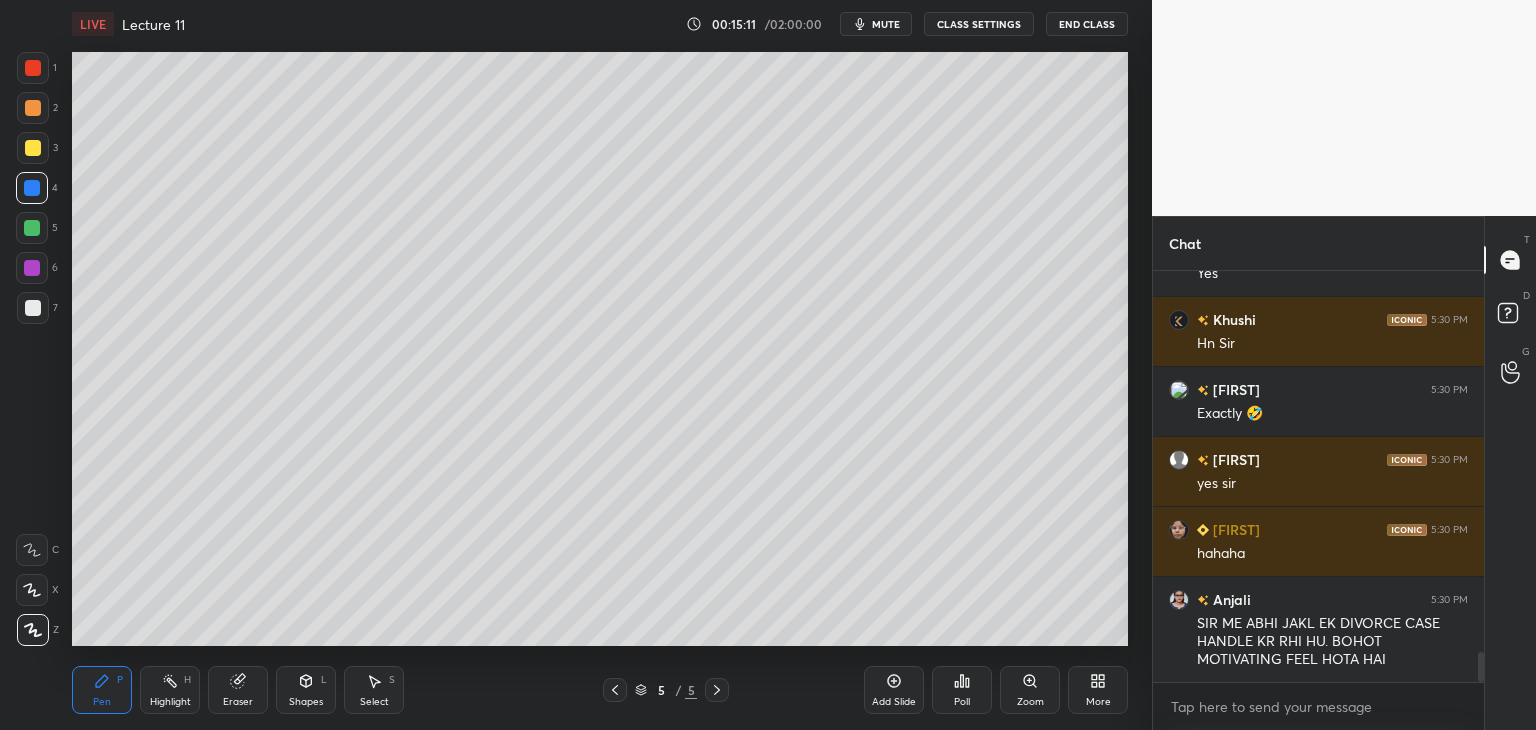 scroll, scrollTop: 5238, scrollLeft: 0, axis: vertical 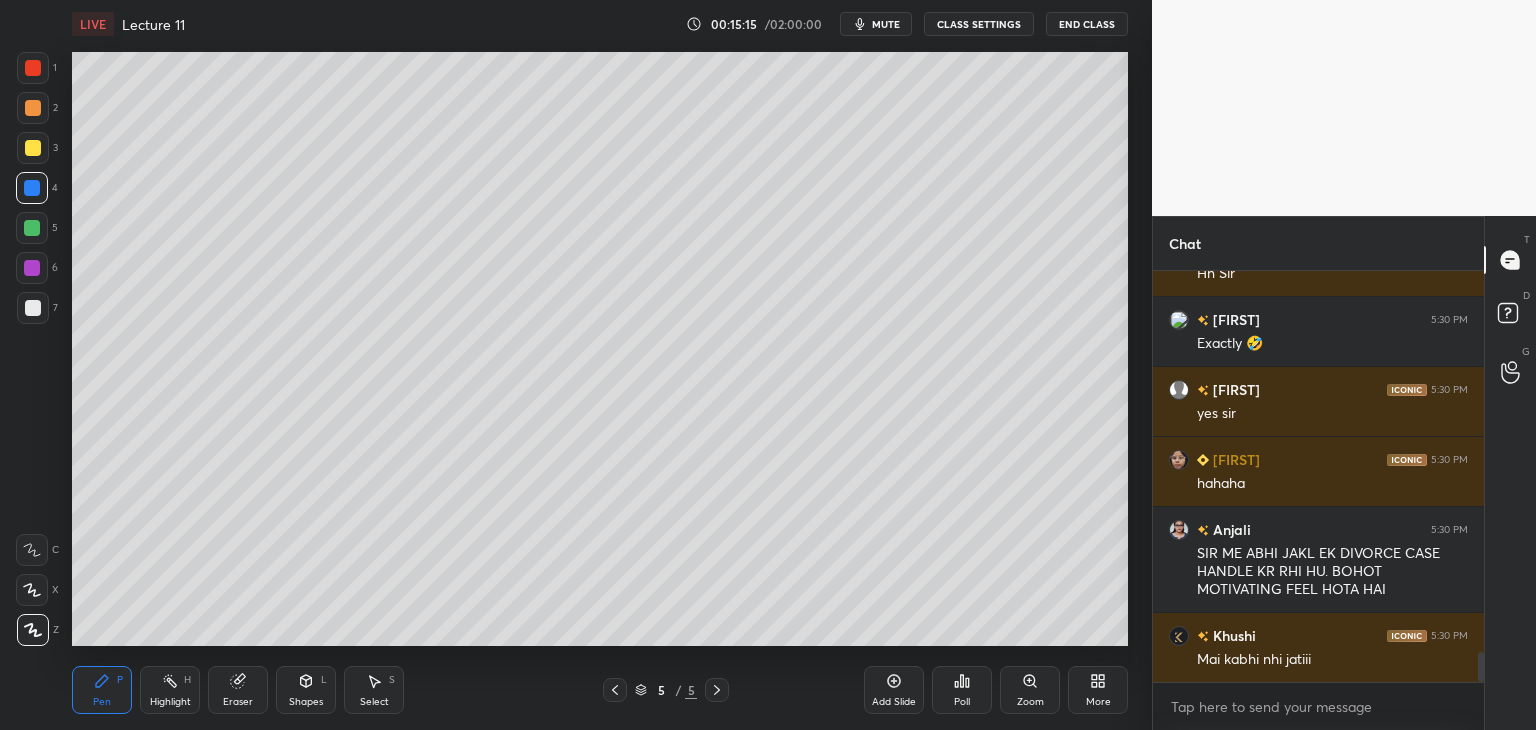 click at bounding box center [33, 148] 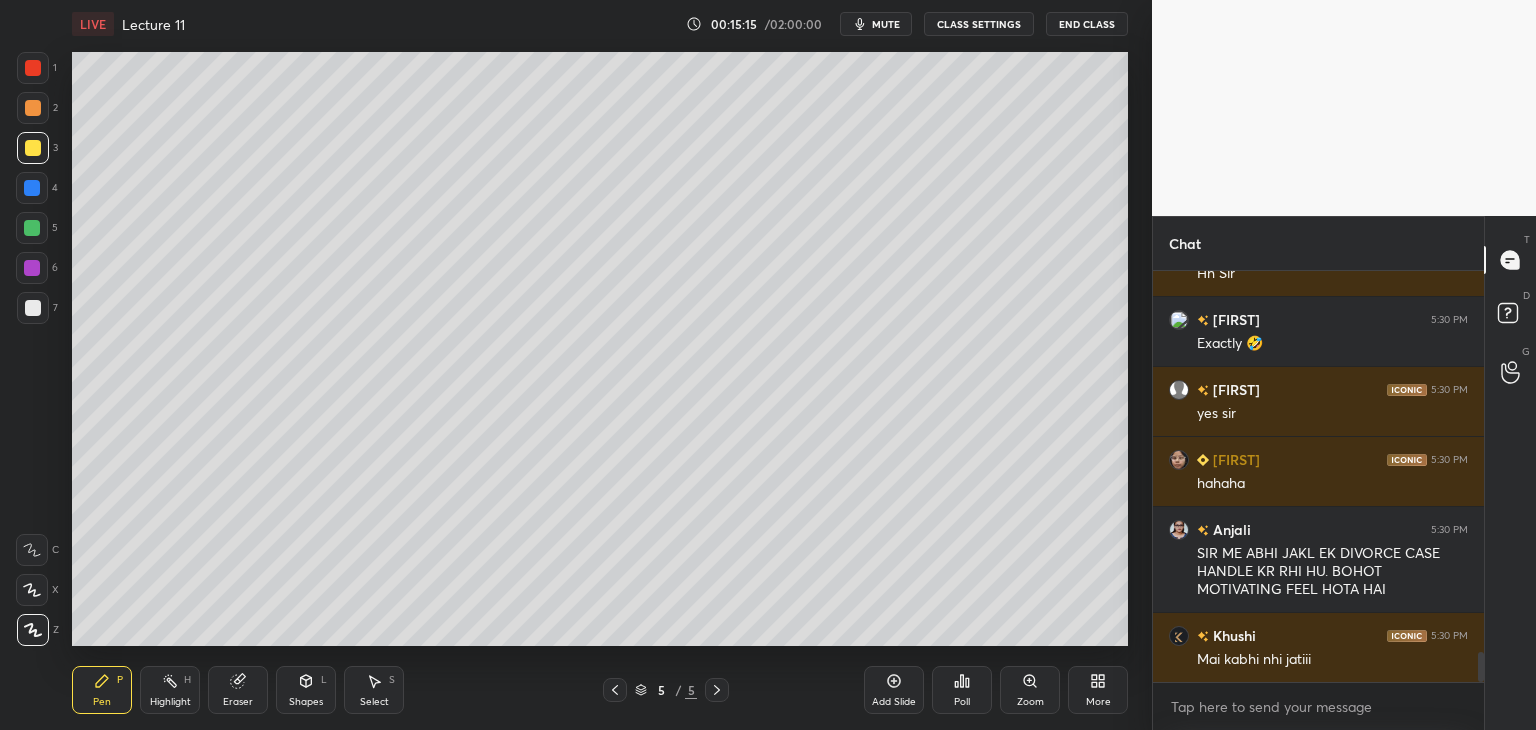 scroll, scrollTop: 5308, scrollLeft: 0, axis: vertical 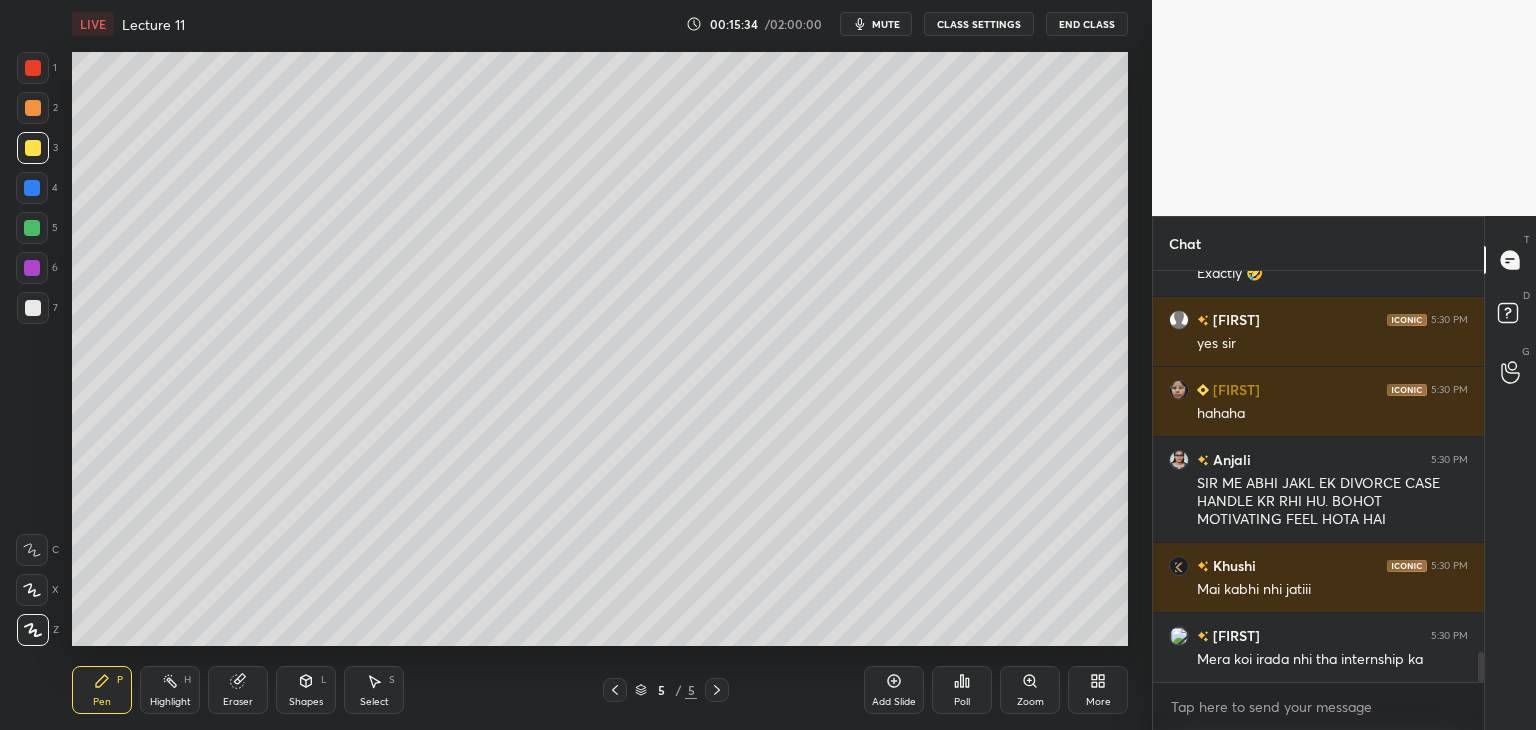 click 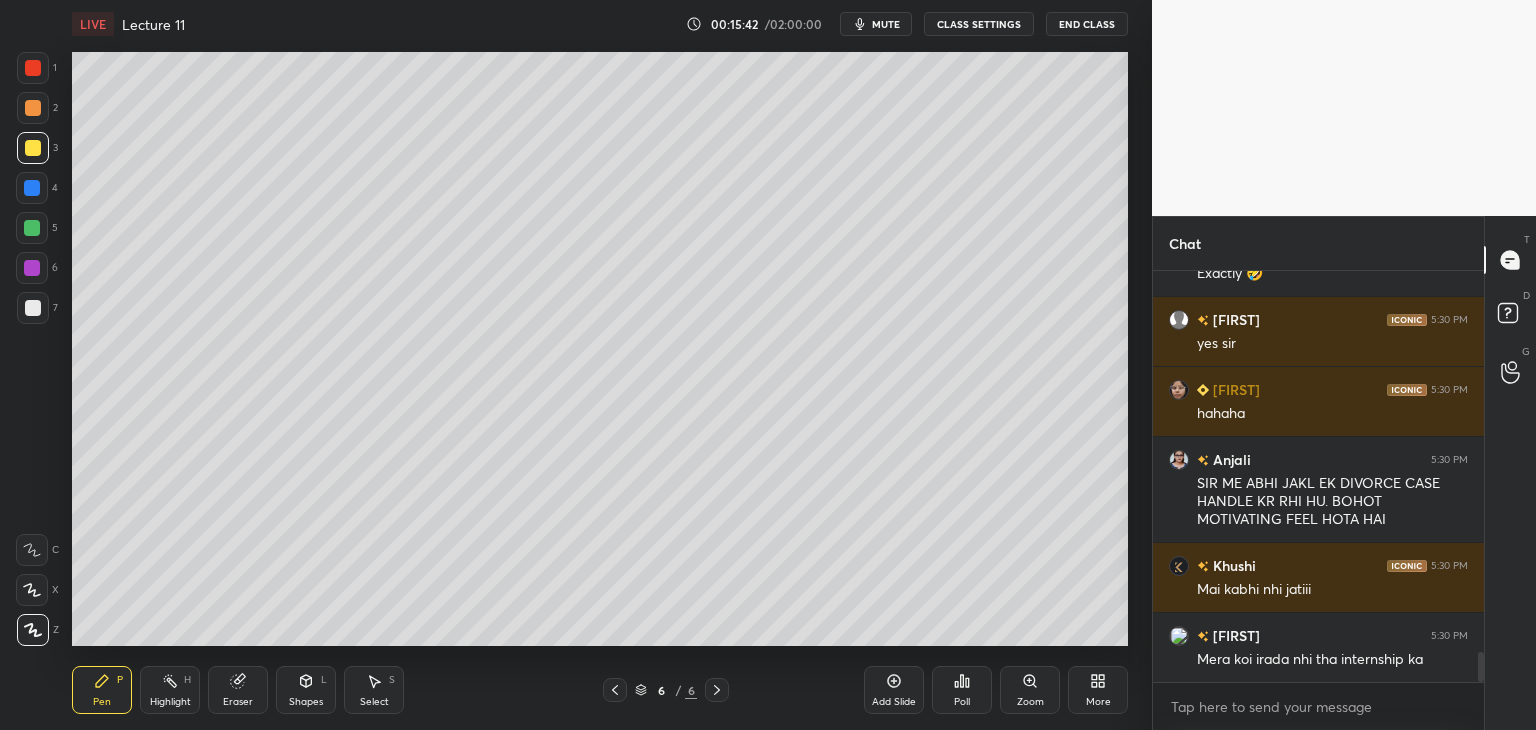 click at bounding box center (32, 228) 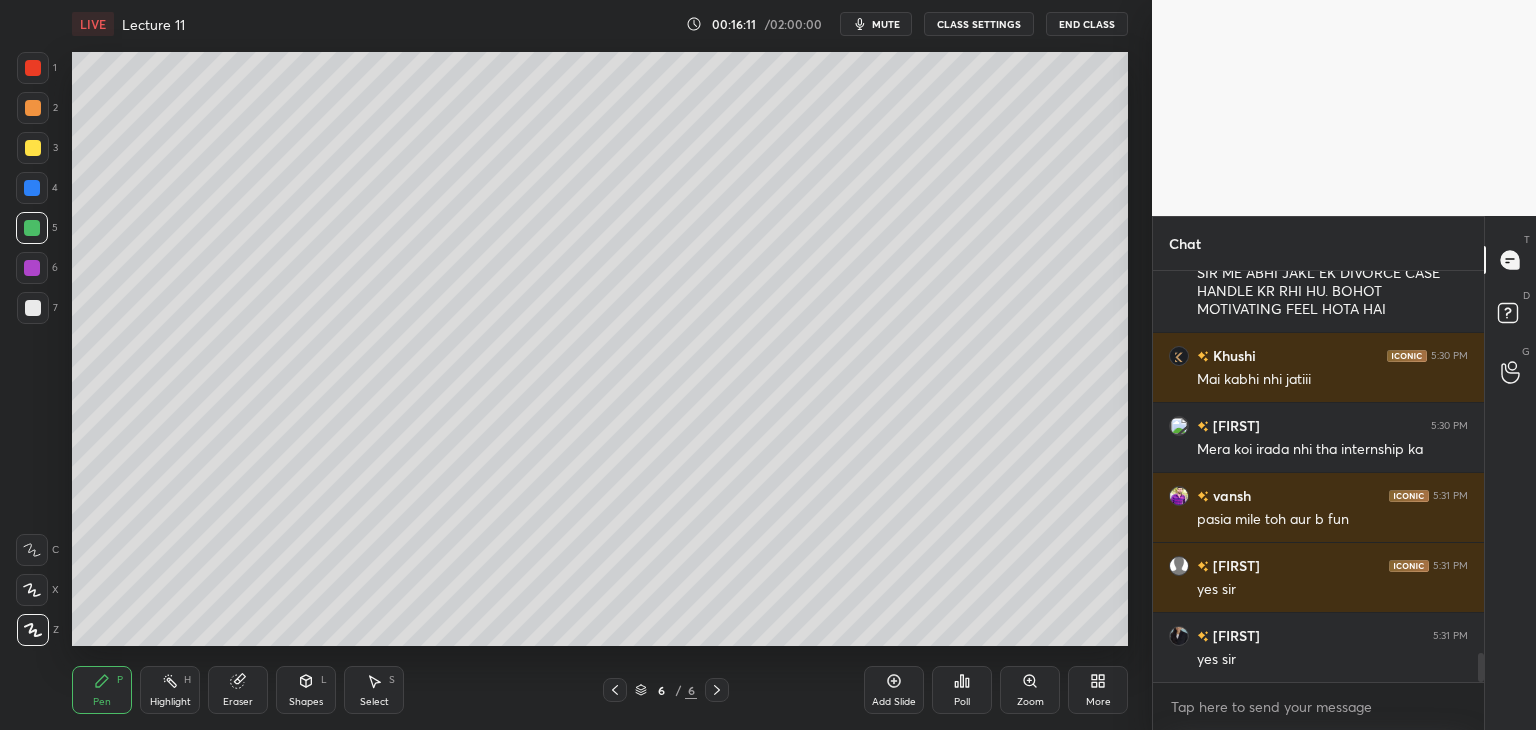 scroll, scrollTop: 5606, scrollLeft: 0, axis: vertical 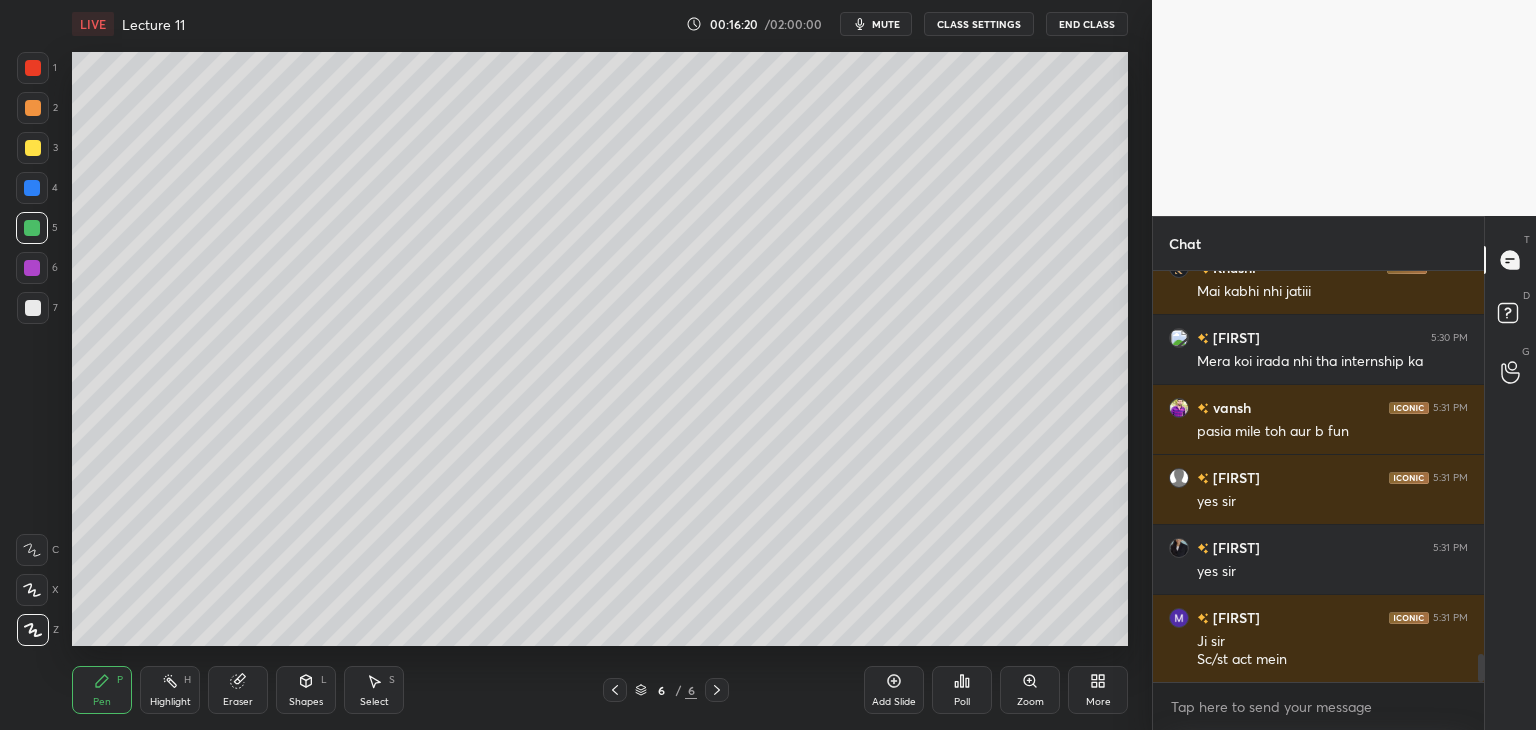 click at bounding box center (32, 268) 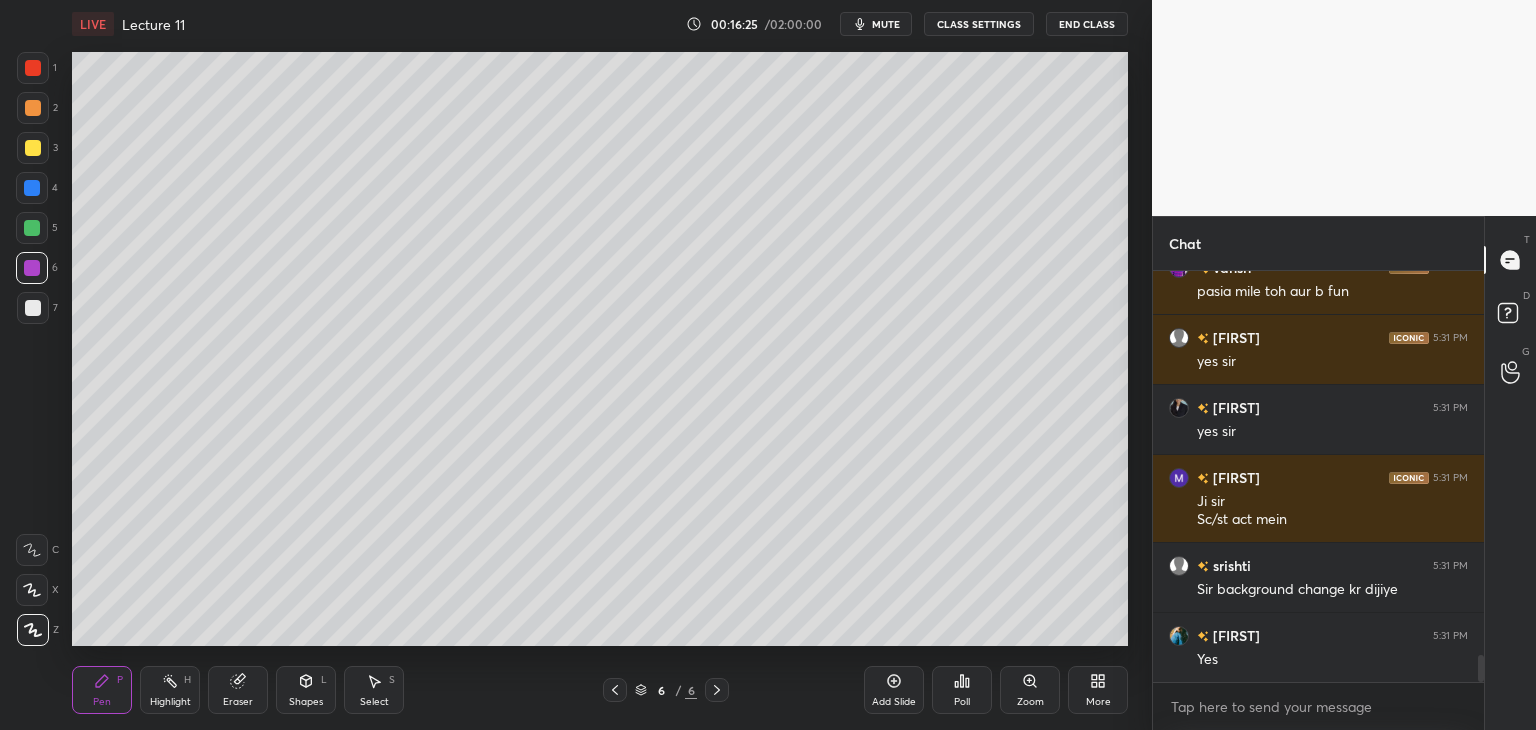 scroll, scrollTop: 5816, scrollLeft: 0, axis: vertical 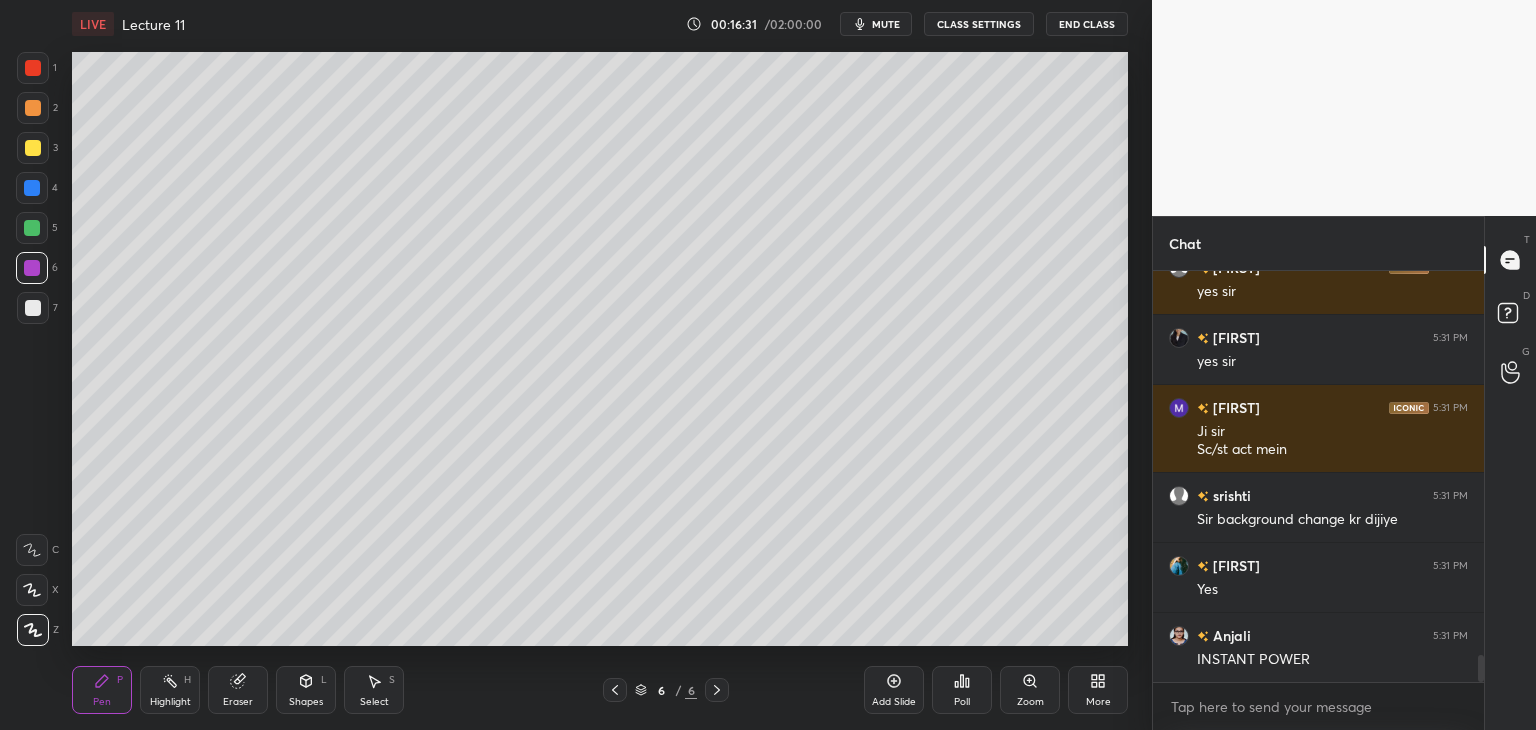 click at bounding box center (32, 228) 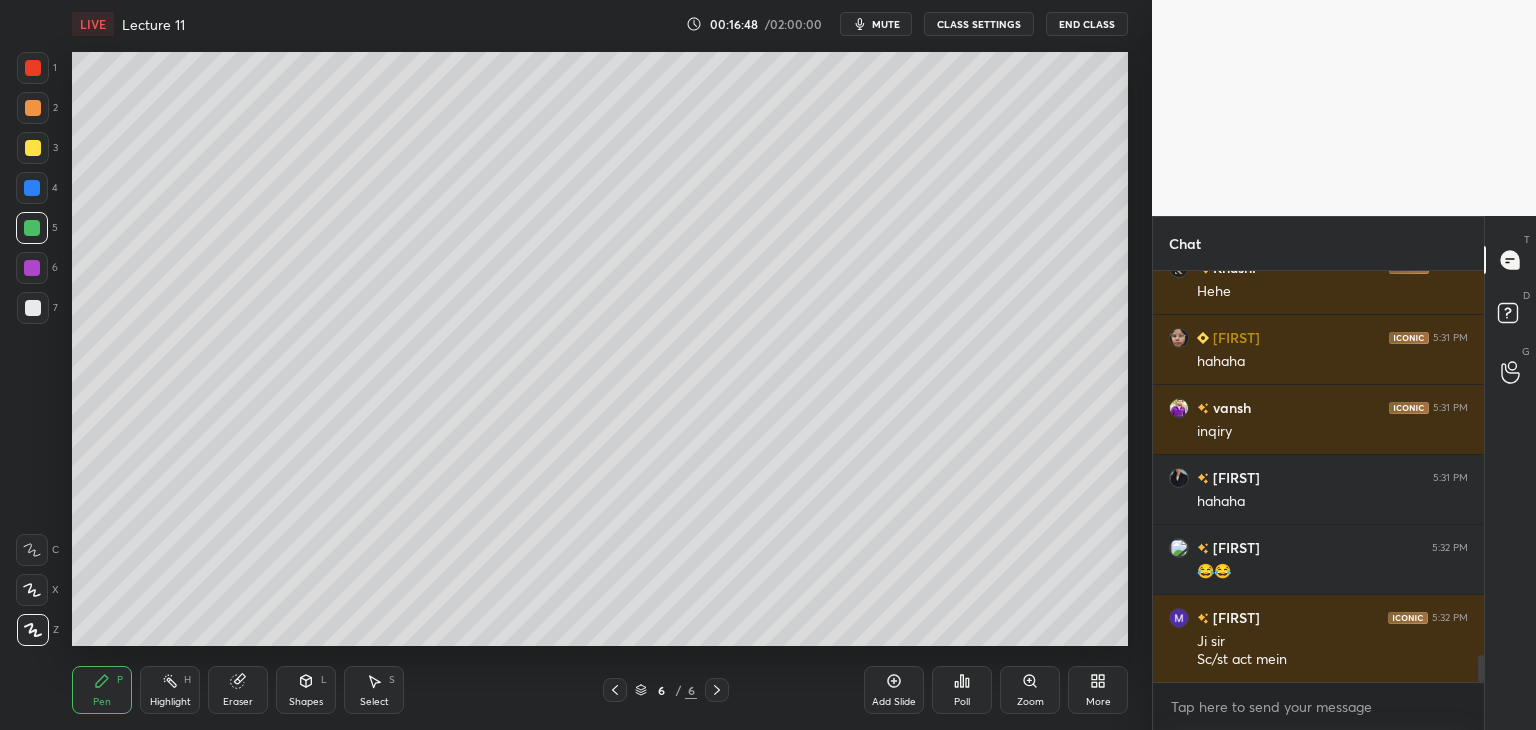 scroll, scrollTop: 5778, scrollLeft: 0, axis: vertical 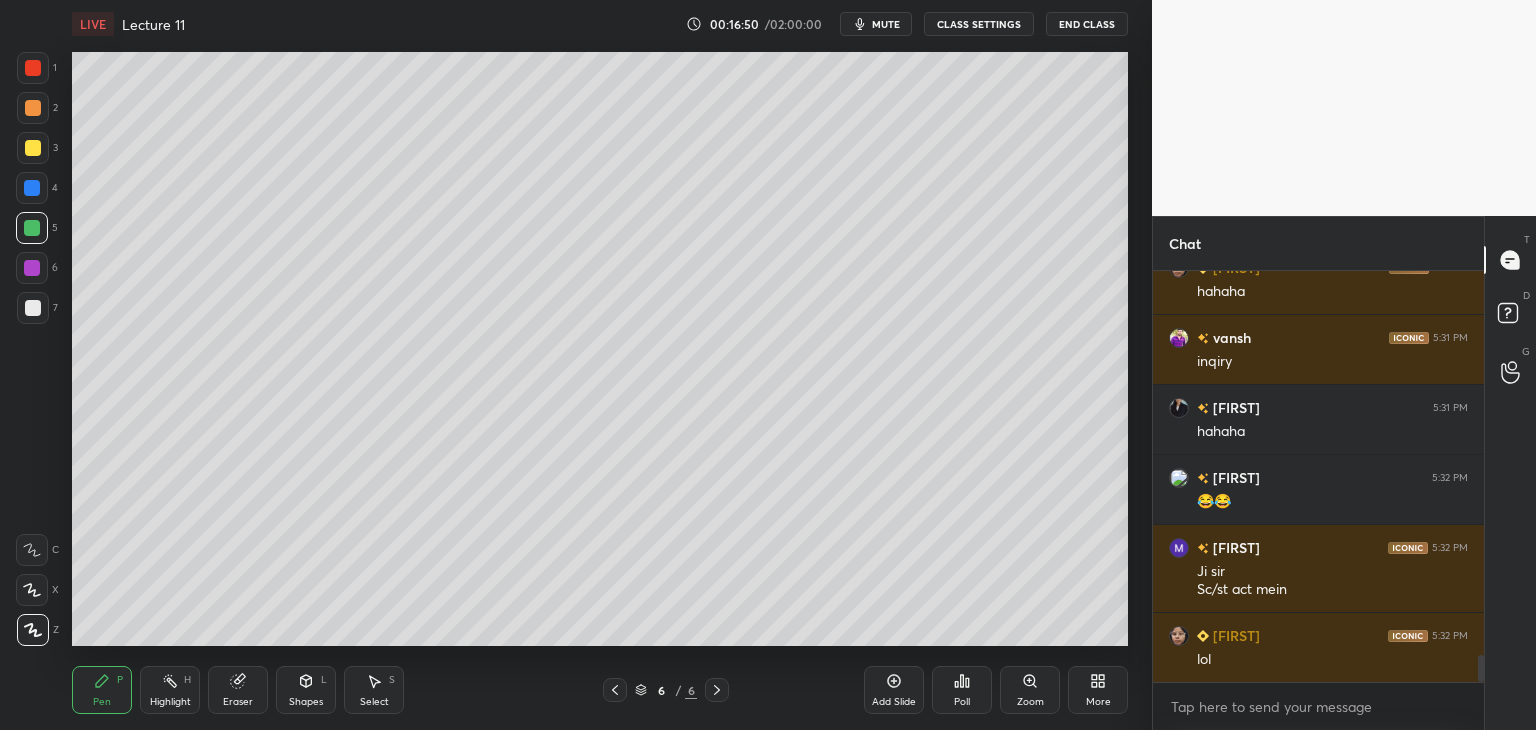 click at bounding box center [33, 308] 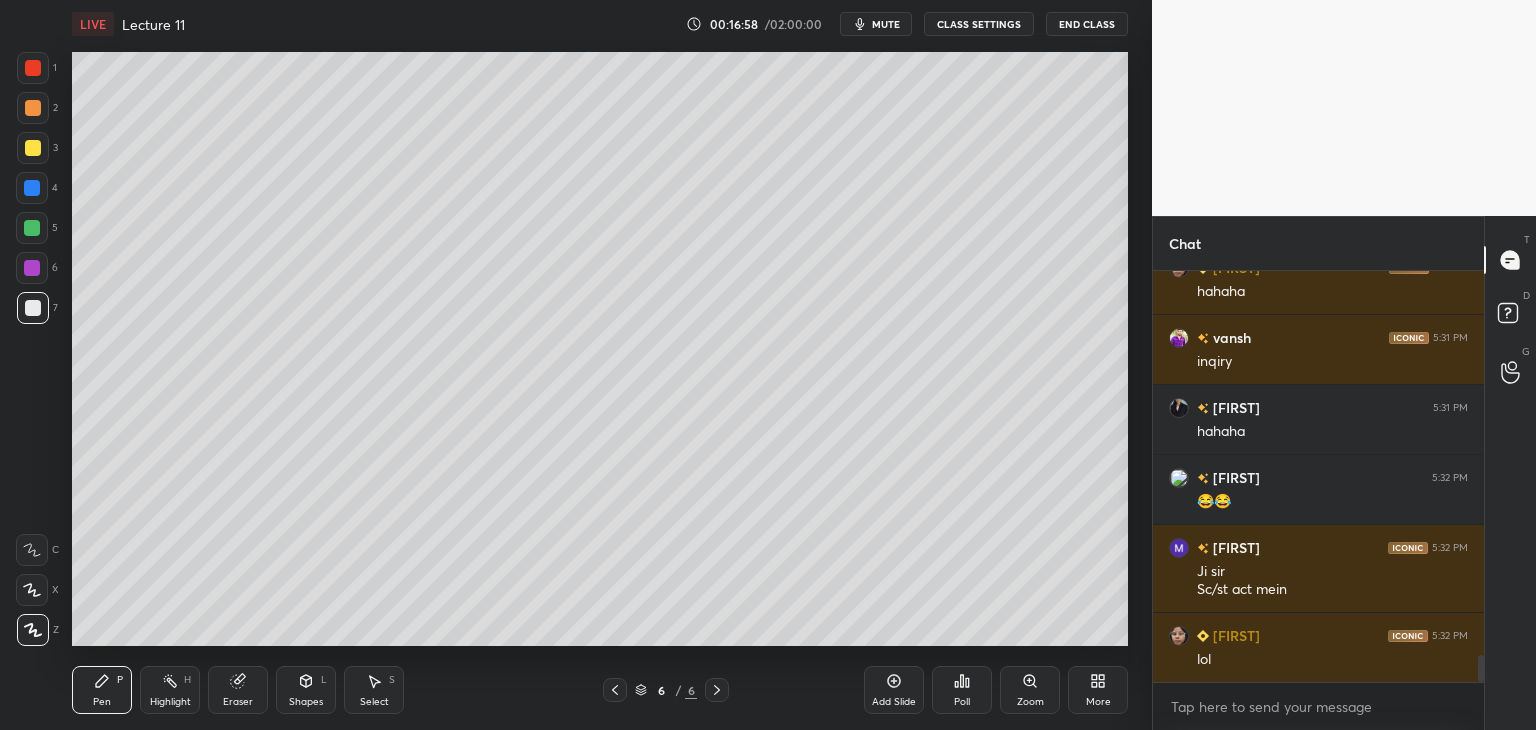 click at bounding box center (32, 268) 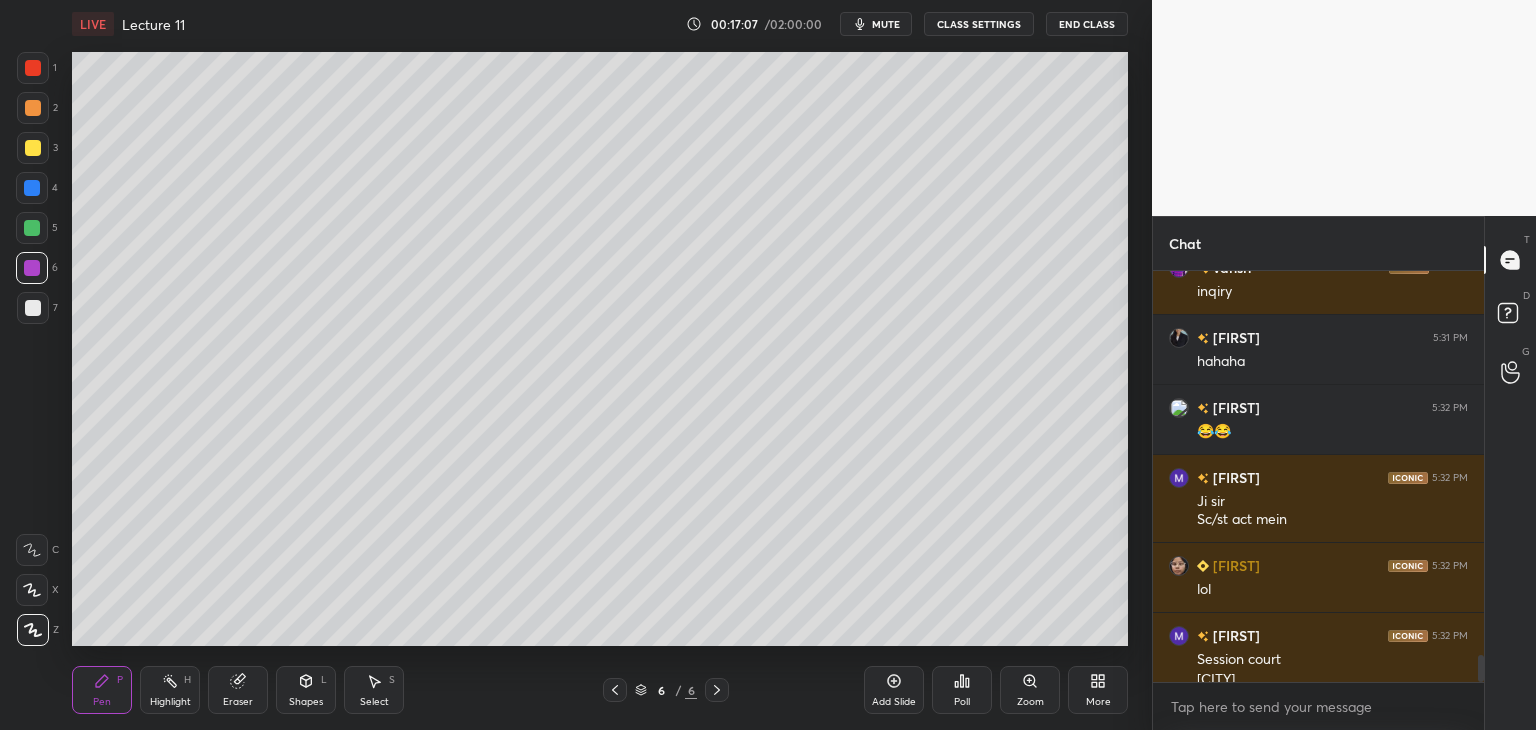 scroll, scrollTop: 5868, scrollLeft: 0, axis: vertical 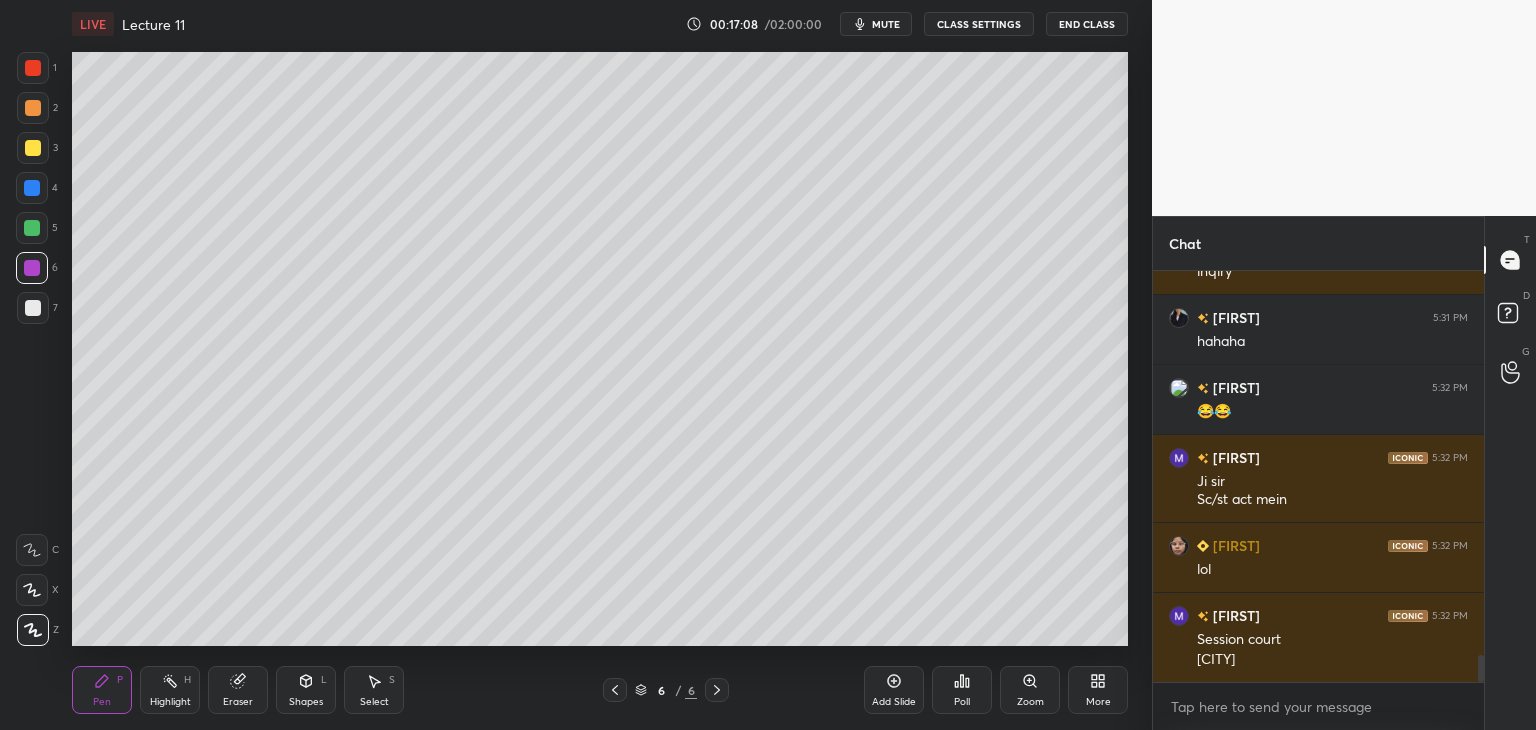 click at bounding box center (33, 148) 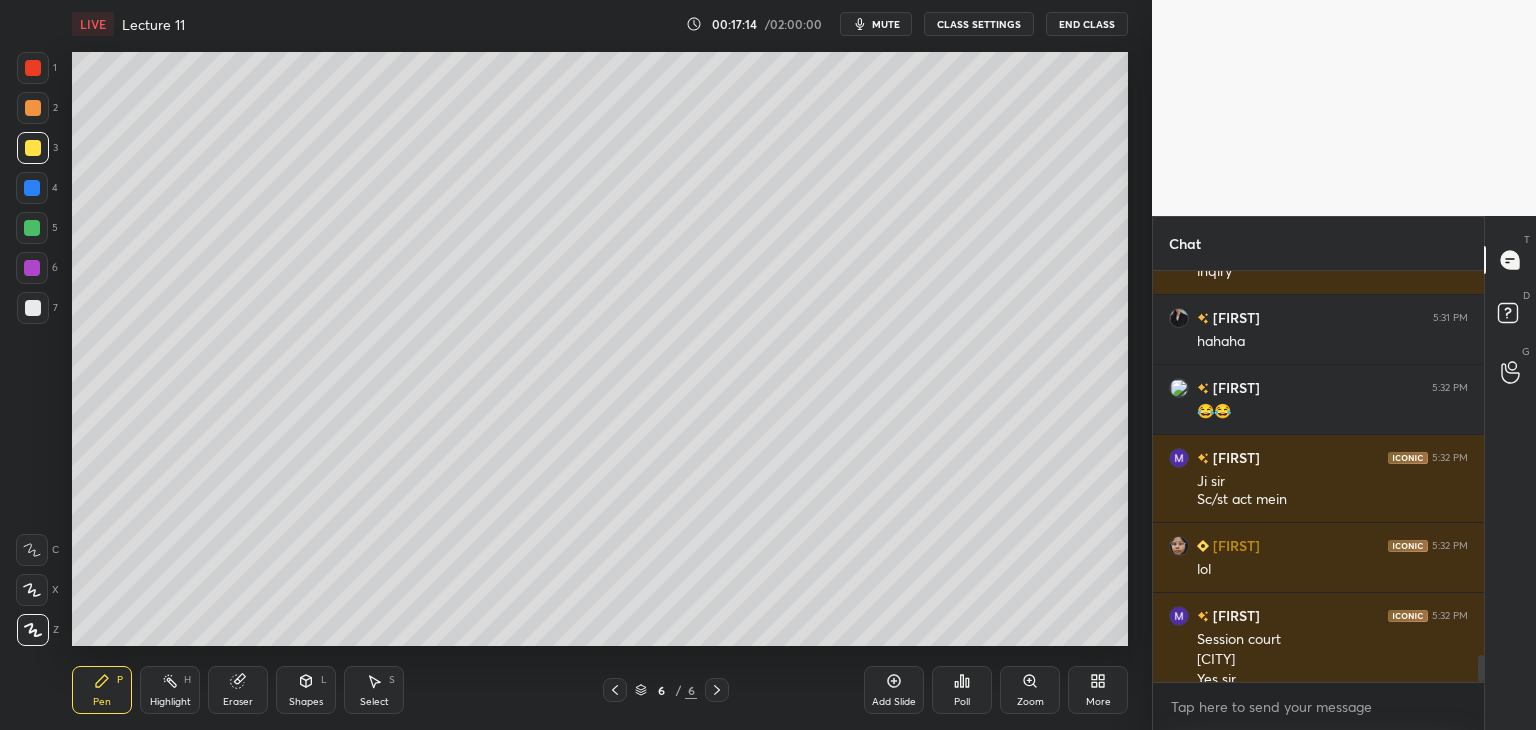 scroll, scrollTop: 5888, scrollLeft: 0, axis: vertical 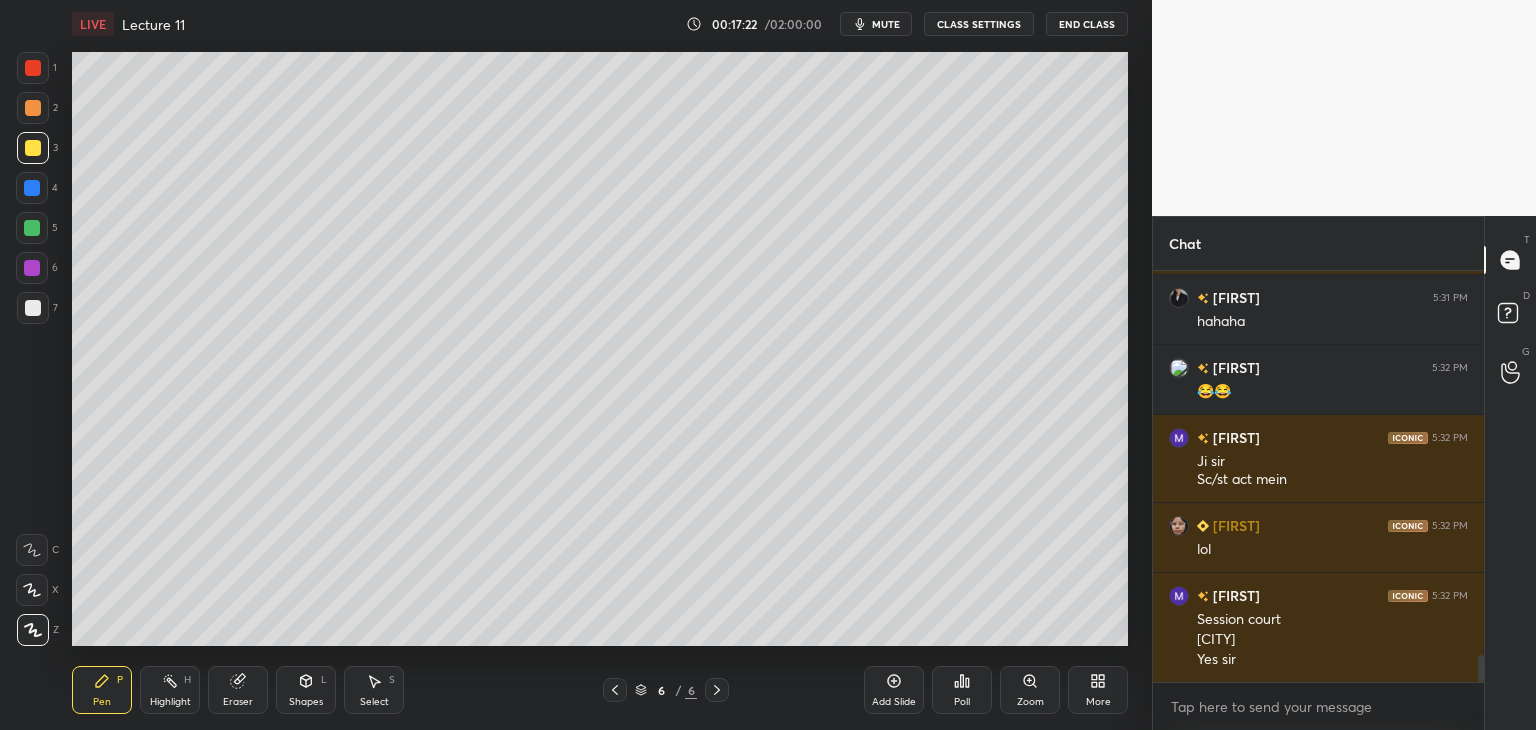 click at bounding box center [32, 228] 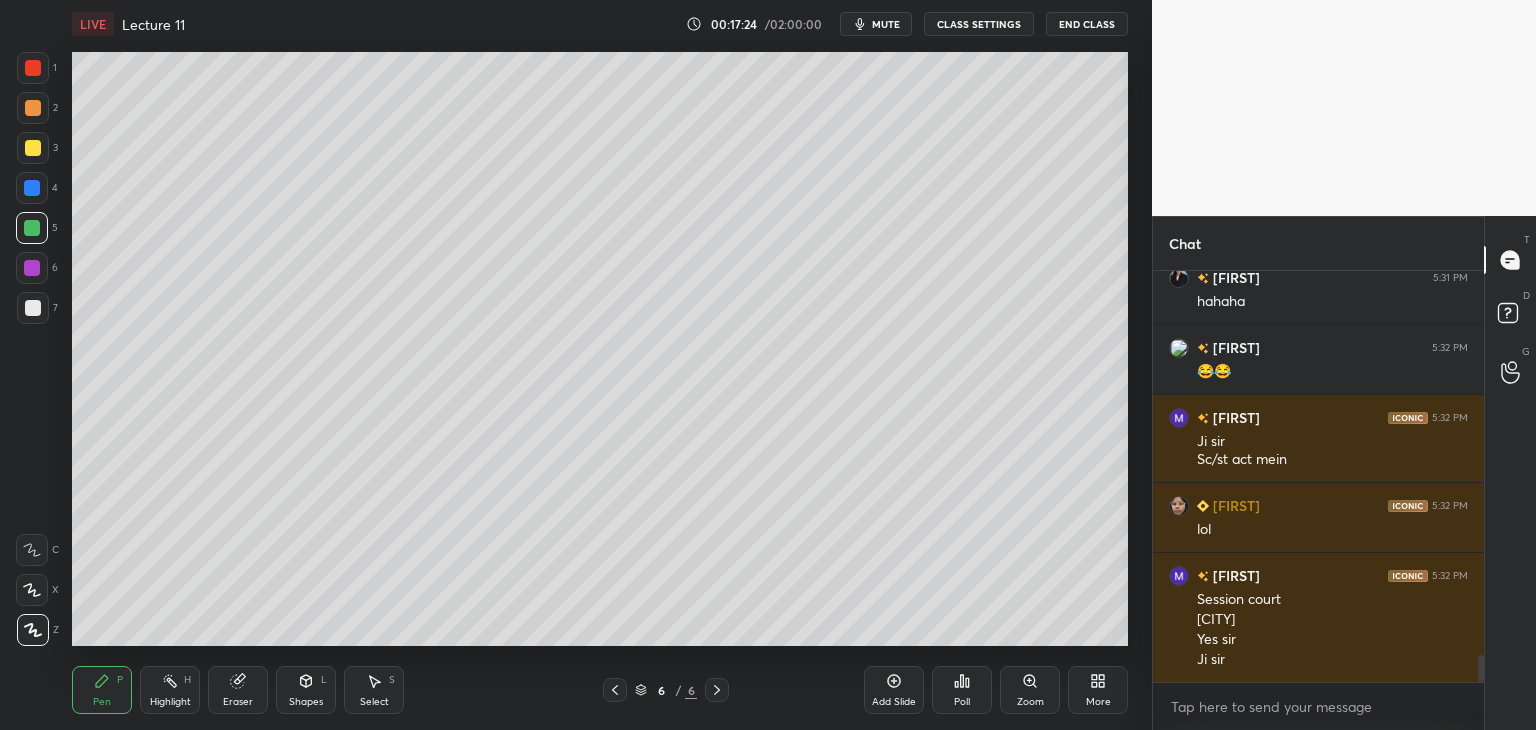 scroll, scrollTop: 5978, scrollLeft: 0, axis: vertical 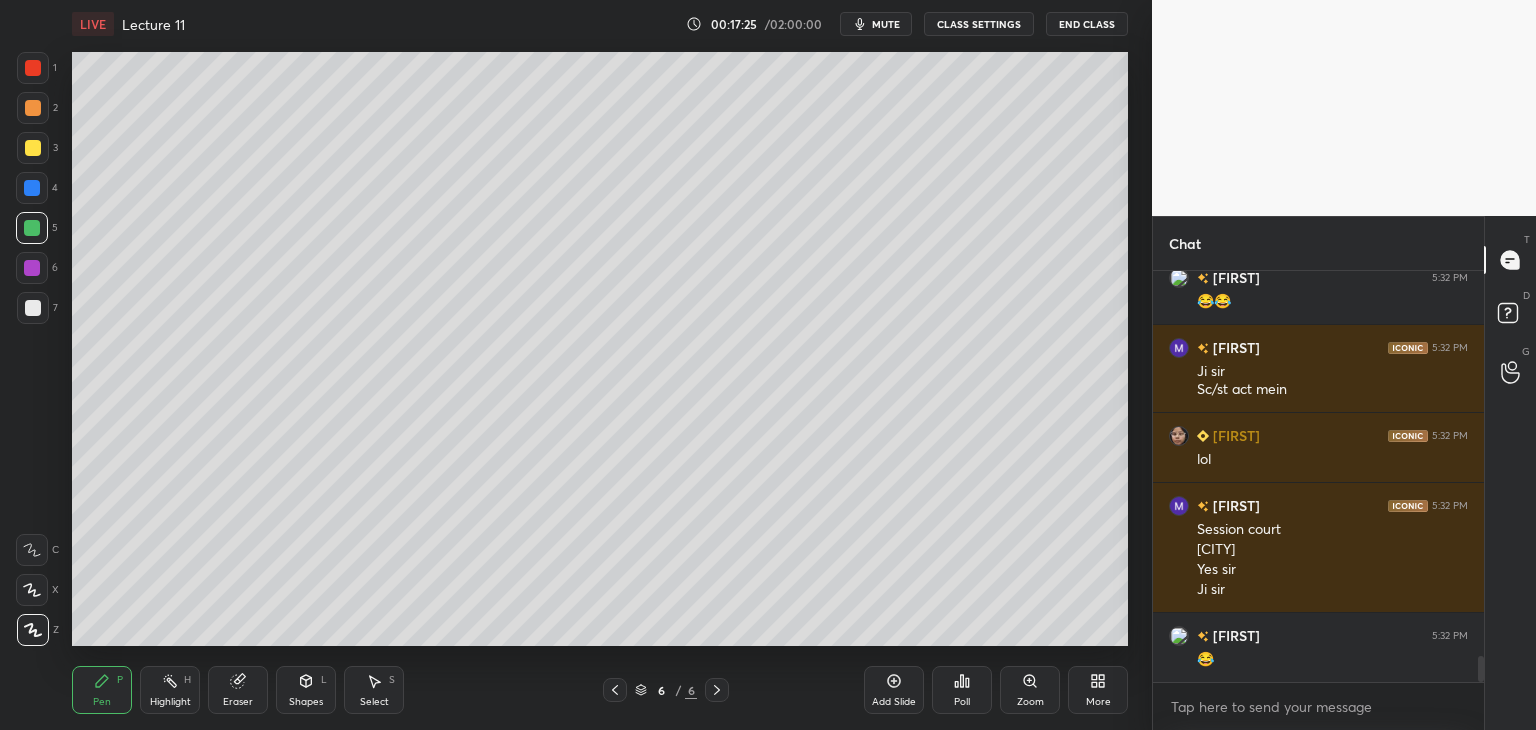 click on "Add Slide" at bounding box center [894, 690] 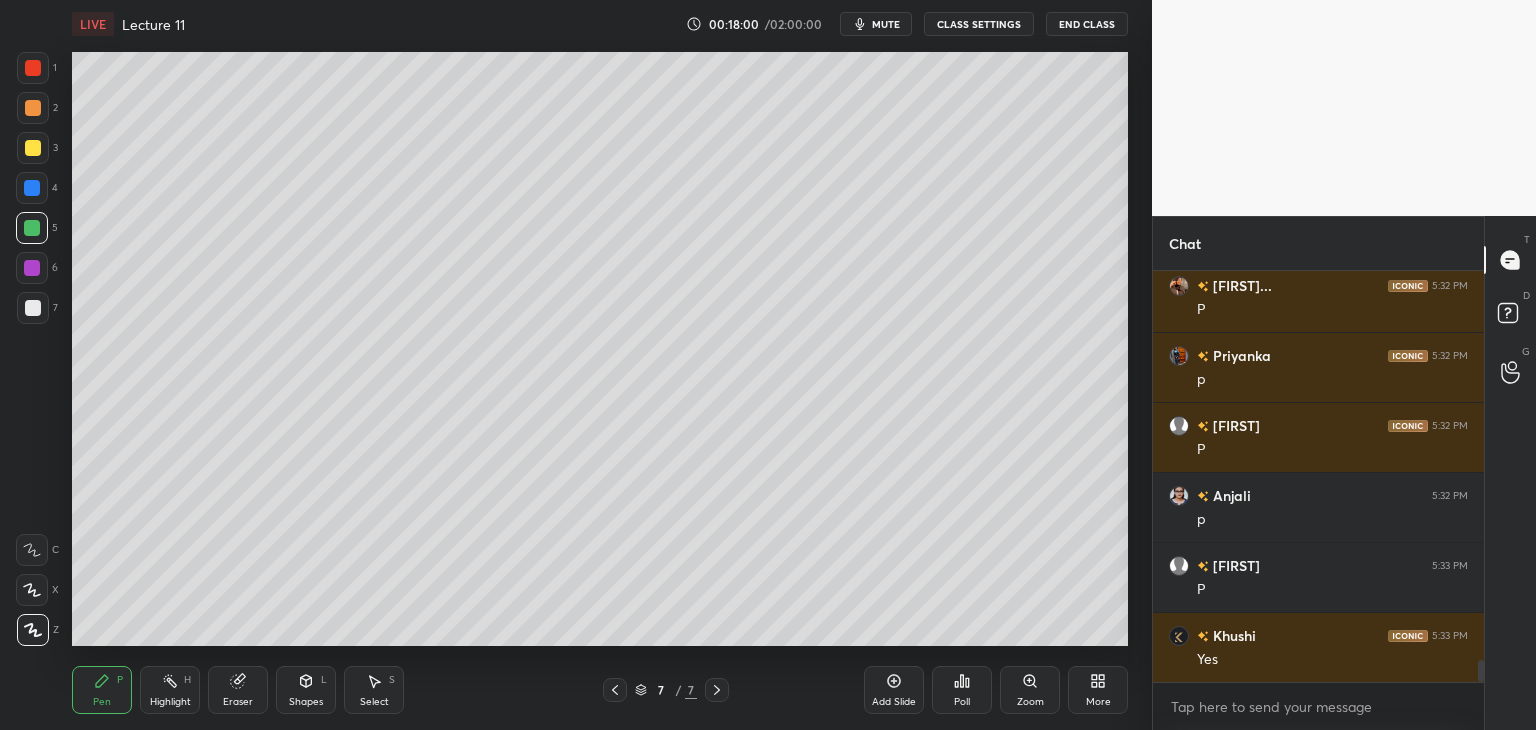 scroll, scrollTop: 7168, scrollLeft: 0, axis: vertical 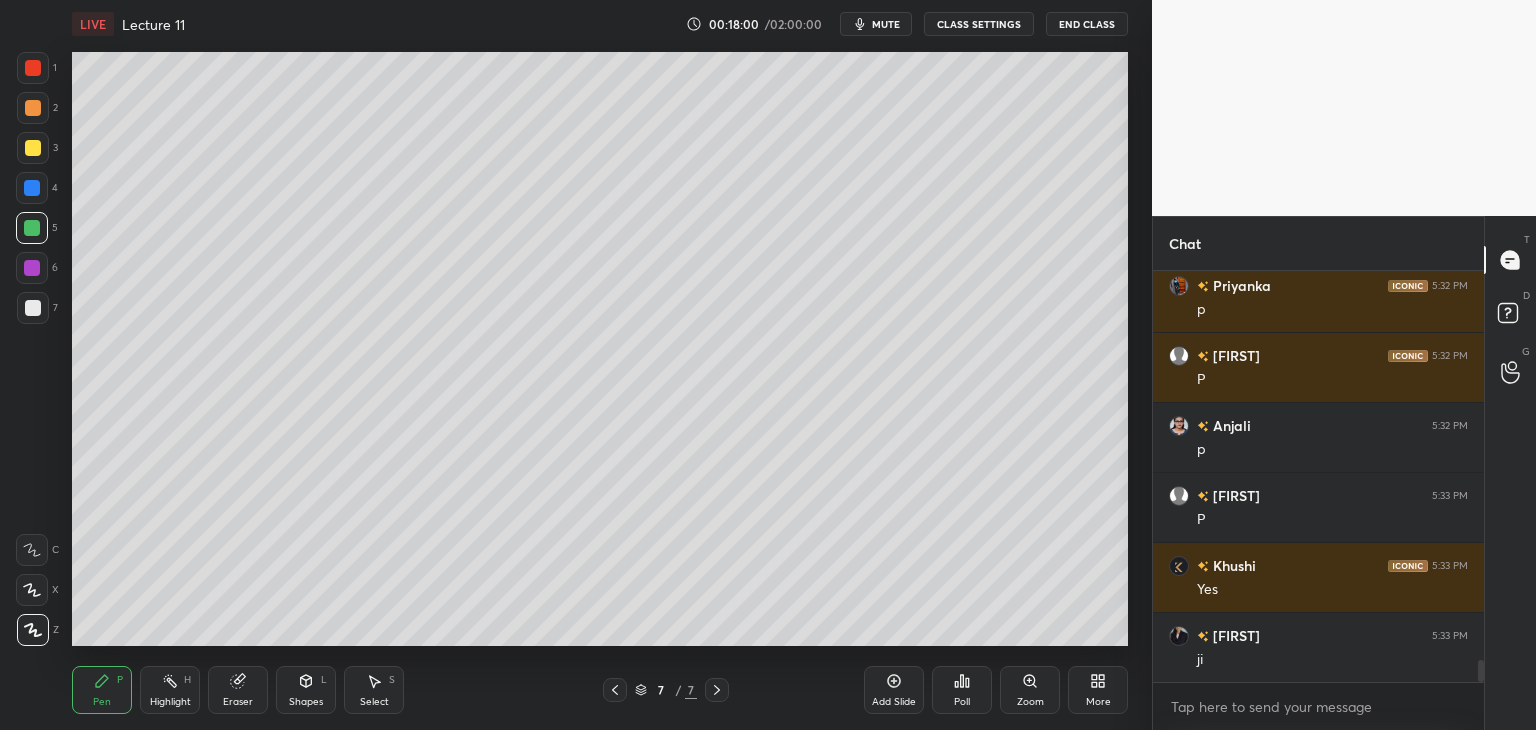 click at bounding box center (32, 188) 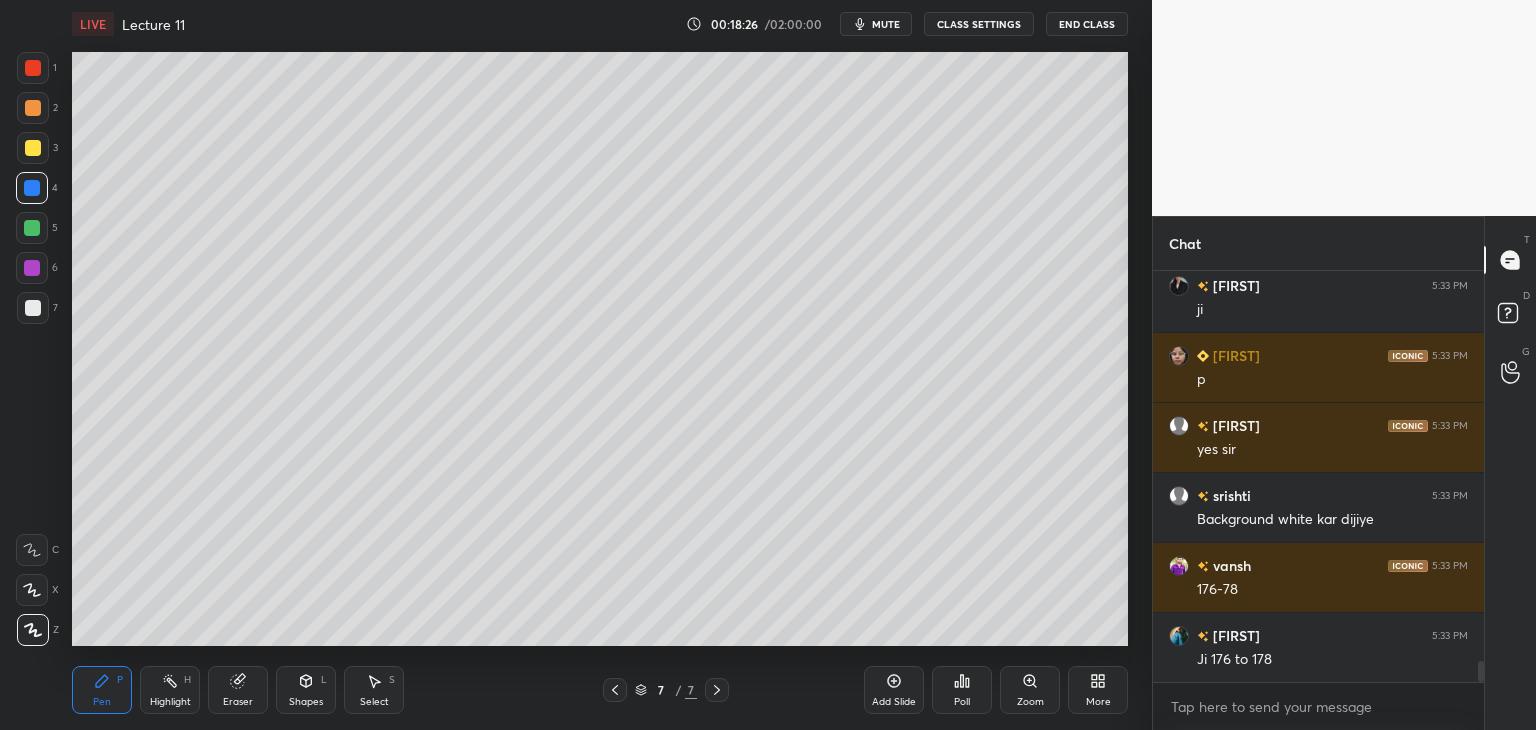 scroll, scrollTop: 7588, scrollLeft: 0, axis: vertical 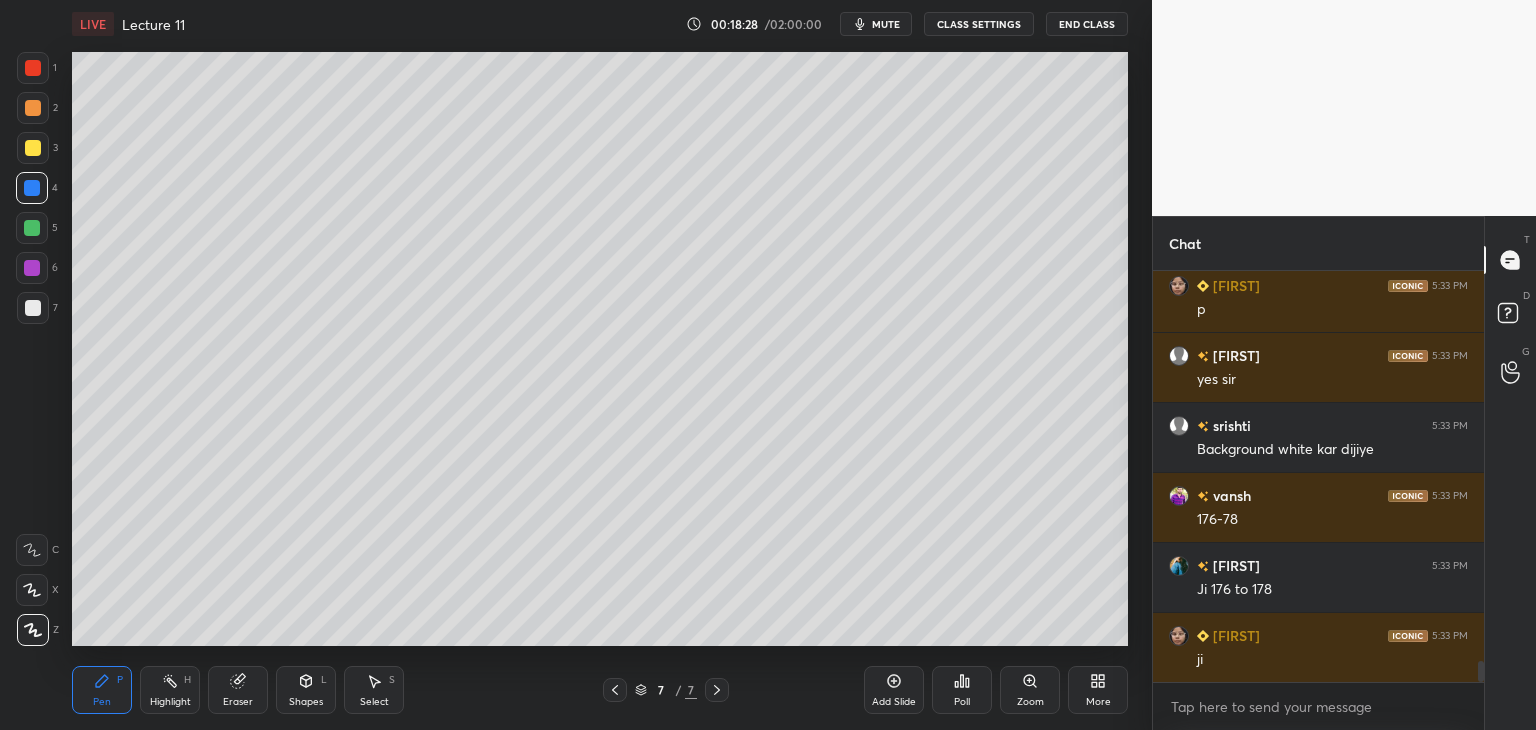 click at bounding box center [33, 308] 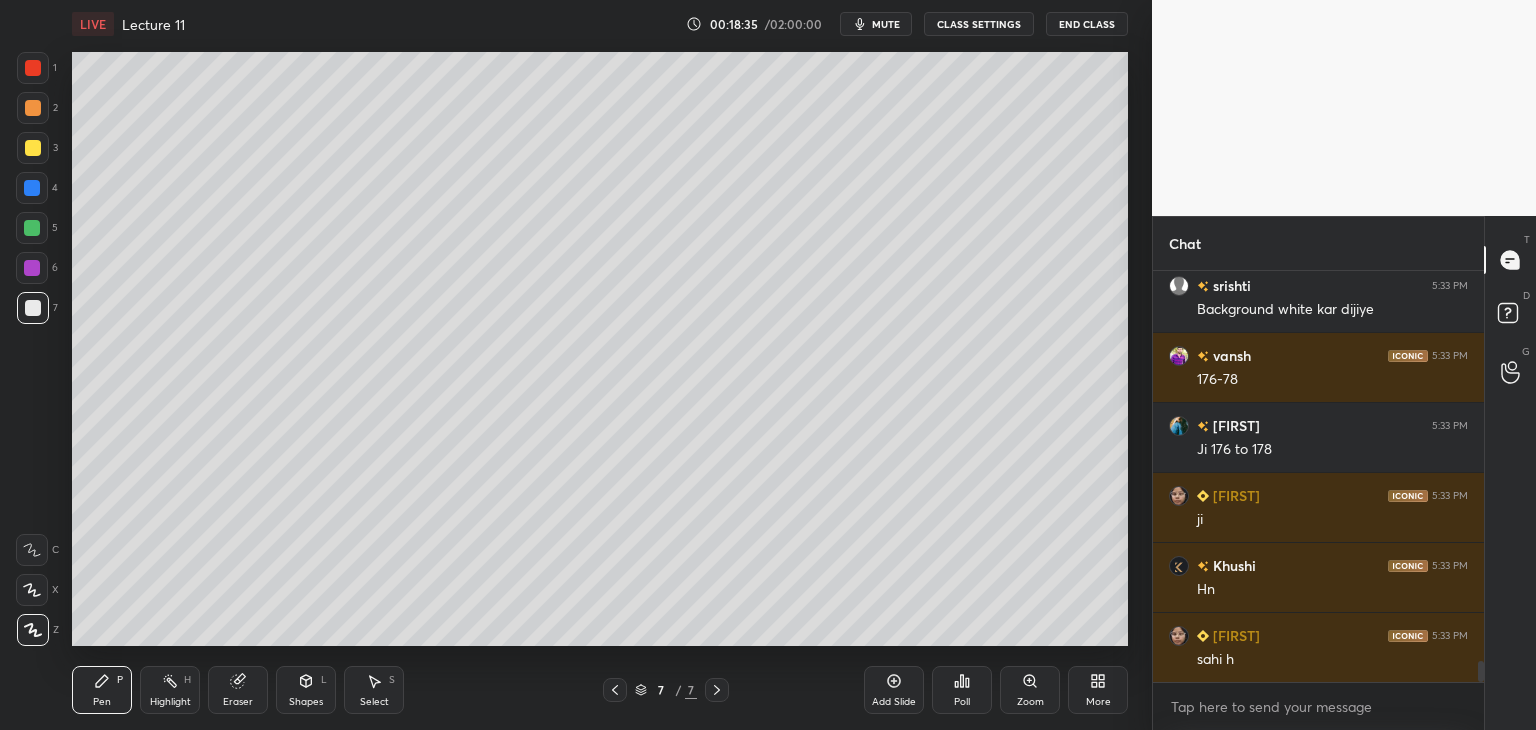 scroll, scrollTop: 7798, scrollLeft: 0, axis: vertical 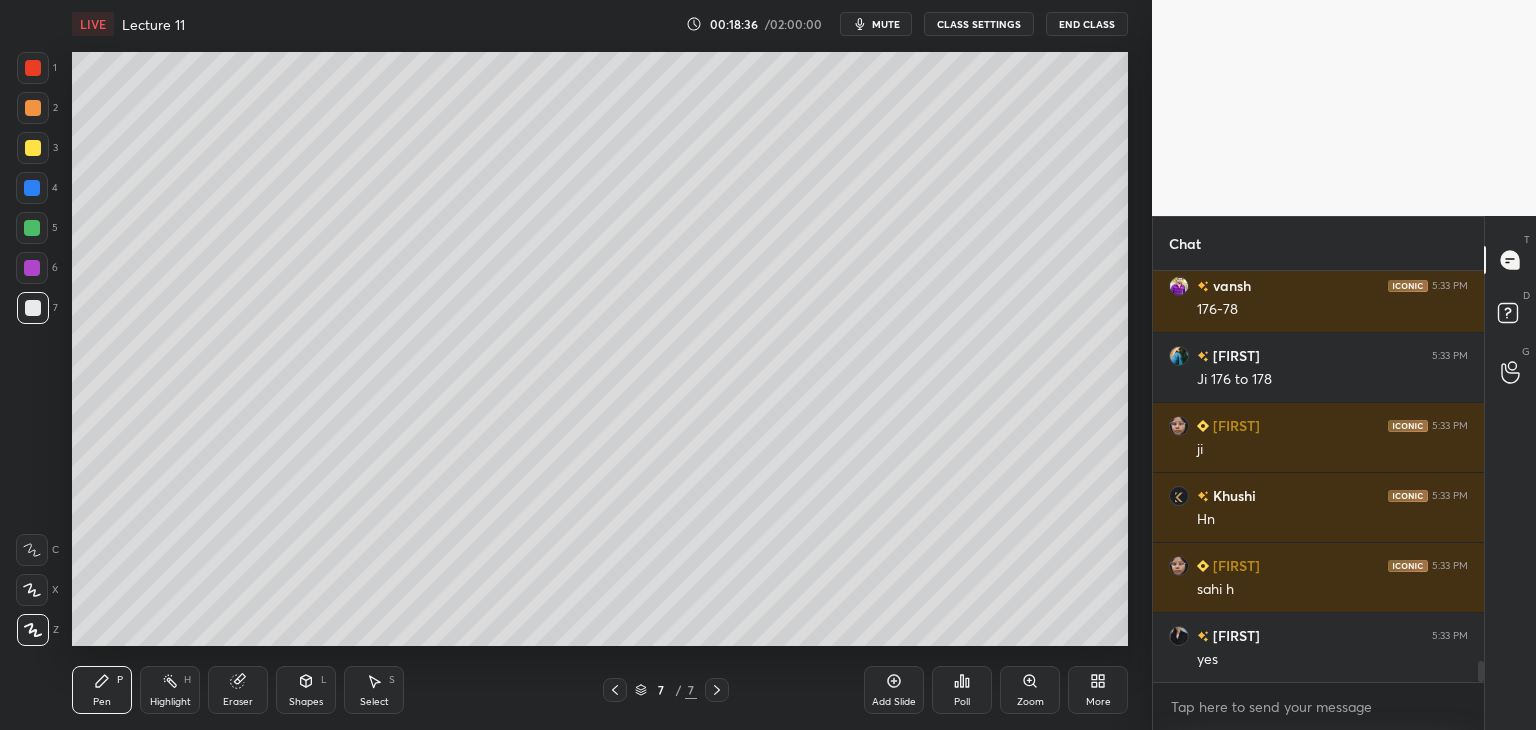 click at bounding box center [32, 268] 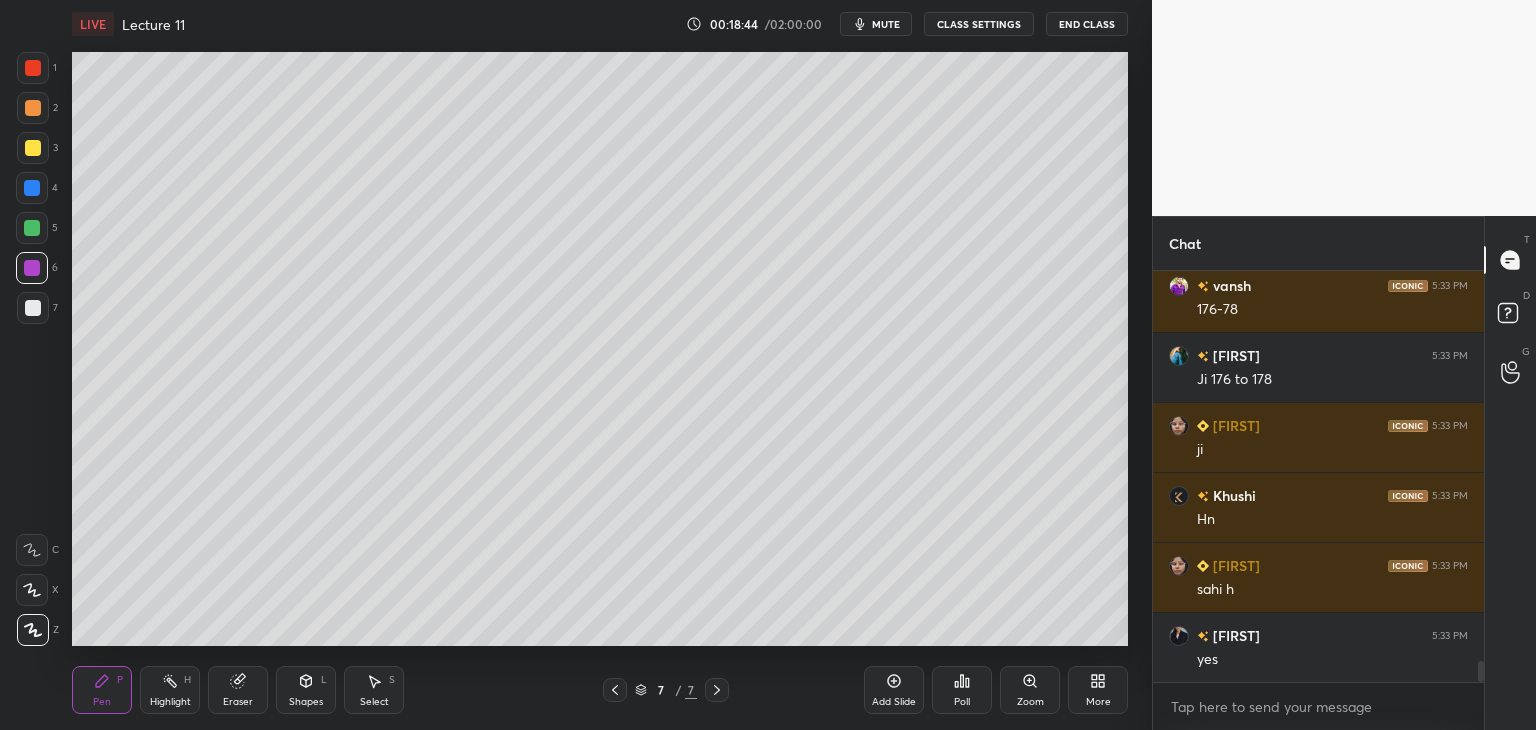click on "More" at bounding box center [1098, 690] 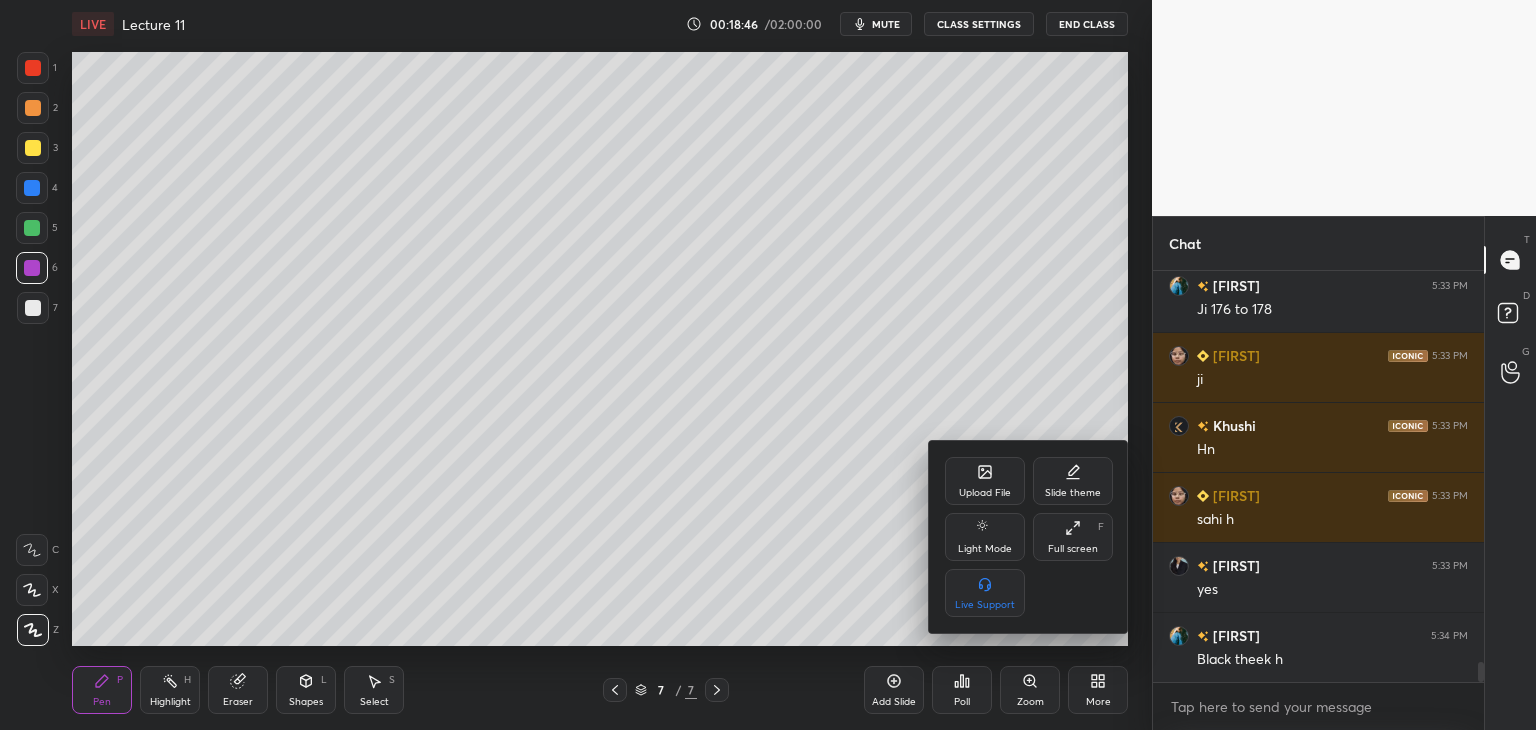 scroll, scrollTop: 7938, scrollLeft: 0, axis: vertical 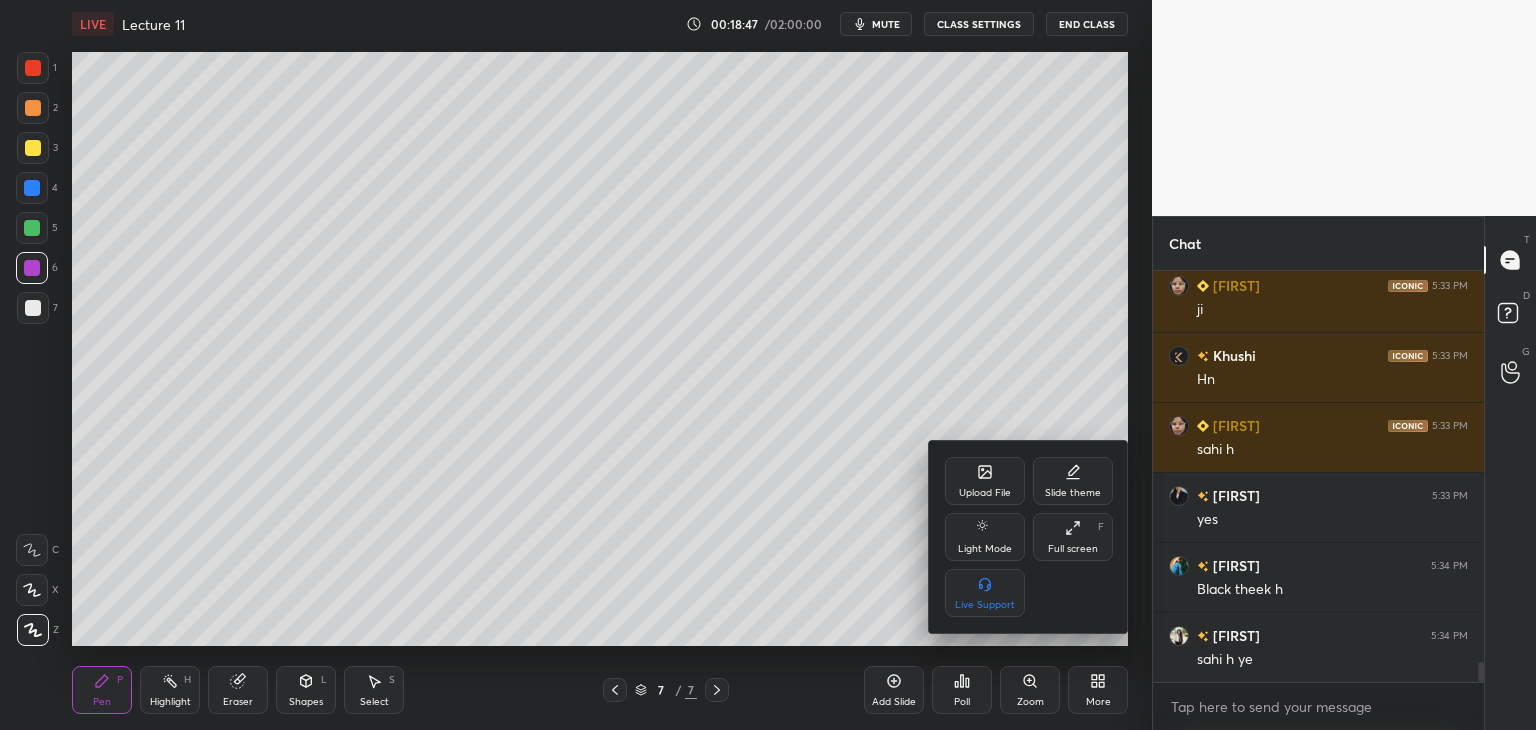 click on "Light Mode" at bounding box center [985, 549] 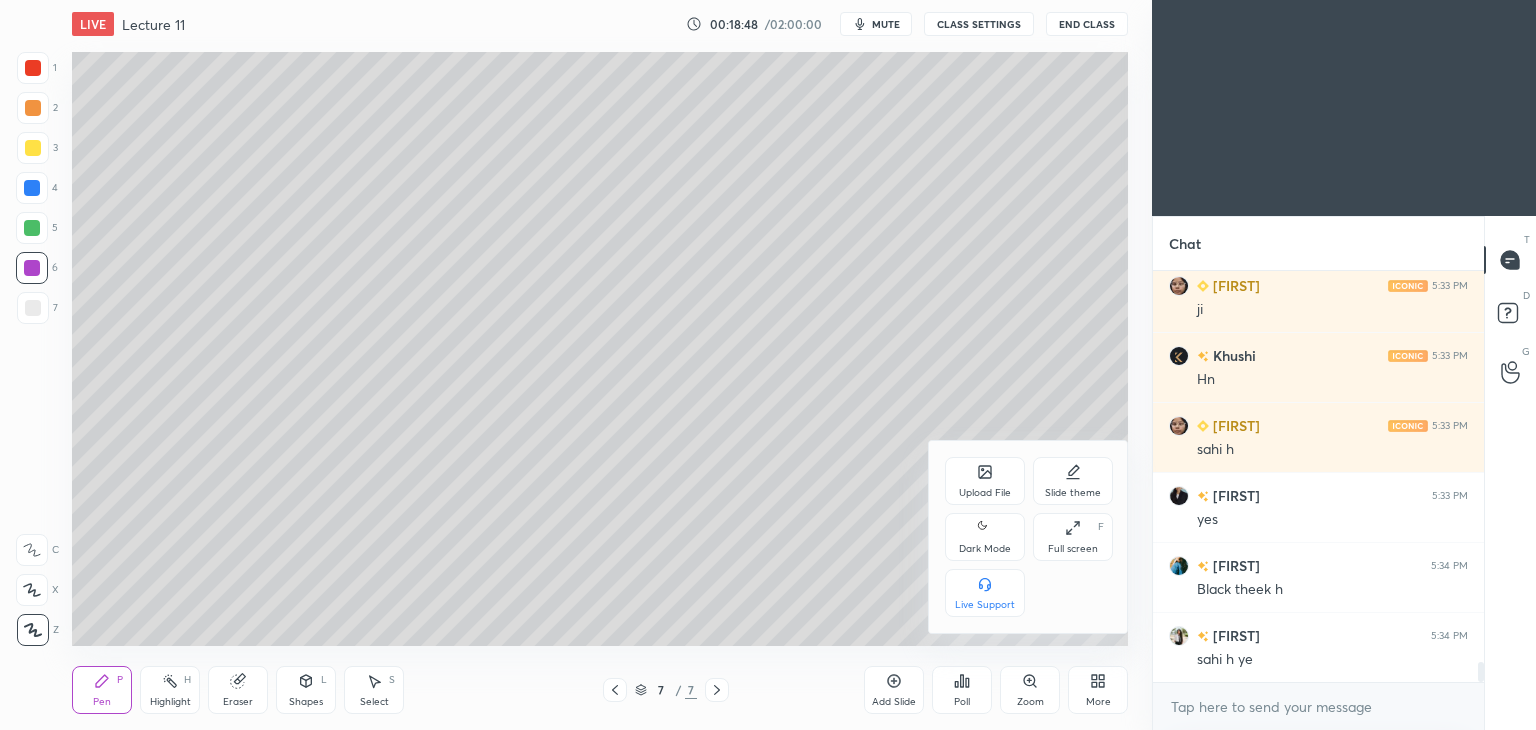 click on "Dark Mode" at bounding box center [985, 549] 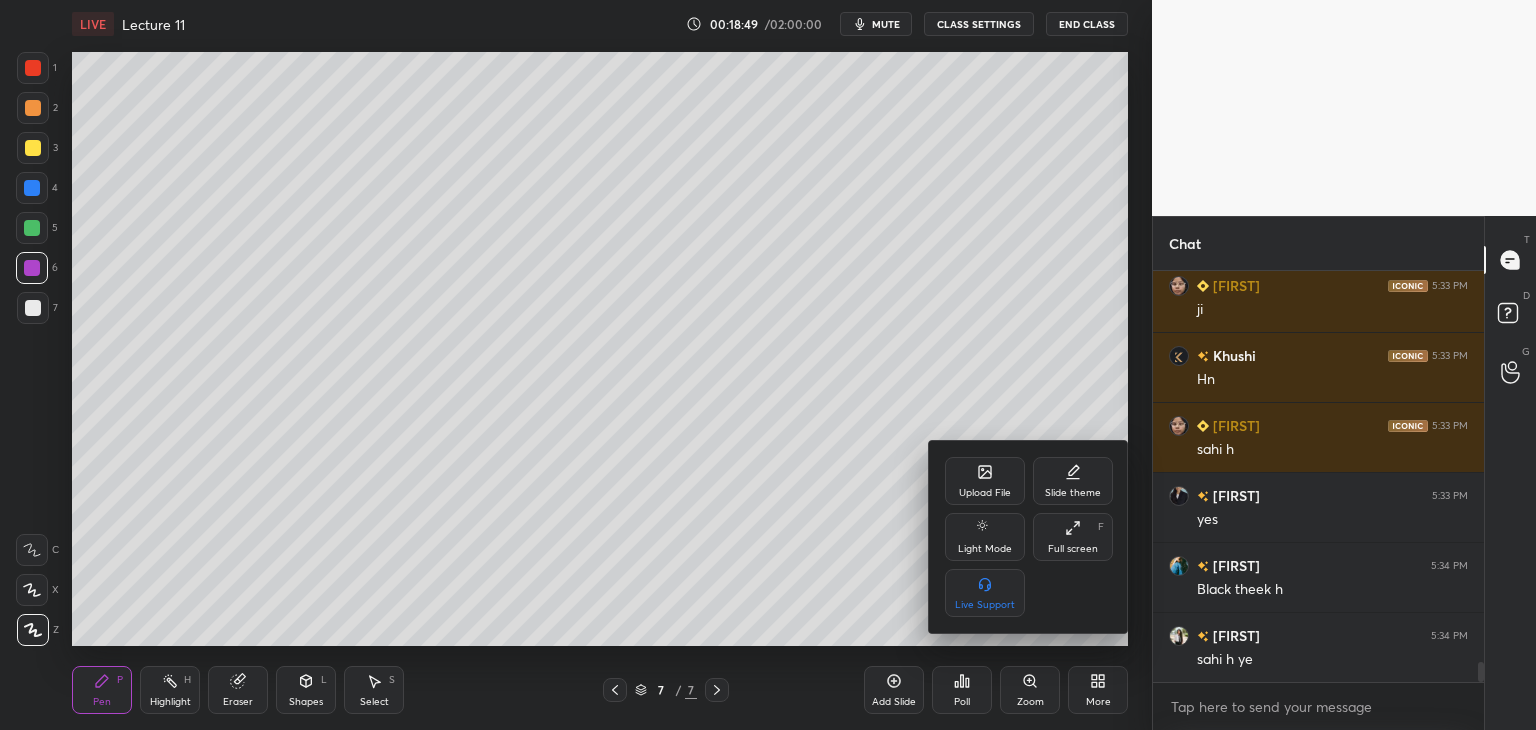 click 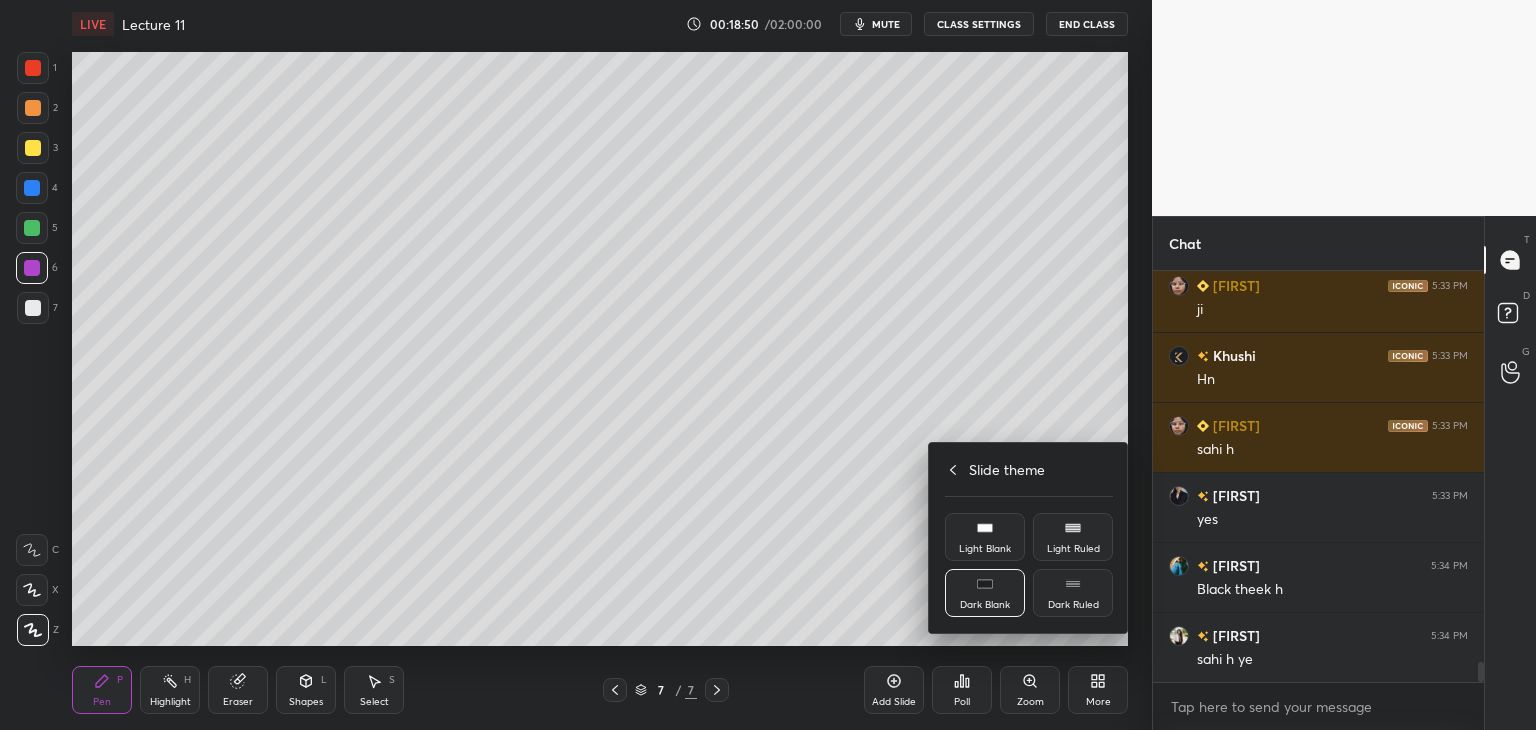 click on "Light Blank" at bounding box center (985, 549) 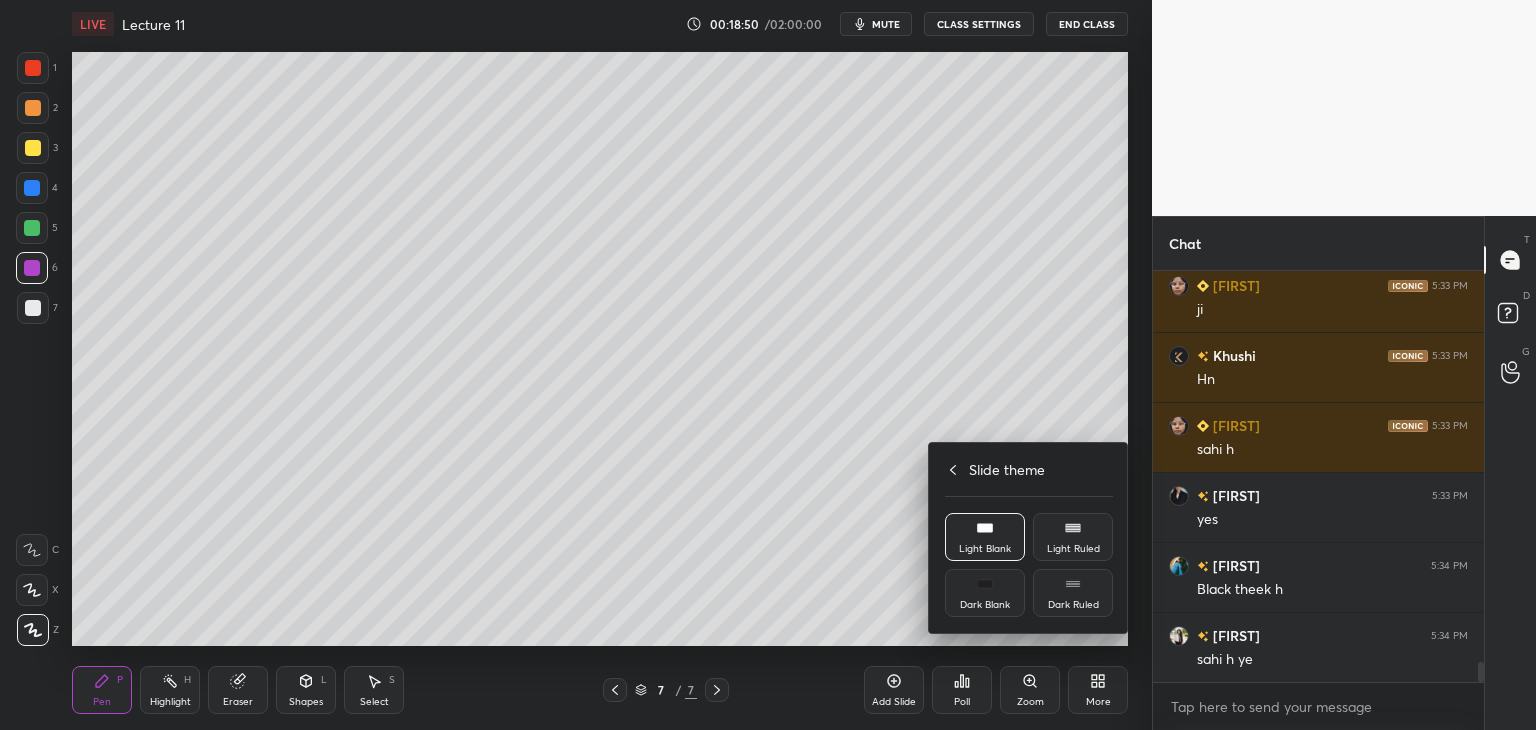 scroll, scrollTop: 8008, scrollLeft: 0, axis: vertical 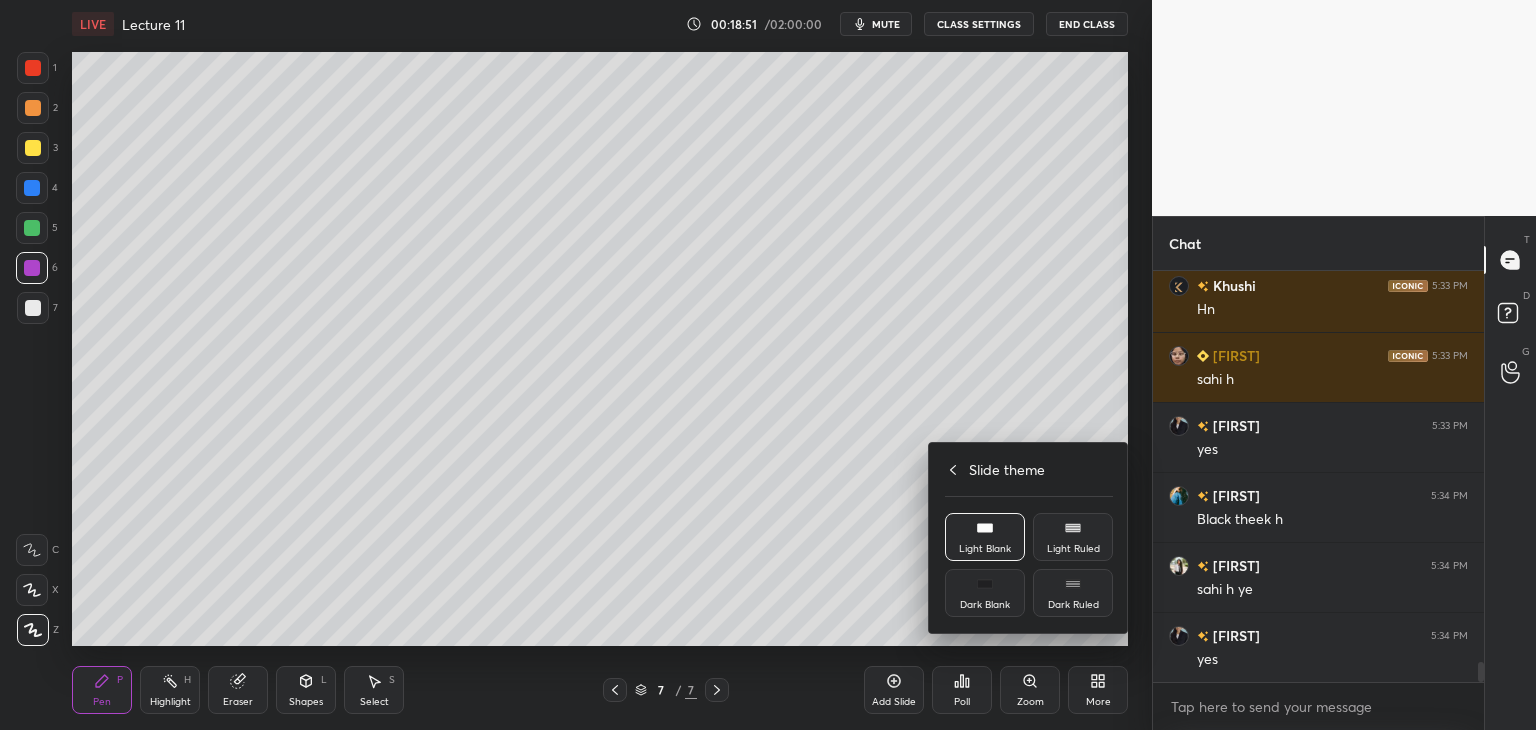 click at bounding box center [768, 365] 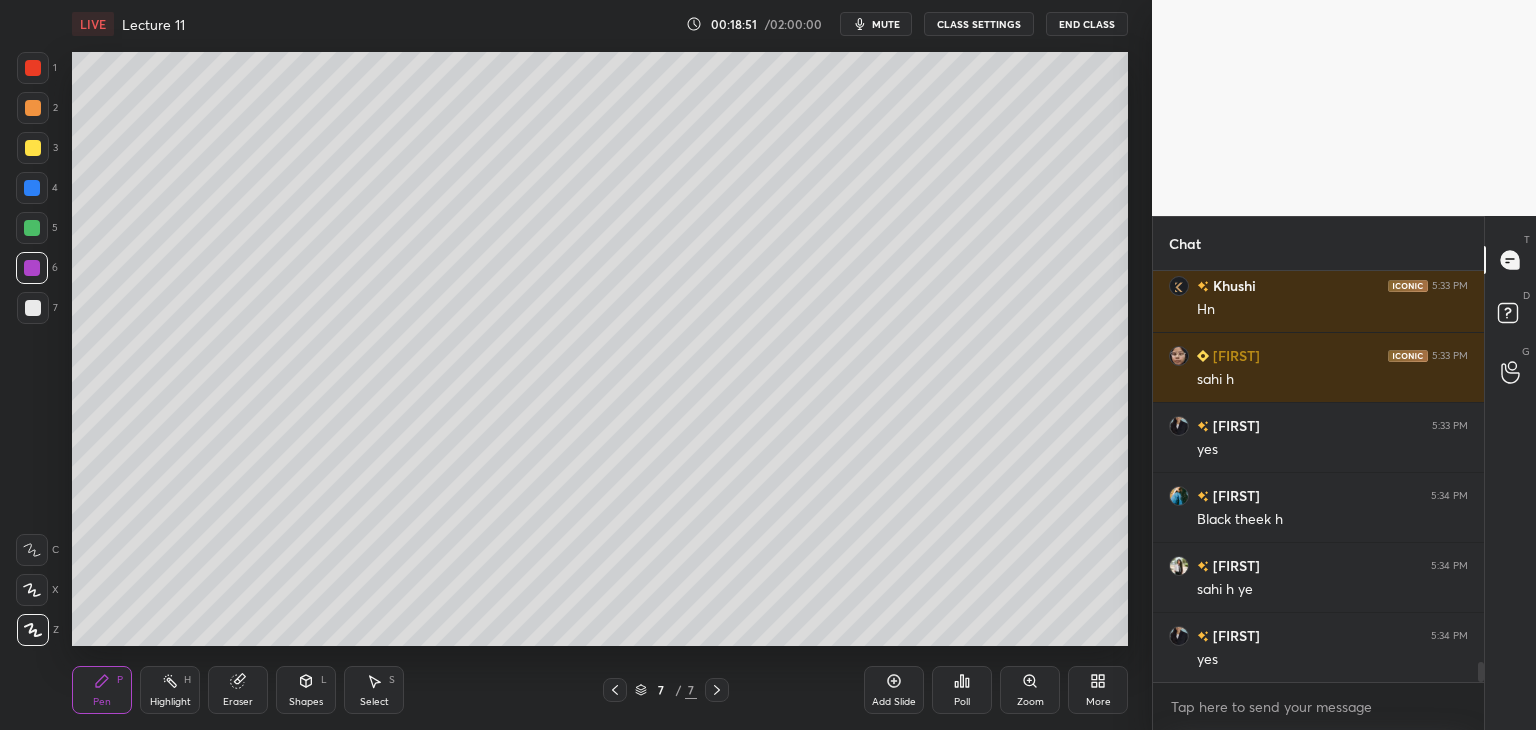 click on "Add Slide" at bounding box center (894, 690) 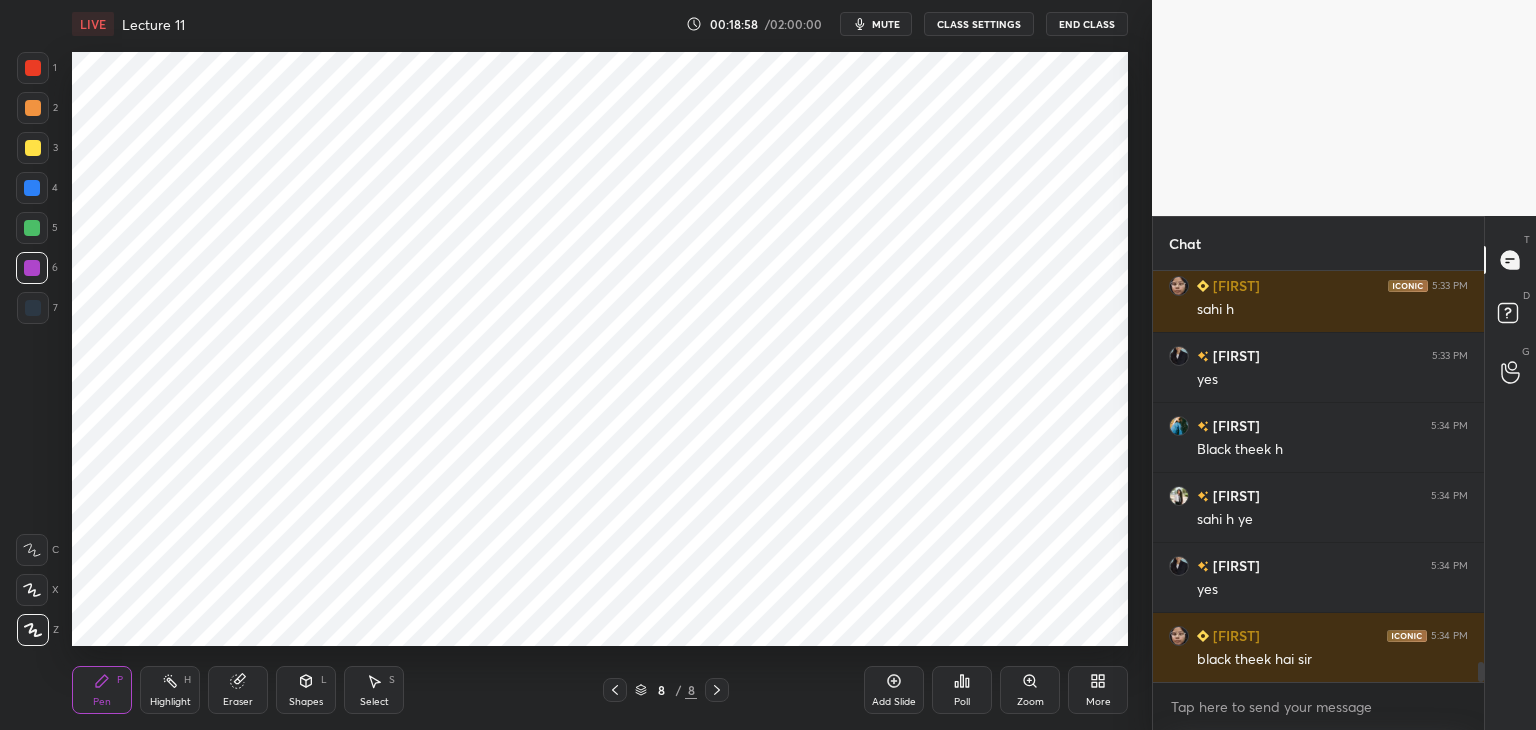 scroll, scrollTop: 8148, scrollLeft: 0, axis: vertical 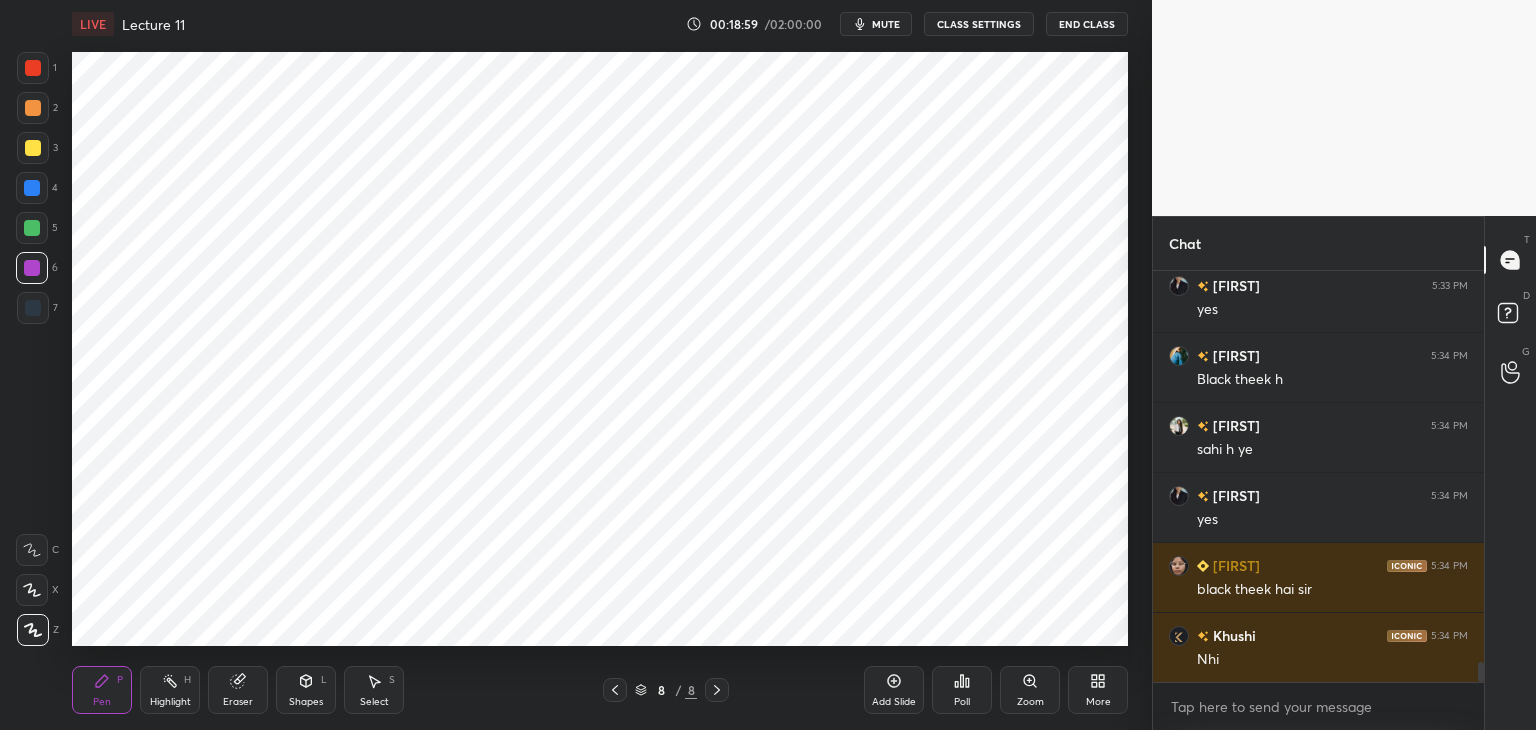 click on "More" at bounding box center [1098, 702] 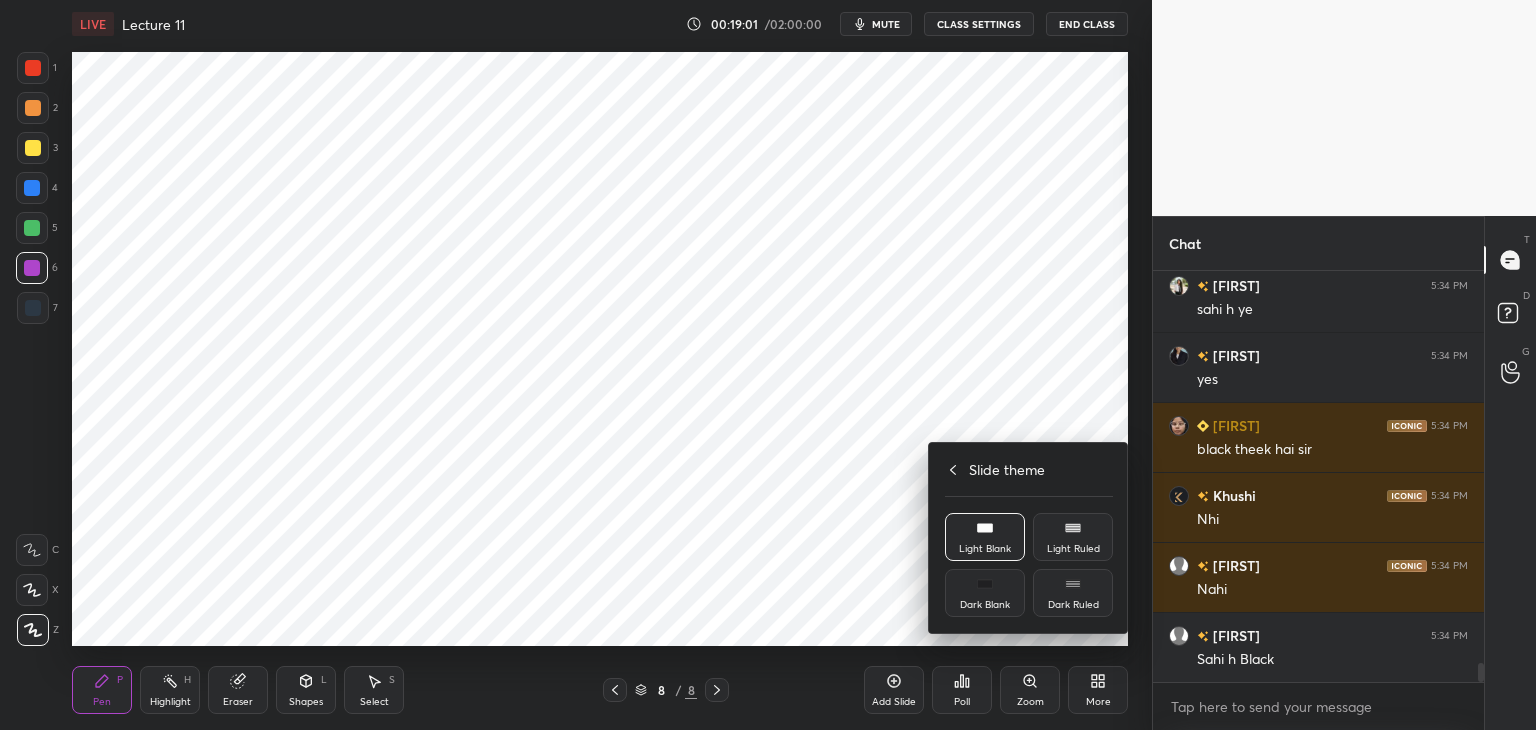 click 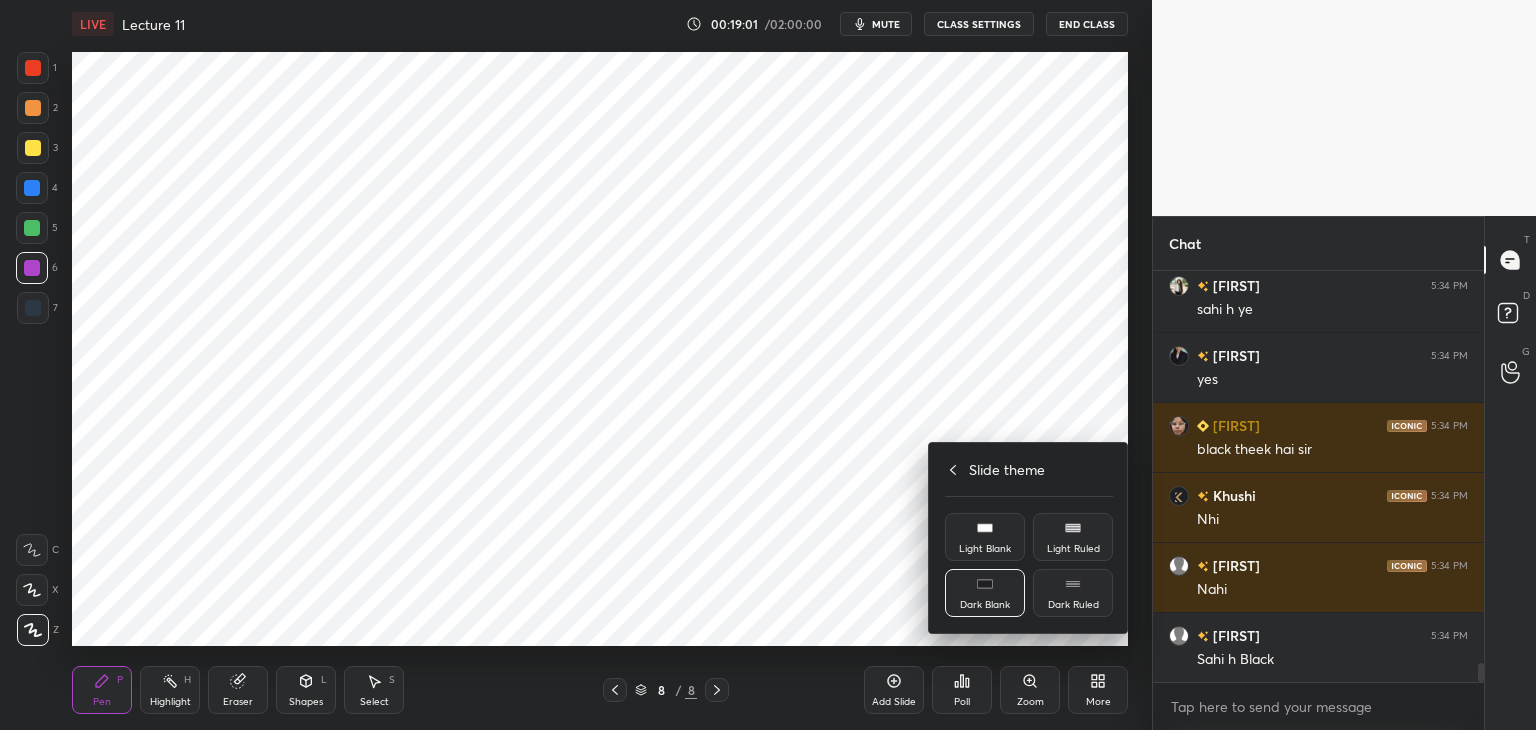 scroll, scrollTop: 8358, scrollLeft: 0, axis: vertical 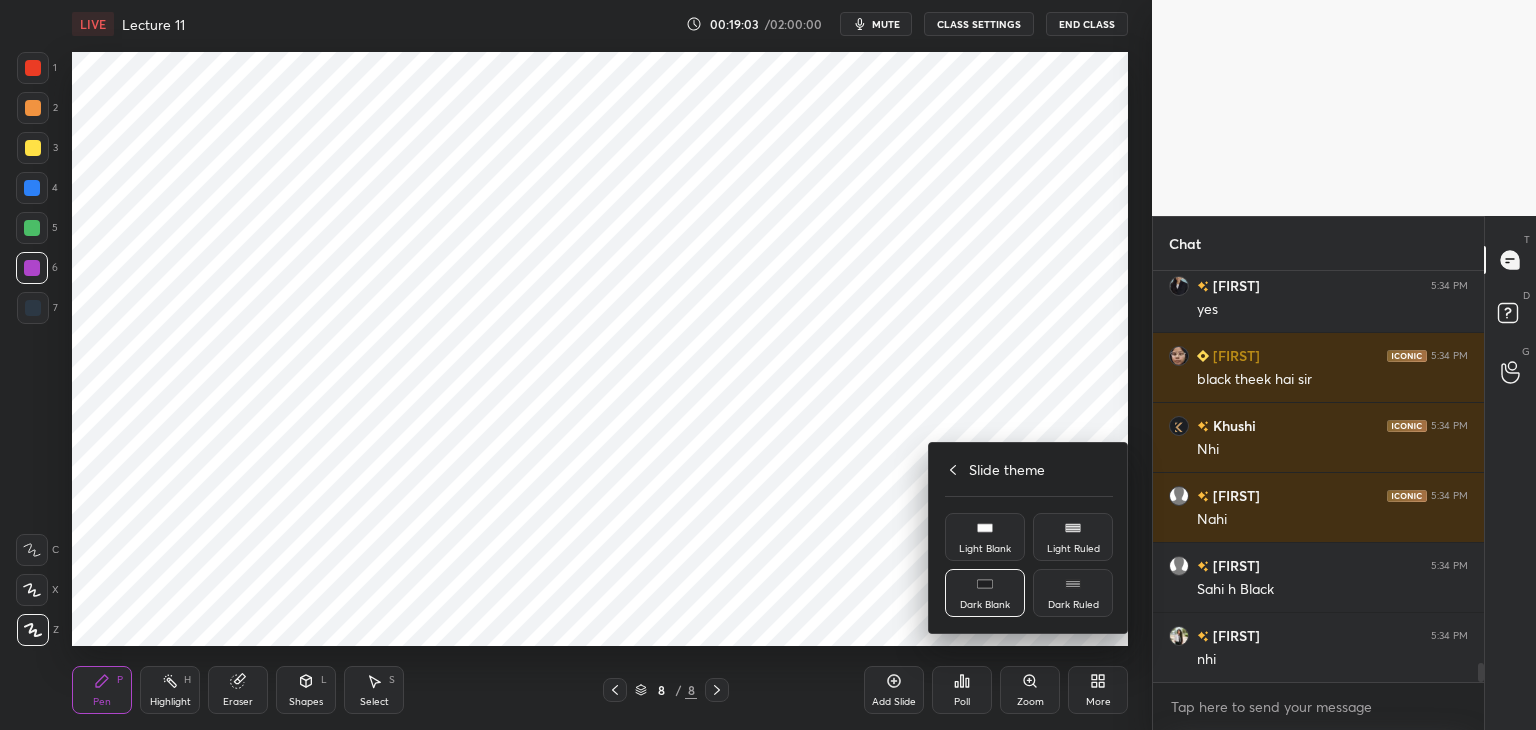 click at bounding box center [768, 365] 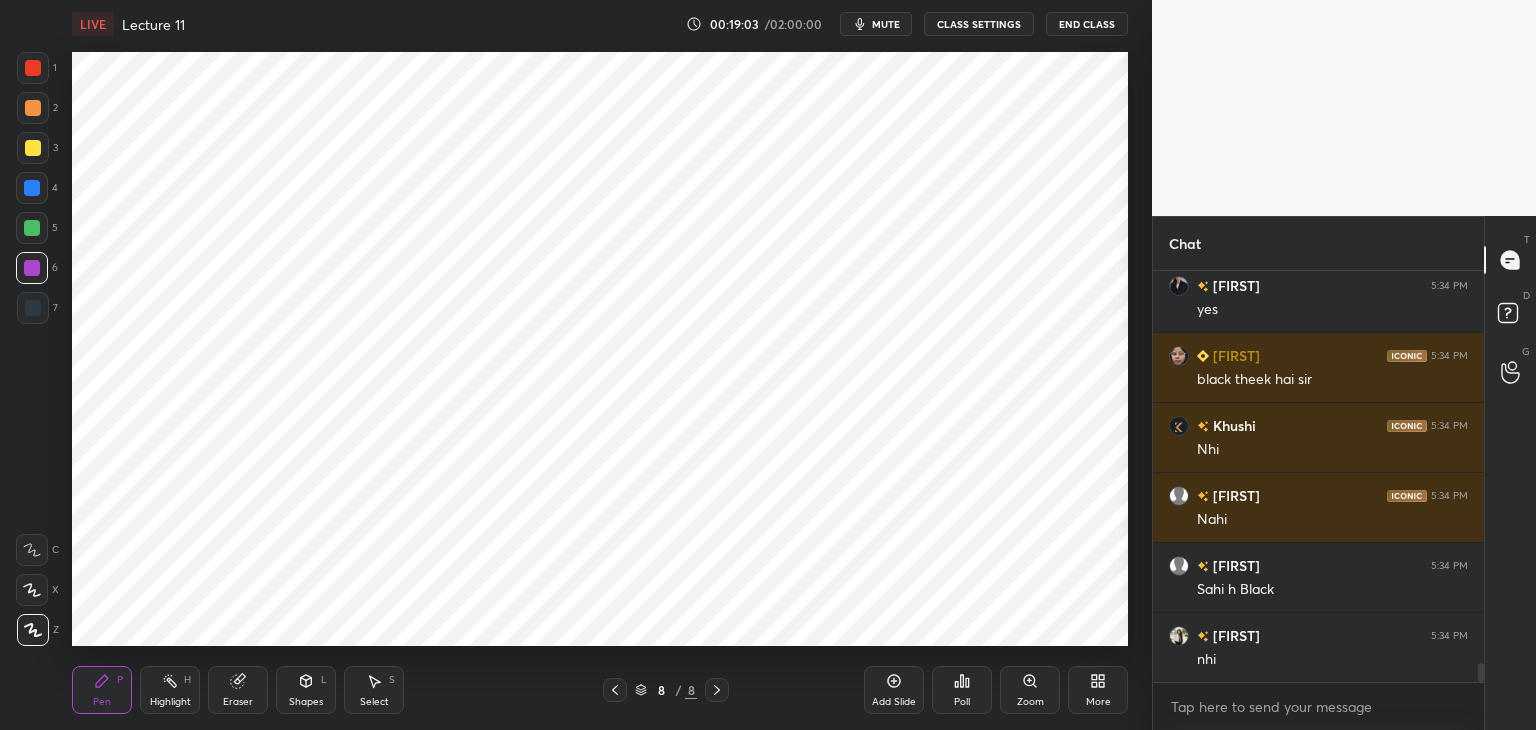 scroll, scrollTop: 8428, scrollLeft: 0, axis: vertical 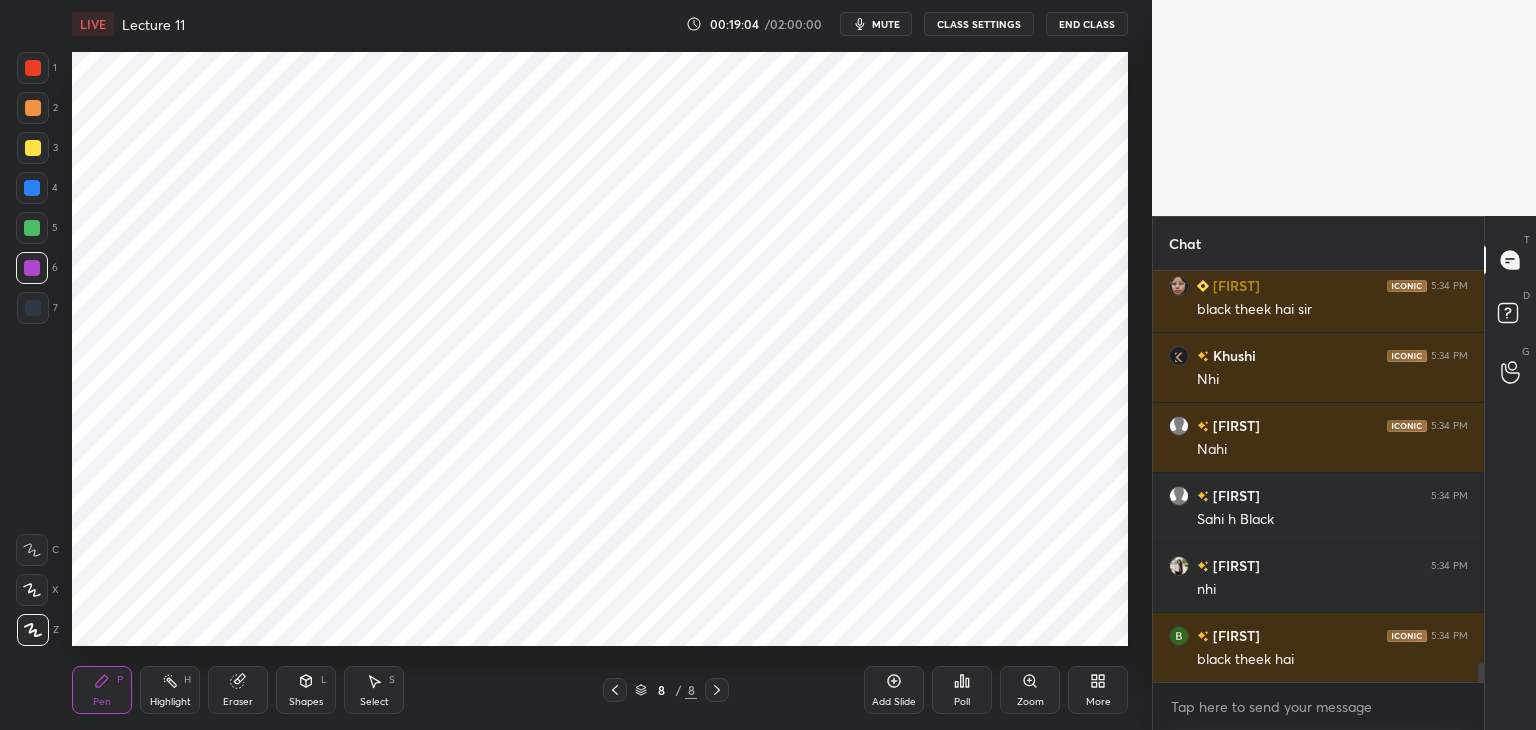 click on "Add Slide" at bounding box center [894, 690] 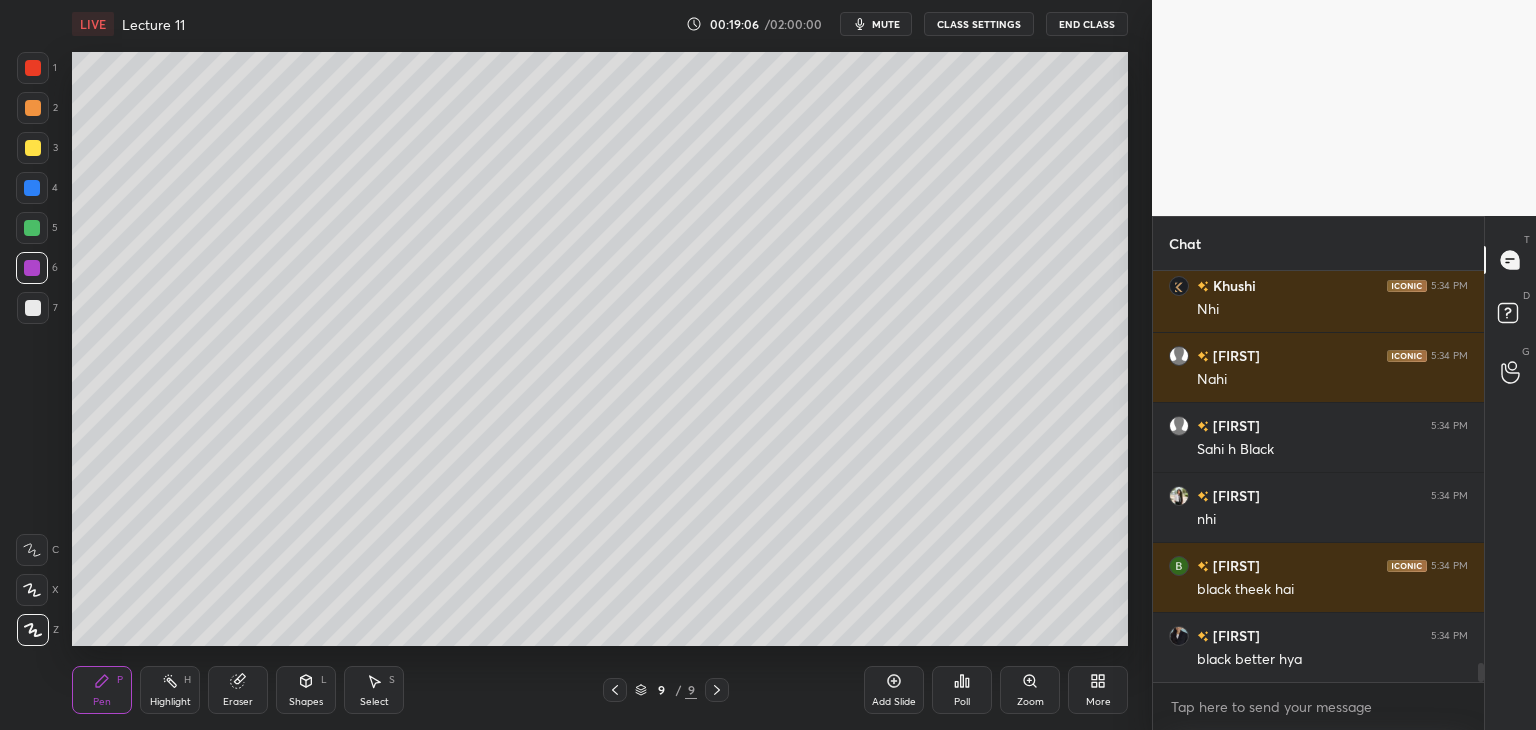 scroll, scrollTop: 8568, scrollLeft: 0, axis: vertical 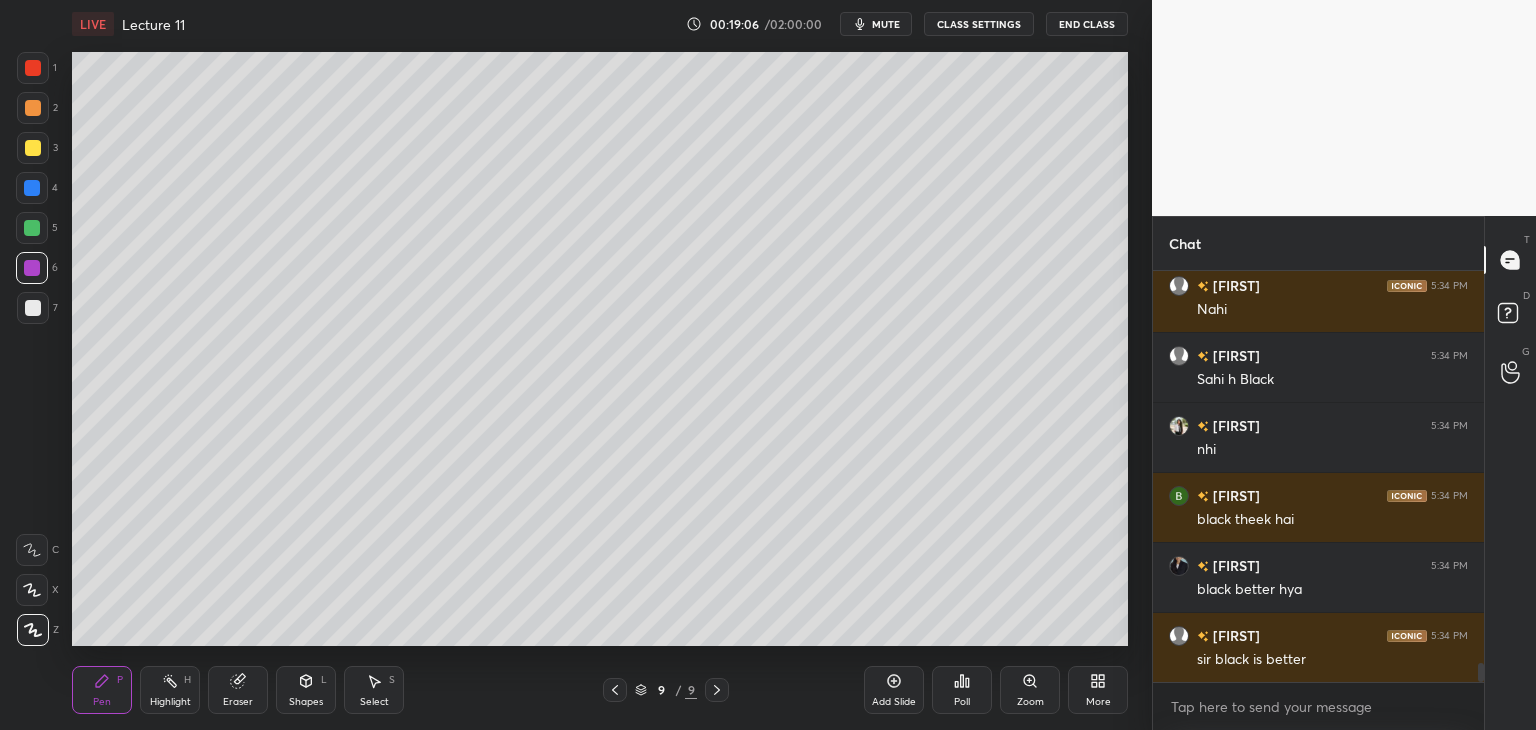click at bounding box center [33, 68] 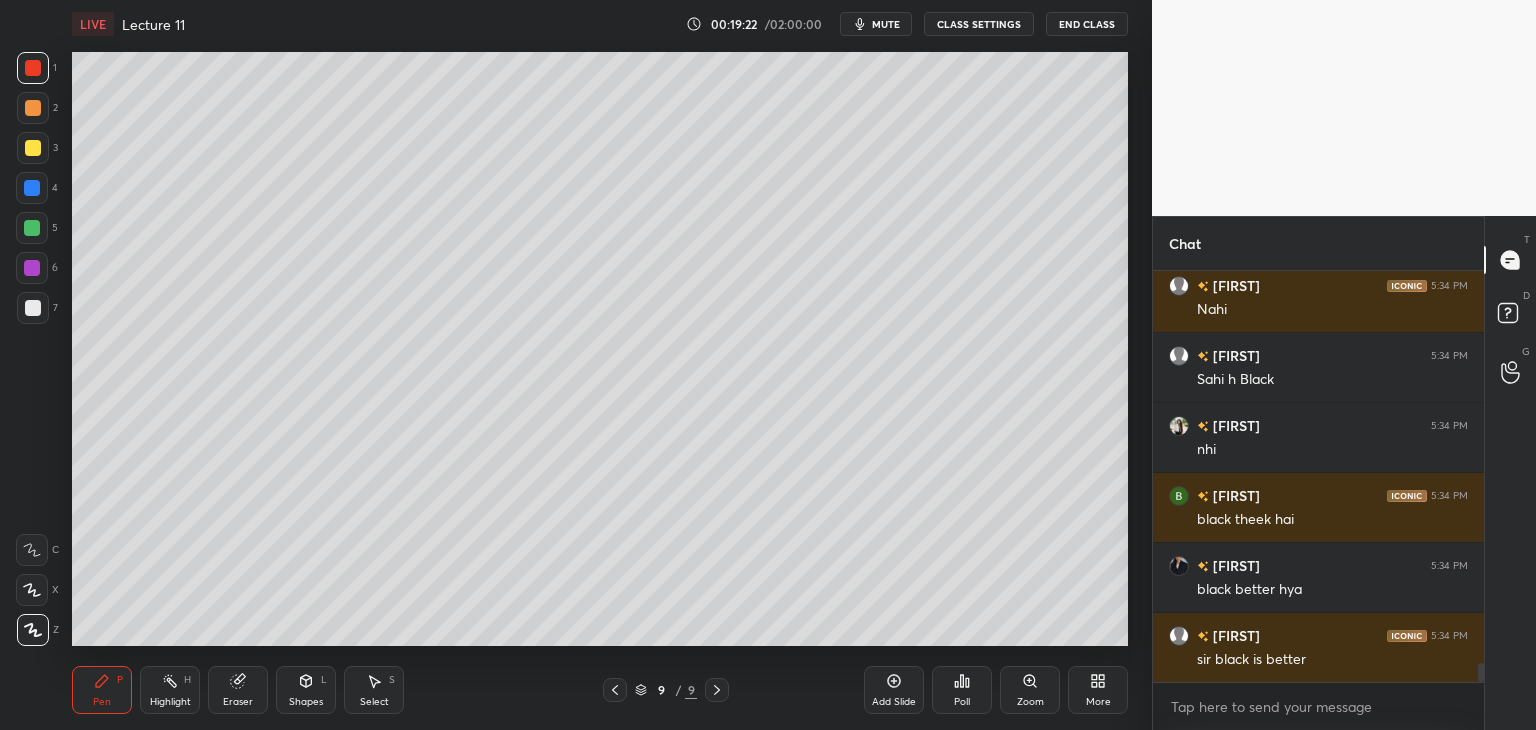 scroll, scrollTop: 8638, scrollLeft: 0, axis: vertical 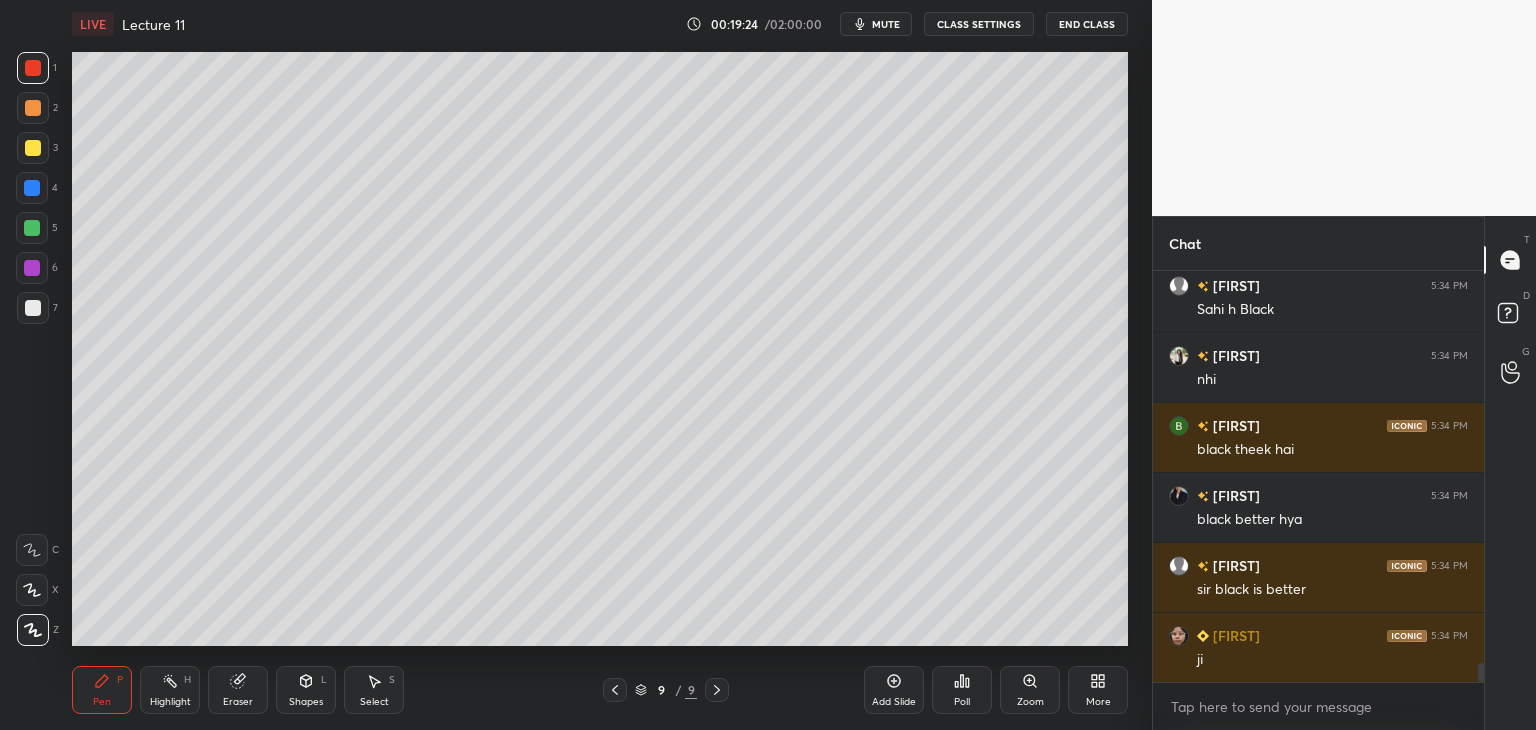 click at bounding box center (32, 188) 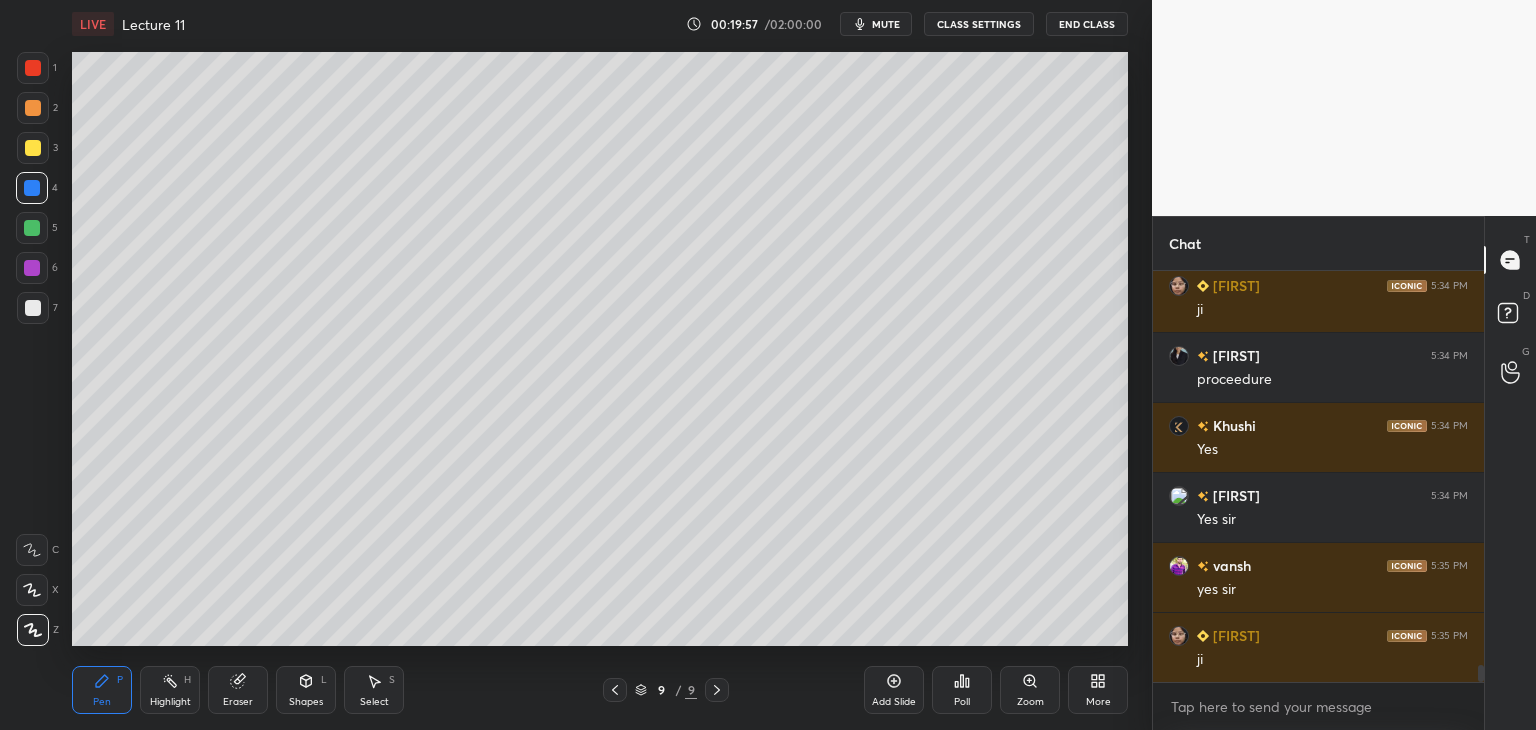 scroll, scrollTop: 9618, scrollLeft: 0, axis: vertical 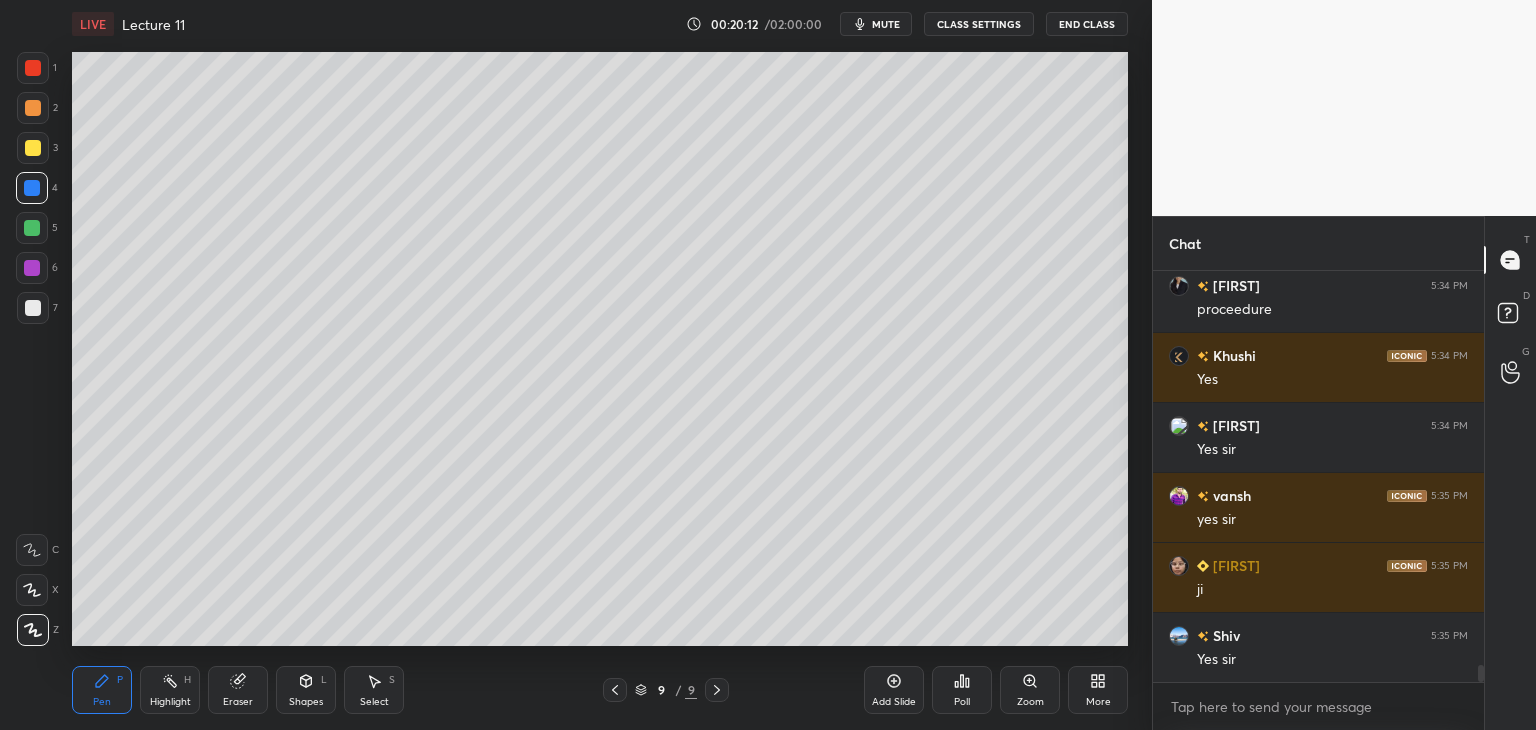 click at bounding box center (33, 308) 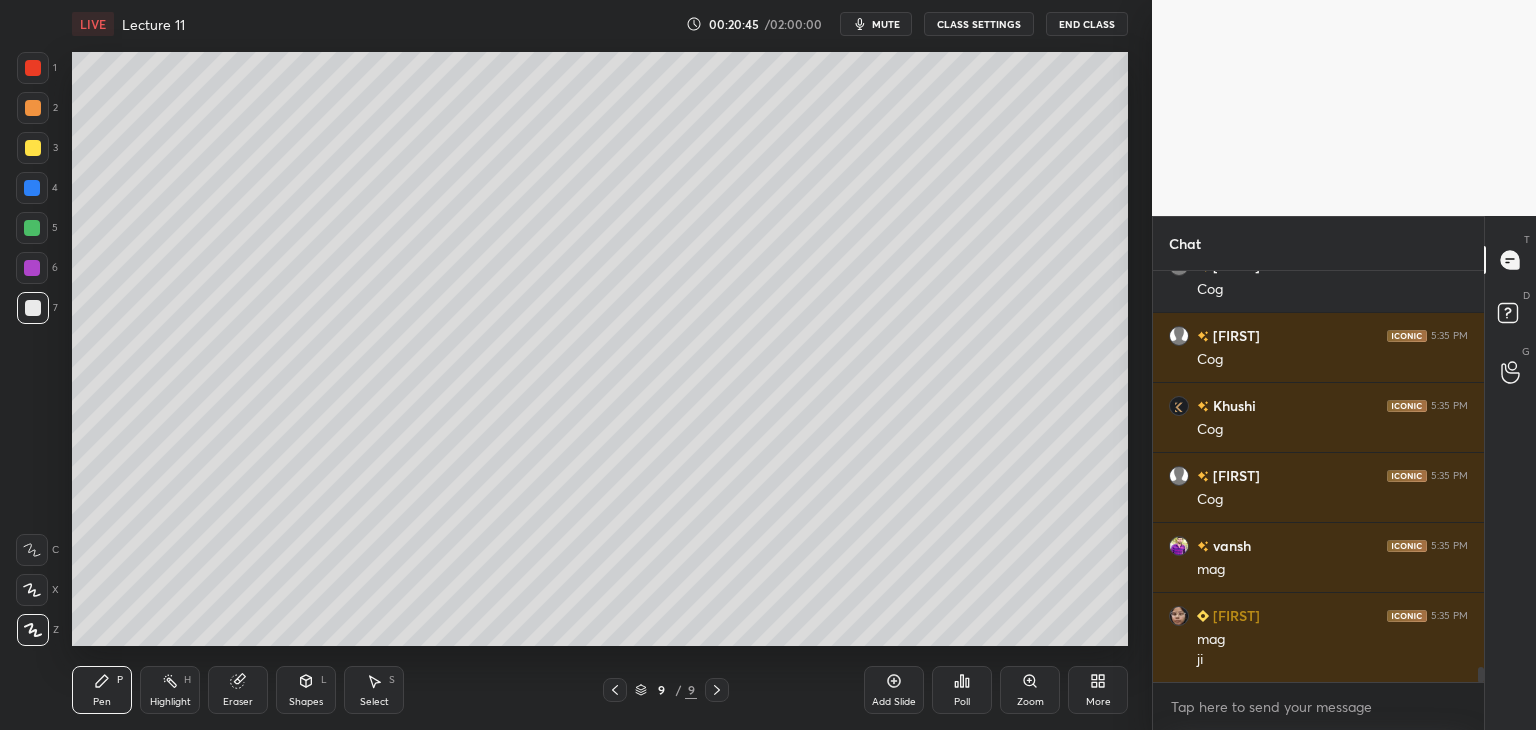 scroll, scrollTop: 10596, scrollLeft: 0, axis: vertical 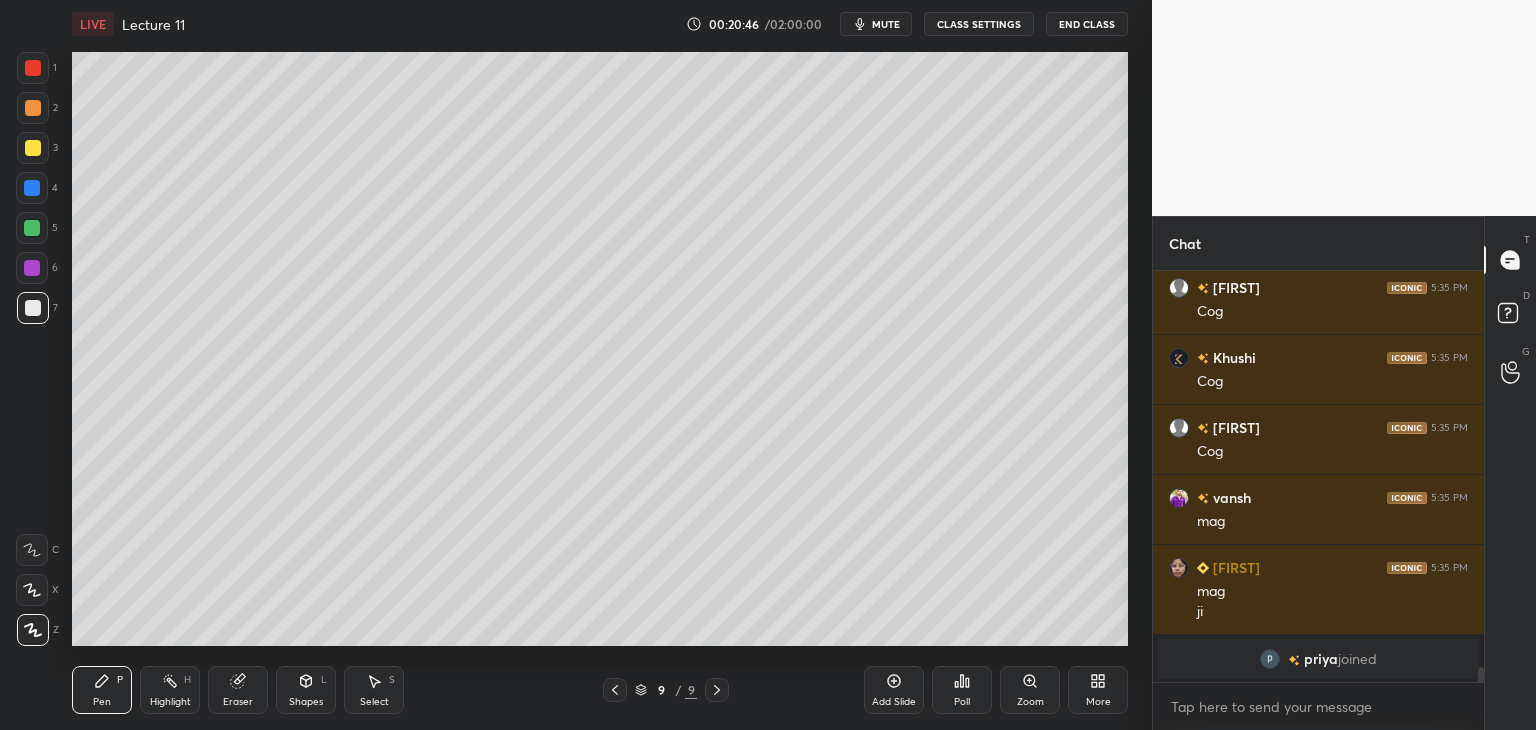 click at bounding box center (32, 268) 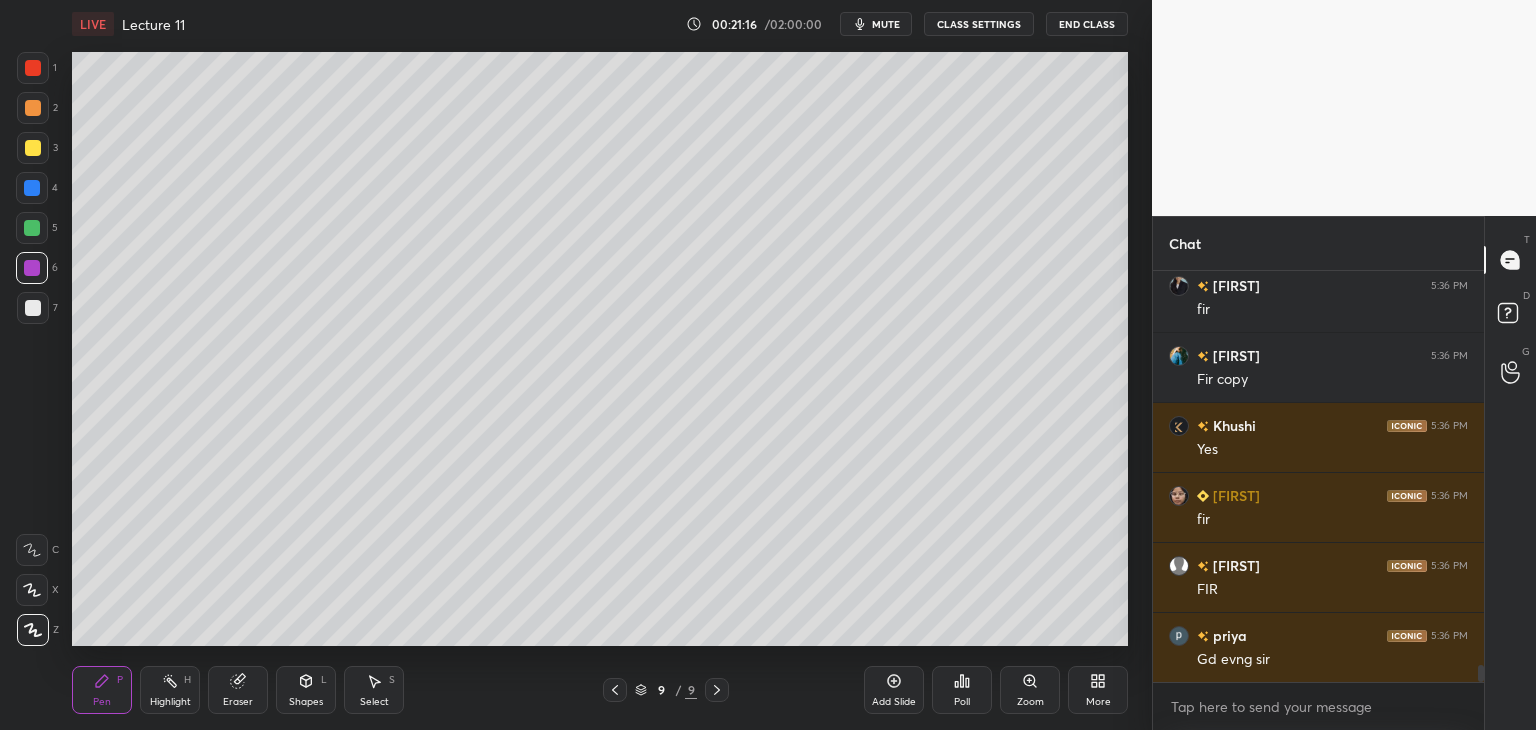 scroll, scrollTop: 9506, scrollLeft: 0, axis: vertical 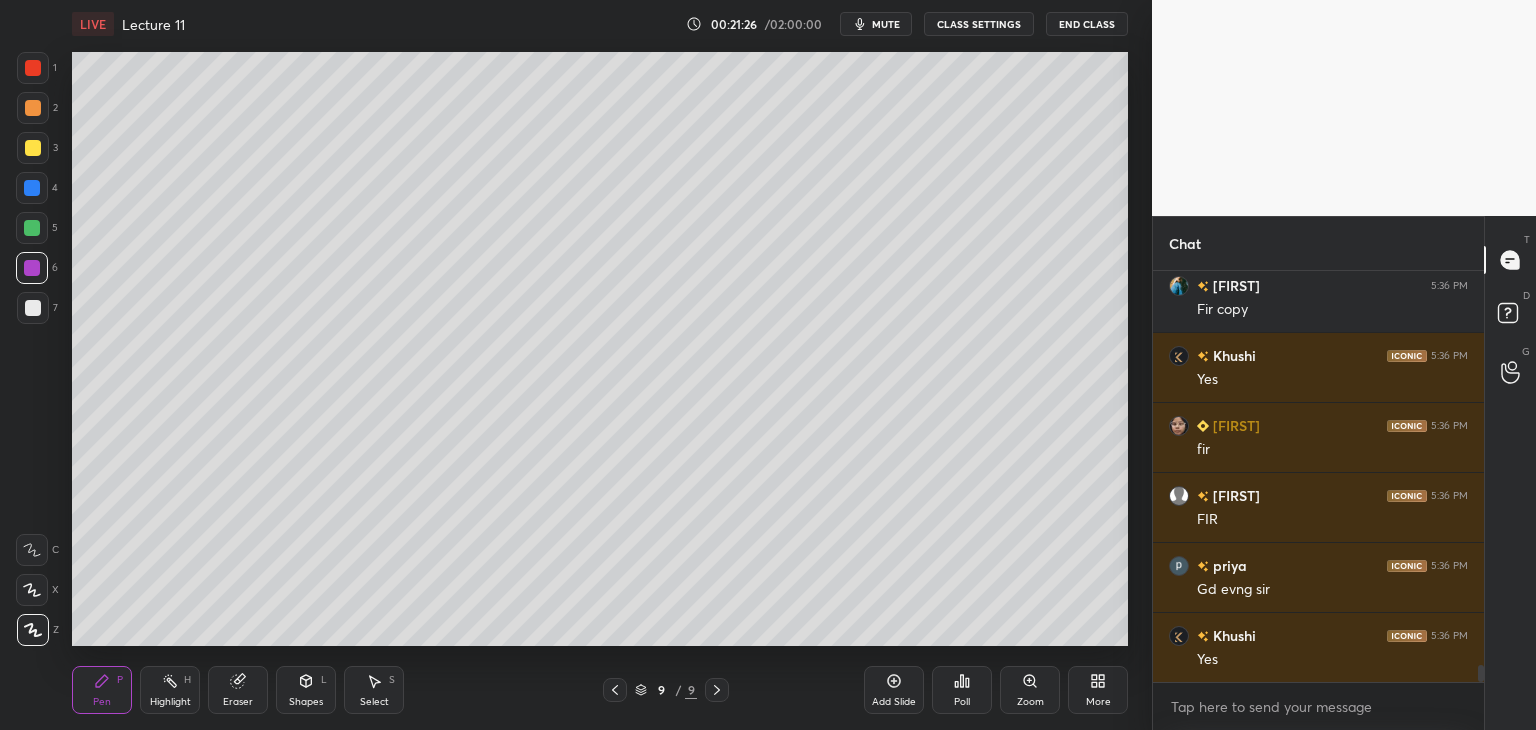 click at bounding box center (33, 308) 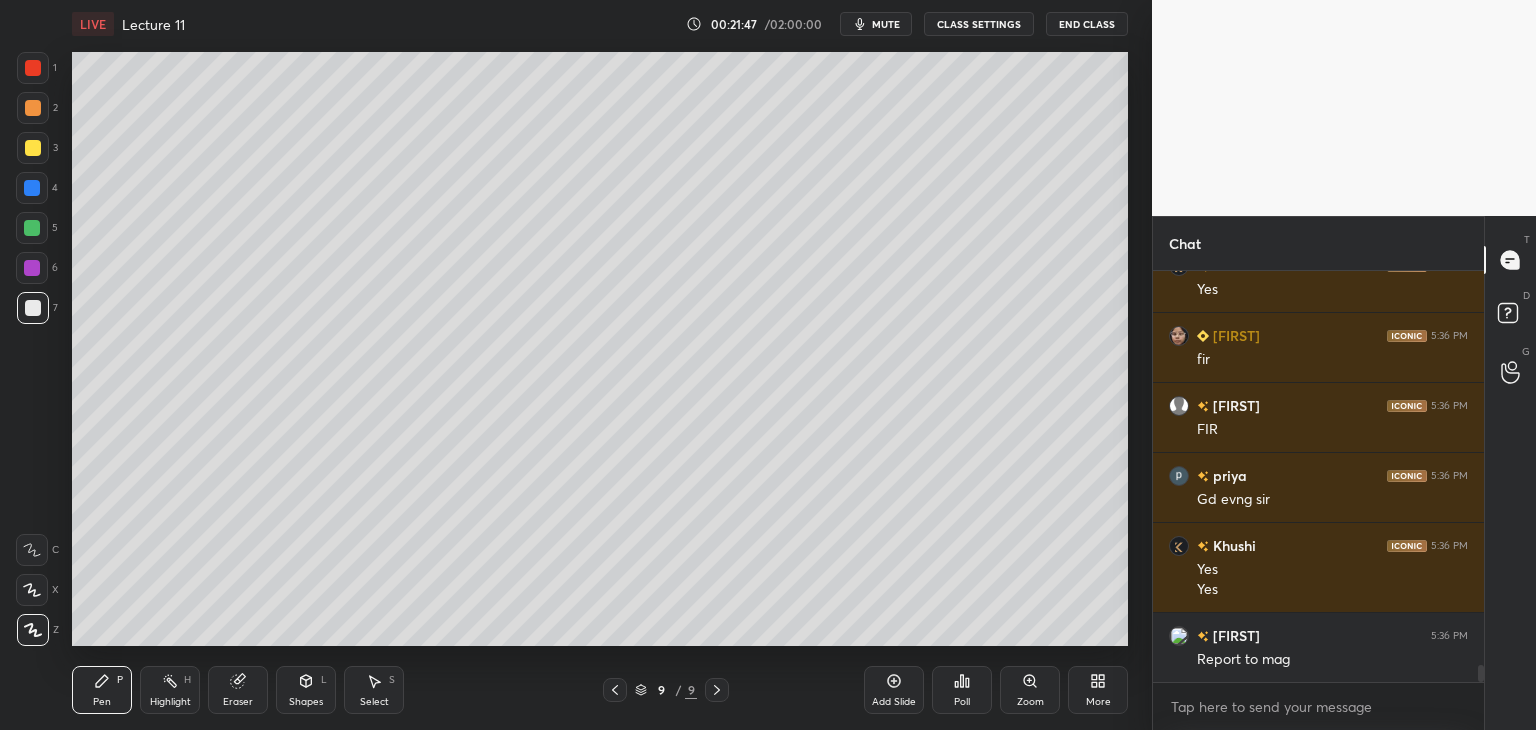 scroll, scrollTop: 9666, scrollLeft: 0, axis: vertical 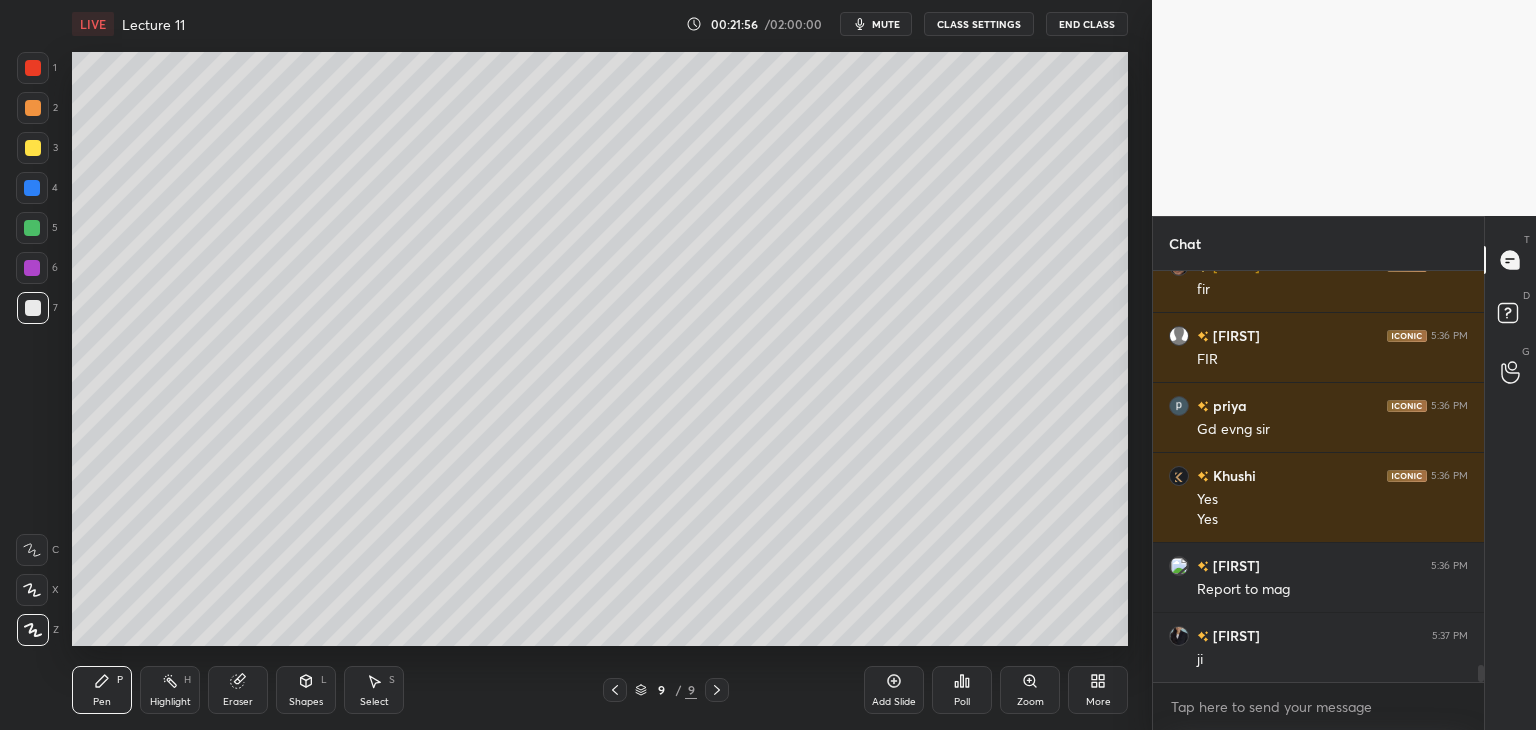 click on "Add Slide" at bounding box center [894, 702] 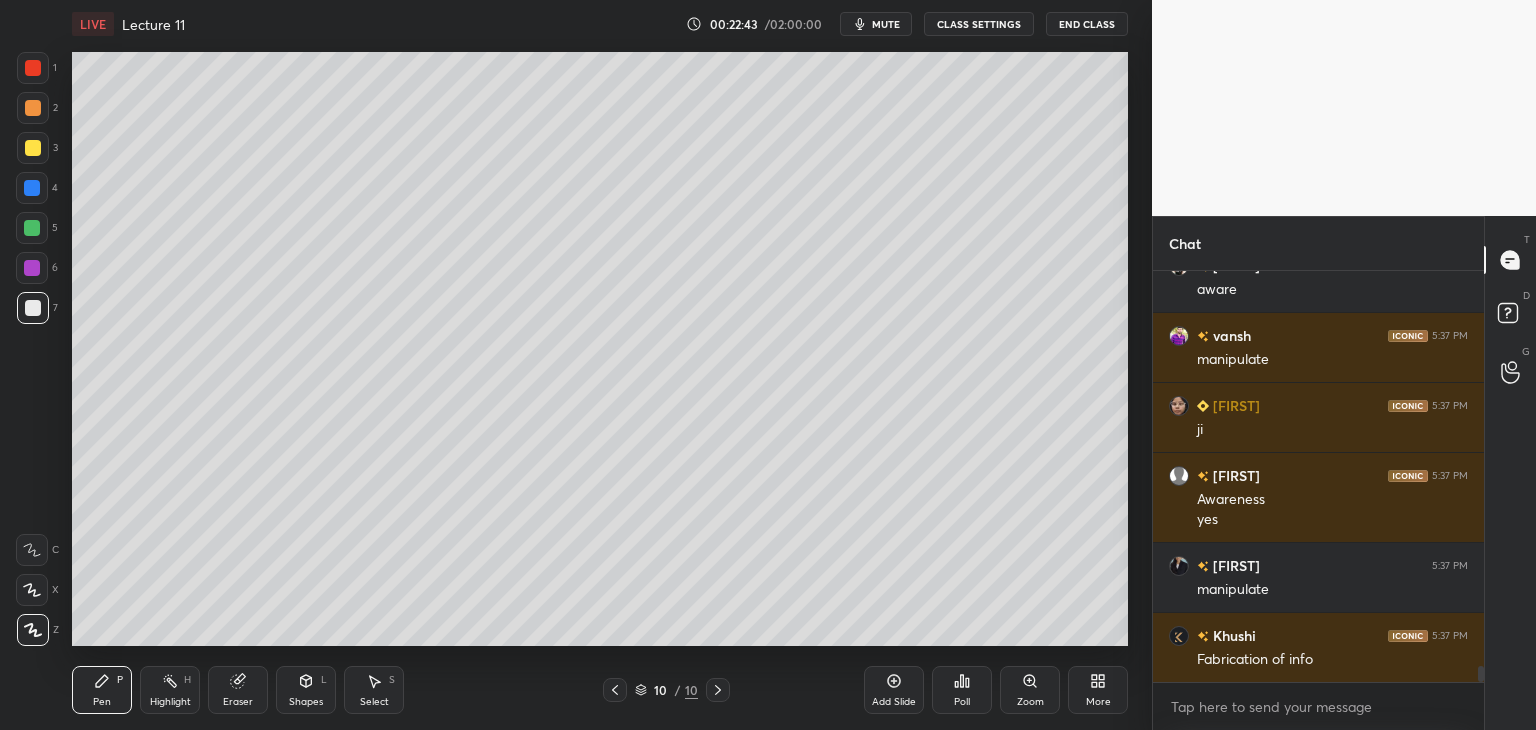 scroll, scrollTop: 10456, scrollLeft: 0, axis: vertical 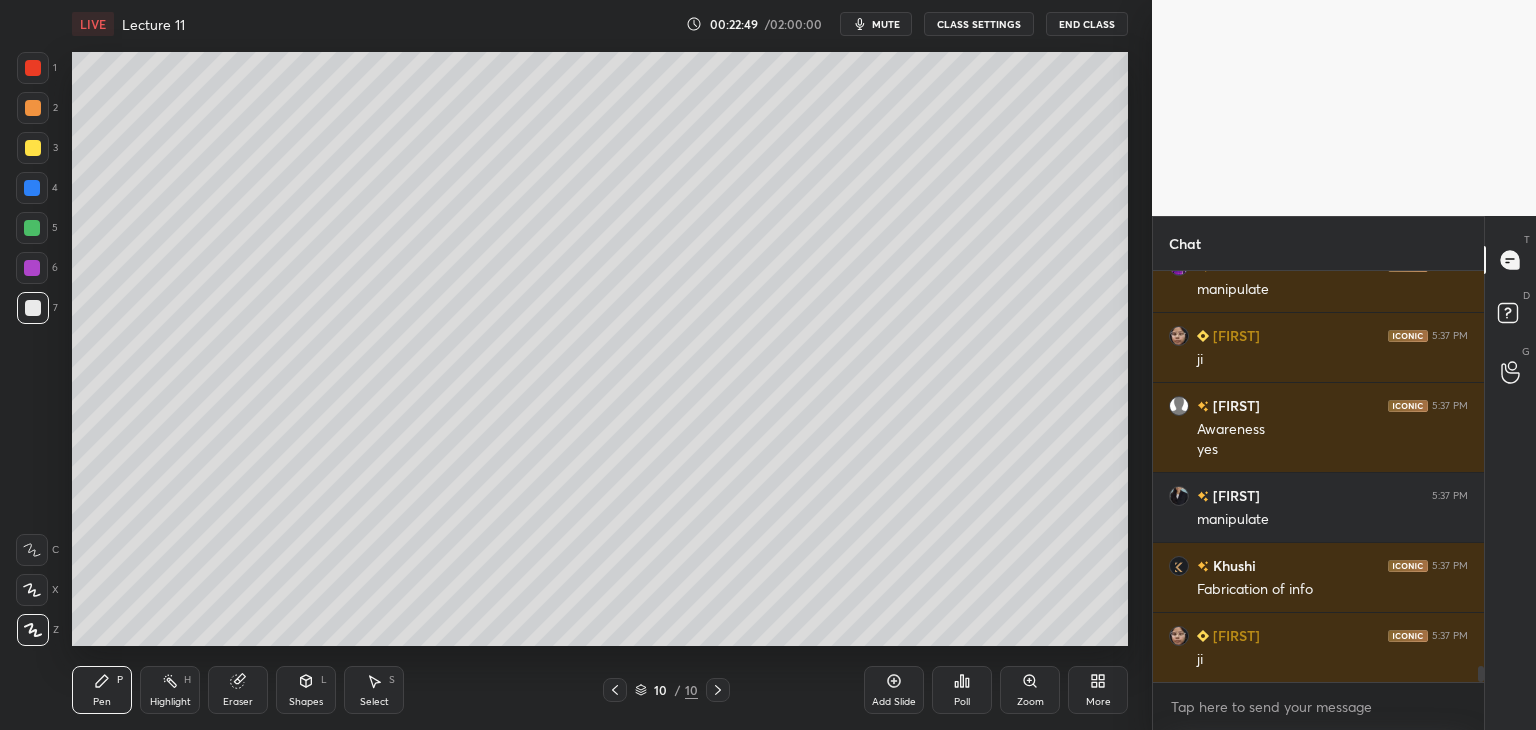 click at bounding box center [32, 268] 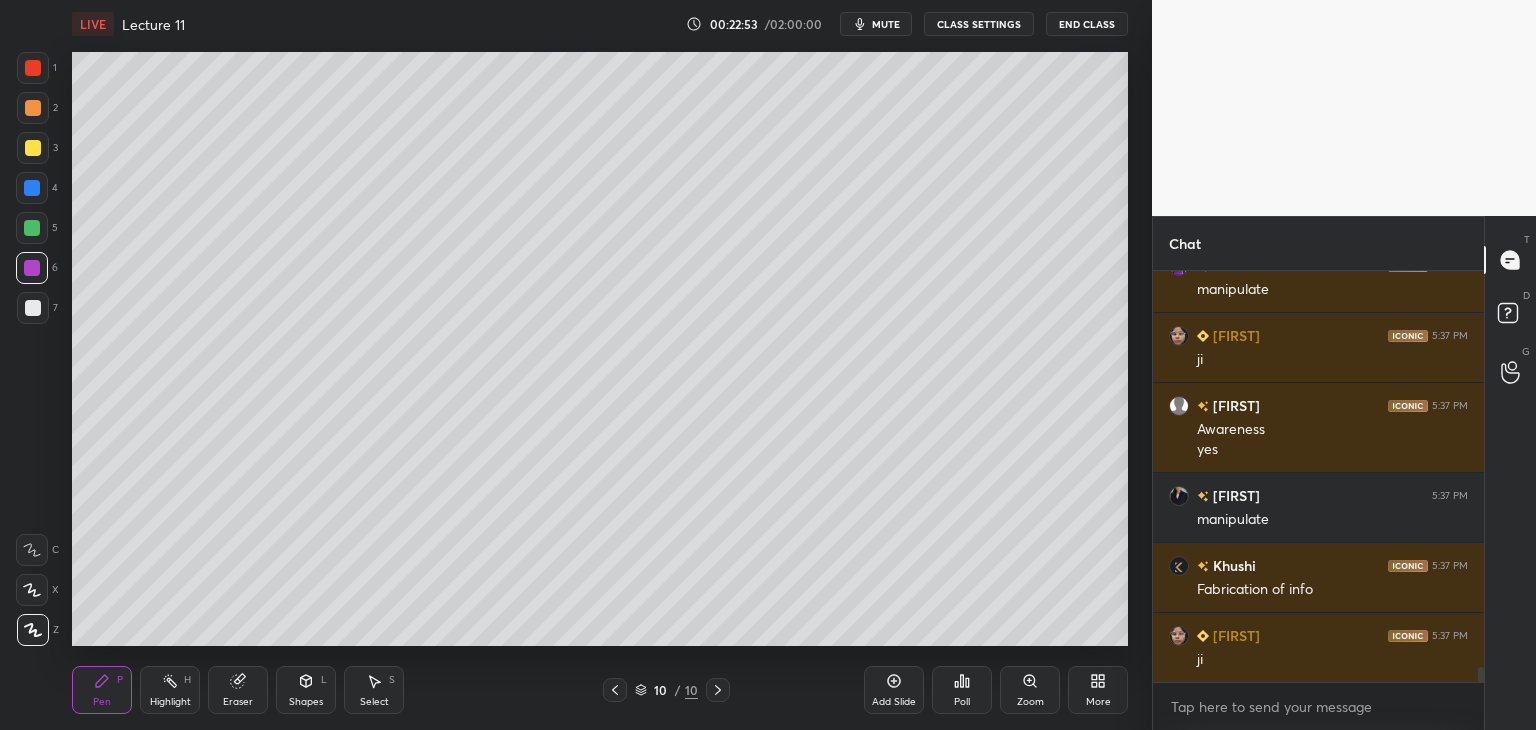 scroll, scrollTop: 10526, scrollLeft: 0, axis: vertical 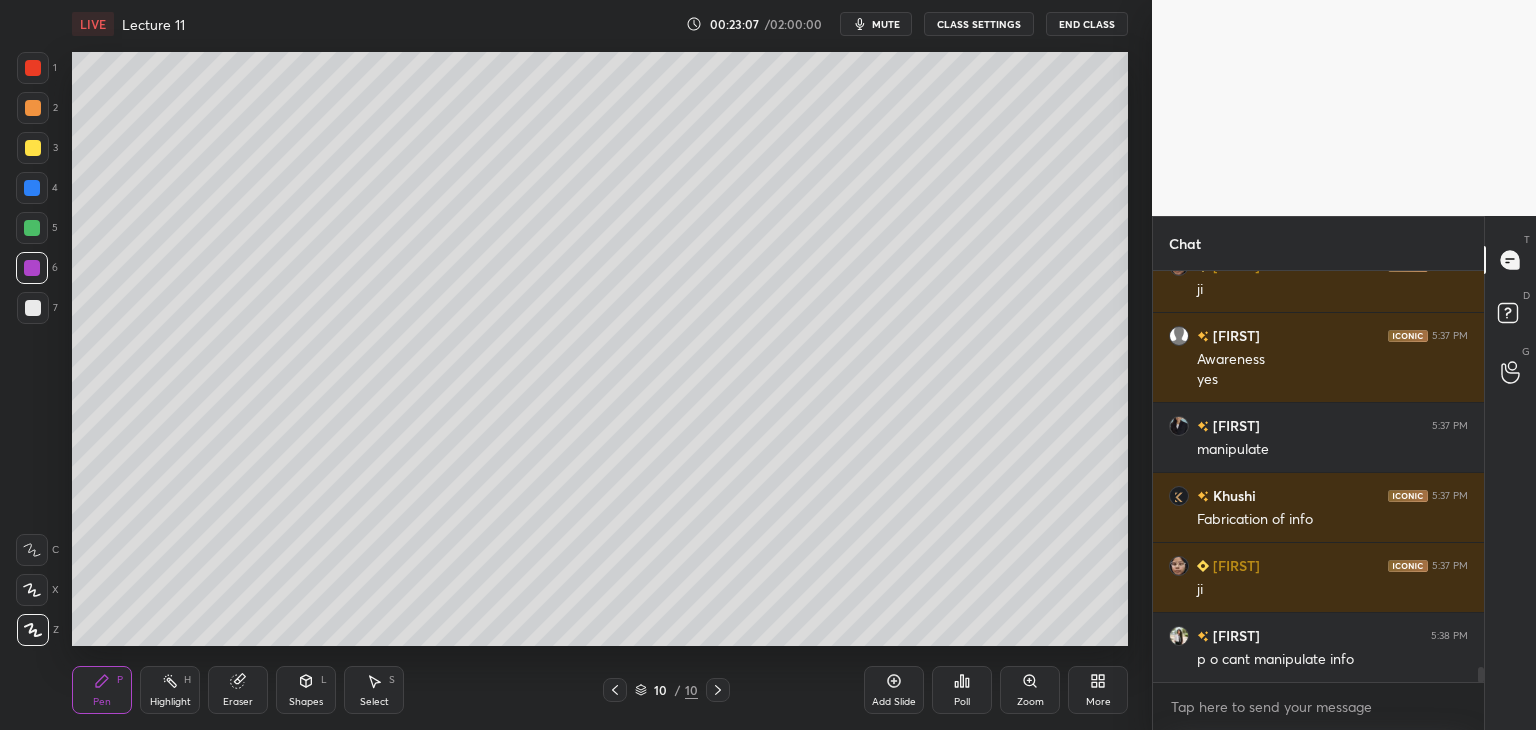 click at bounding box center (33, 308) 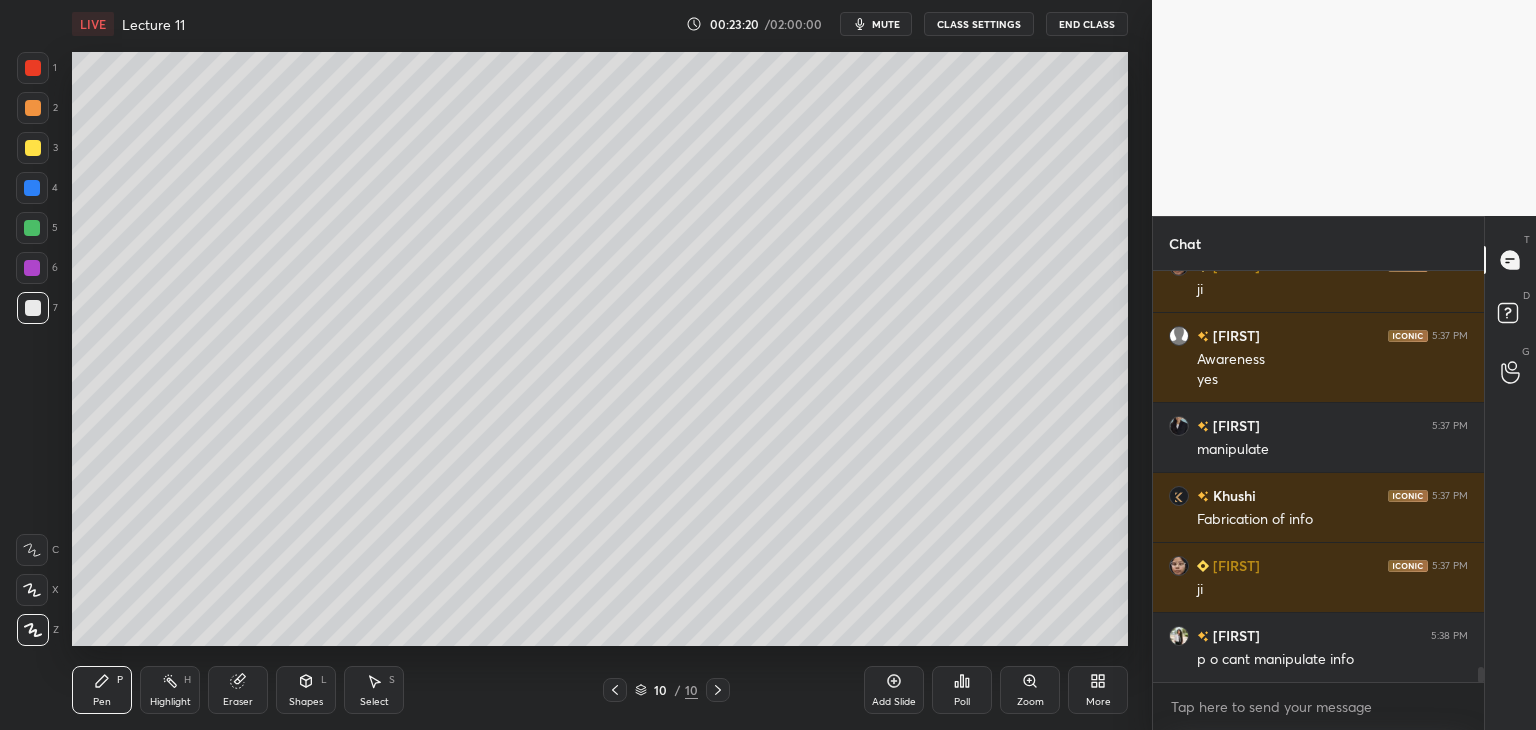 click on "Add Slide" at bounding box center [894, 702] 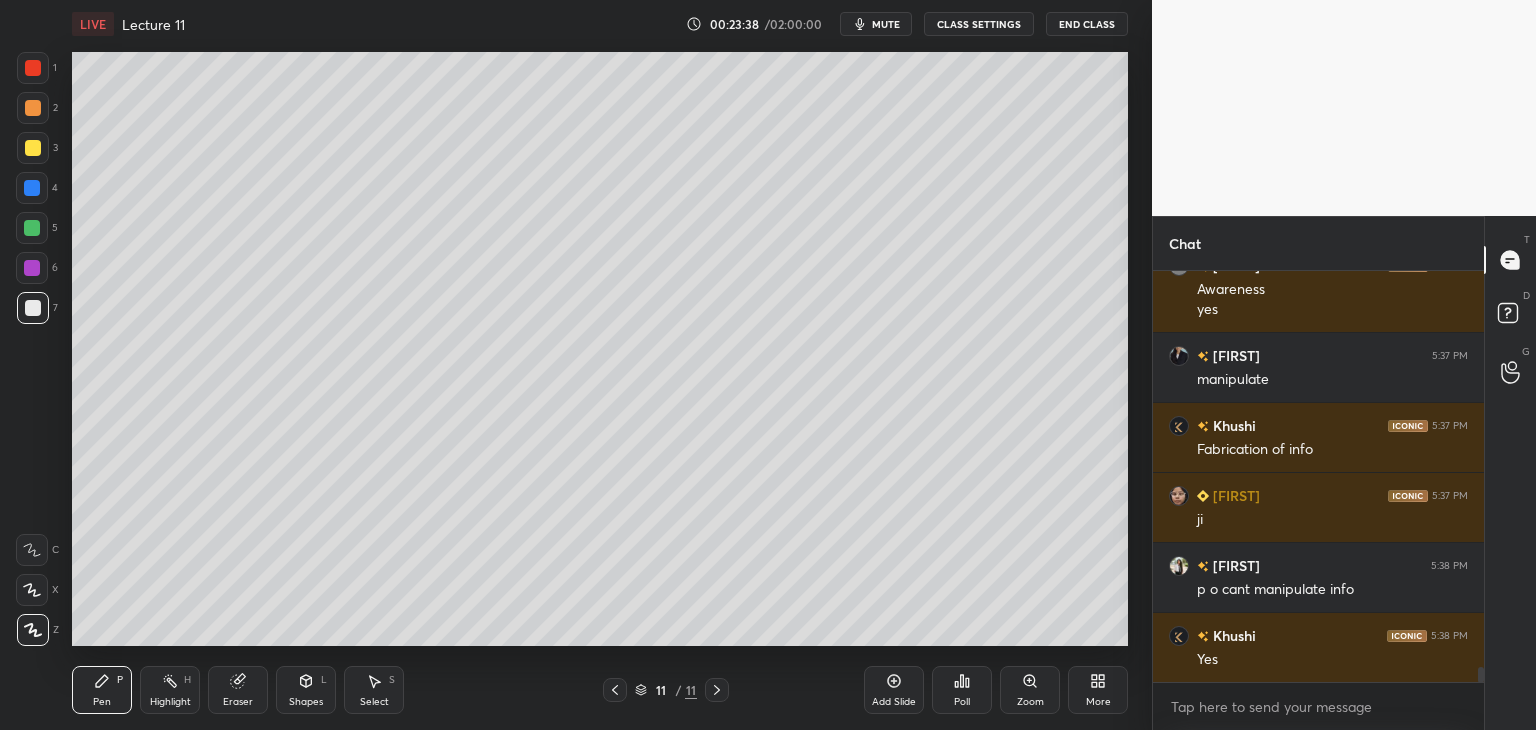 scroll, scrollTop: 10666, scrollLeft: 0, axis: vertical 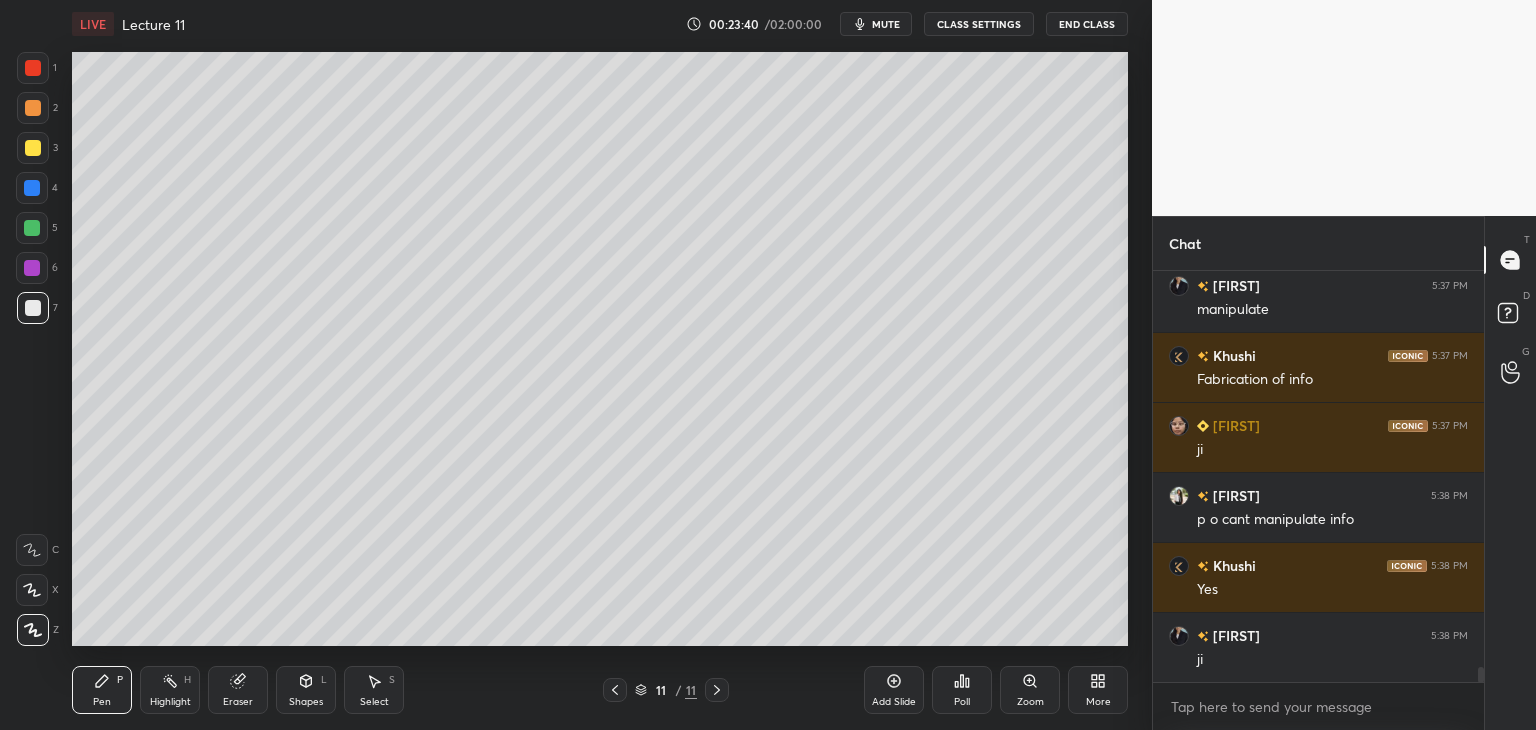 click at bounding box center (32, 228) 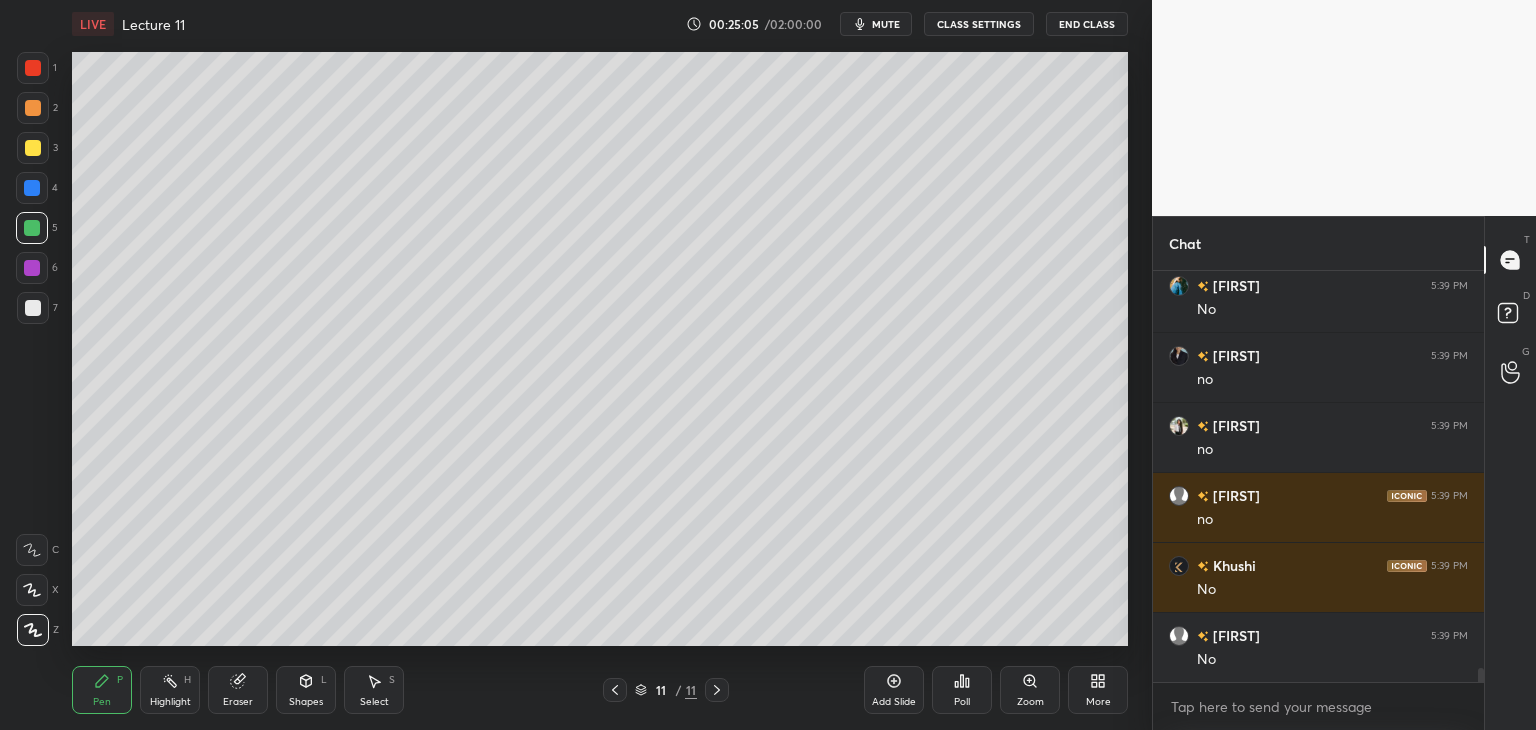 scroll, scrollTop: 11786, scrollLeft: 0, axis: vertical 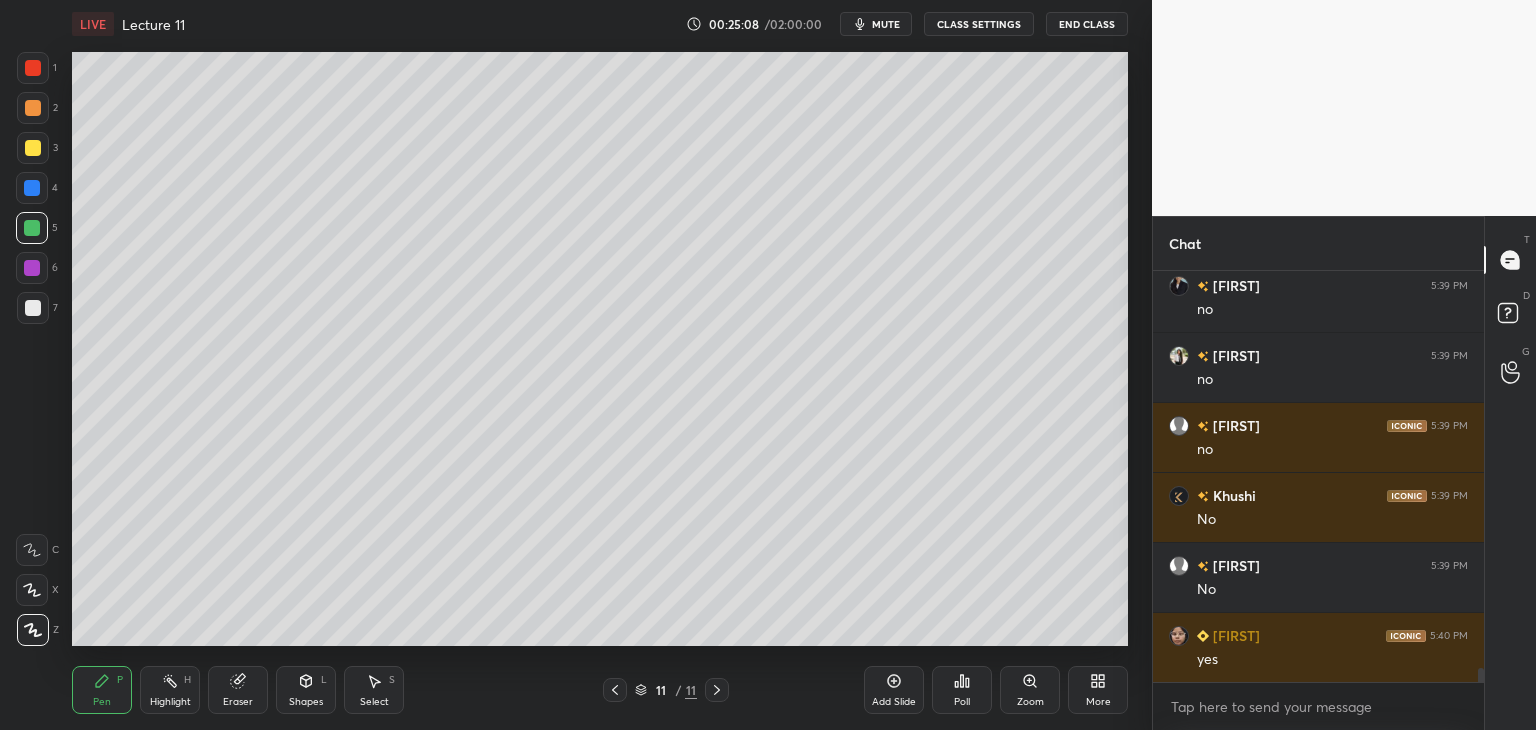 click at bounding box center [33, 308] 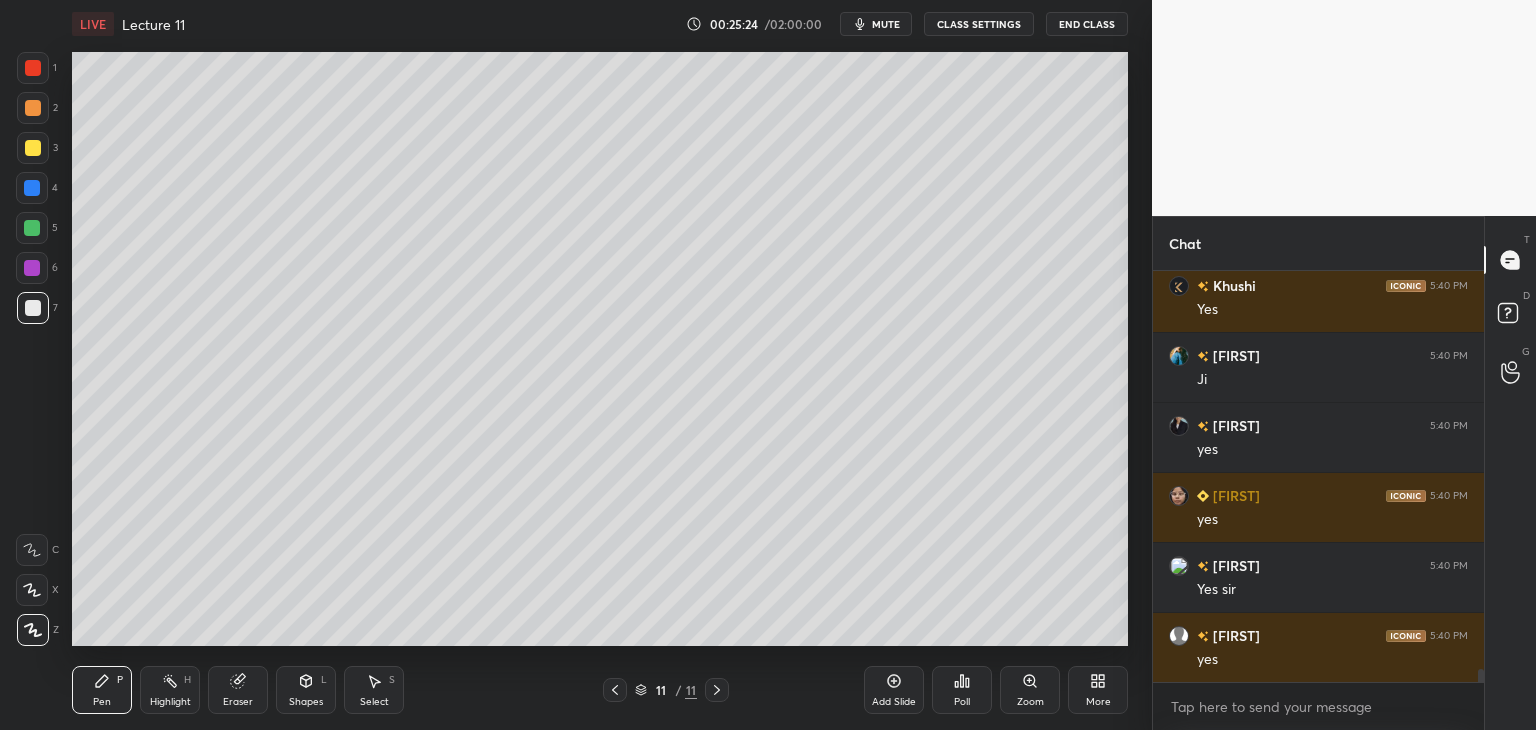 scroll, scrollTop: 12346, scrollLeft: 0, axis: vertical 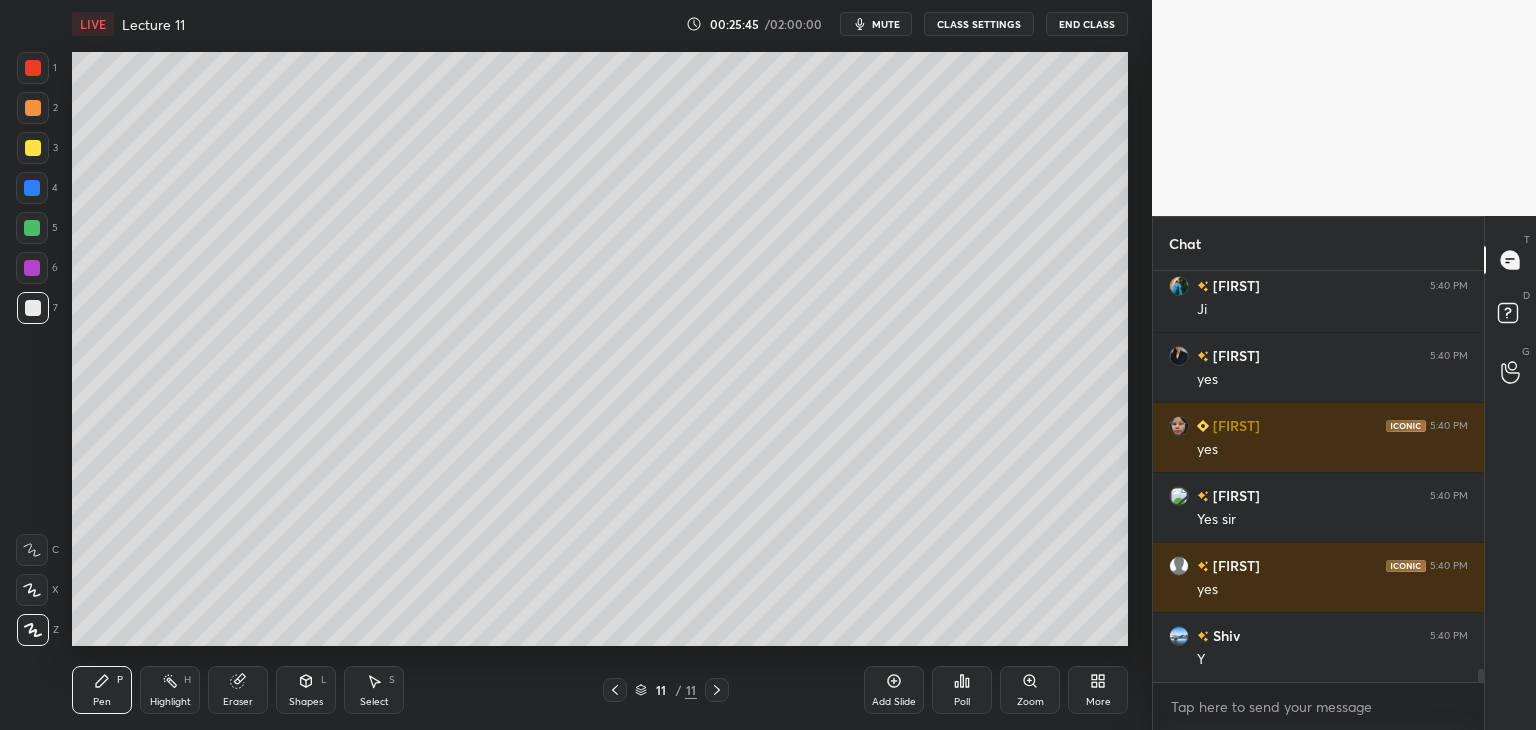 click on "Add Slide" at bounding box center (894, 702) 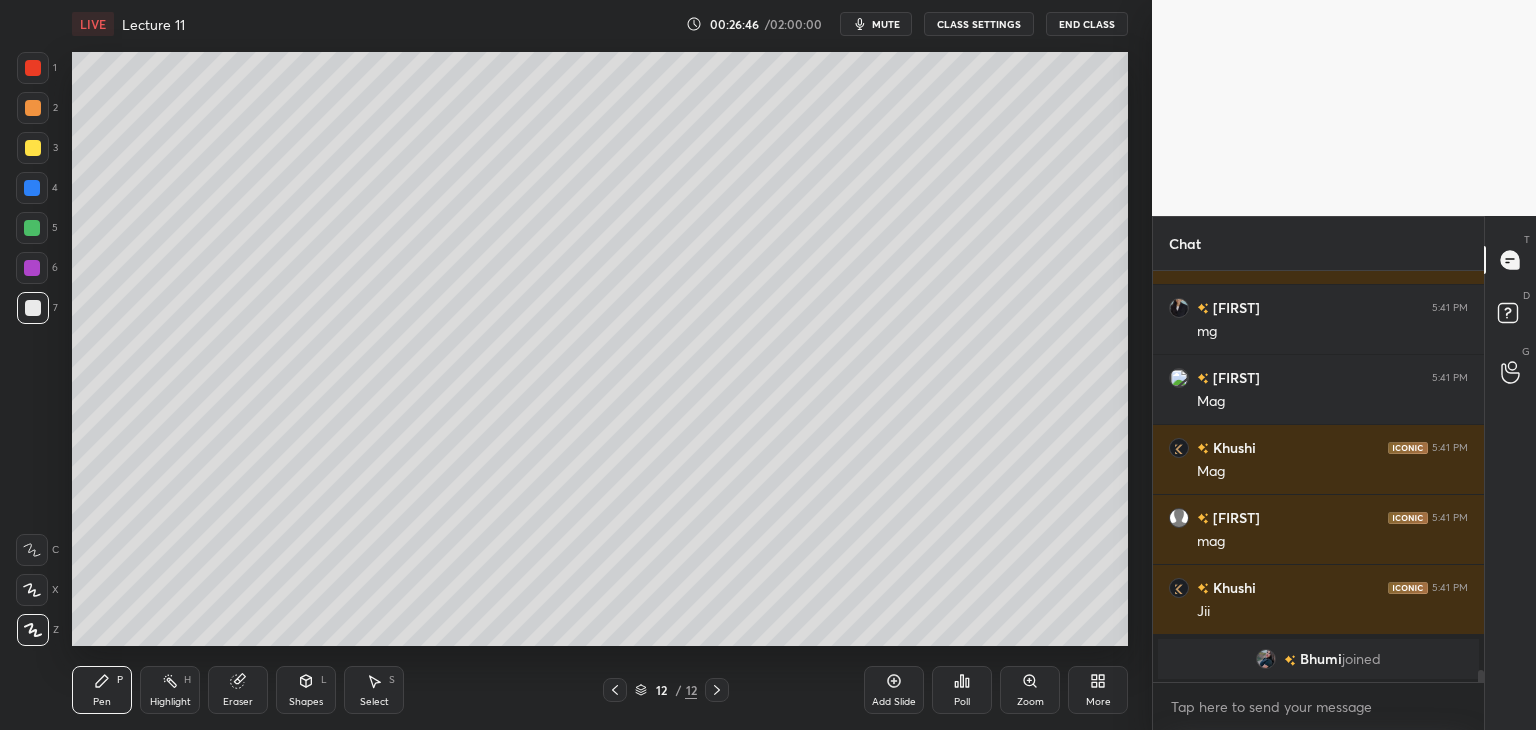 scroll, scrollTop: 12166, scrollLeft: 0, axis: vertical 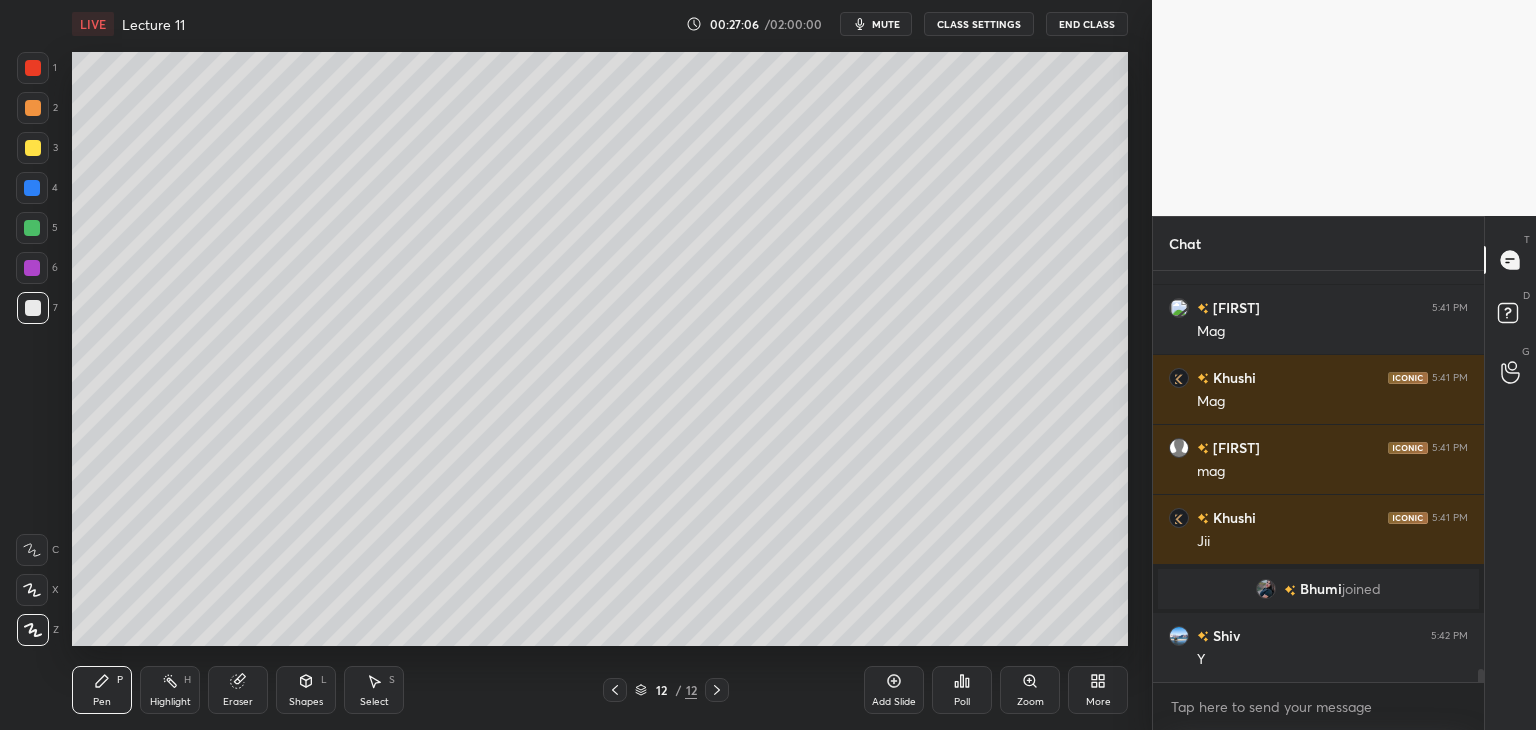 click at bounding box center (32, 268) 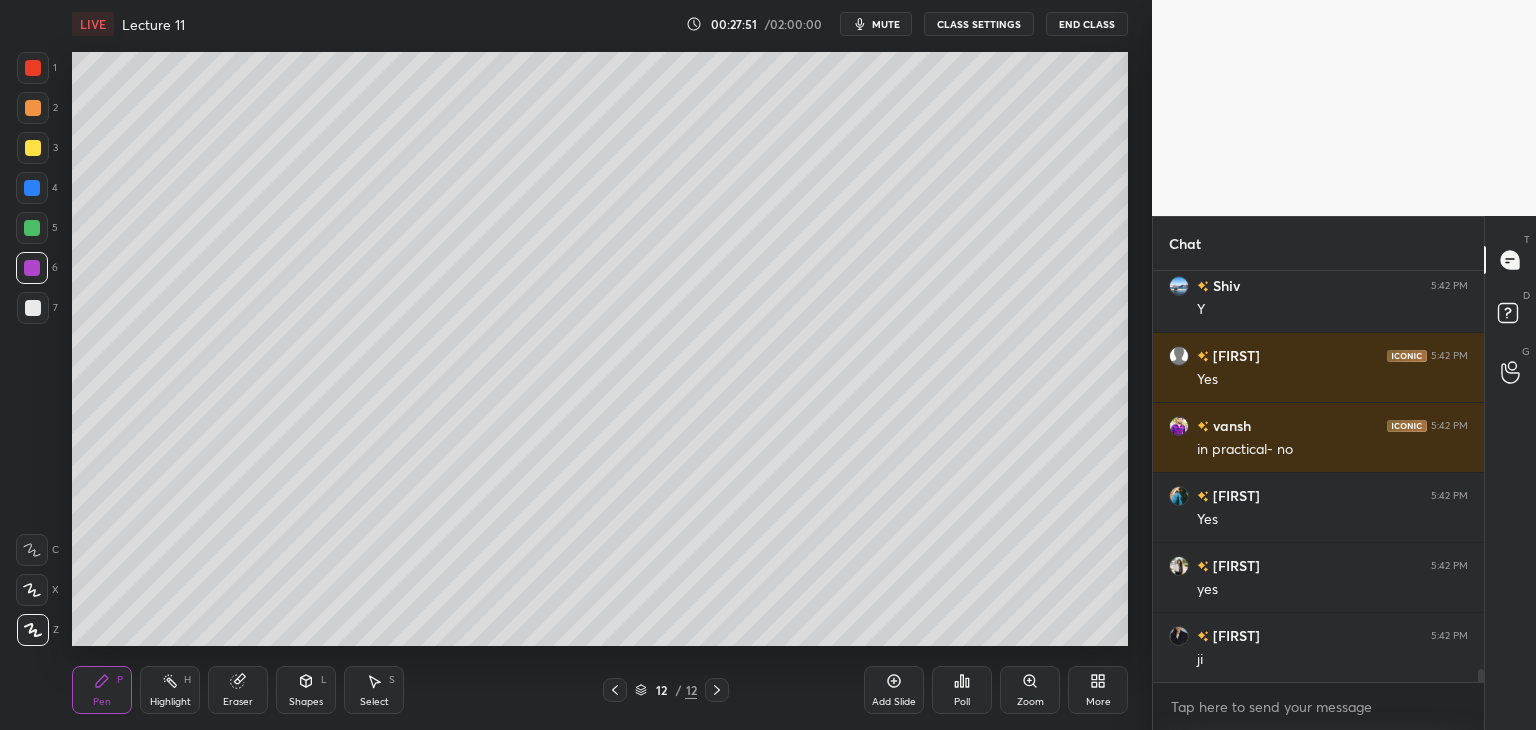 scroll, scrollTop: 12936, scrollLeft: 0, axis: vertical 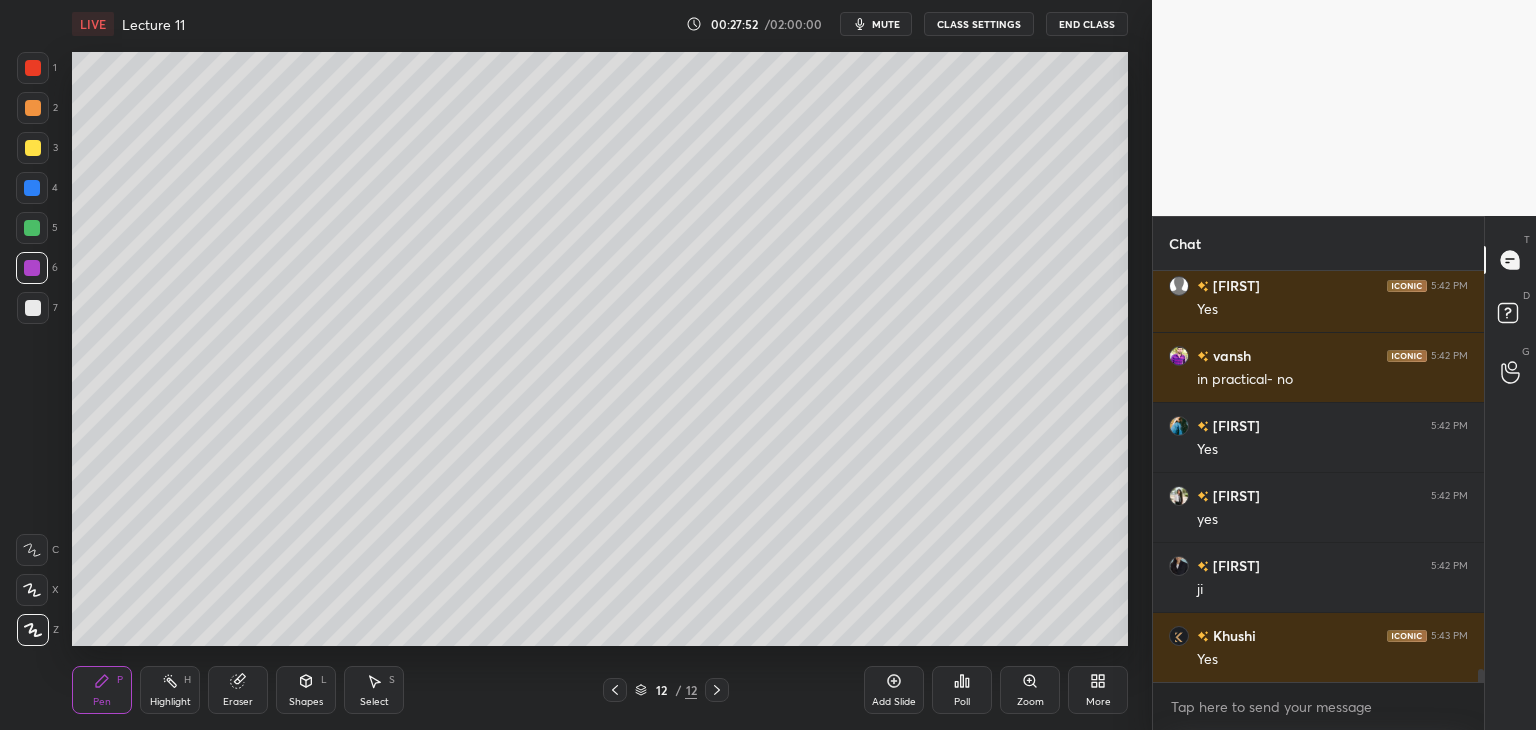 click at bounding box center [32, 228] 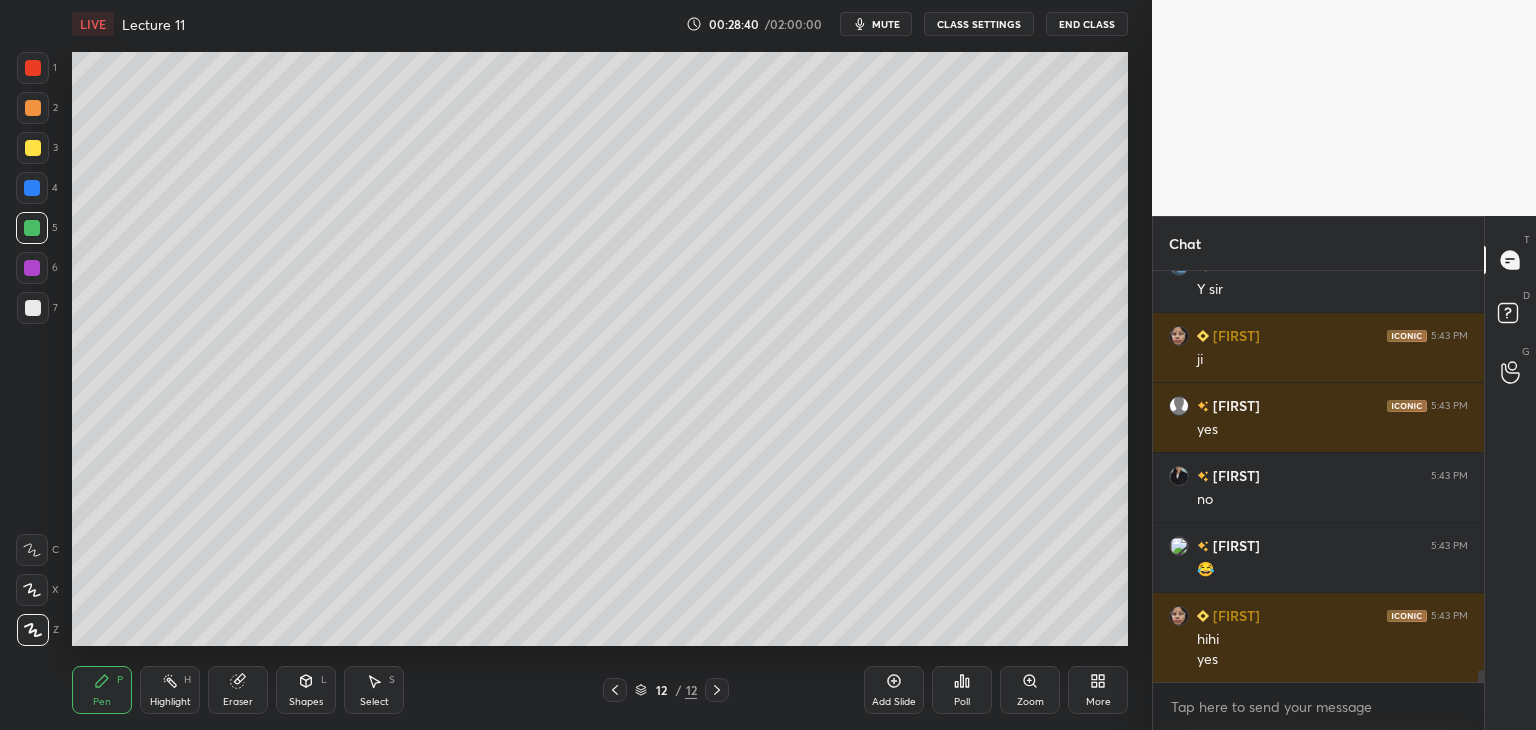 scroll, scrollTop: 13726, scrollLeft: 0, axis: vertical 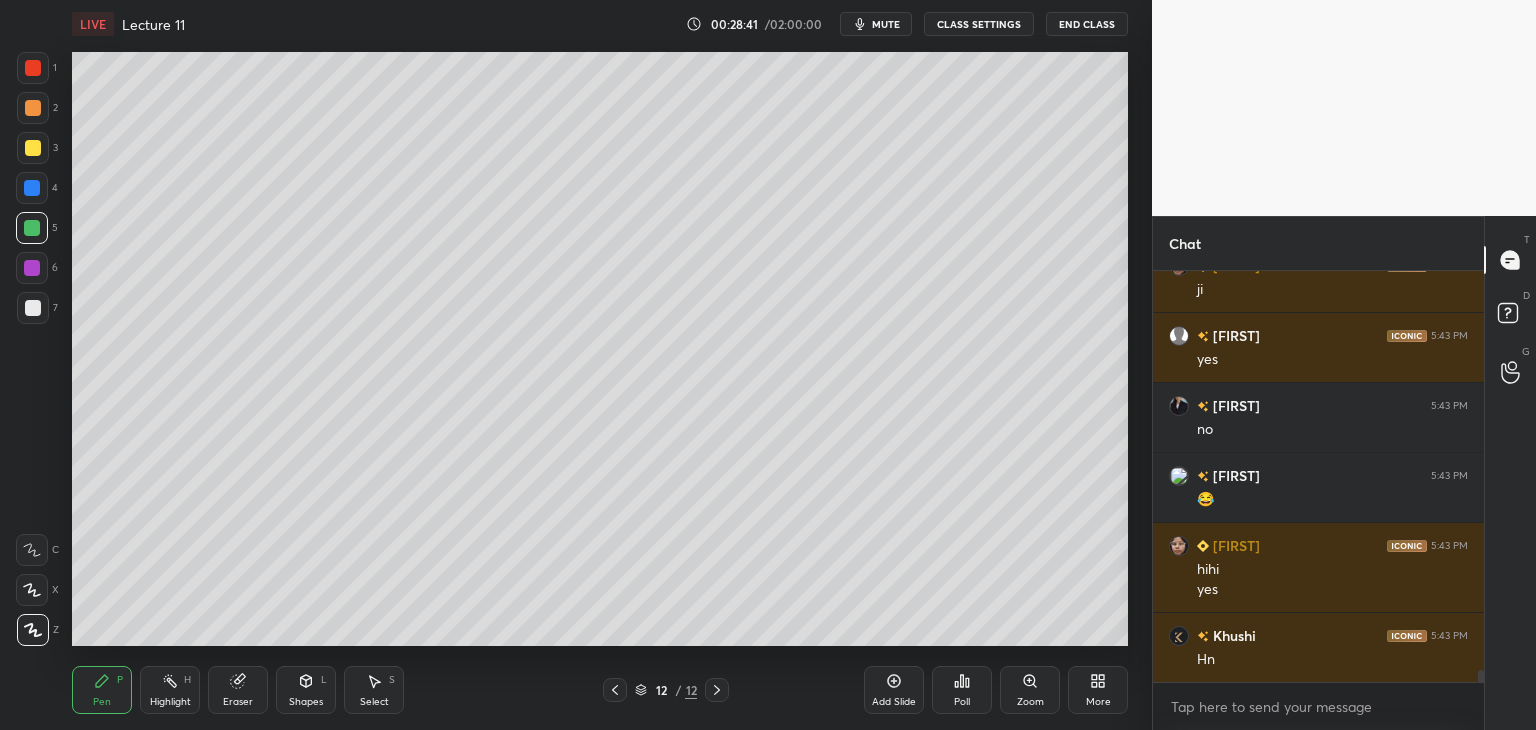 click on "7" at bounding box center [37, 308] 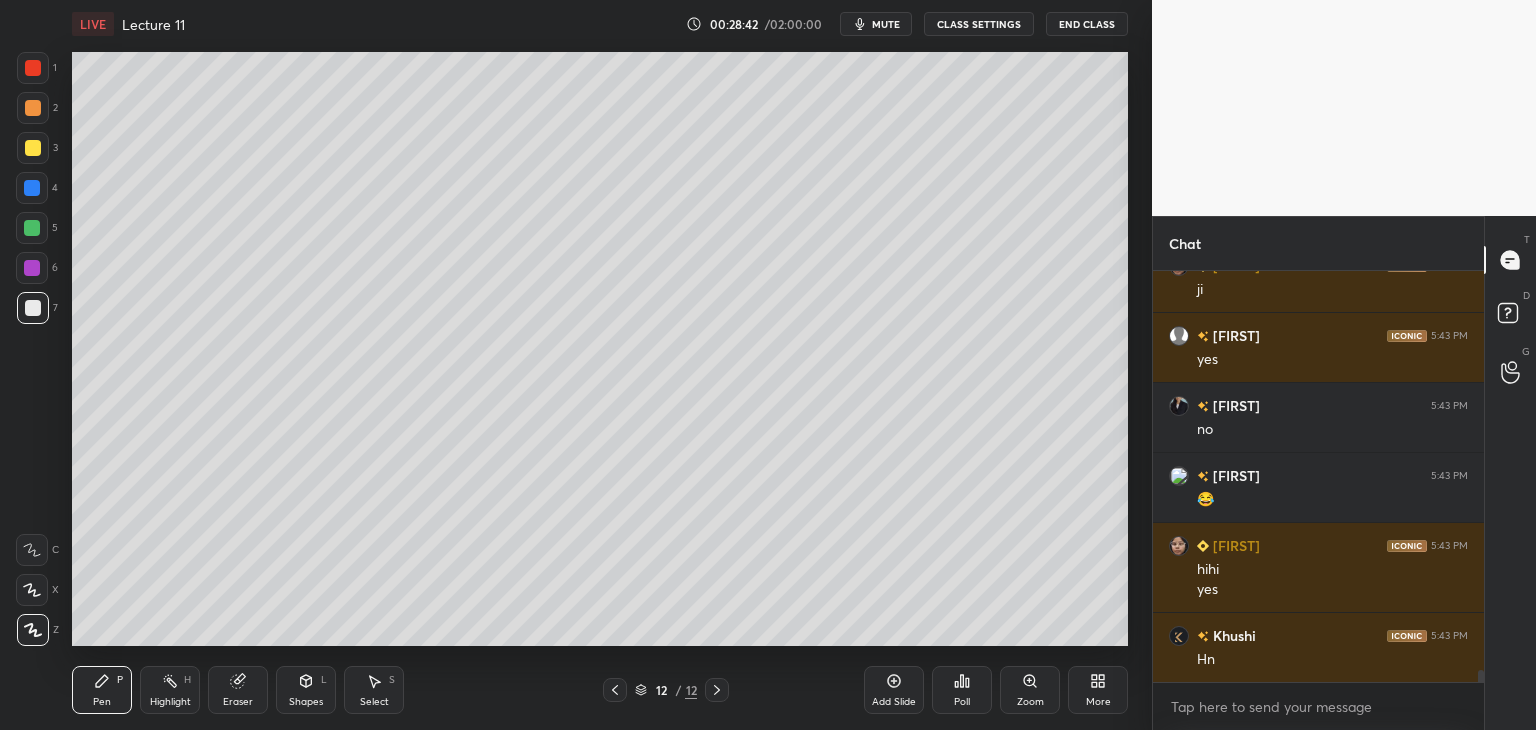 click at bounding box center (32, 188) 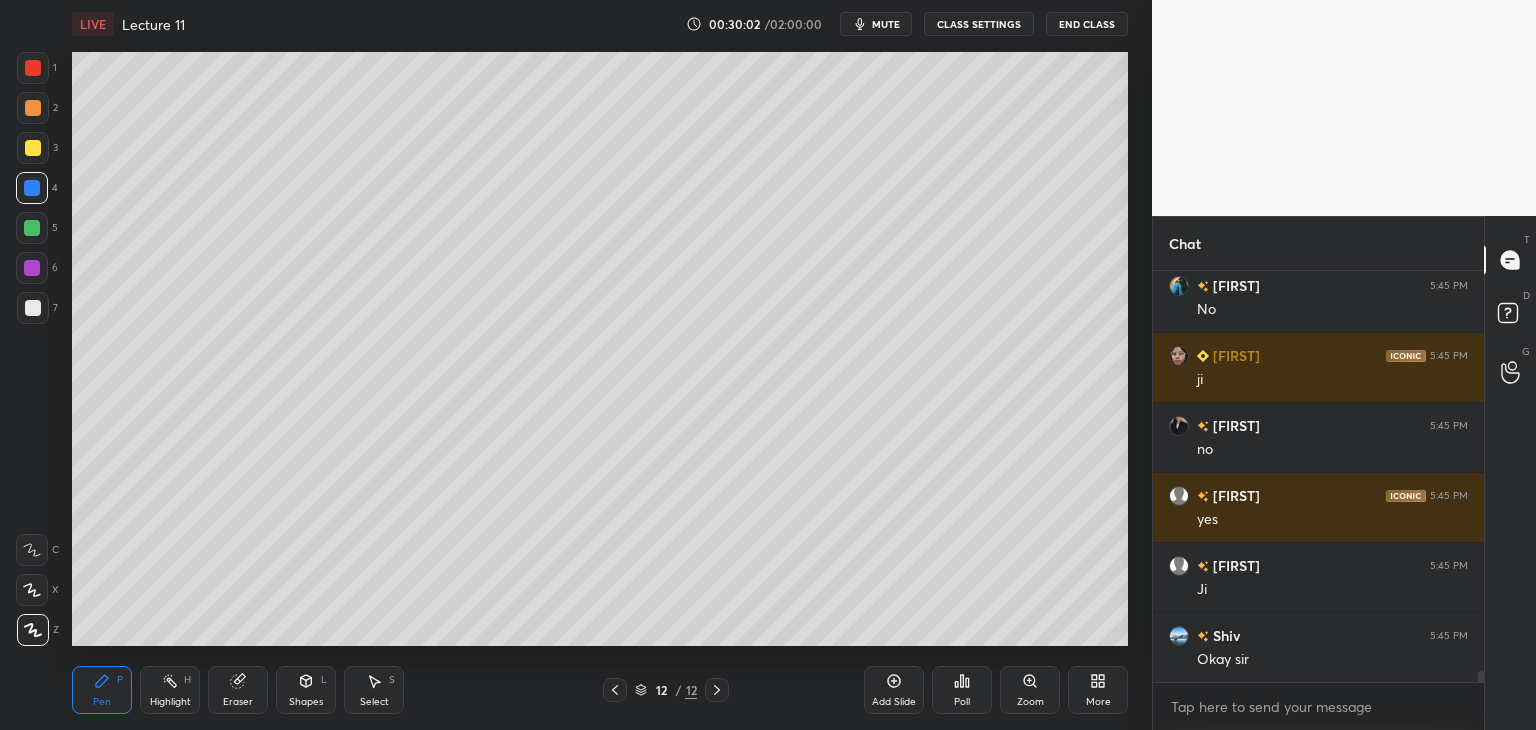 scroll, scrollTop: 14656, scrollLeft: 0, axis: vertical 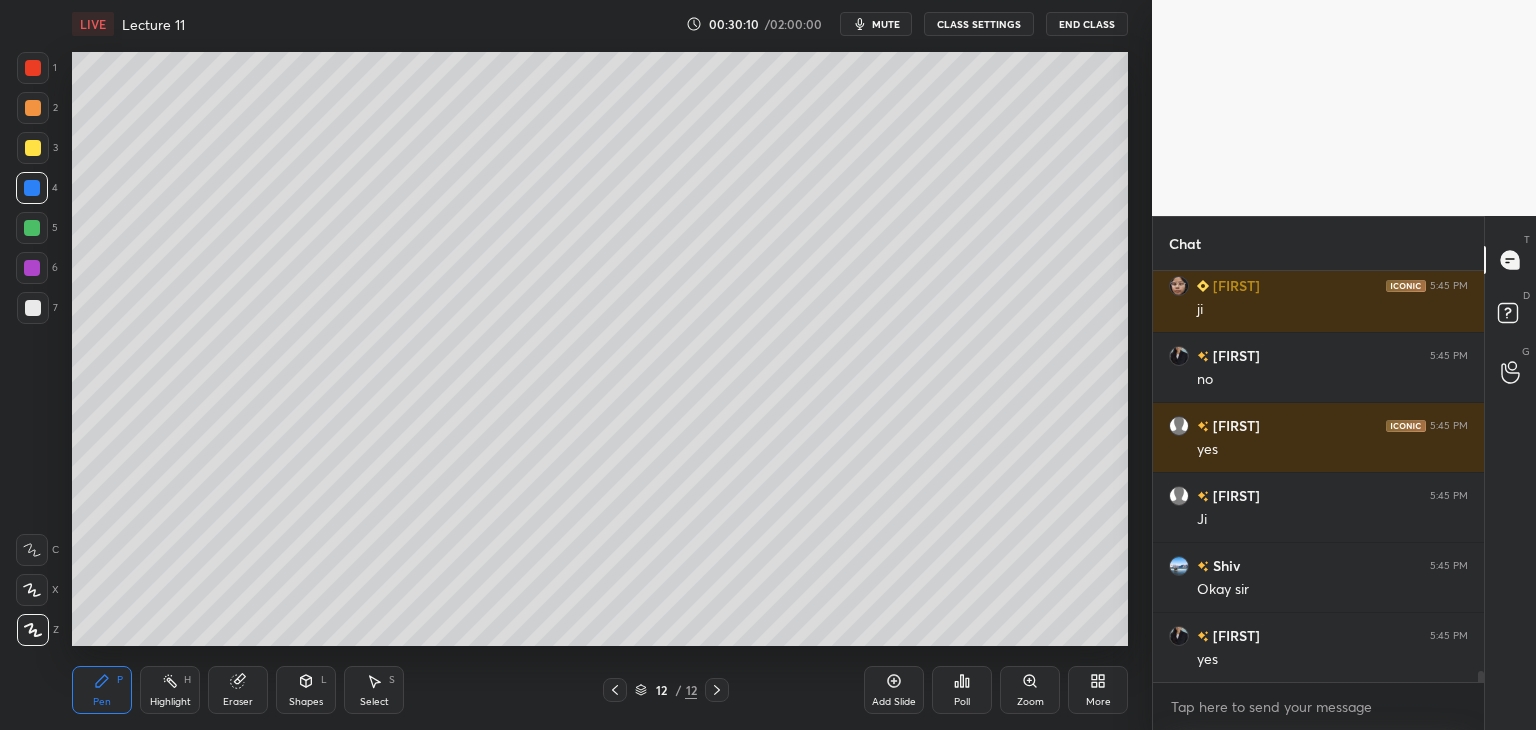click on "12 / 12" at bounding box center (666, 690) 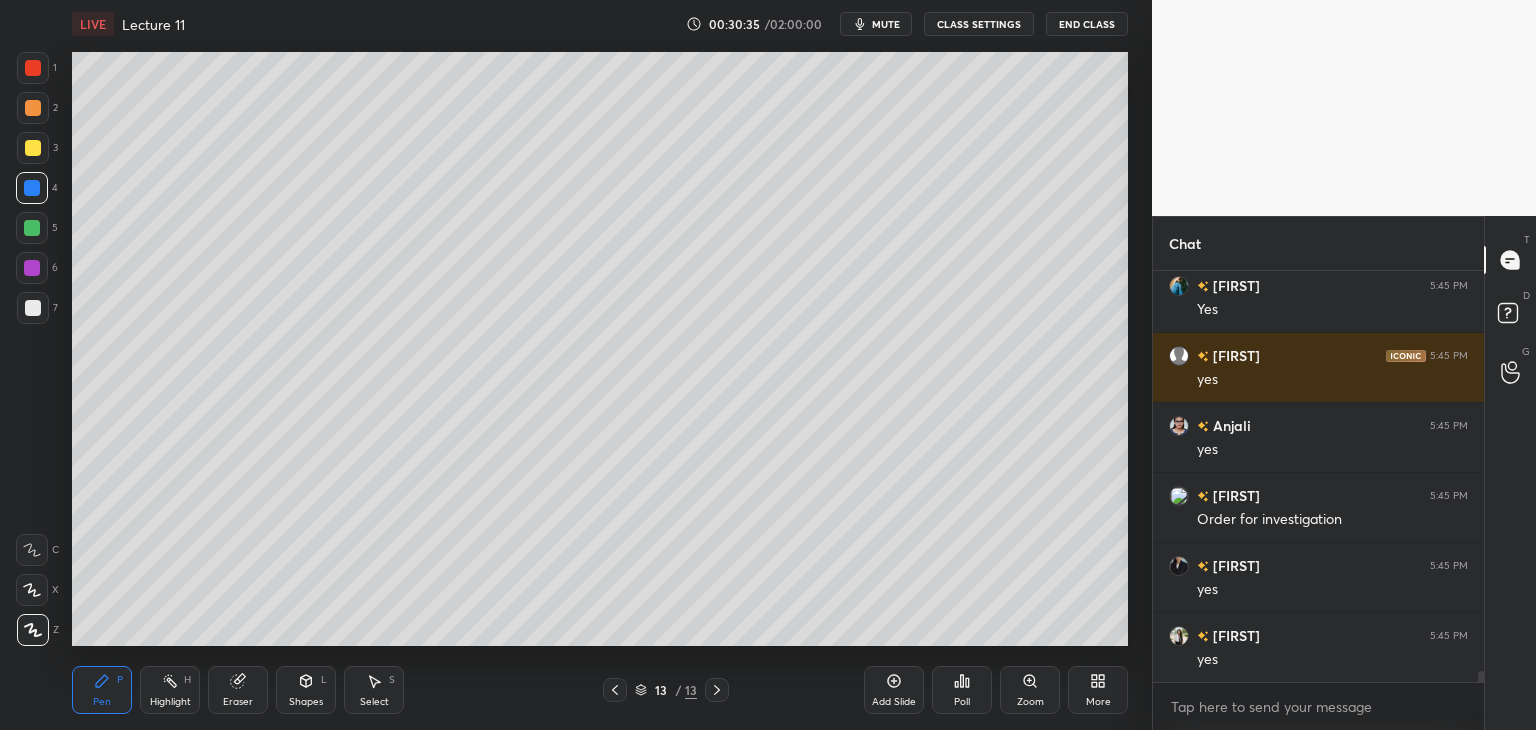 scroll, scrollTop: 15216, scrollLeft: 0, axis: vertical 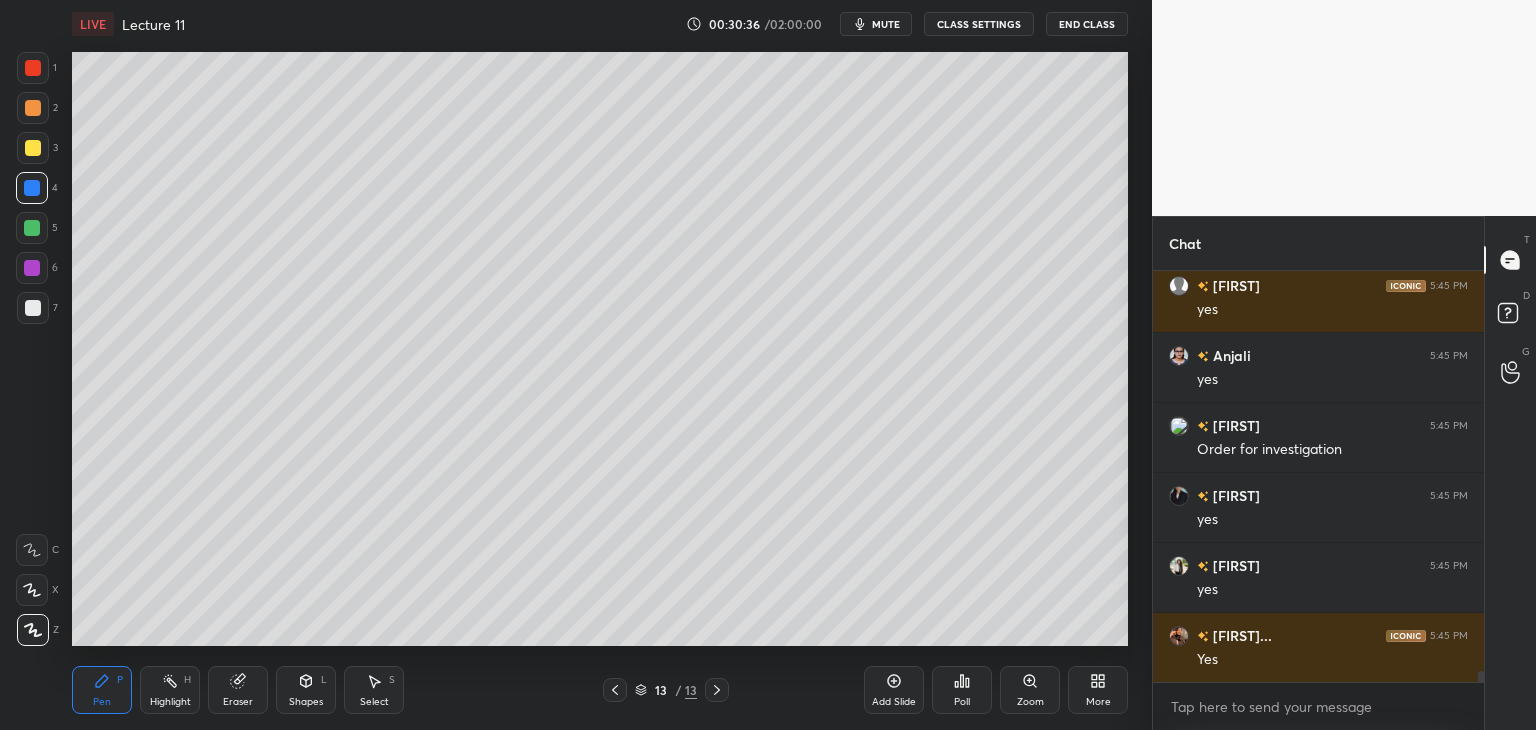 click on "1 2 3 4 5 6 7 C X Z C X Z E E Erase all   H H" at bounding box center (32, 349) 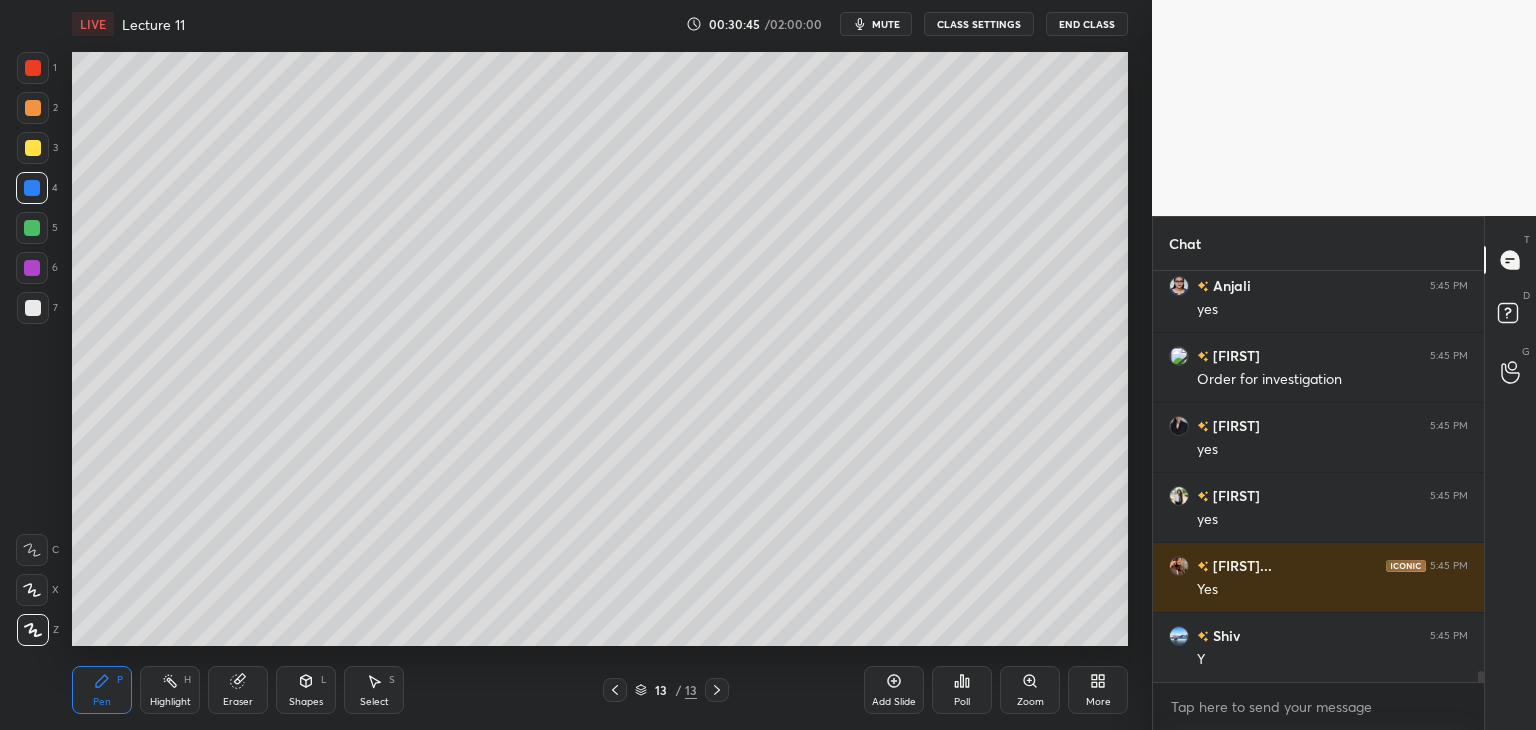 scroll, scrollTop: 15356, scrollLeft: 0, axis: vertical 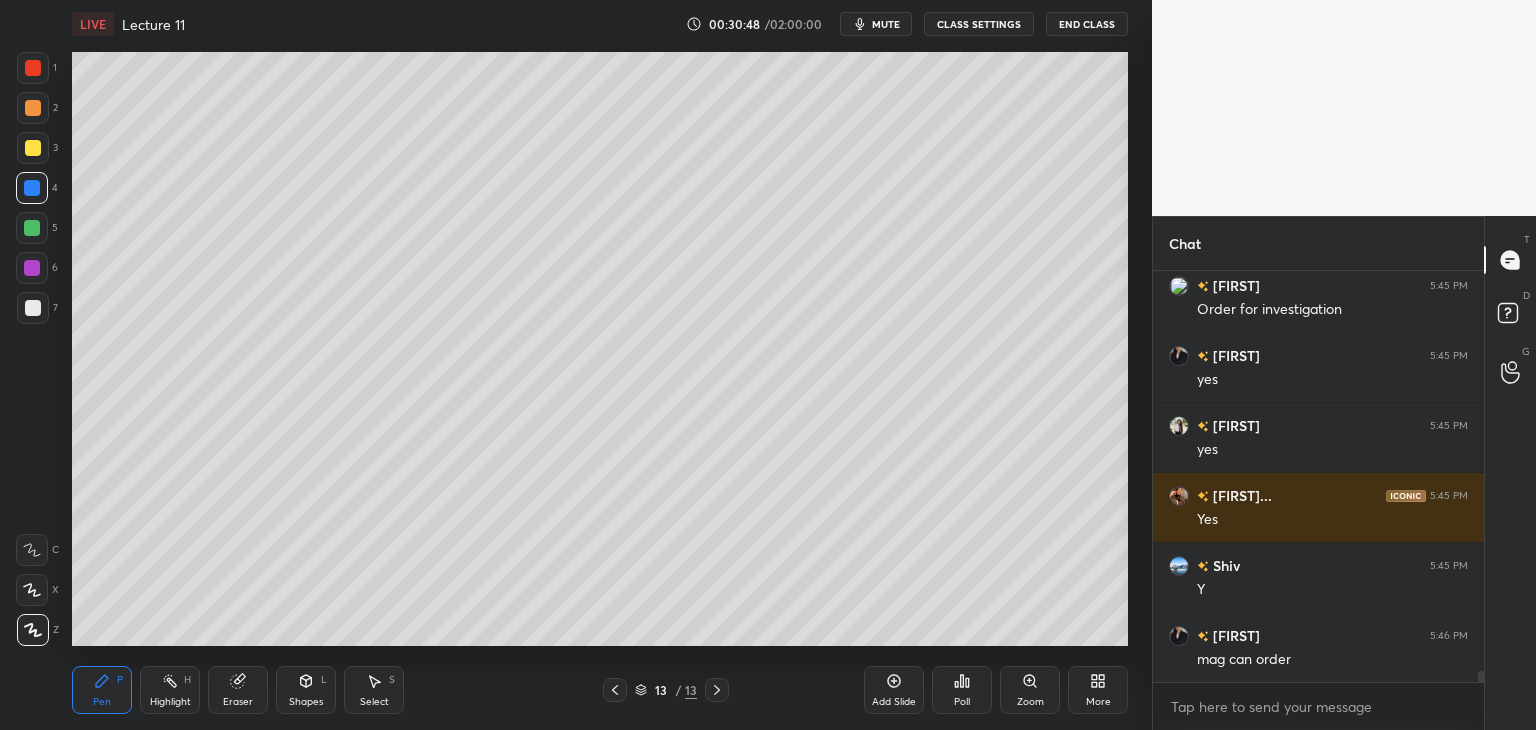 click at bounding box center (32, 228) 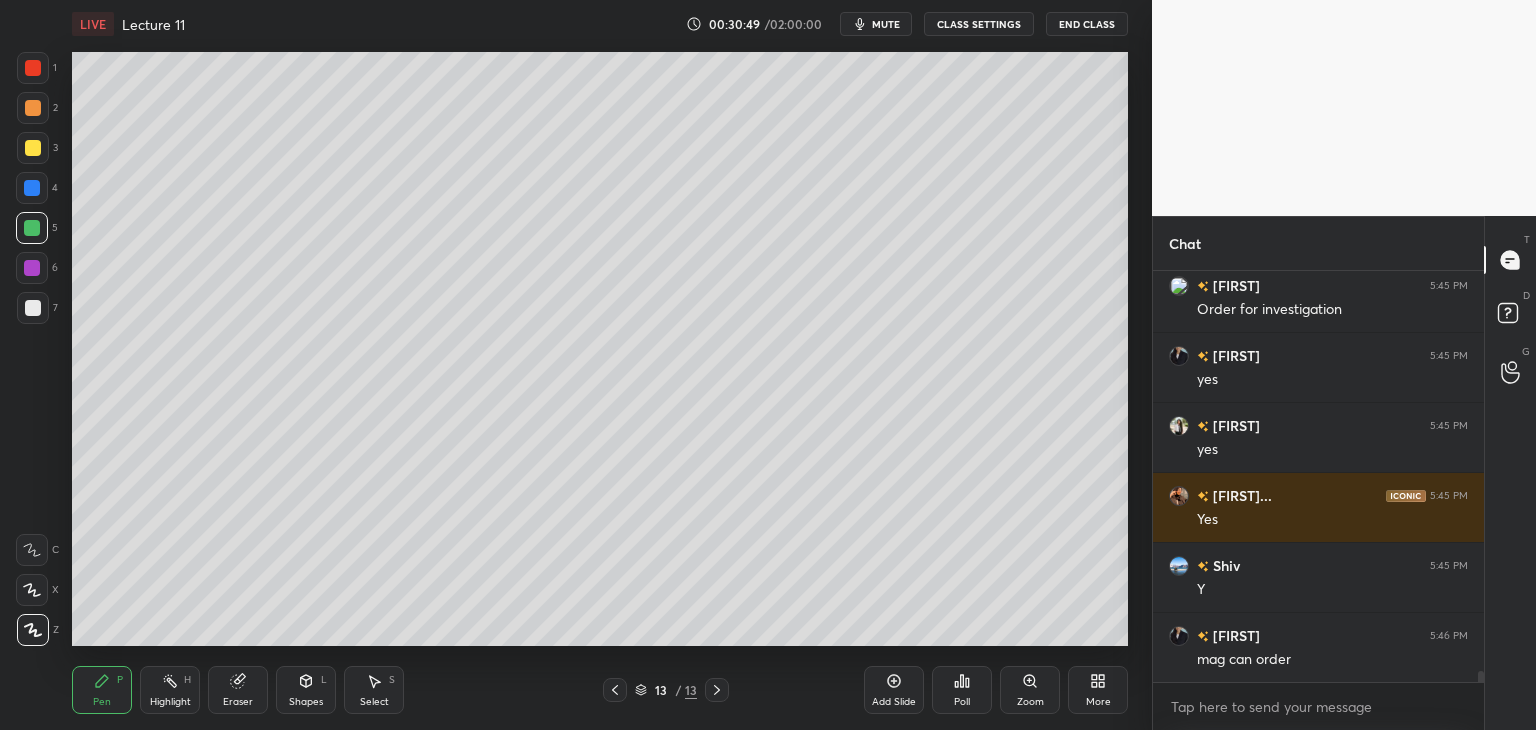 click 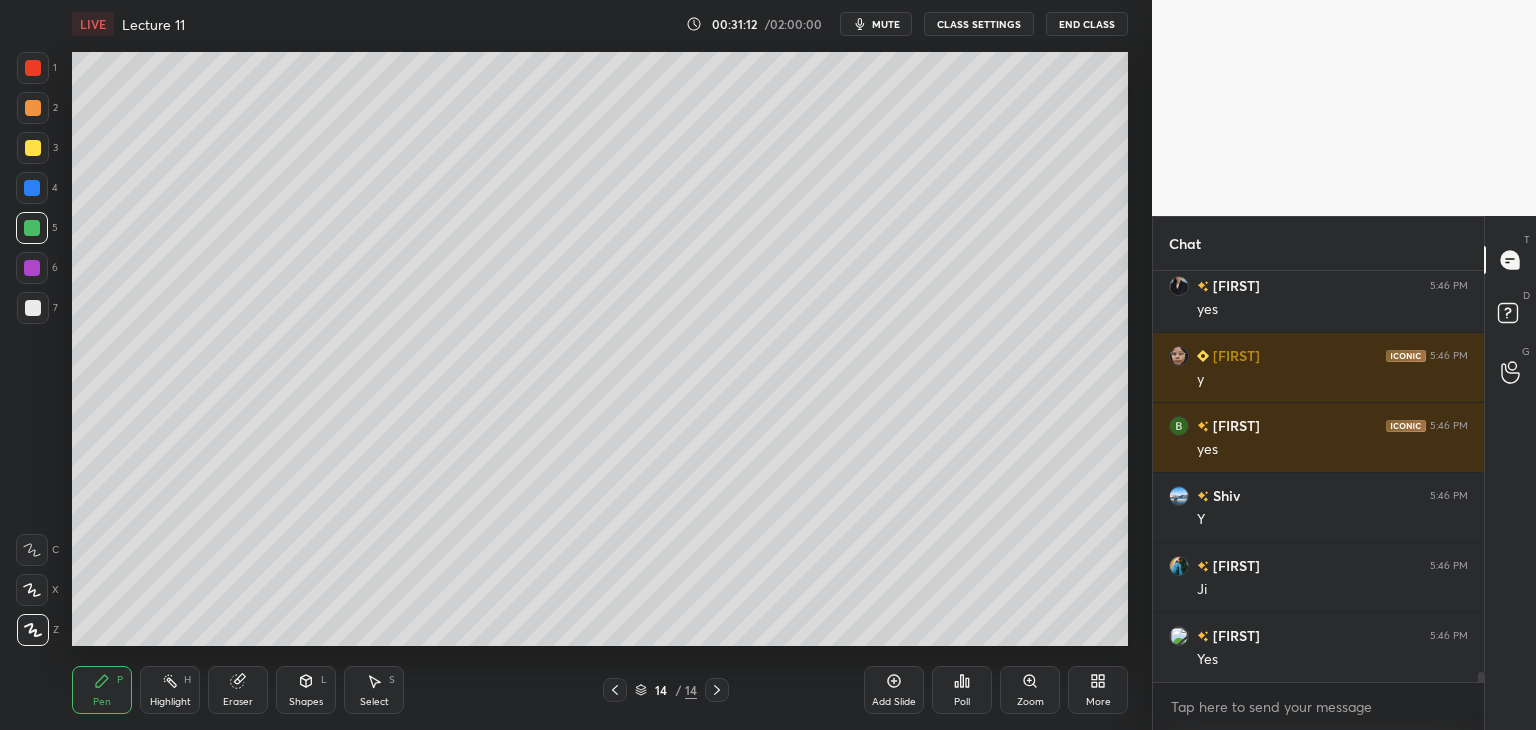 scroll, scrollTop: 16056, scrollLeft: 0, axis: vertical 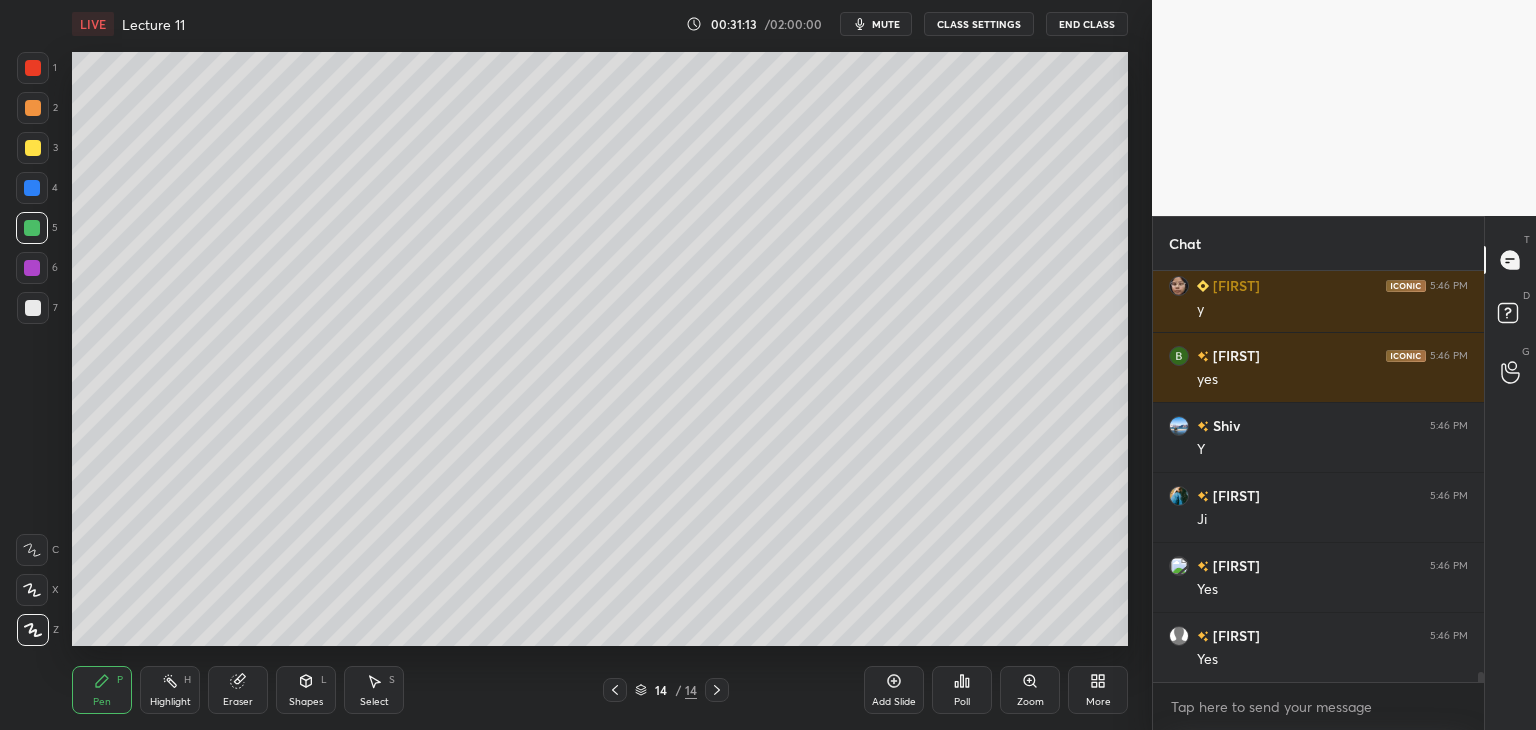click at bounding box center (32, 188) 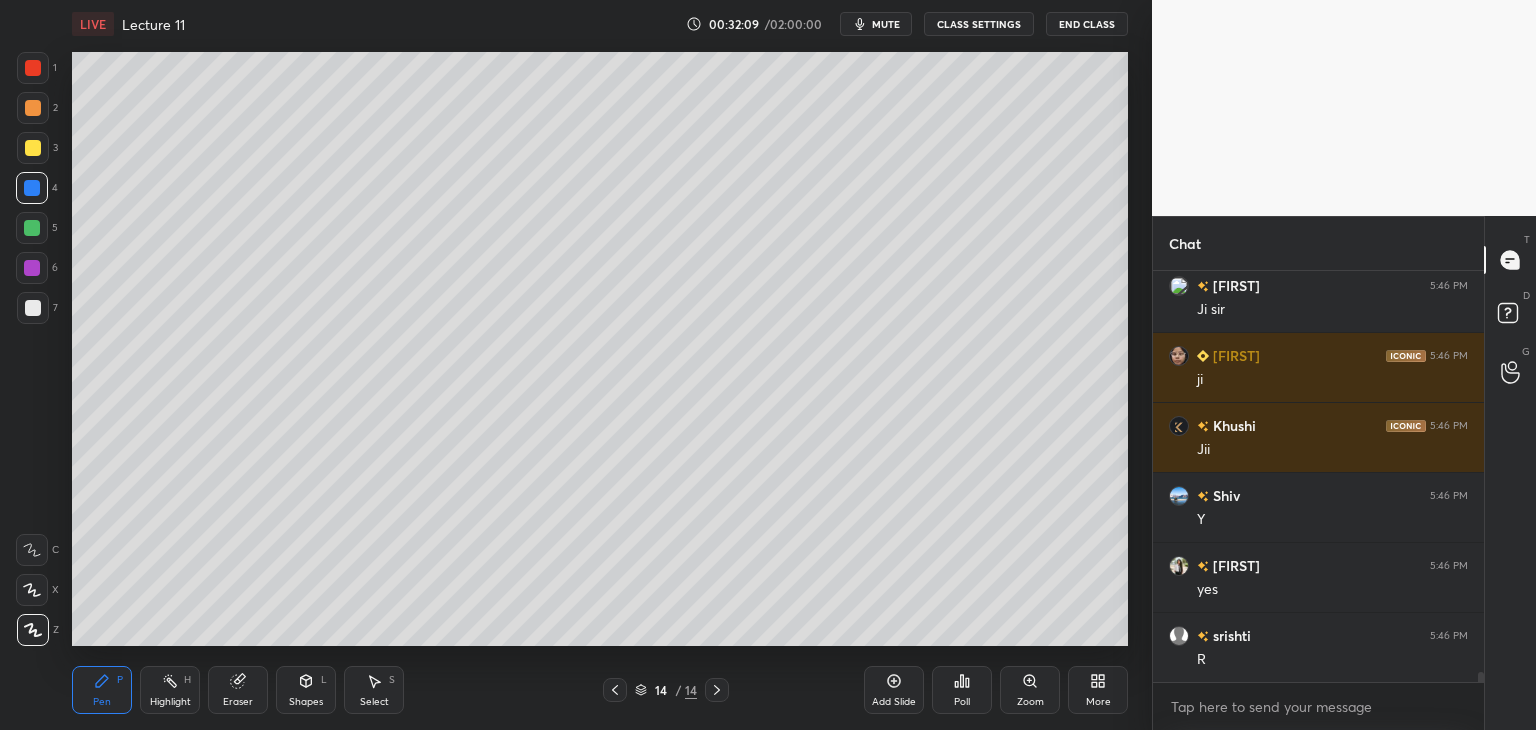 scroll, scrollTop: 16206, scrollLeft: 0, axis: vertical 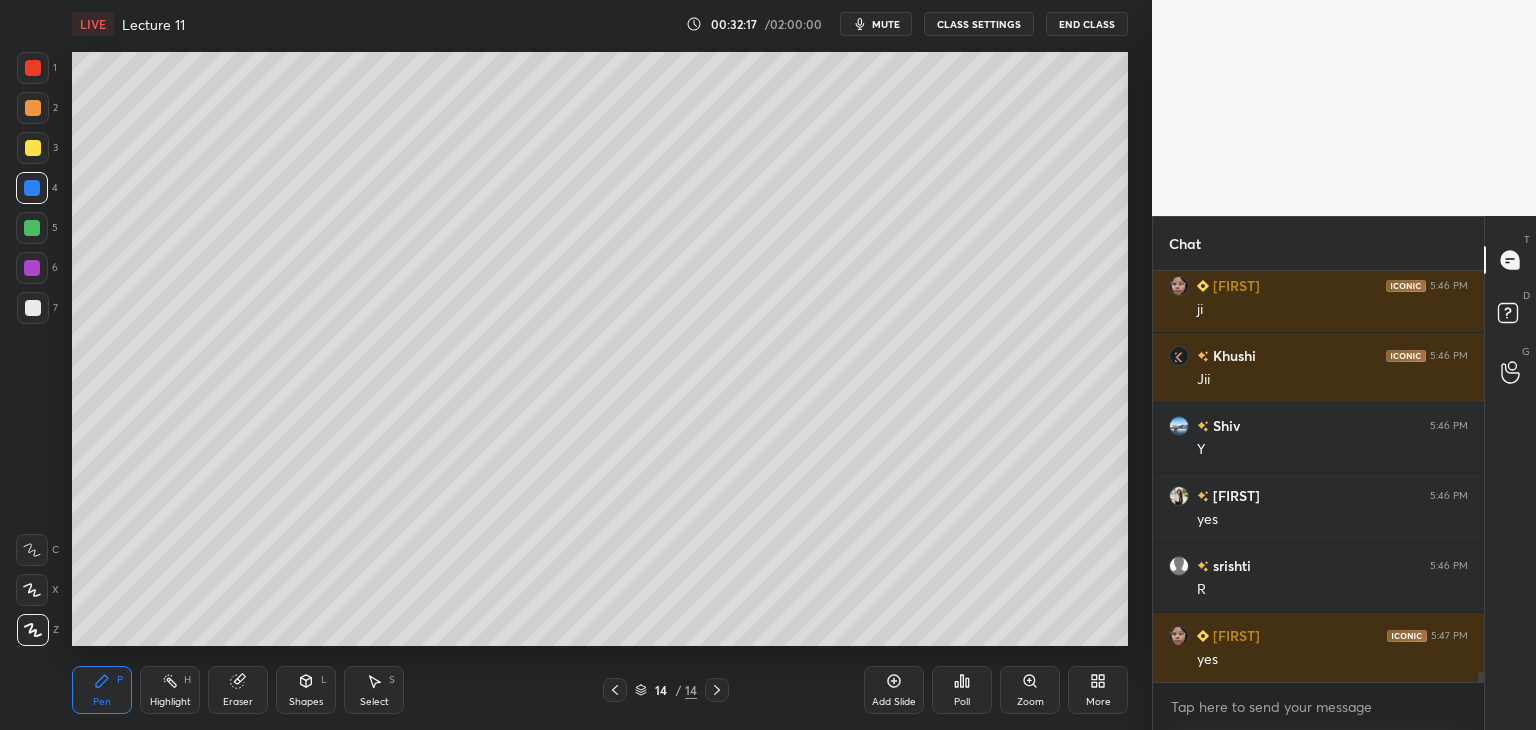 click at bounding box center (32, 268) 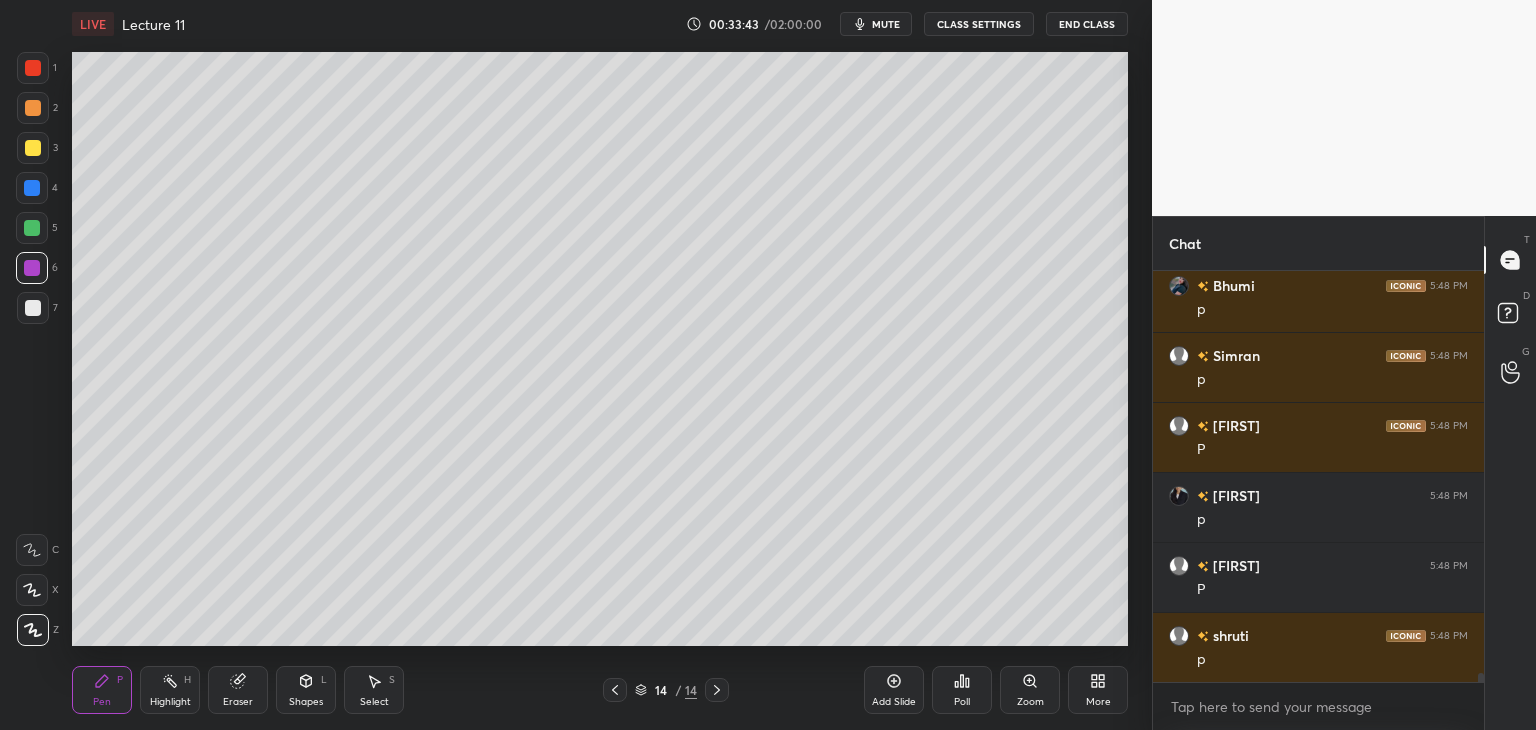 scroll, scrollTop: 18166, scrollLeft: 0, axis: vertical 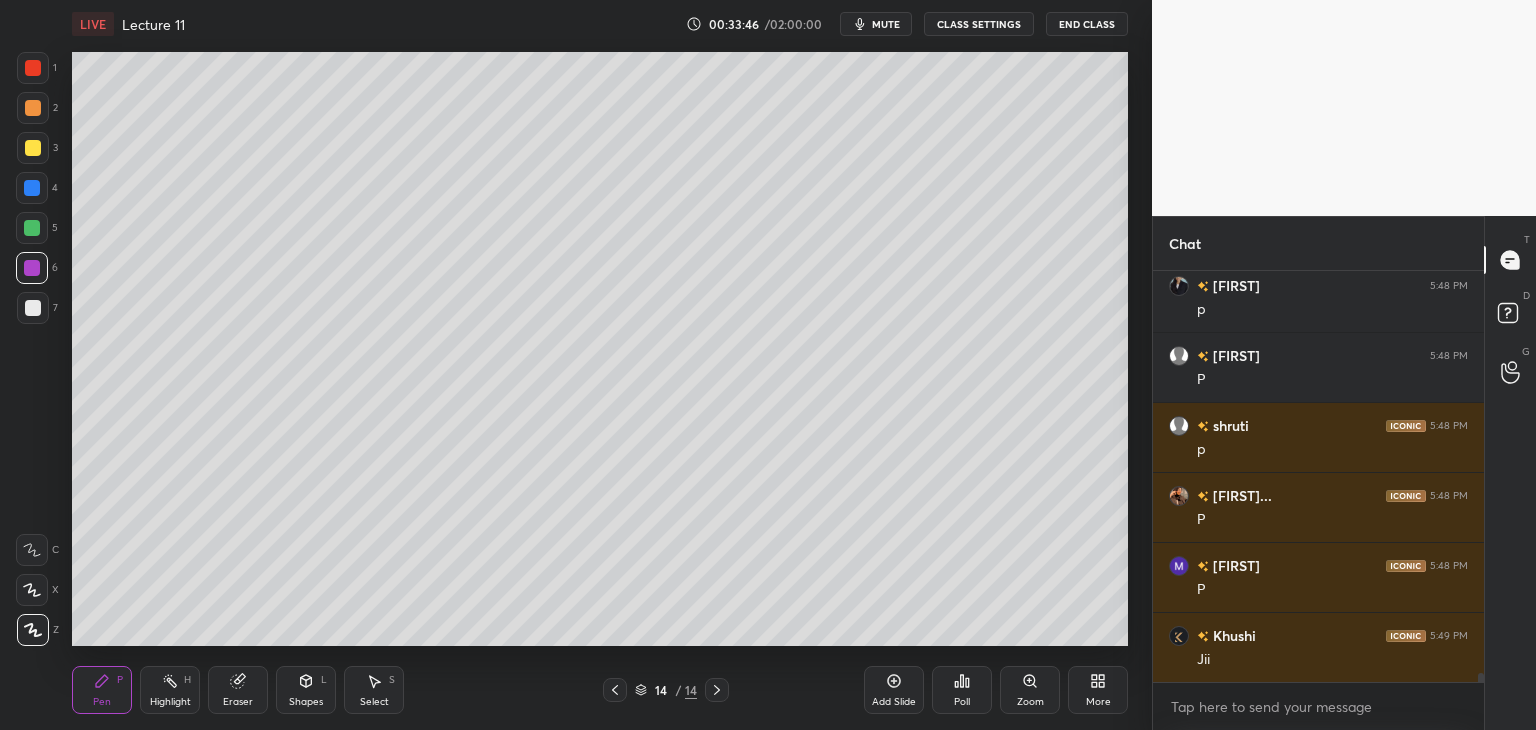 click on "Add Slide" at bounding box center [894, 690] 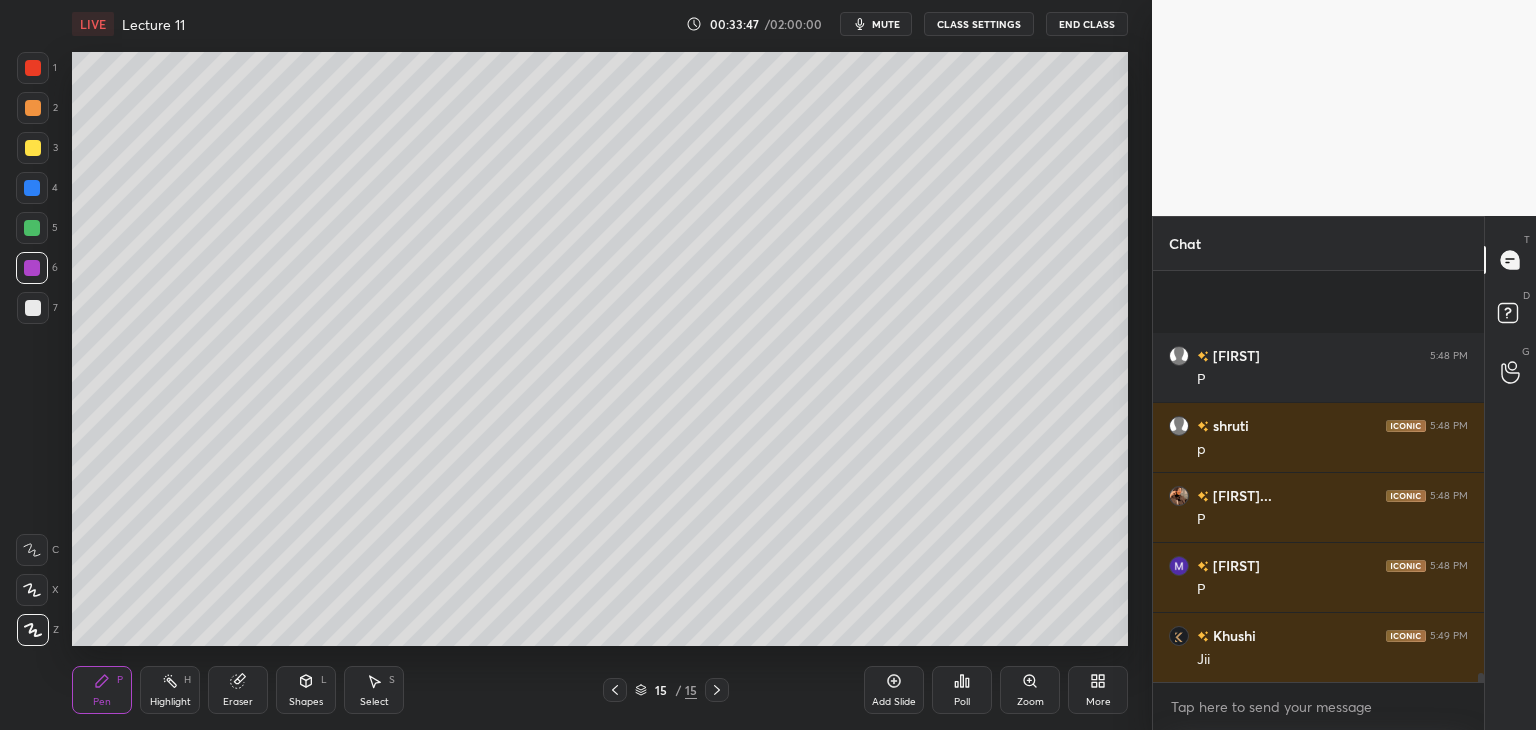 scroll, scrollTop: 18376, scrollLeft: 0, axis: vertical 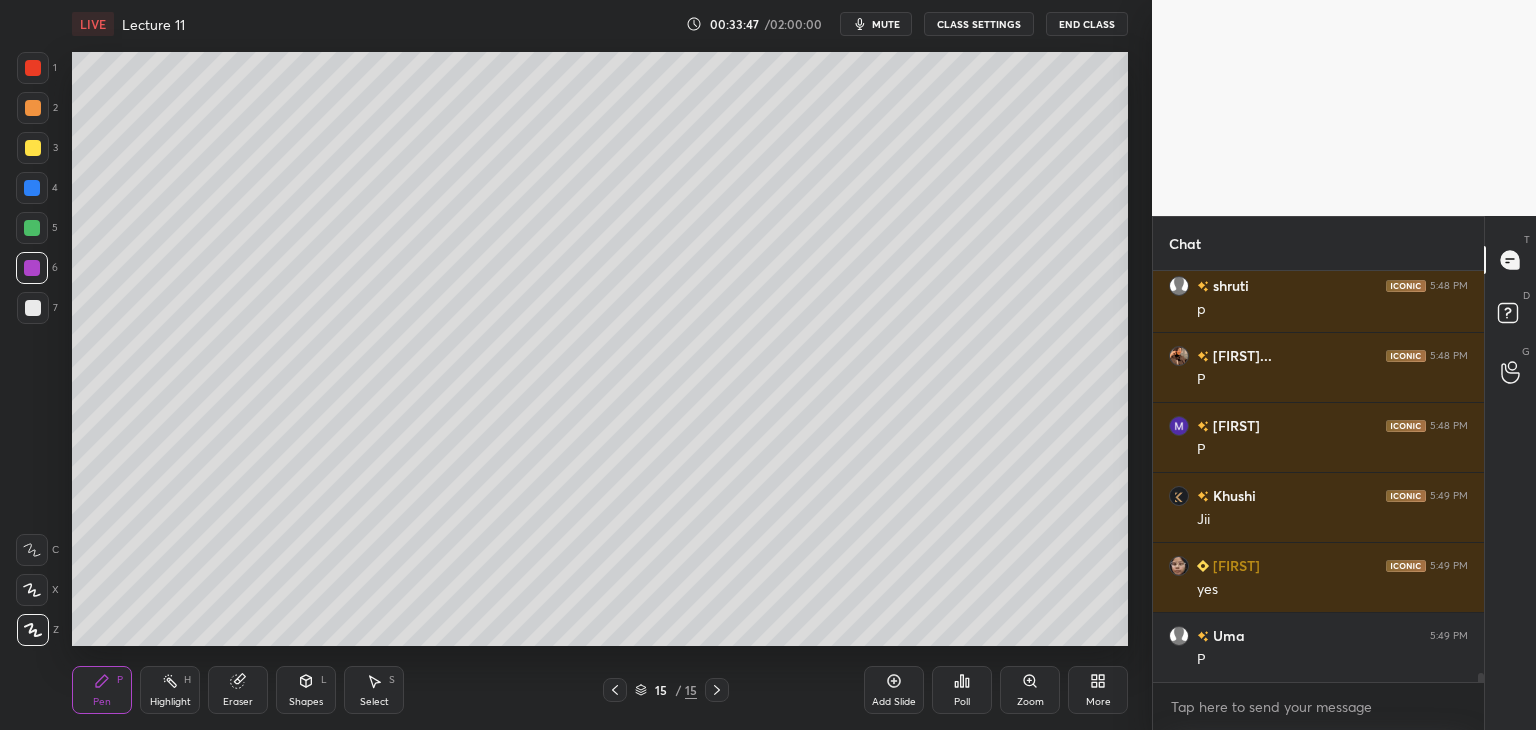 click at bounding box center [33, 68] 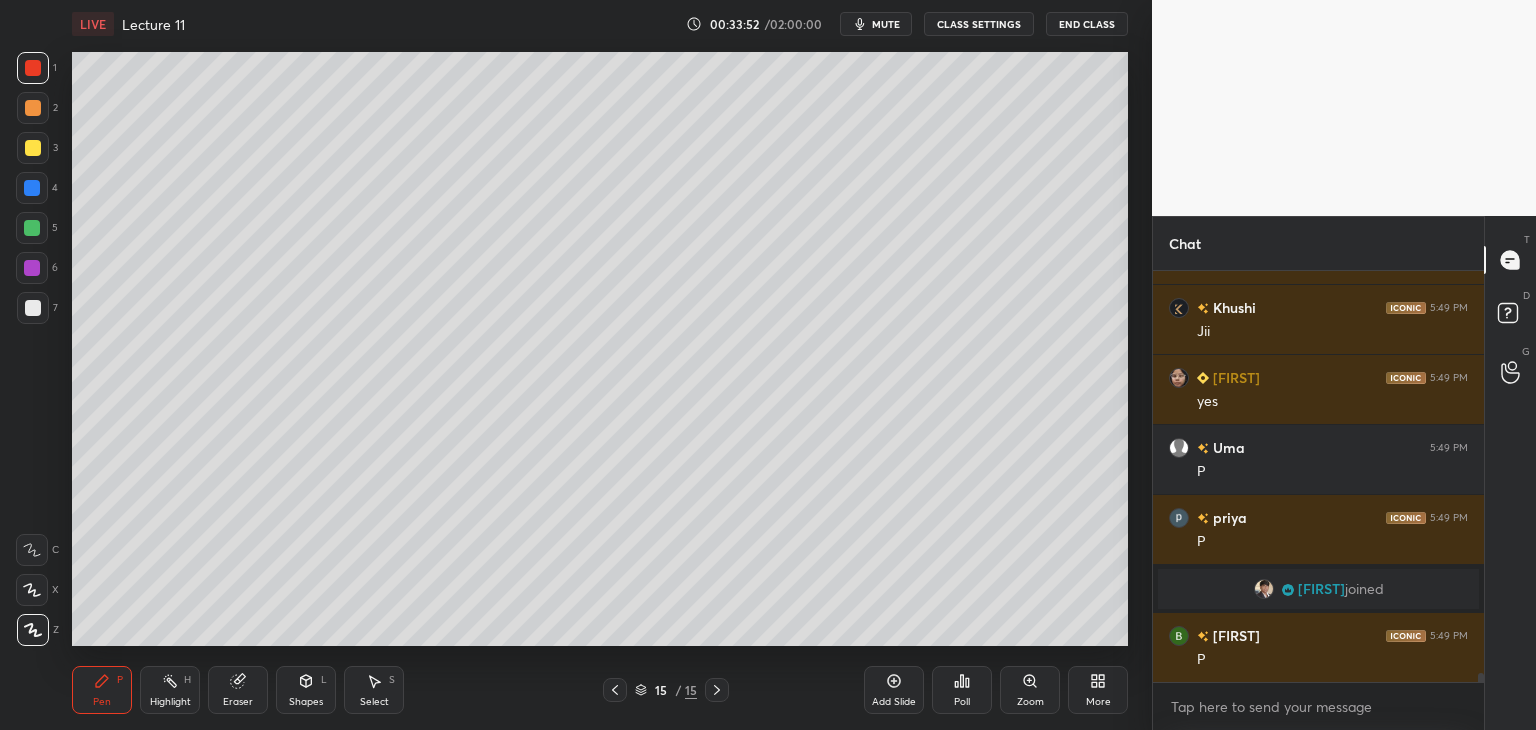 scroll, scrollTop: 18634, scrollLeft: 0, axis: vertical 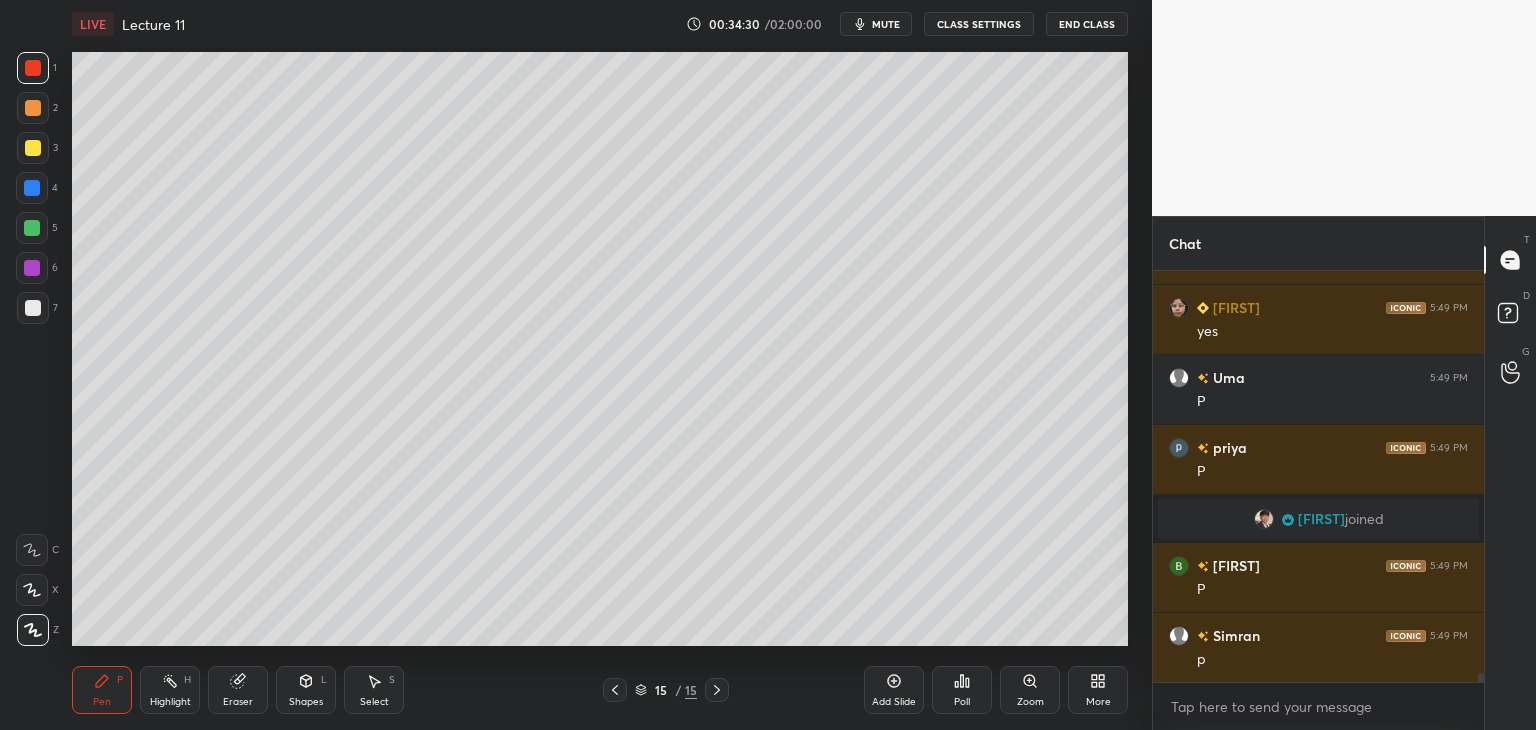 click at bounding box center [32, 188] 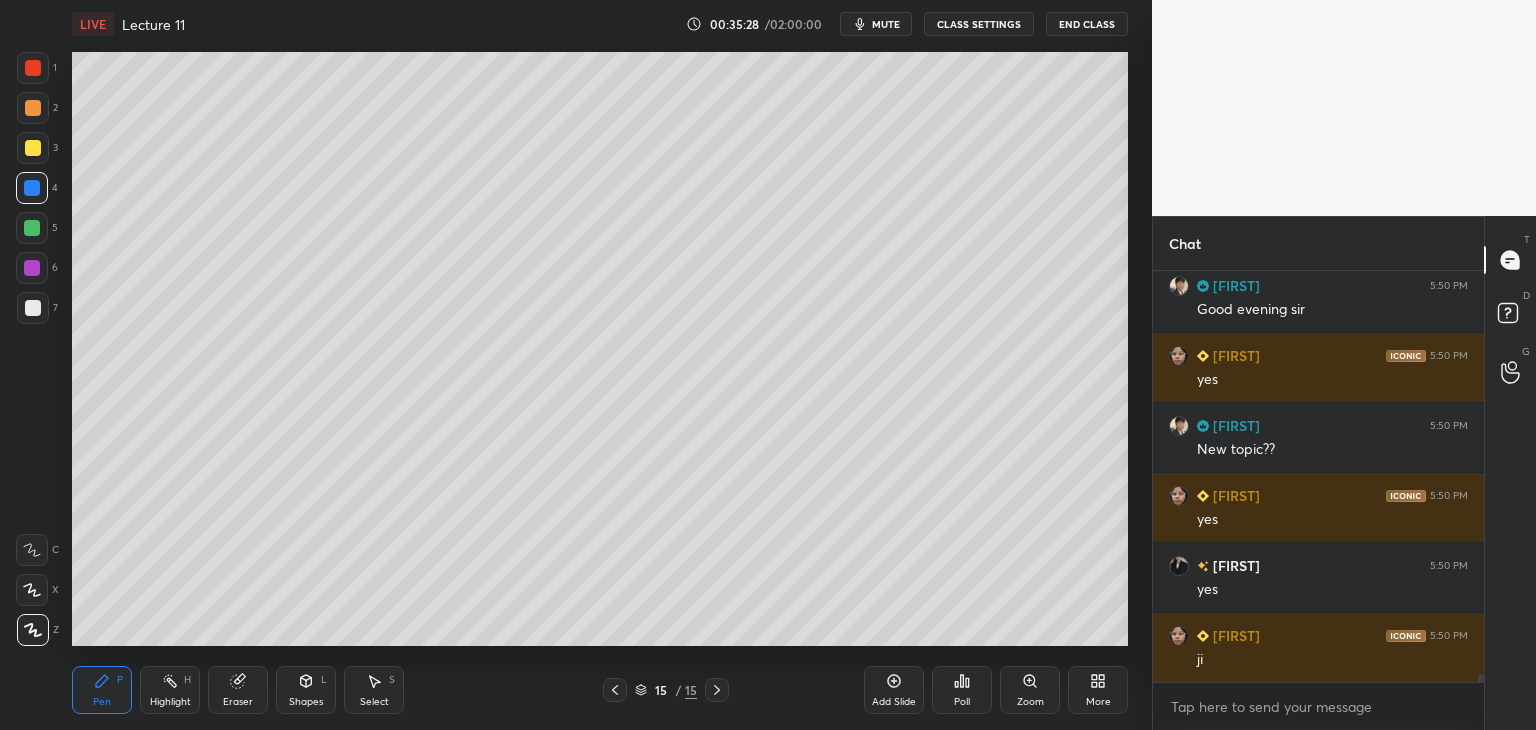 scroll, scrollTop: 19754, scrollLeft: 0, axis: vertical 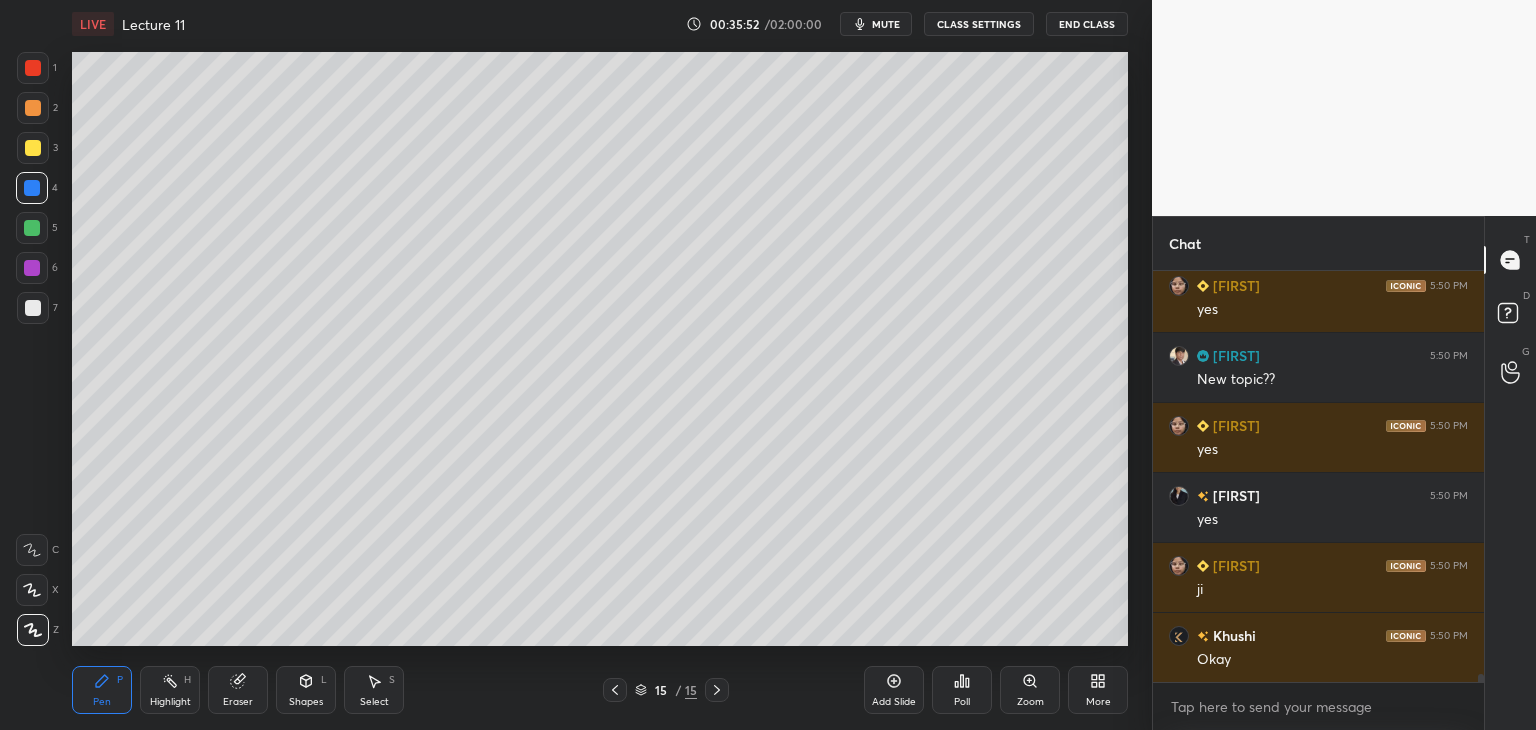 click on "Poll" at bounding box center [962, 690] 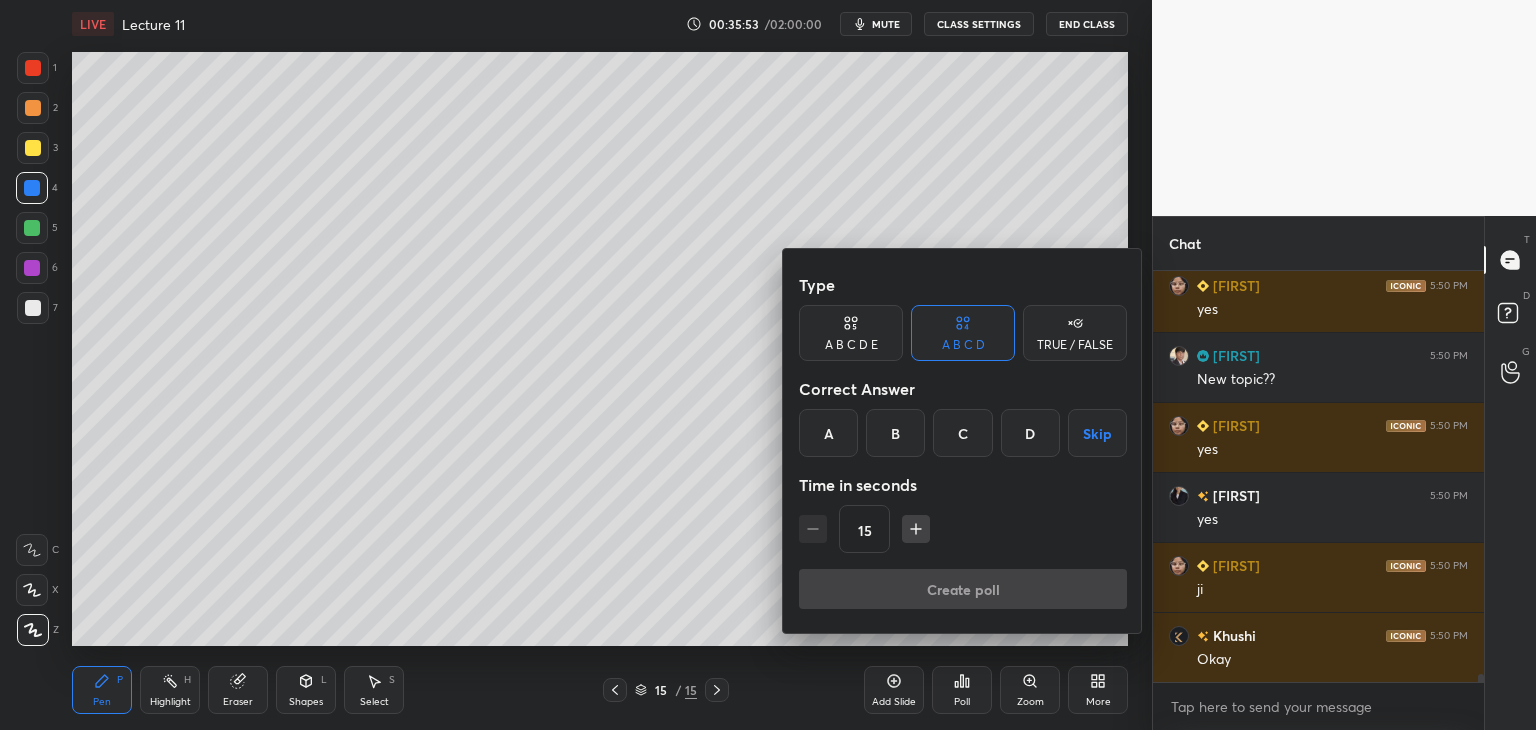 scroll, scrollTop: 19824, scrollLeft: 0, axis: vertical 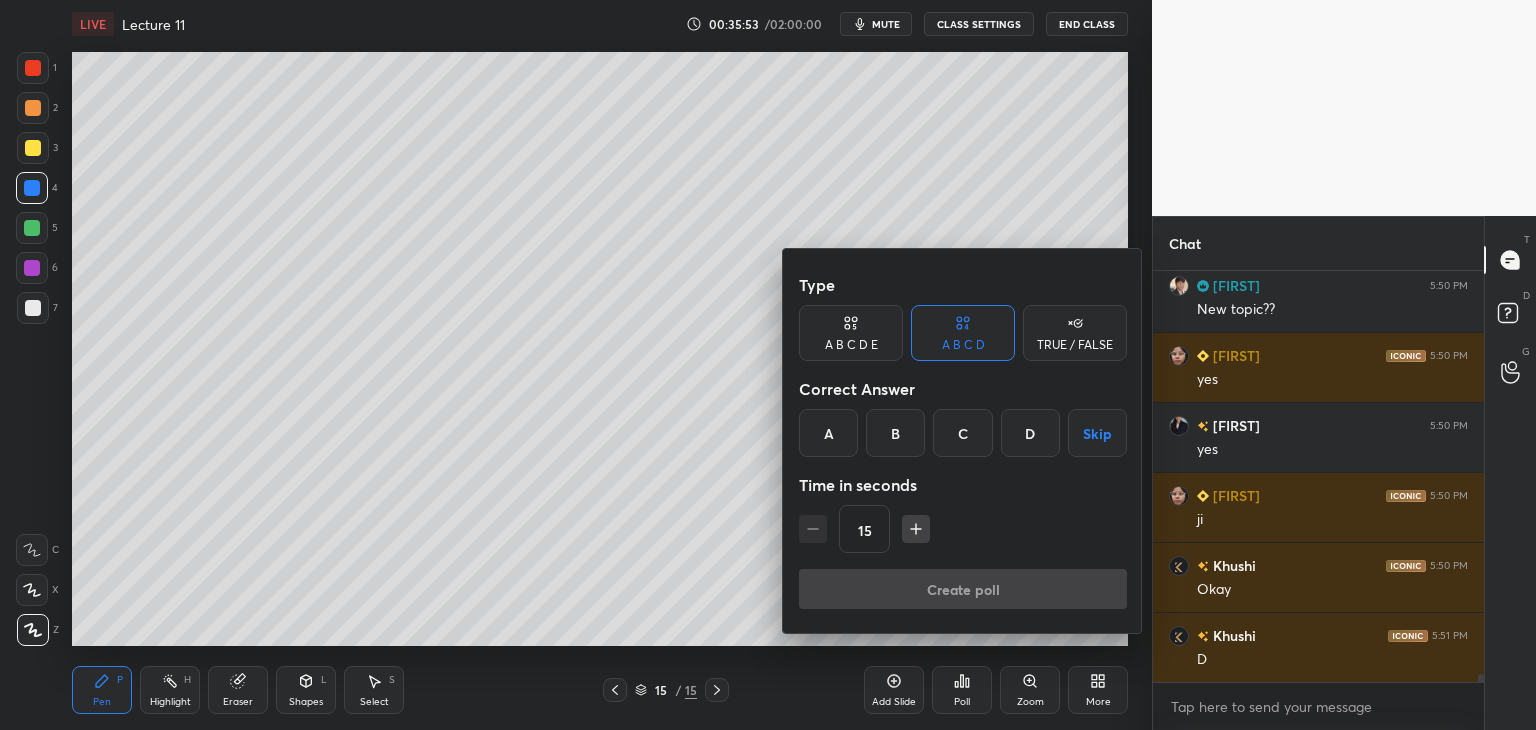 click on "D" at bounding box center [1030, 433] 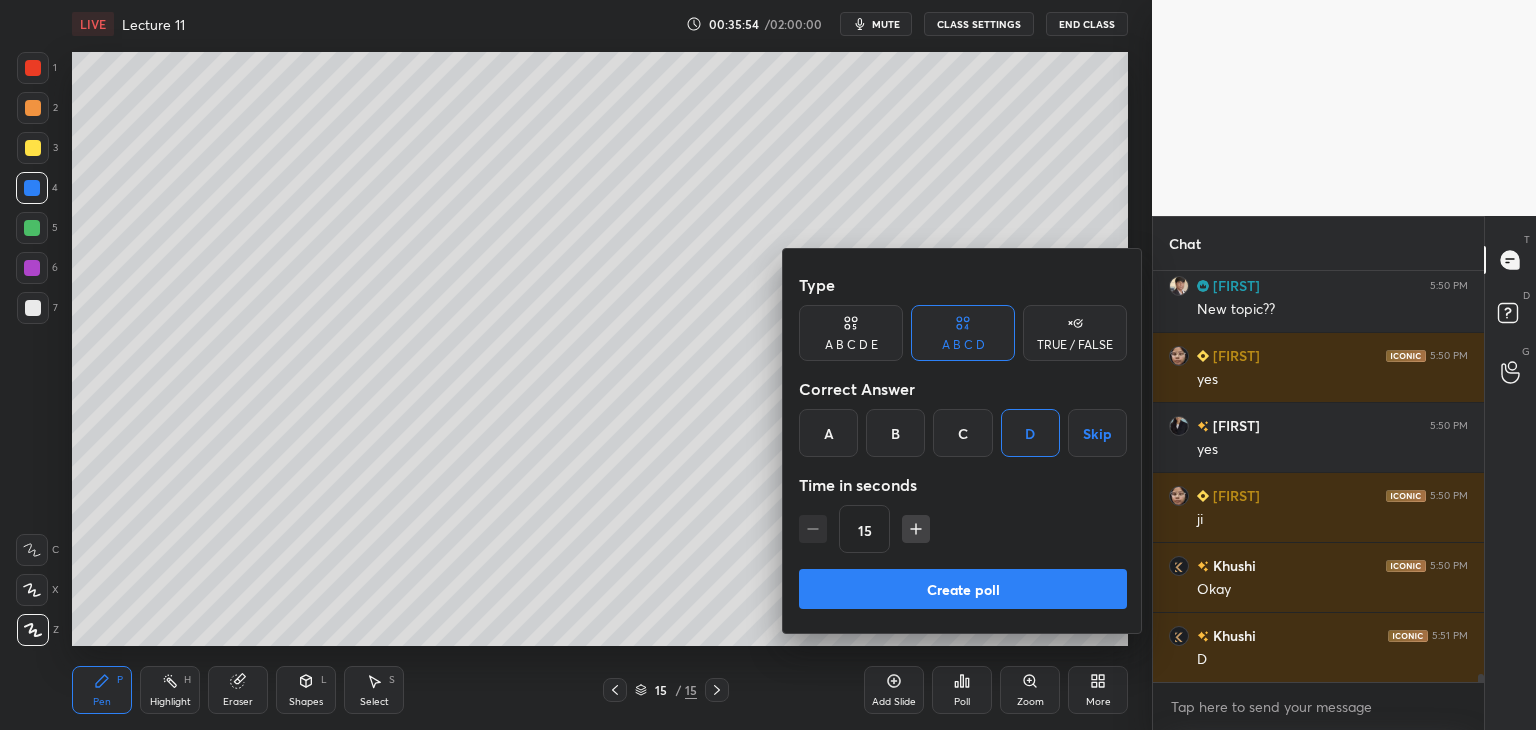 click on "Create poll" at bounding box center [963, 589] 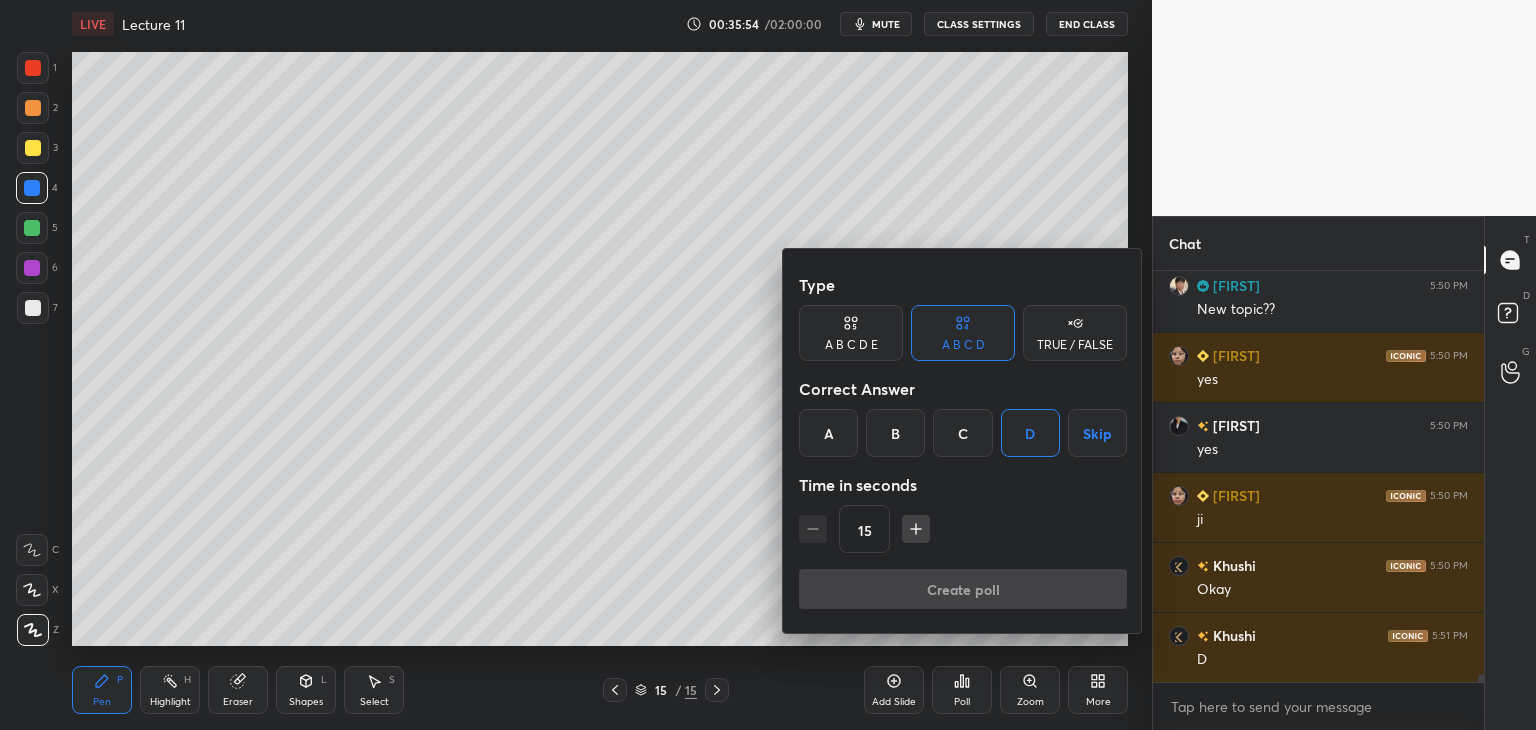 scroll, scrollTop: 372, scrollLeft: 325, axis: both 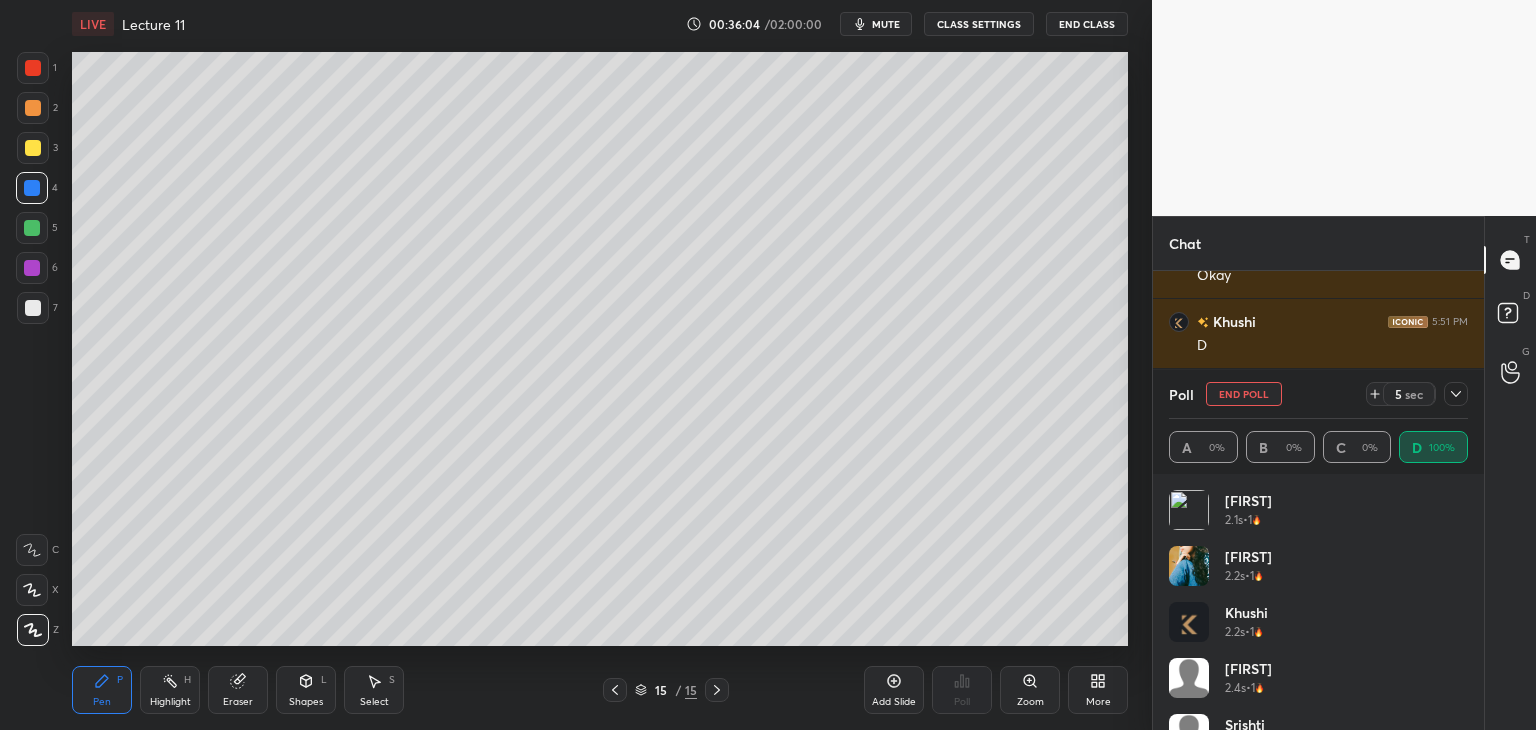 click 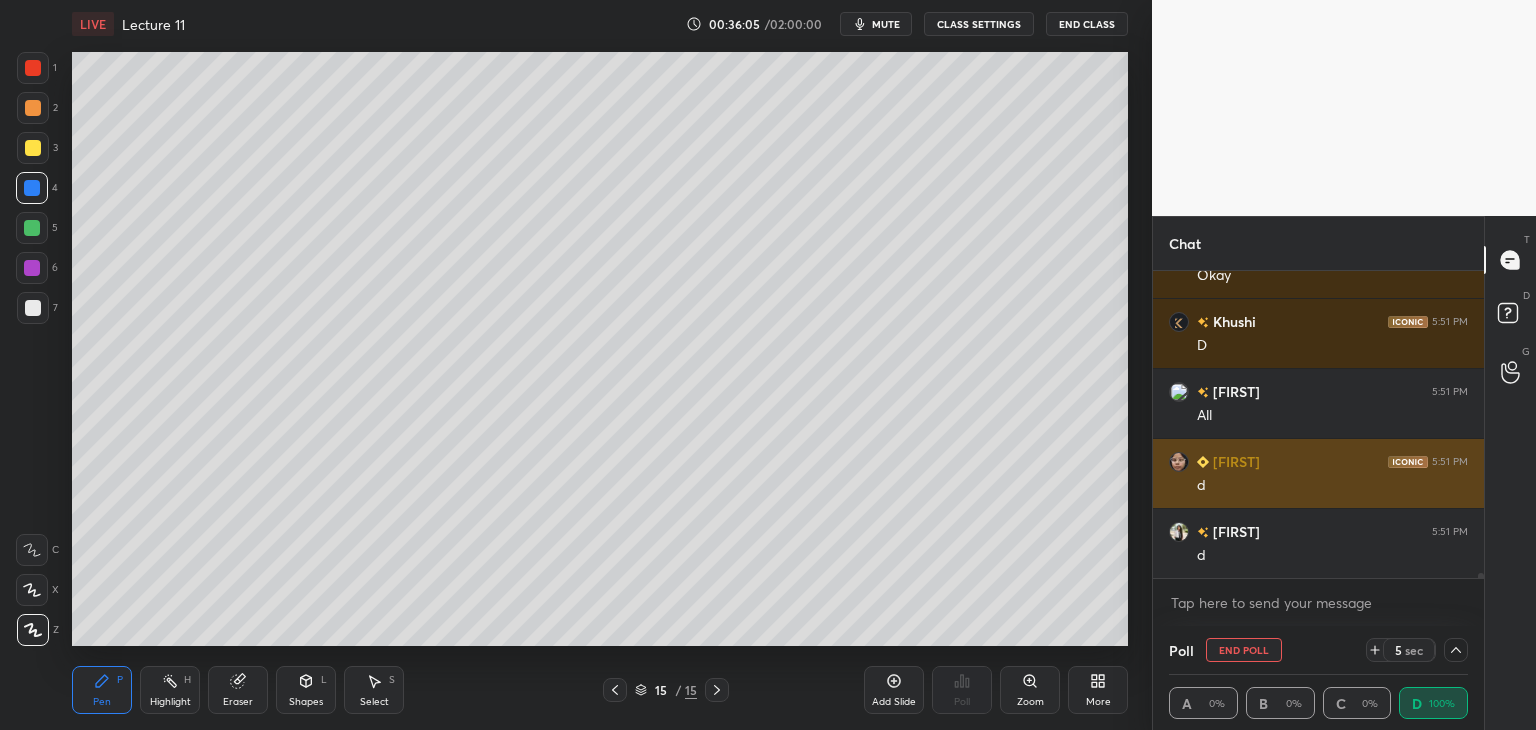 scroll, scrollTop: 0, scrollLeft: 0, axis: both 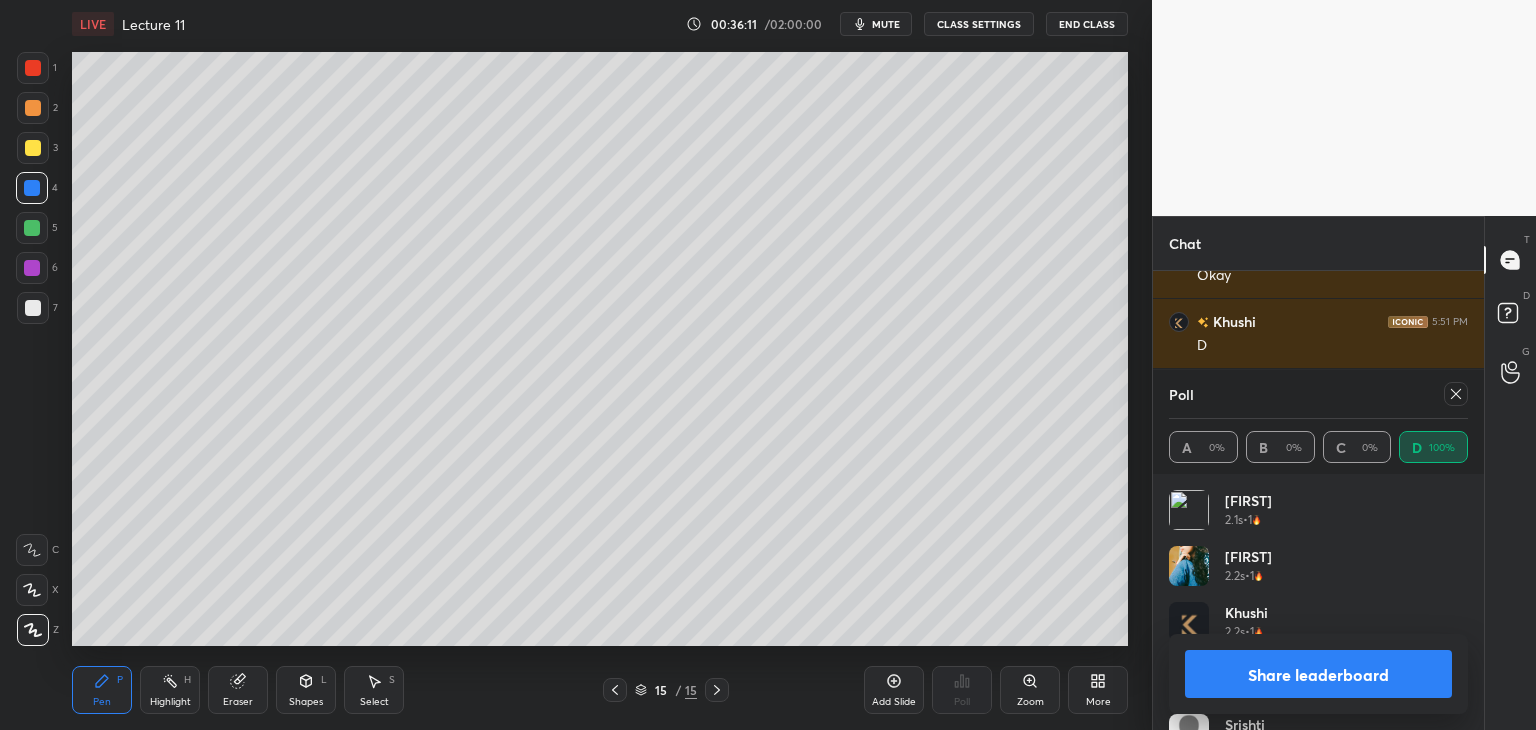 click on "Share leaderboard" at bounding box center (1318, 674) 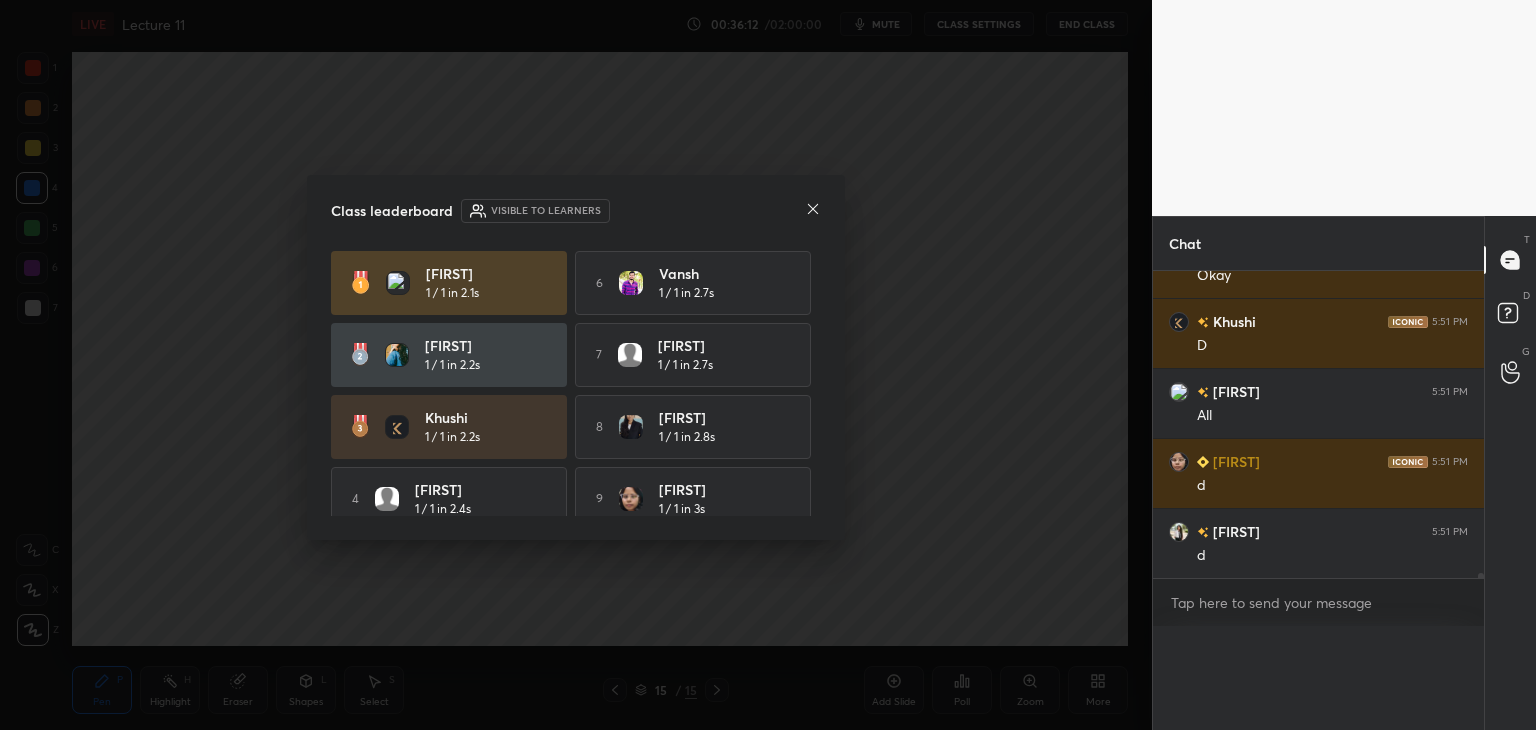 scroll 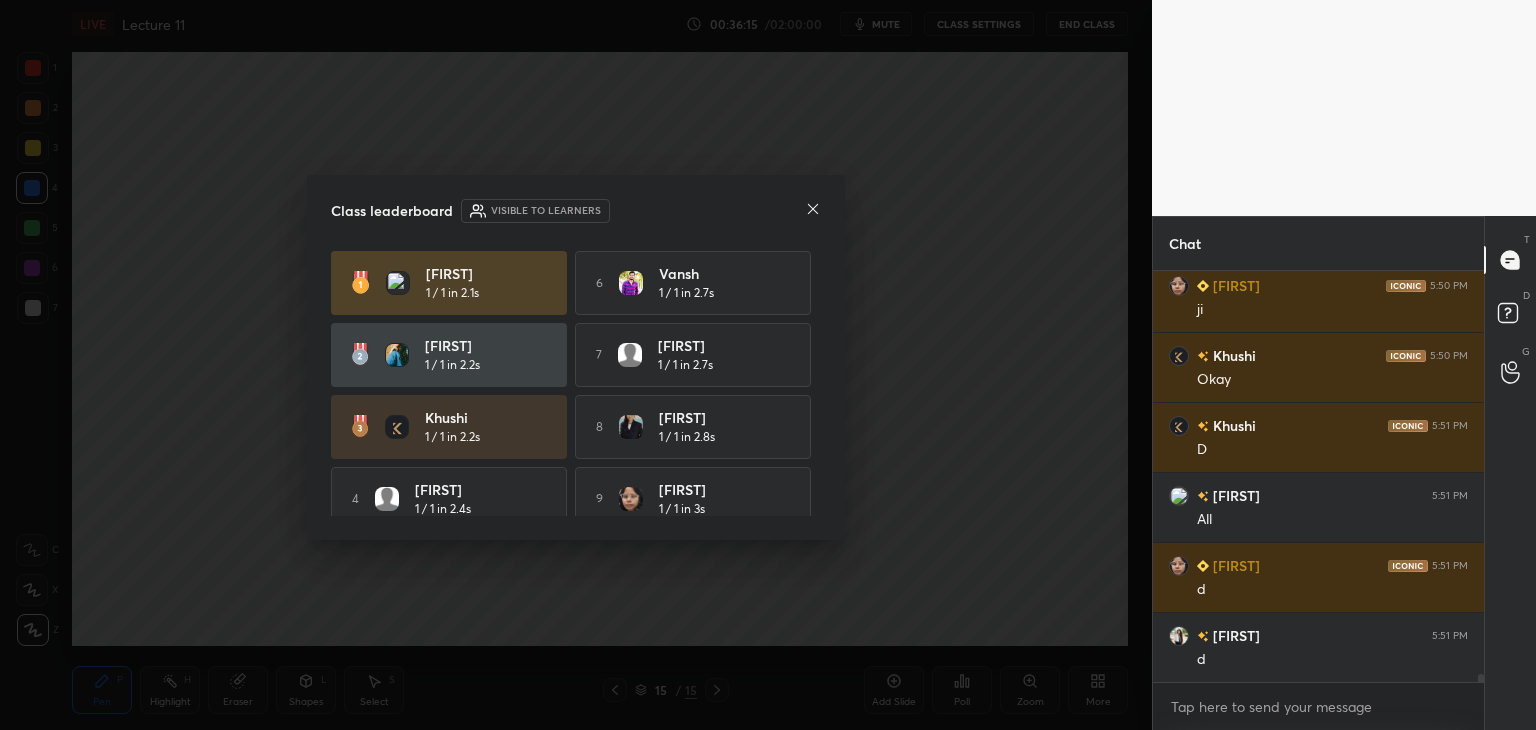 click 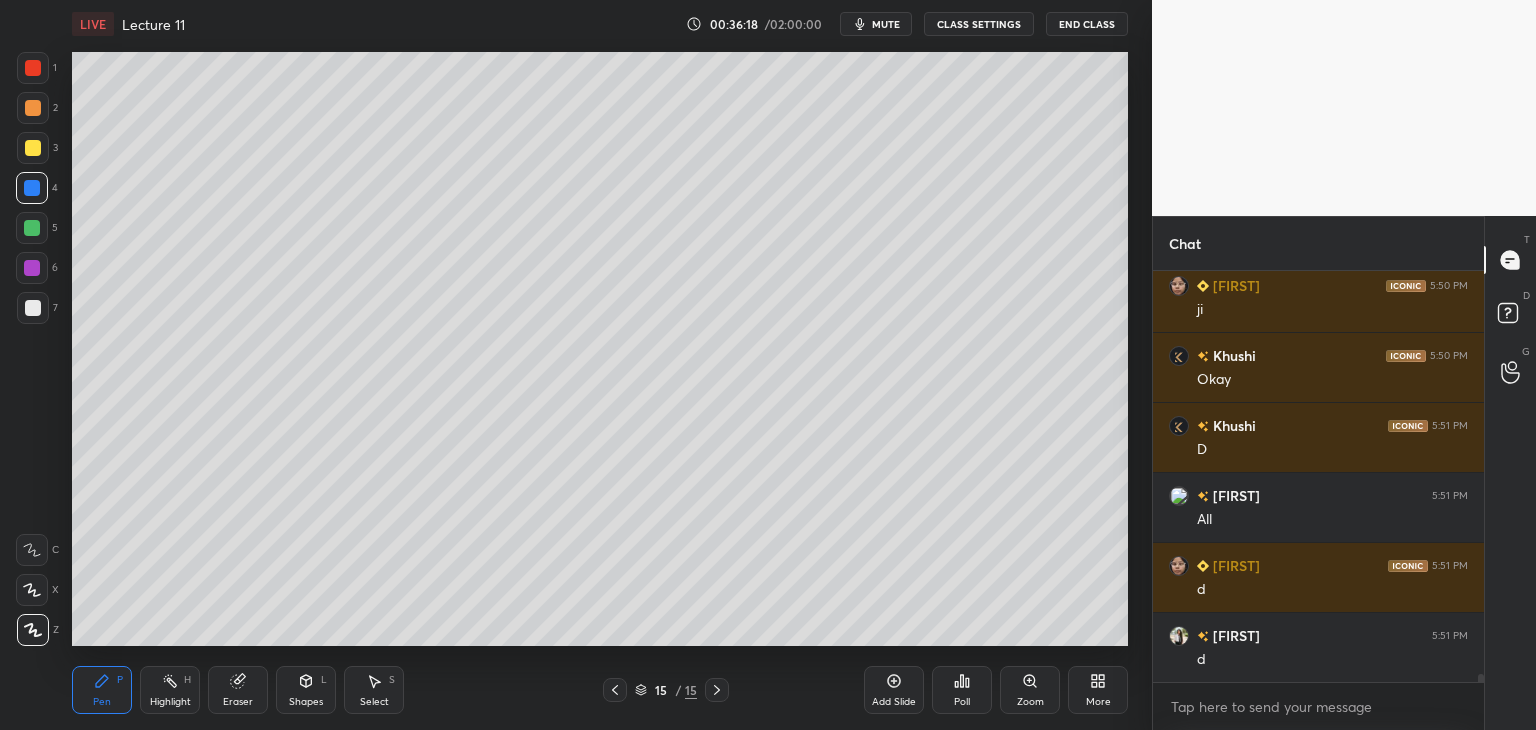 click on "Add Slide" at bounding box center (894, 702) 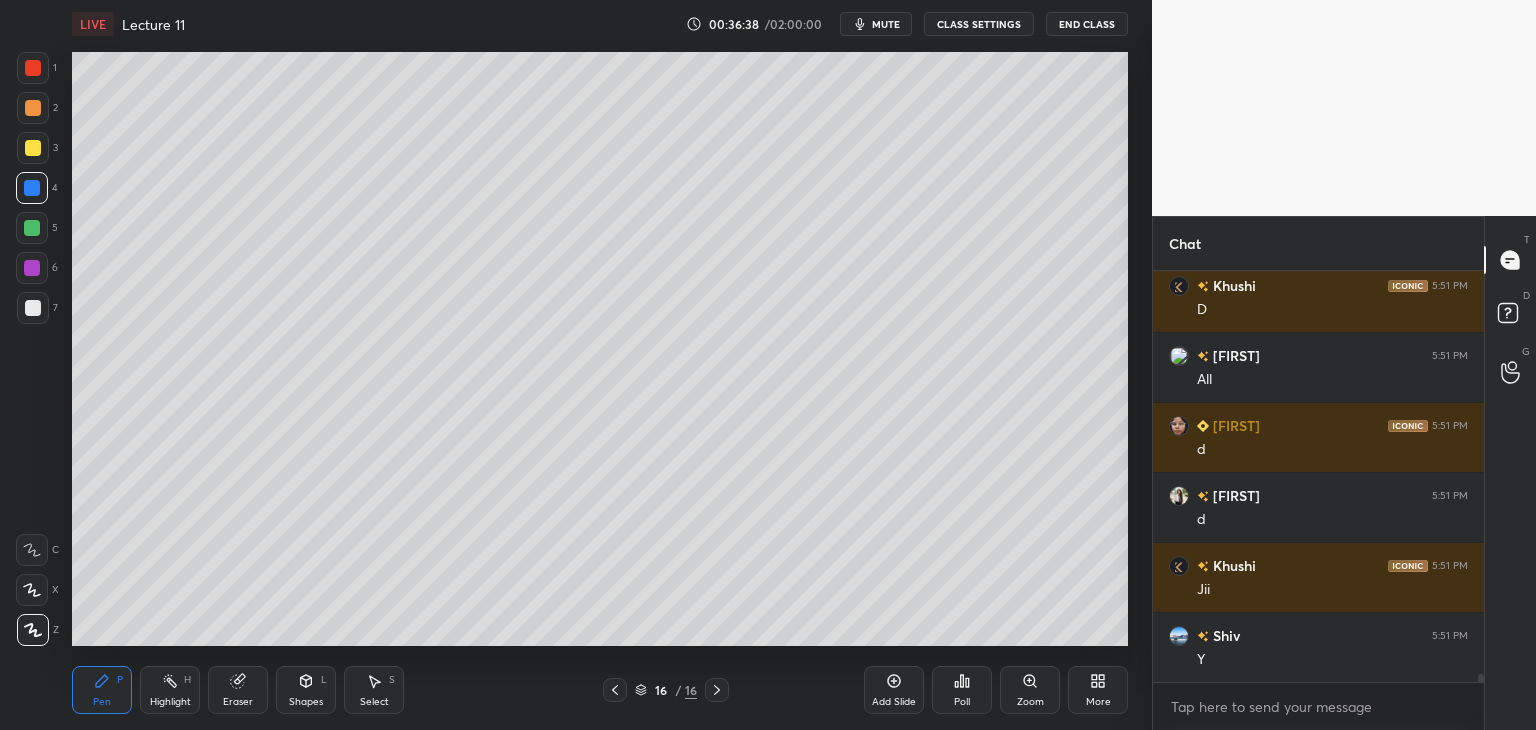 click at bounding box center (32, 228) 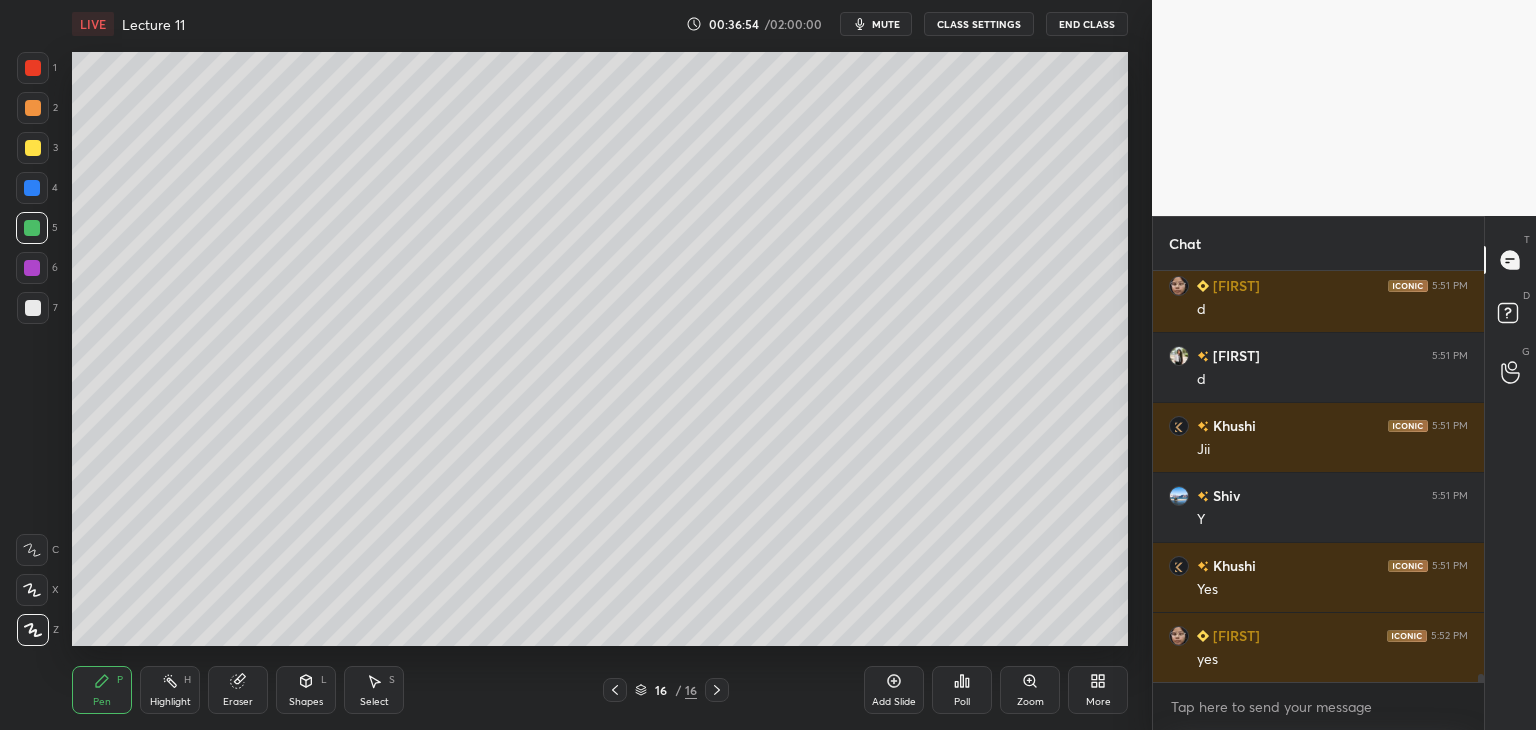 click at bounding box center [33, 308] 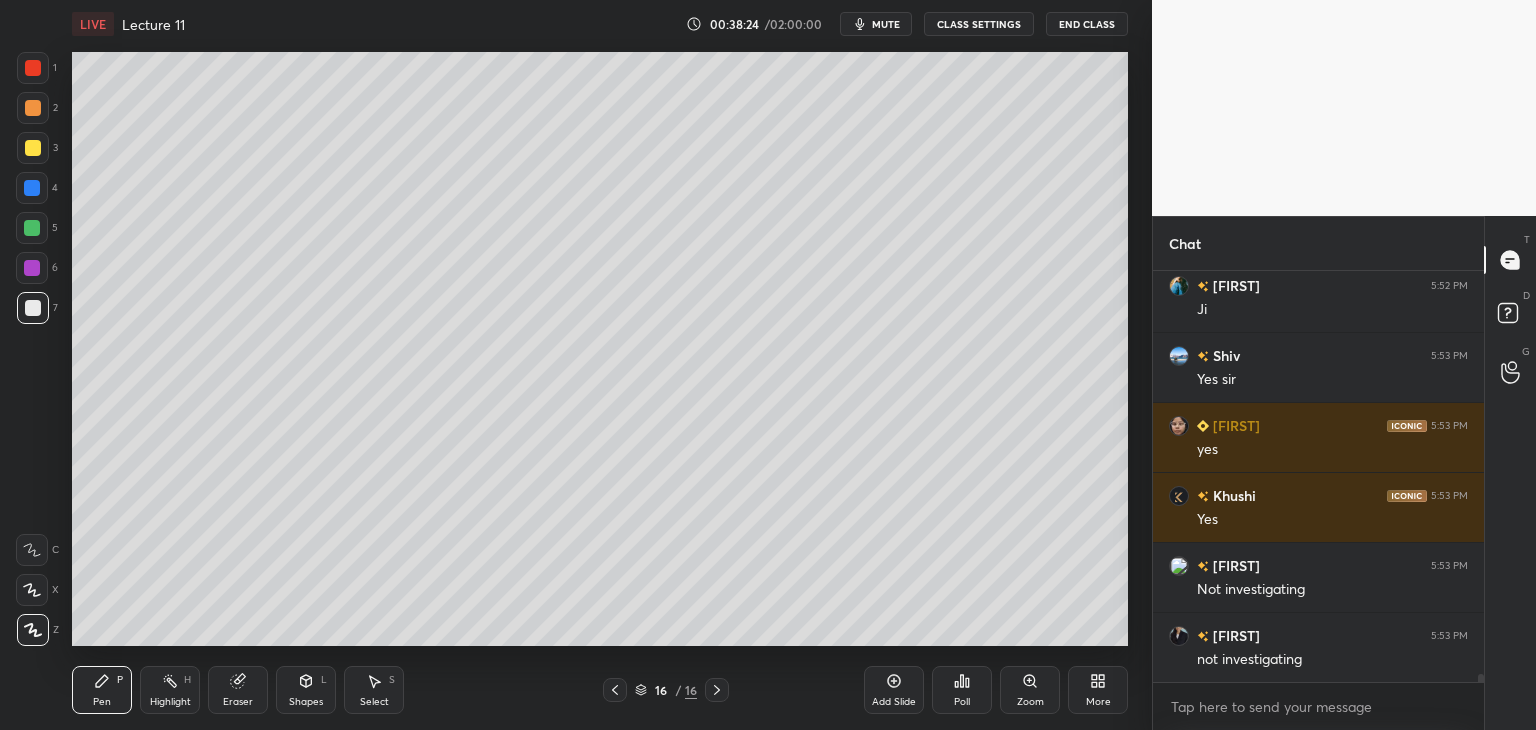 scroll, scrollTop: 21174, scrollLeft: 0, axis: vertical 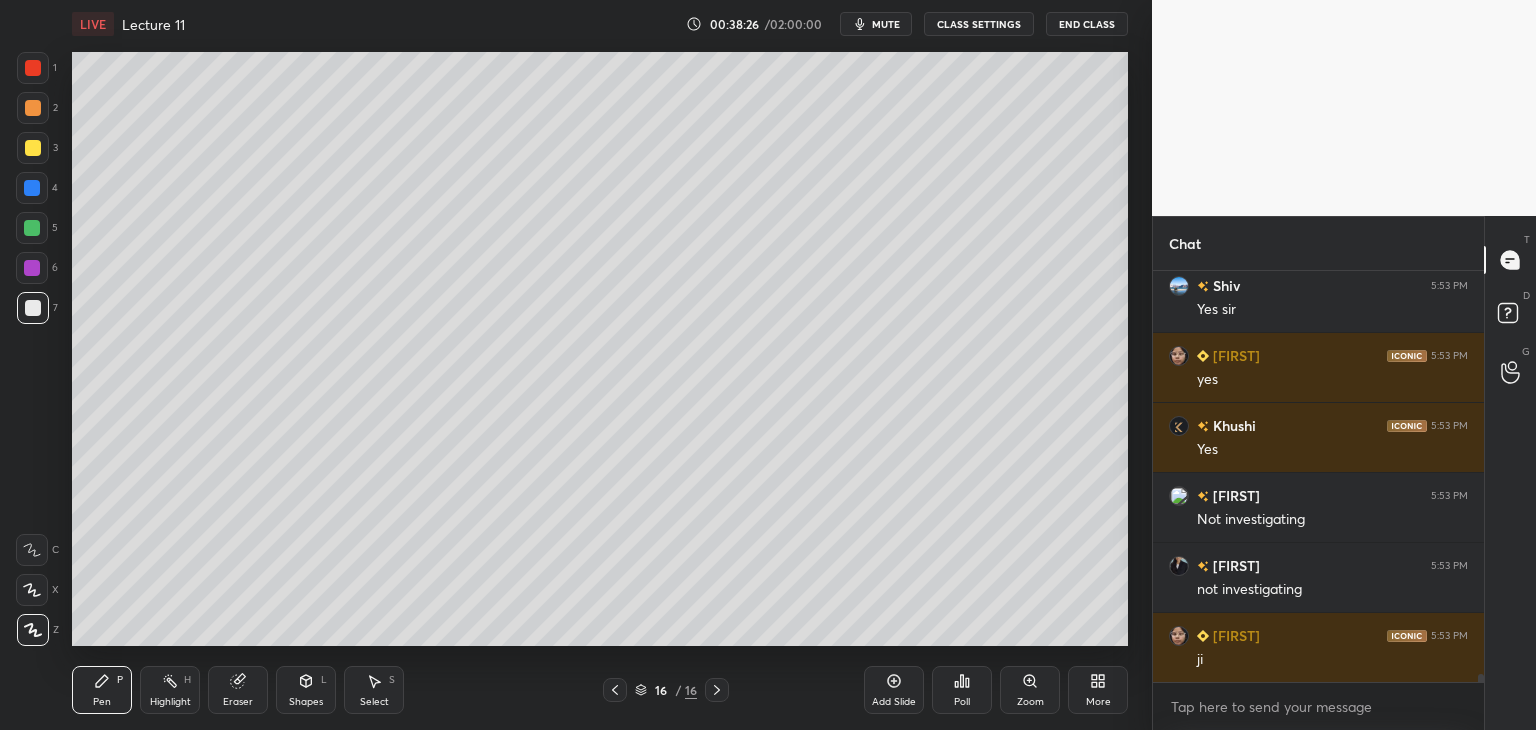 click at bounding box center (32, 268) 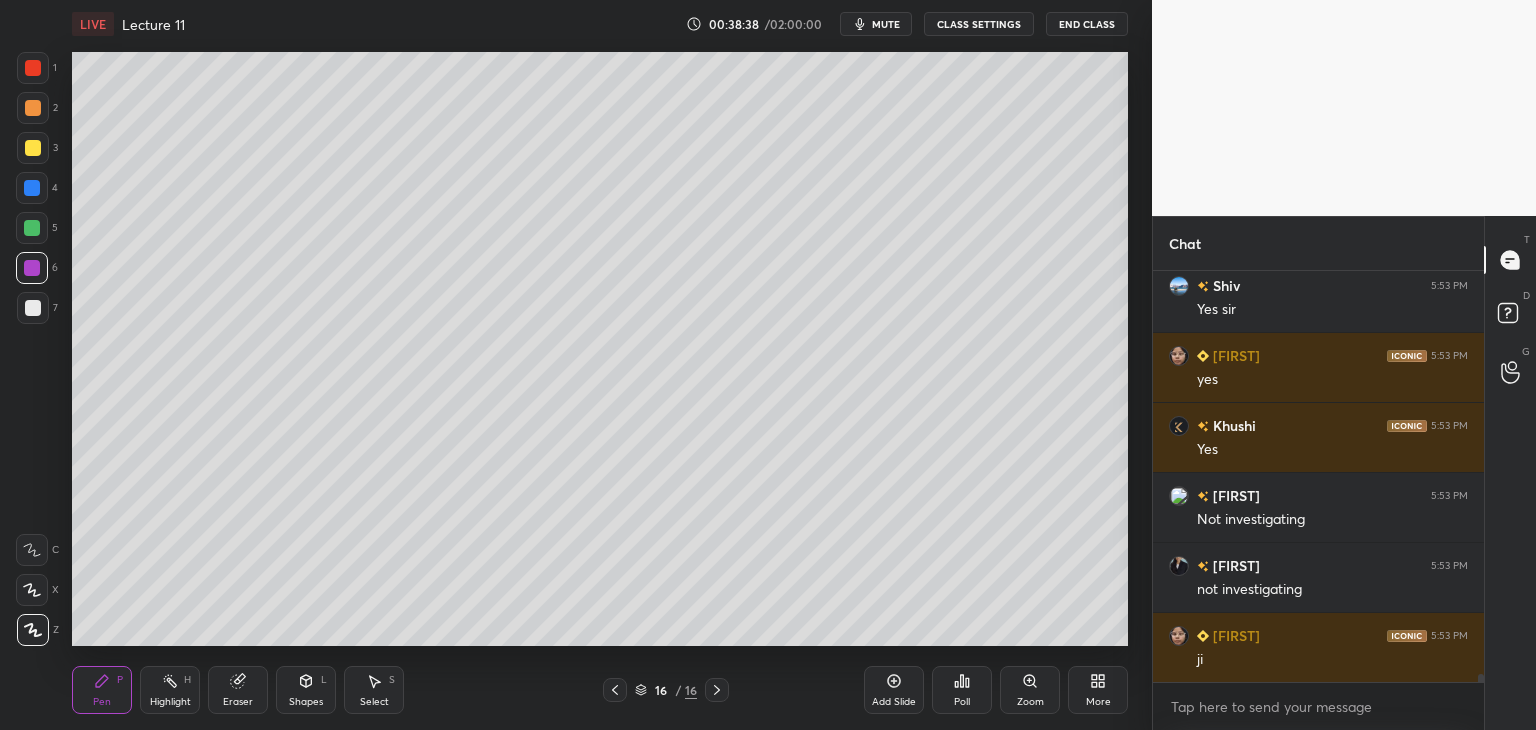click at bounding box center [32, 188] 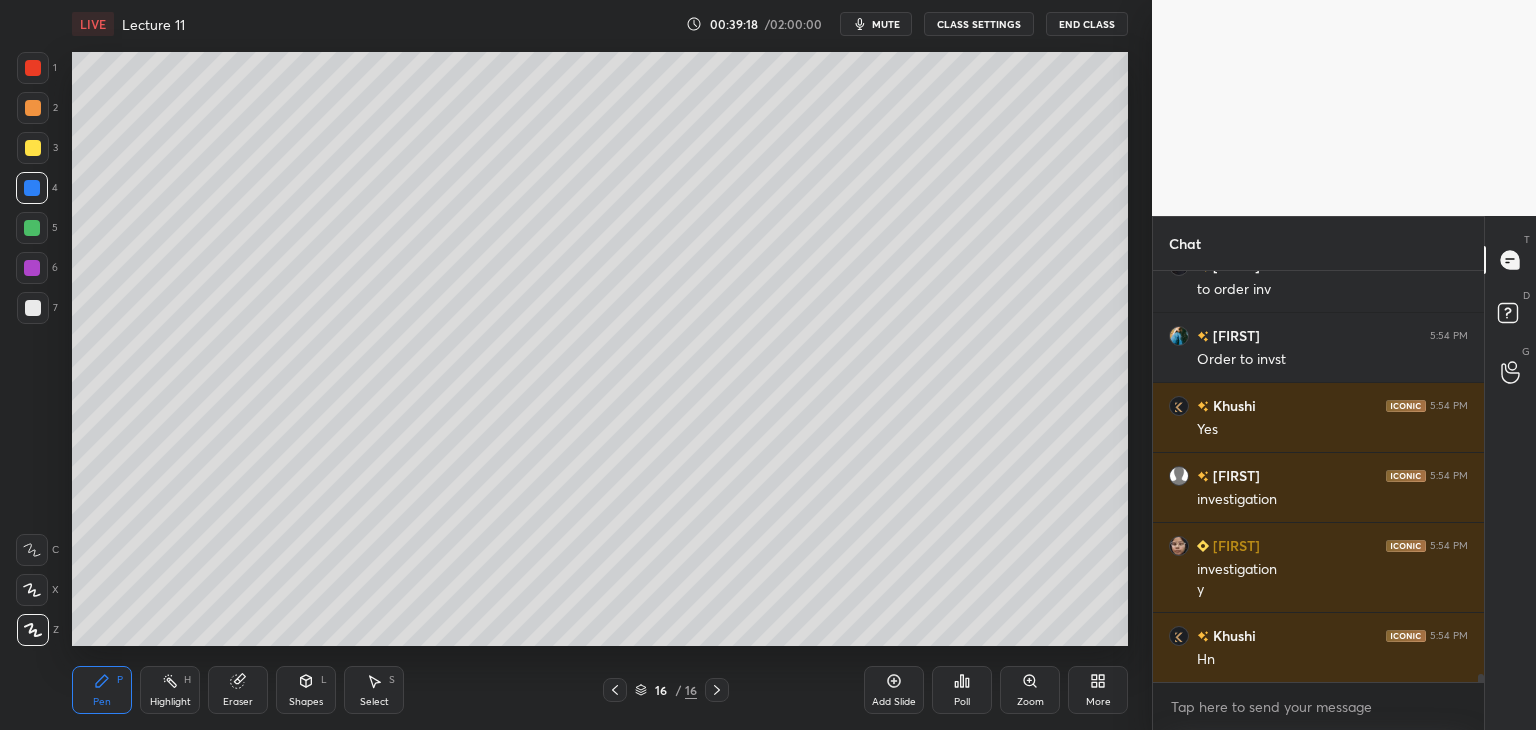 scroll, scrollTop: 21754, scrollLeft: 0, axis: vertical 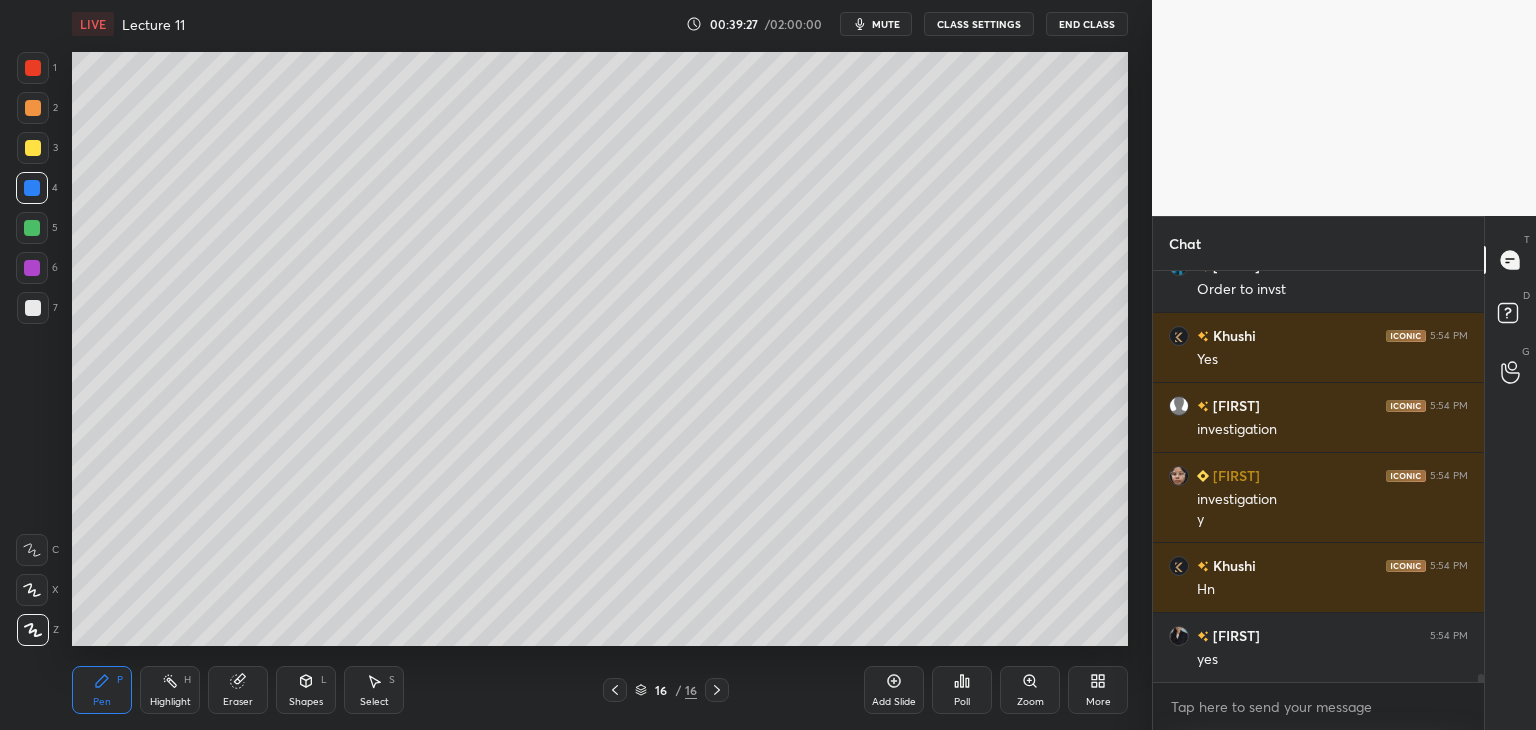 click on "Poll" at bounding box center (962, 690) 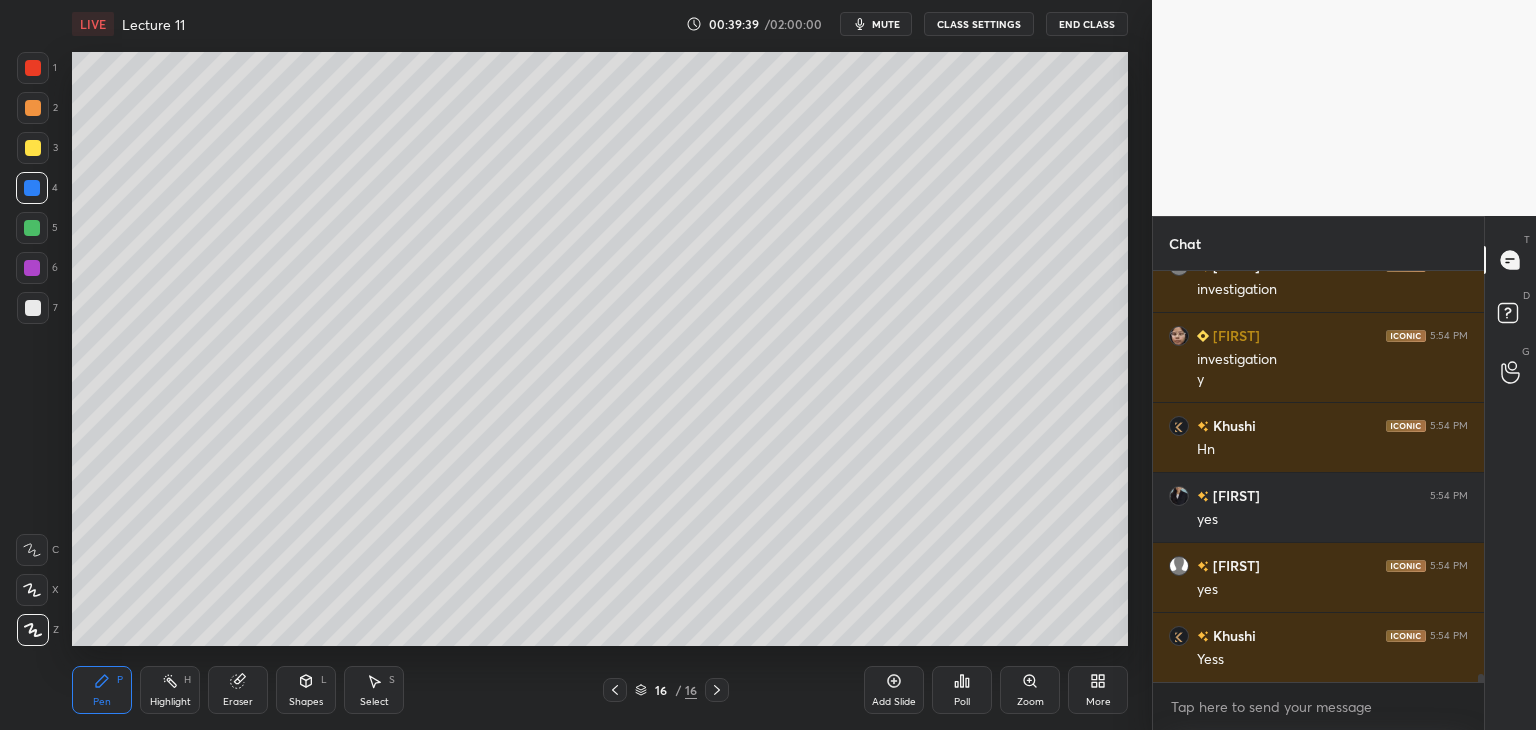 scroll, scrollTop: 21964, scrollLeft: 0, axis: vertical 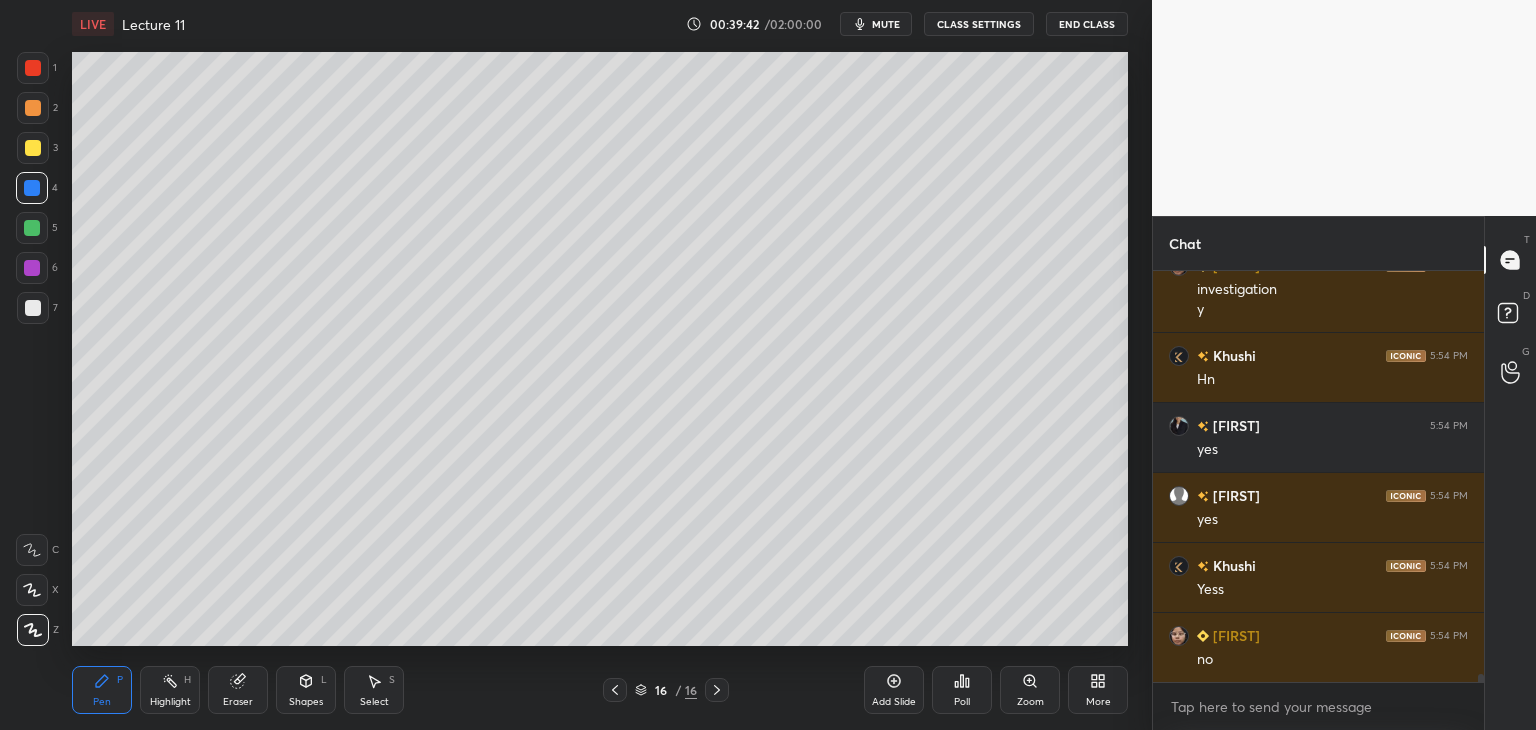 click on "Add Slide" at bounding box center [894, 690] 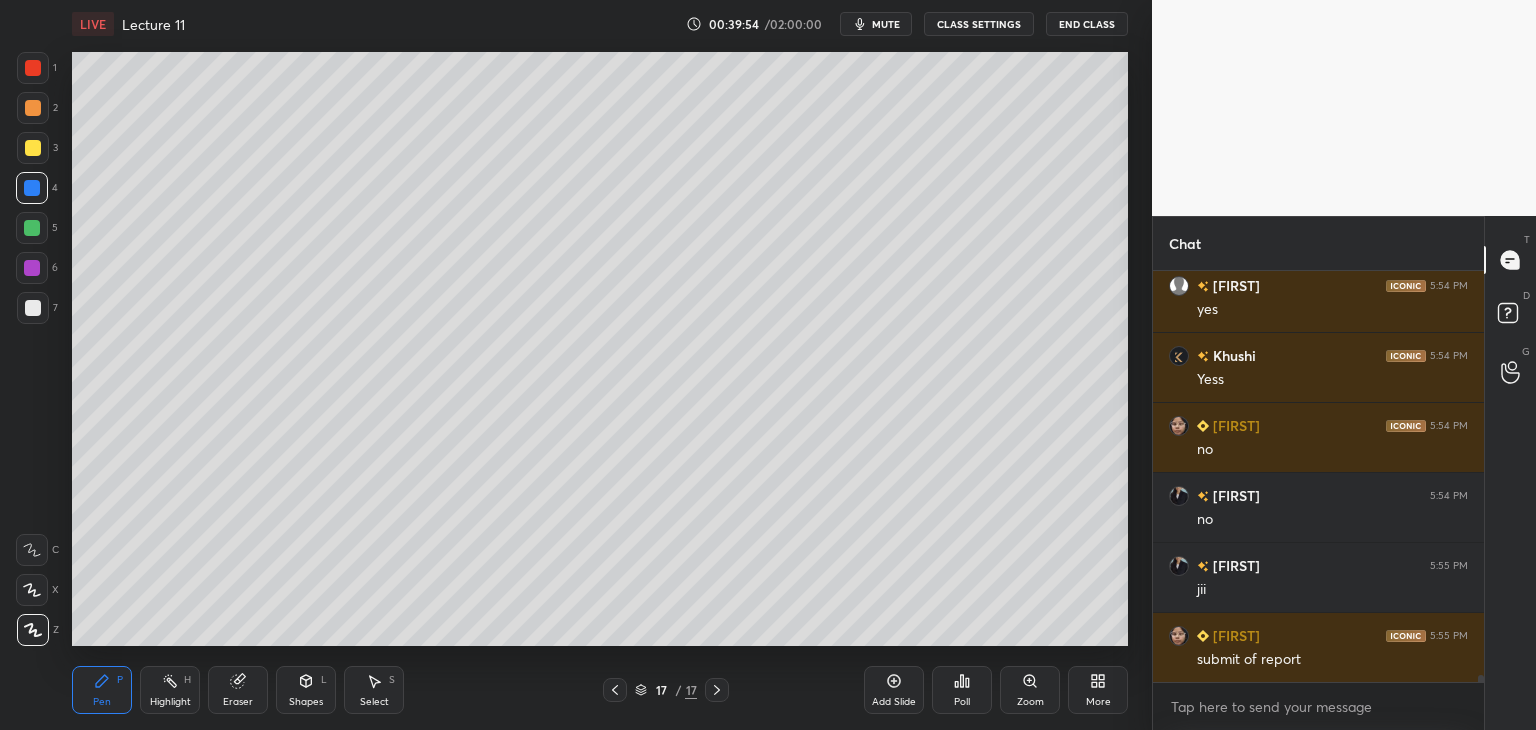 scroll, scrollTop: 22244, scrollLeft: 0, axis: vertical 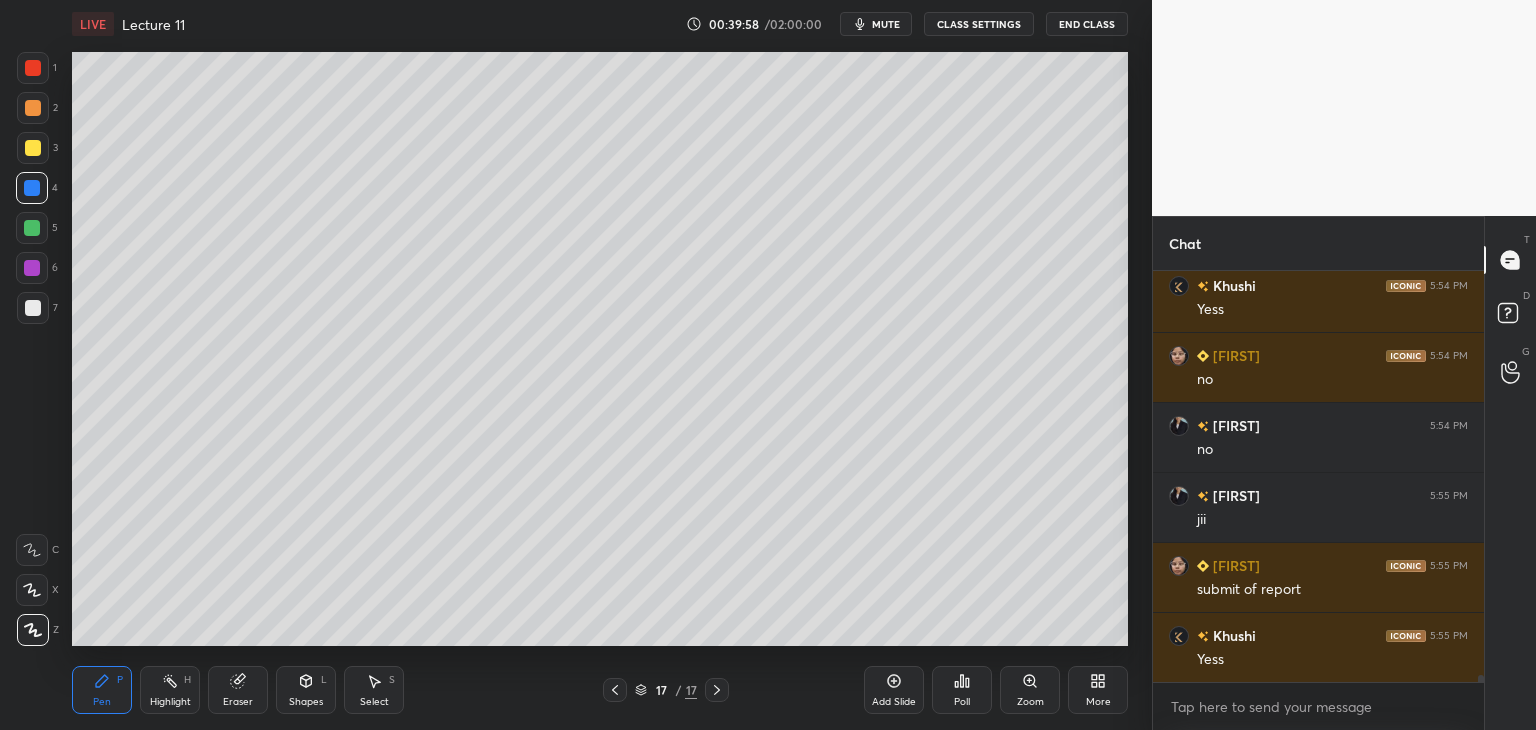 click at bounding box center [32, 228] 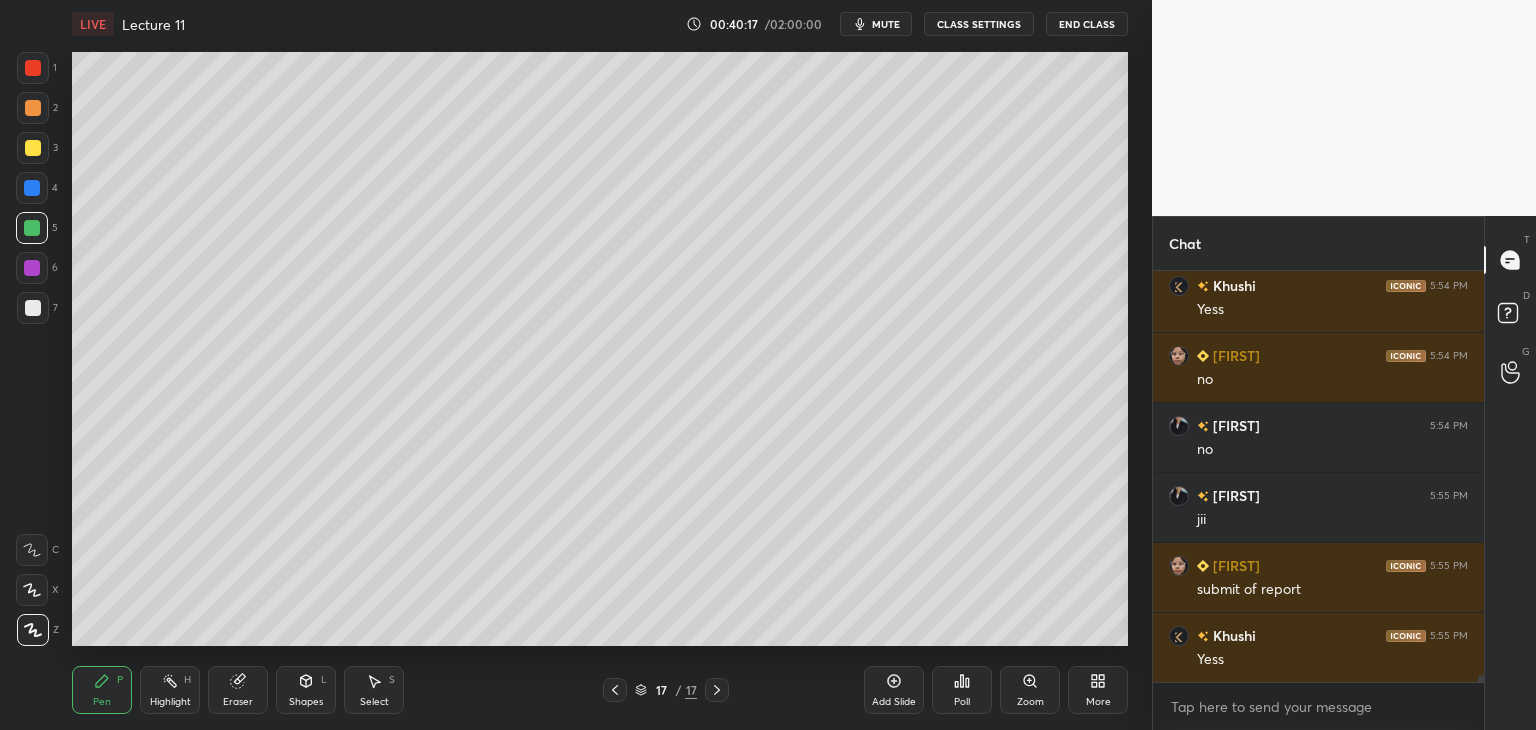 click 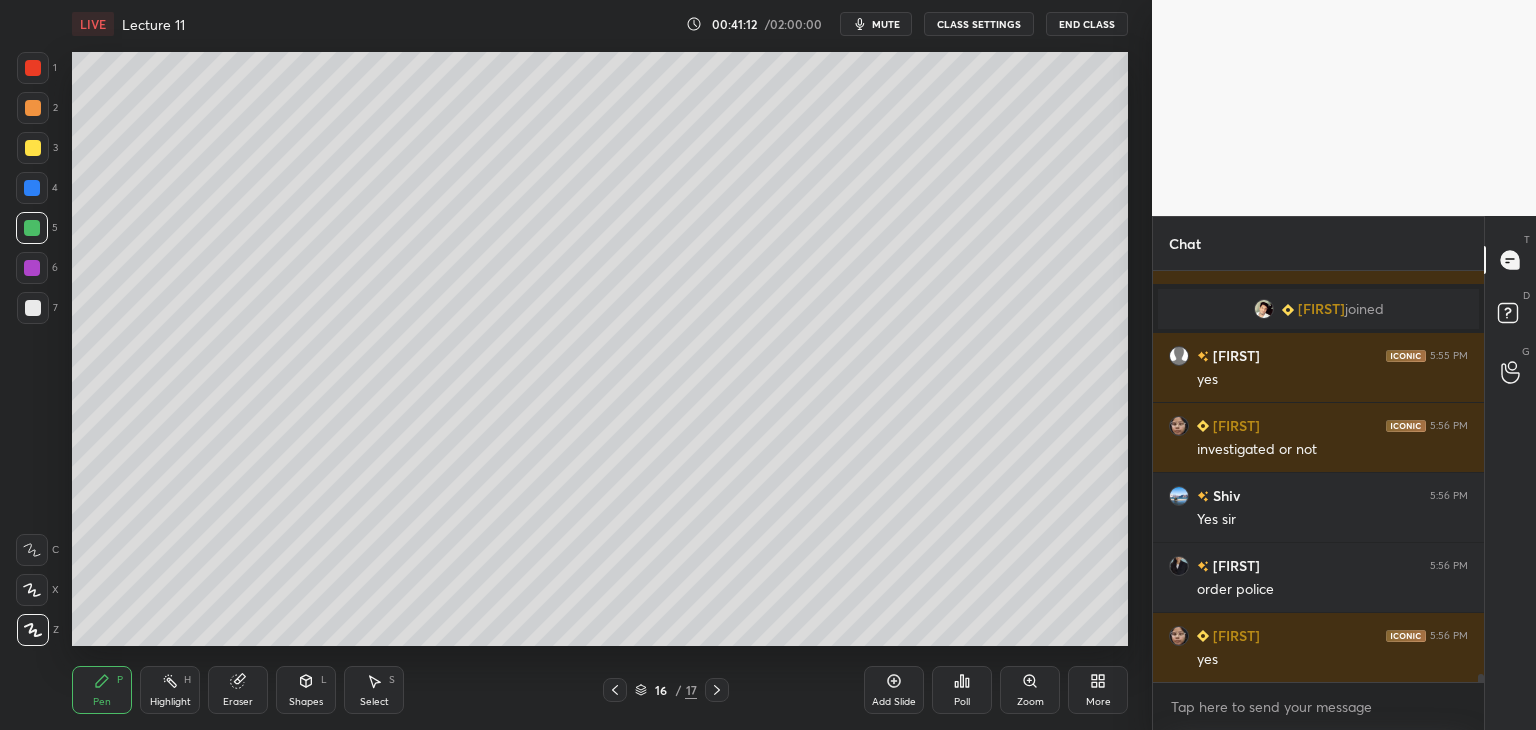 scroll, scrollTop: 20856, scrollLeft: 0, axis: vertical 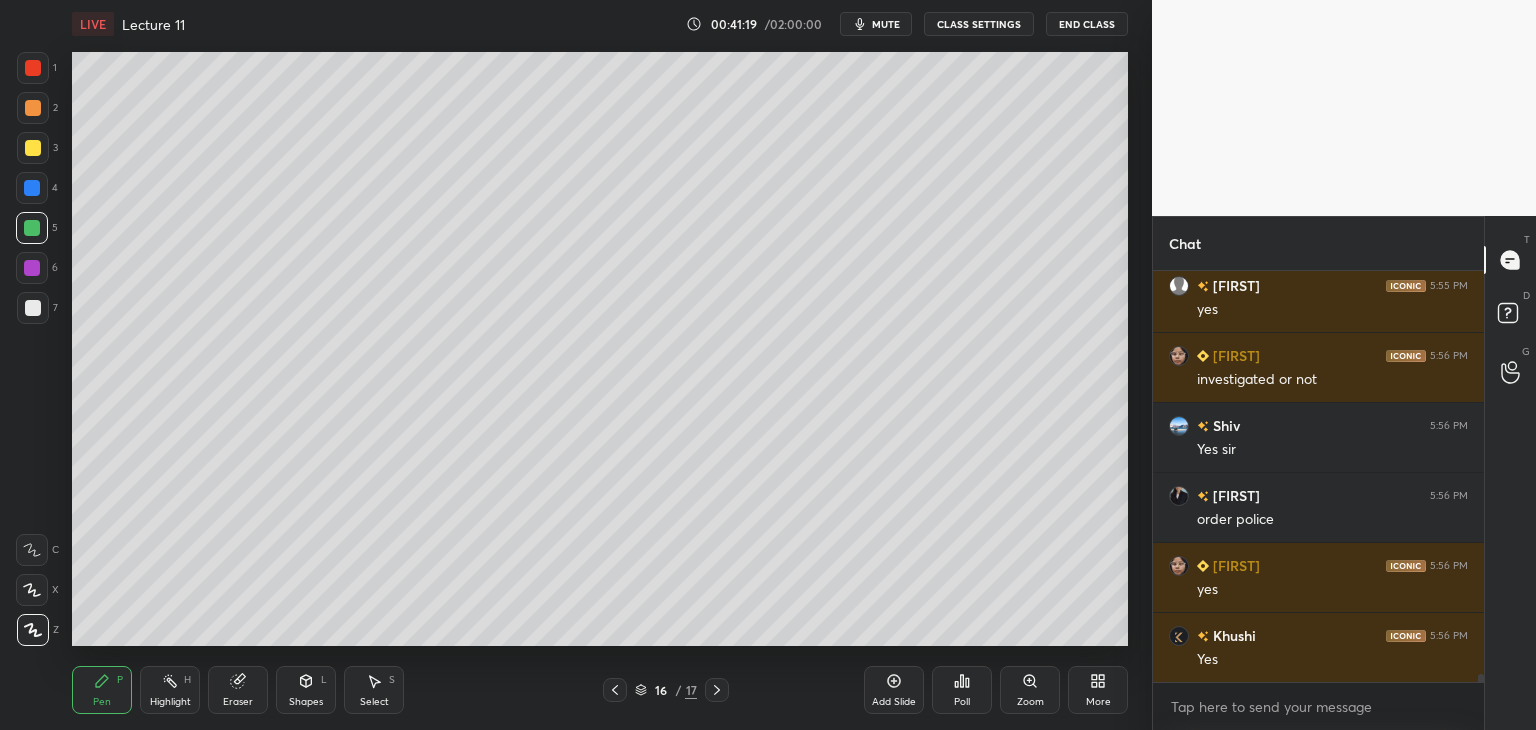 click on "Add Slide" at bounding box center [894, 702] 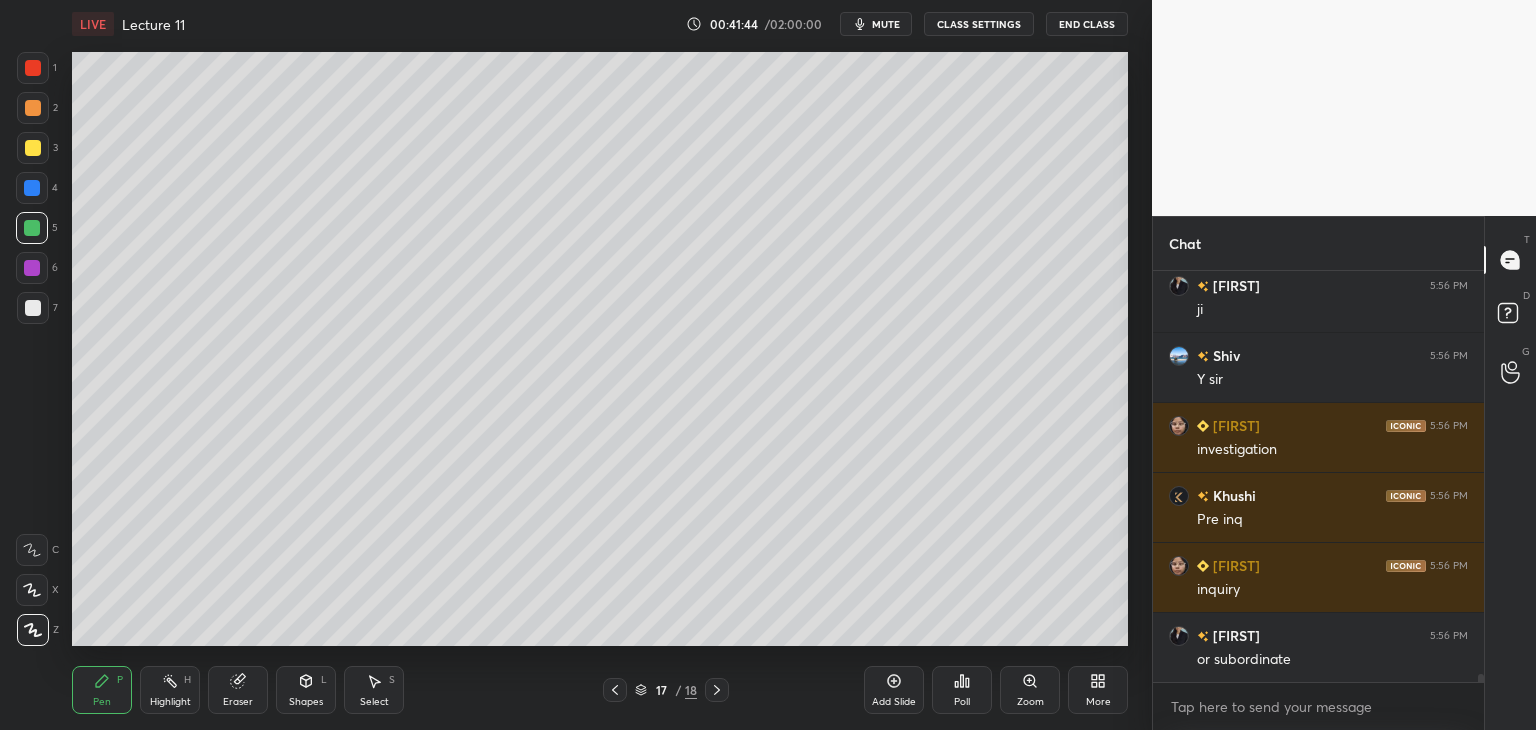 scroll, scrollTop: 21346, scrollLeft: 0, axis: vertical 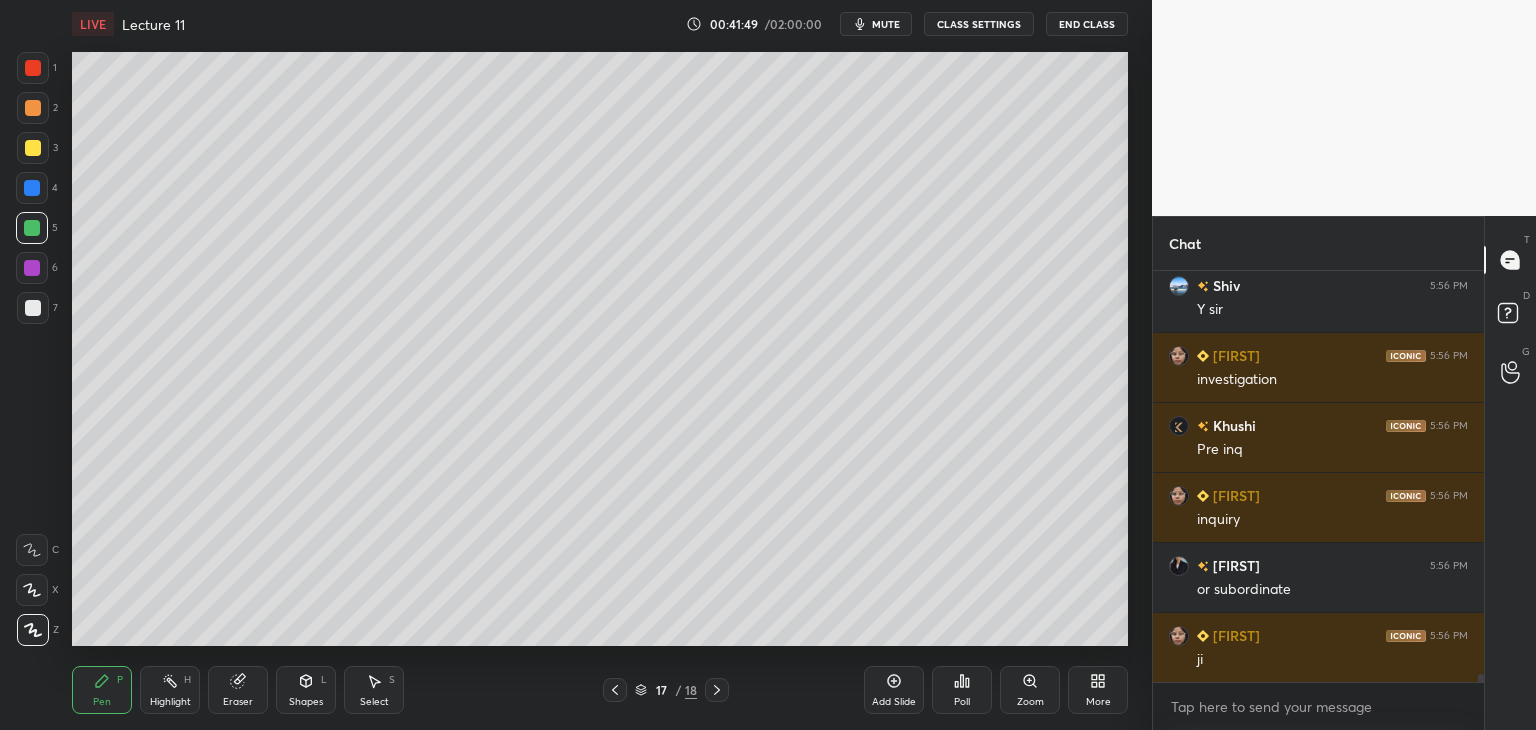 click at bounding box center [32, 268] 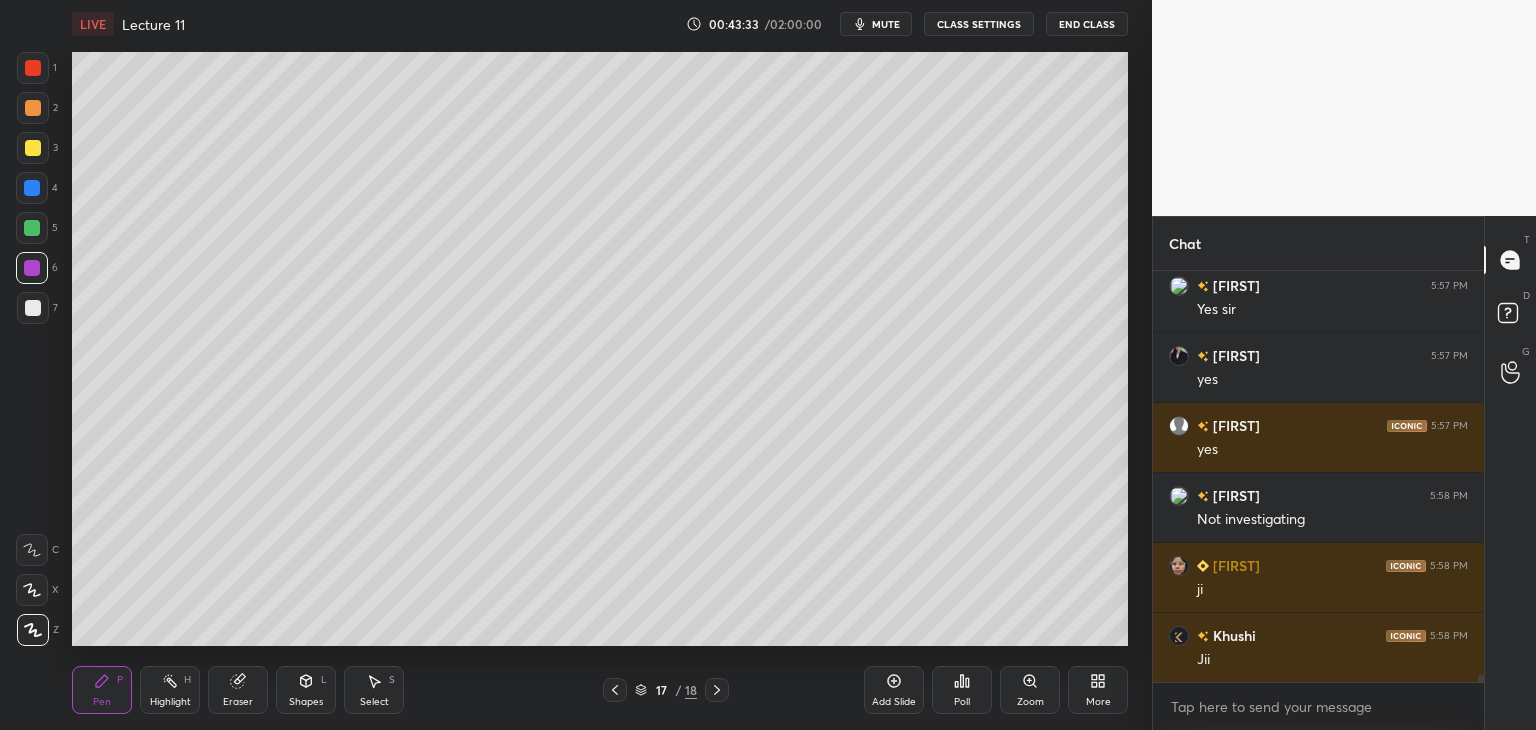 scroll, scrollTop: 22186, scrollLeft: 0, axis: vertical 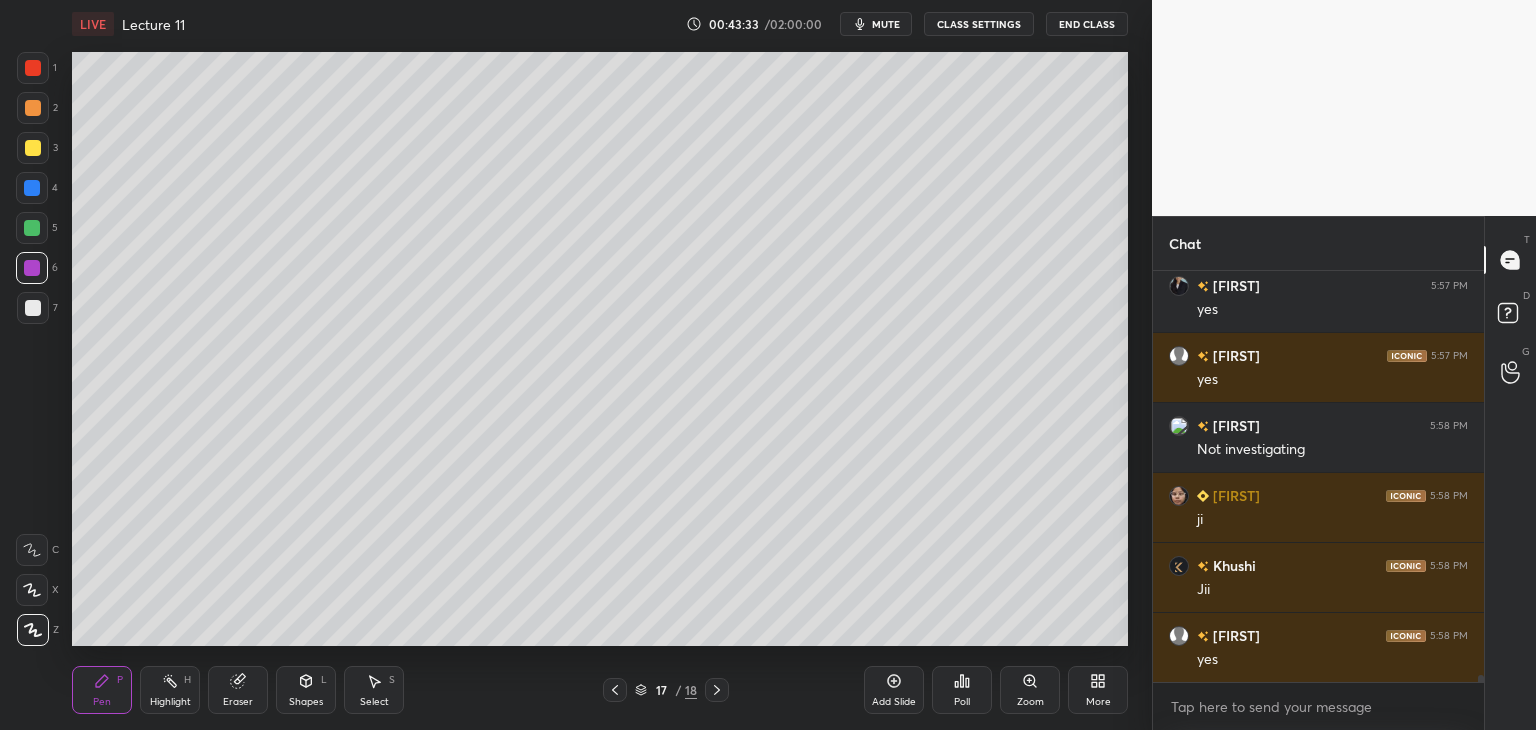 click on "Add Slide" at bounding box center [894, 702] 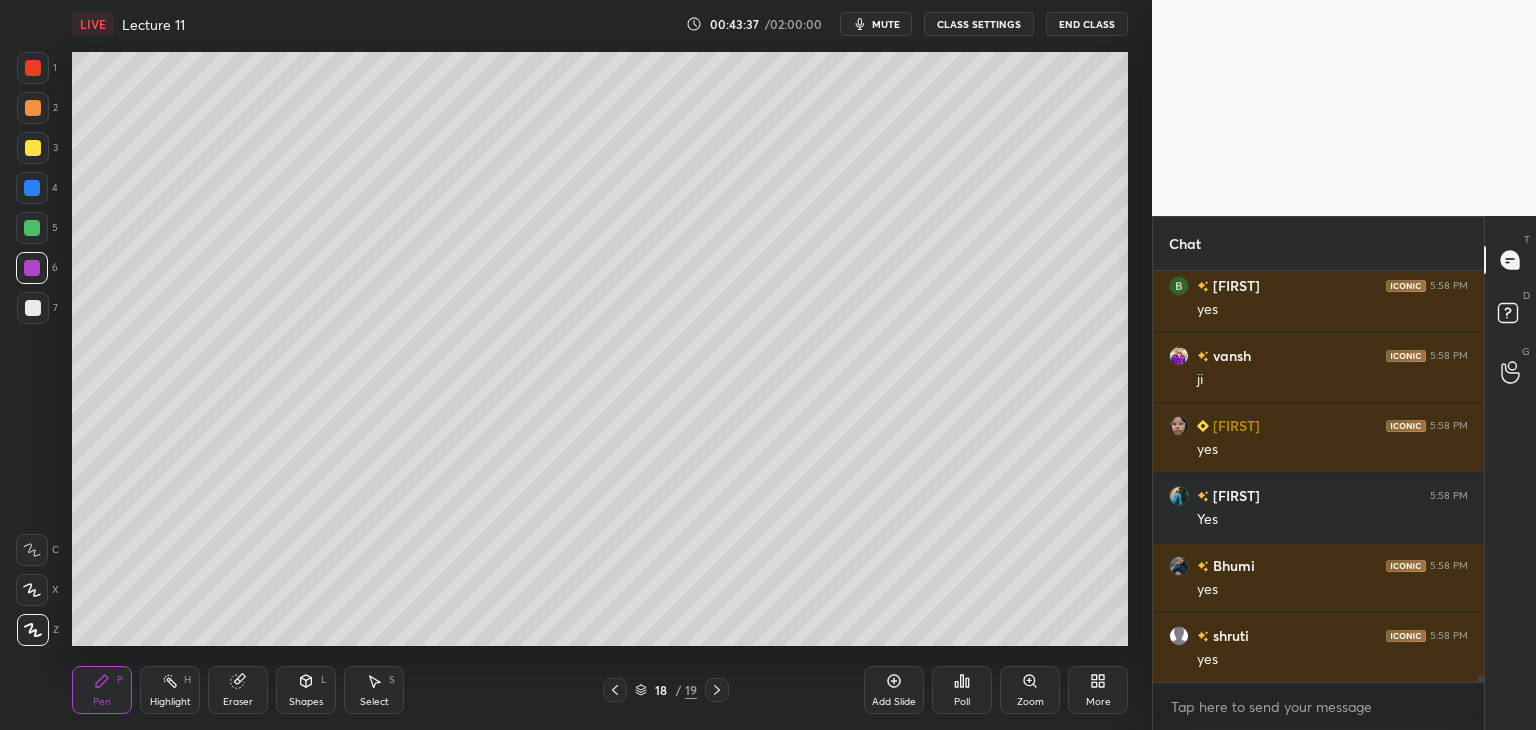 scroll, scrollTop: 22676, scrollLeft: 0, axis: vertical 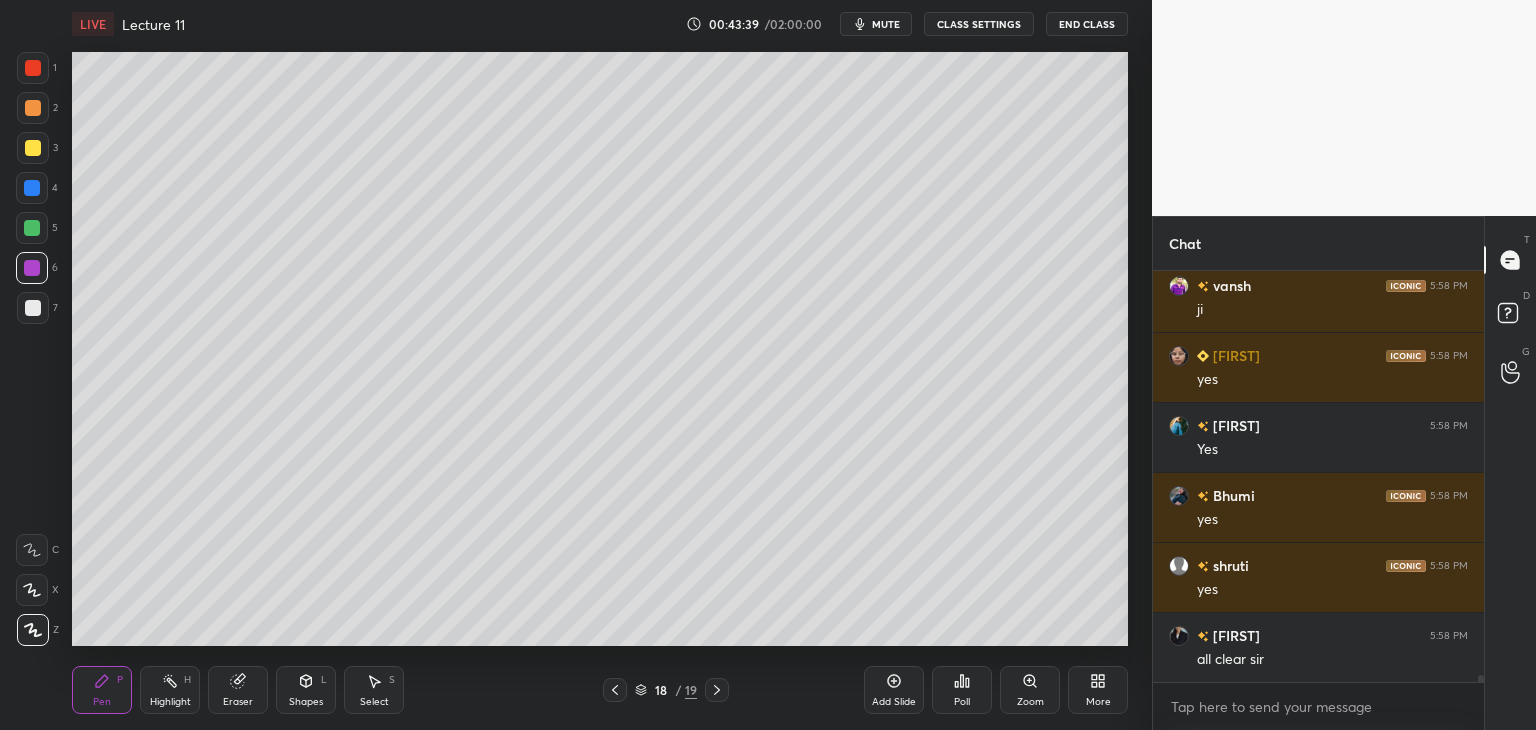 click at bounding box center (32, 228) 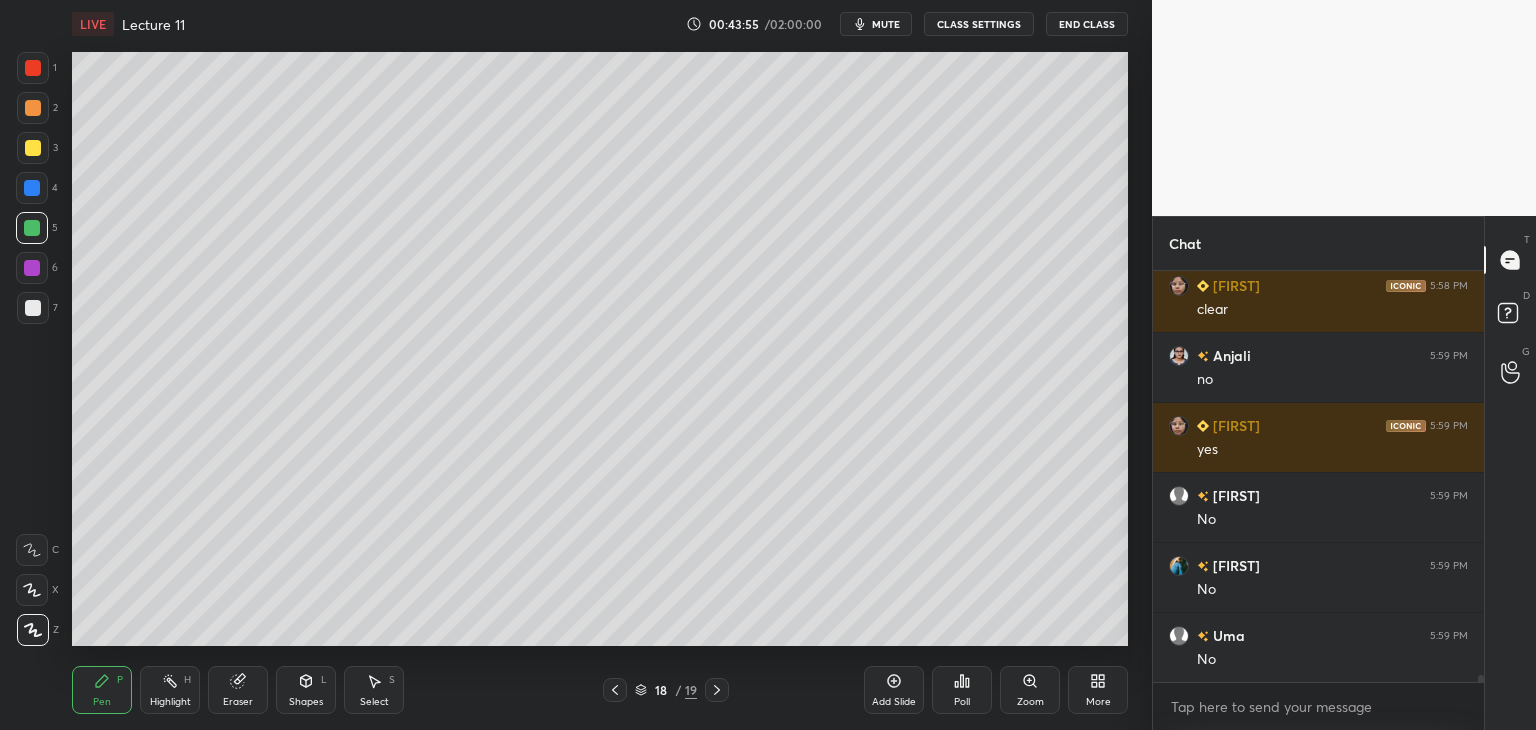 scroll, scrollTop: 23166, scrollLeft: 0, axis: vertical 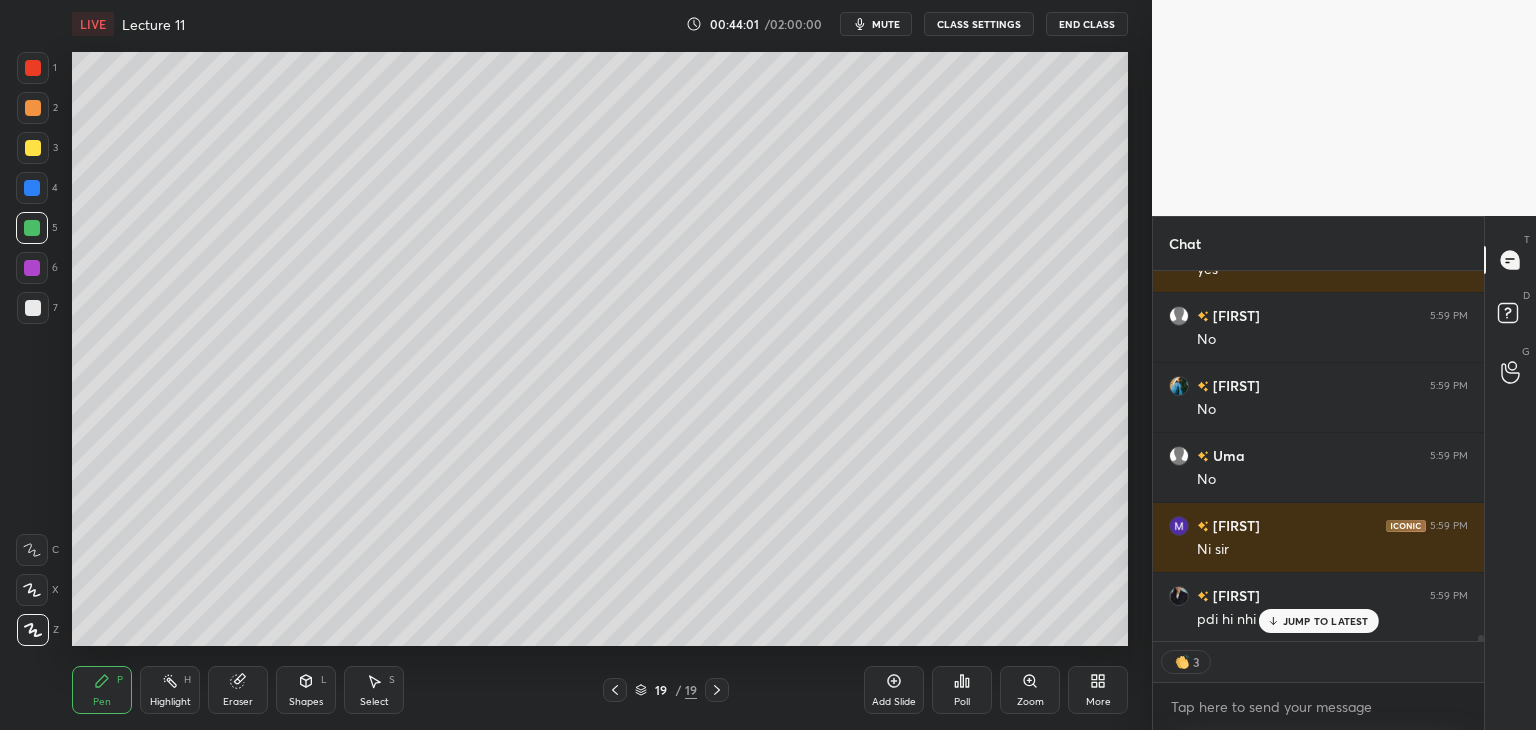 click on "JUMP TO LATEST" at bounding box center (1326, 621) 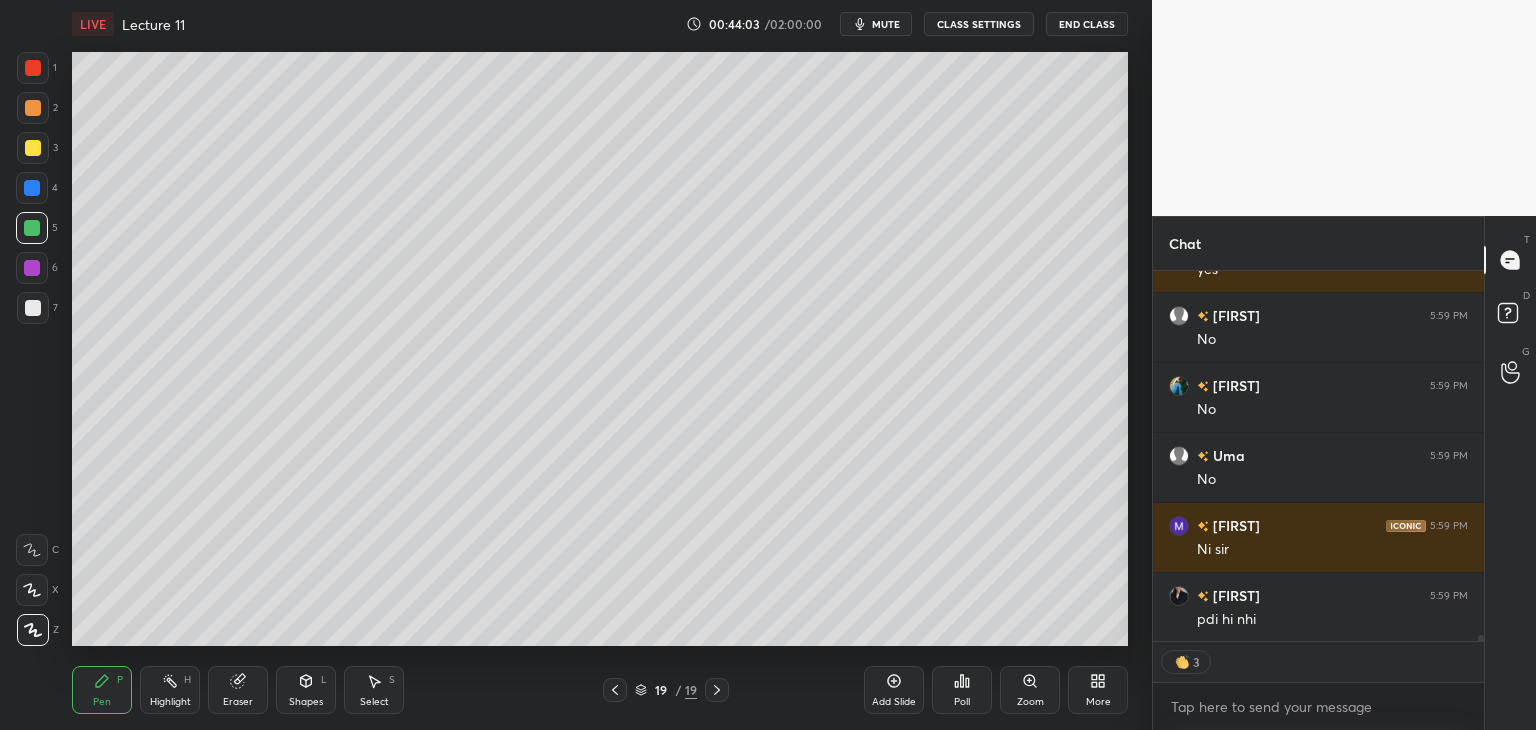 click on "Add Slide" at bounding box center (894, 690) 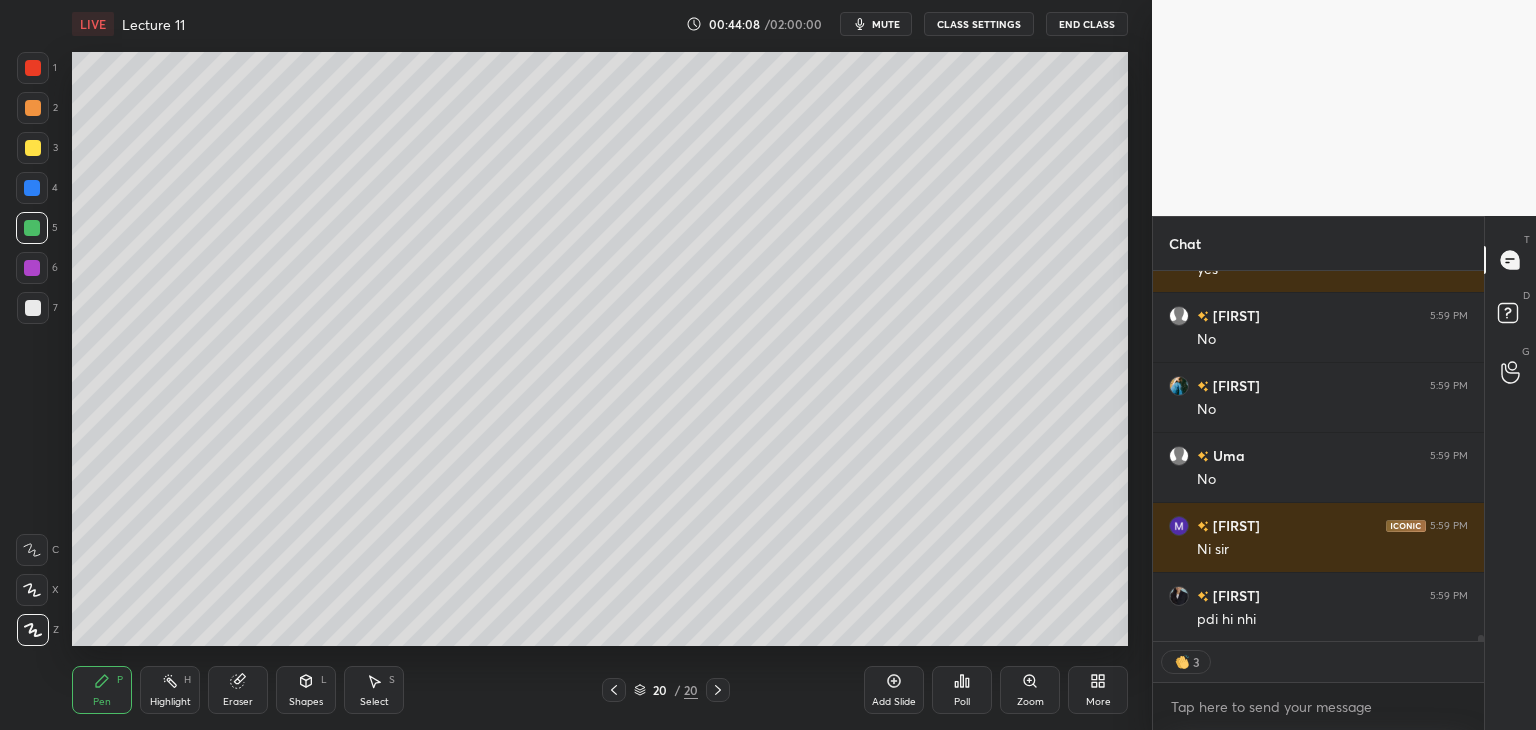 scroll, scrollTop: 6, scrollLeft: 6, axis: both 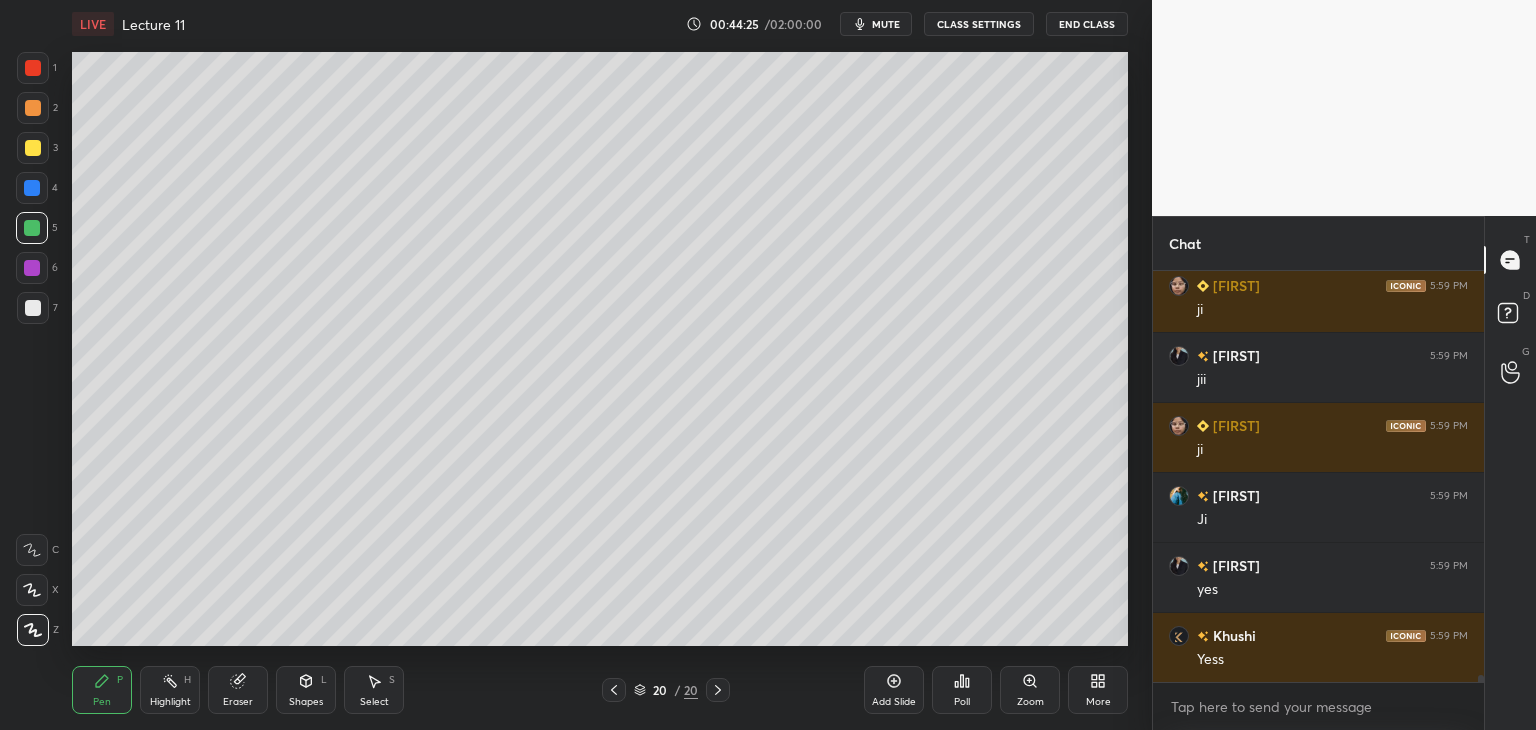 click on "More" at bounding box center (1098, 690) 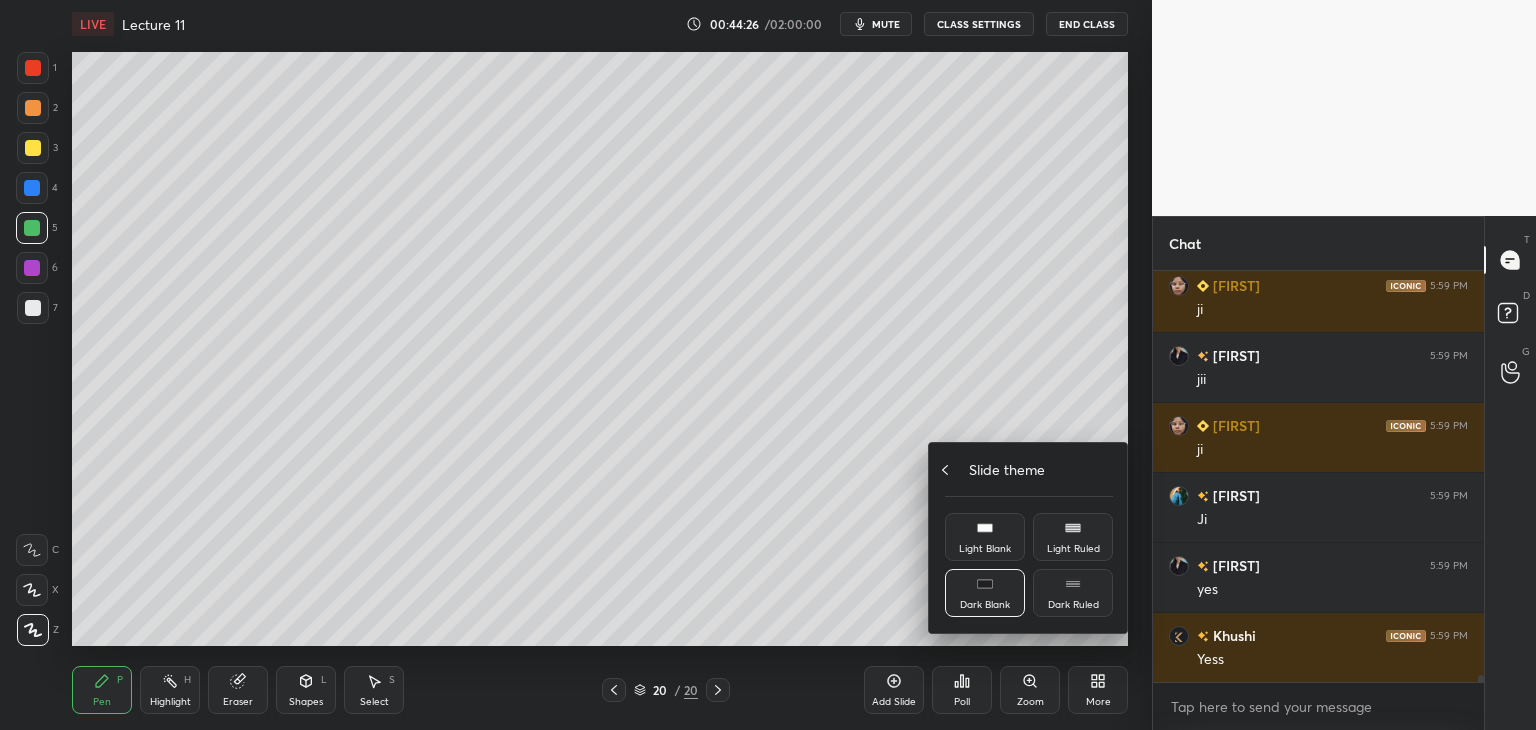 click on "Slide theme" at bounding box center (1029, 469) 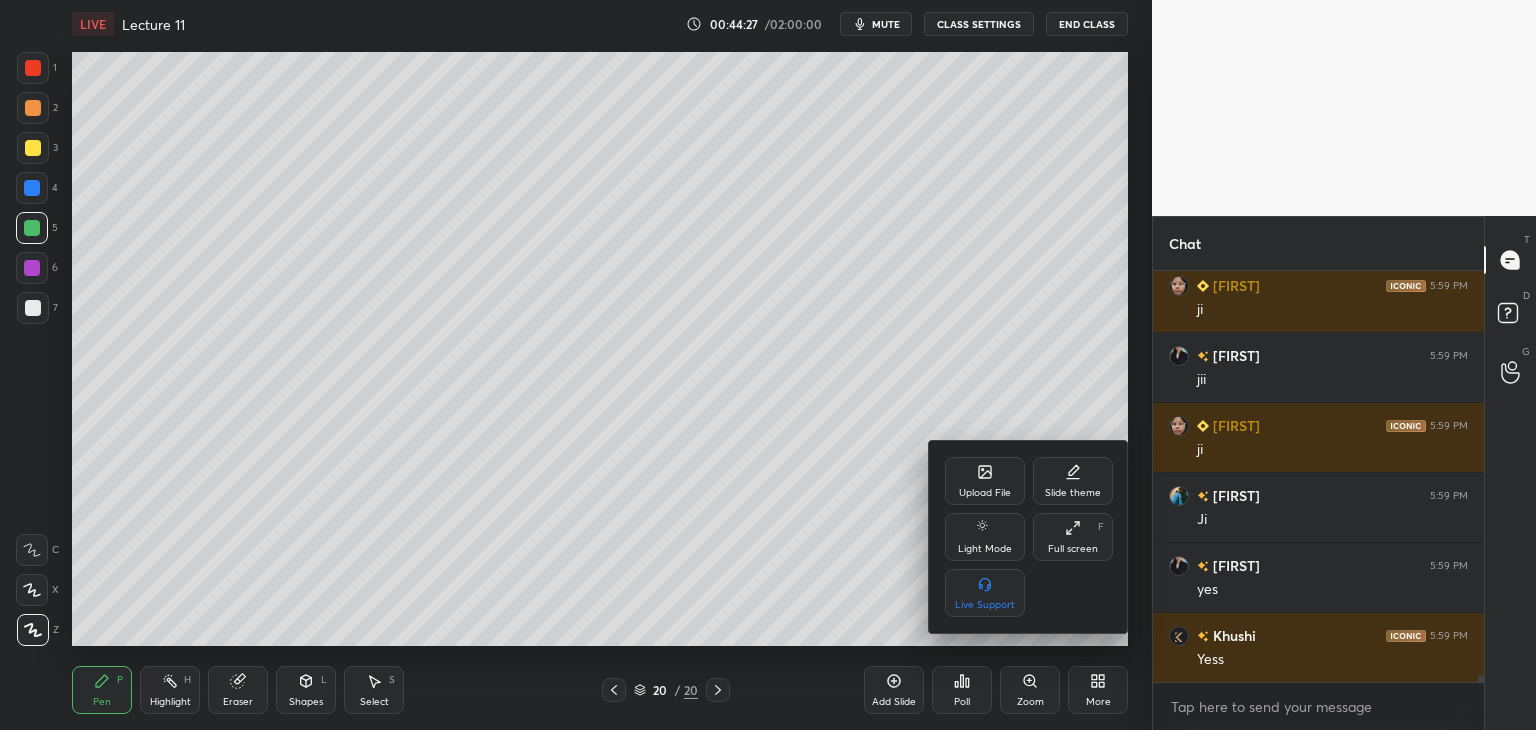 click on "Upload File" at bounding box center [985, 493] 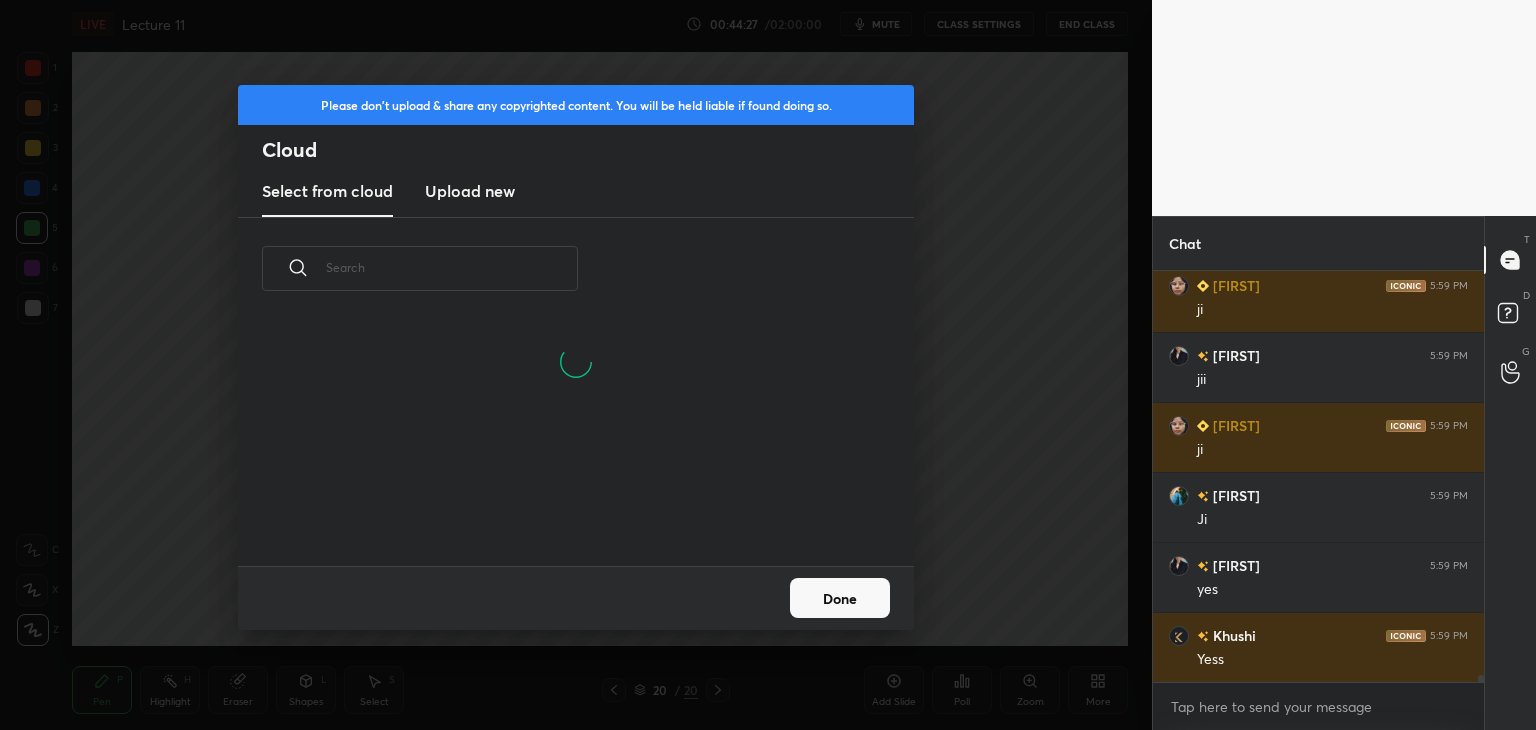 click on "Upload new" at bounding box center [470, 191] 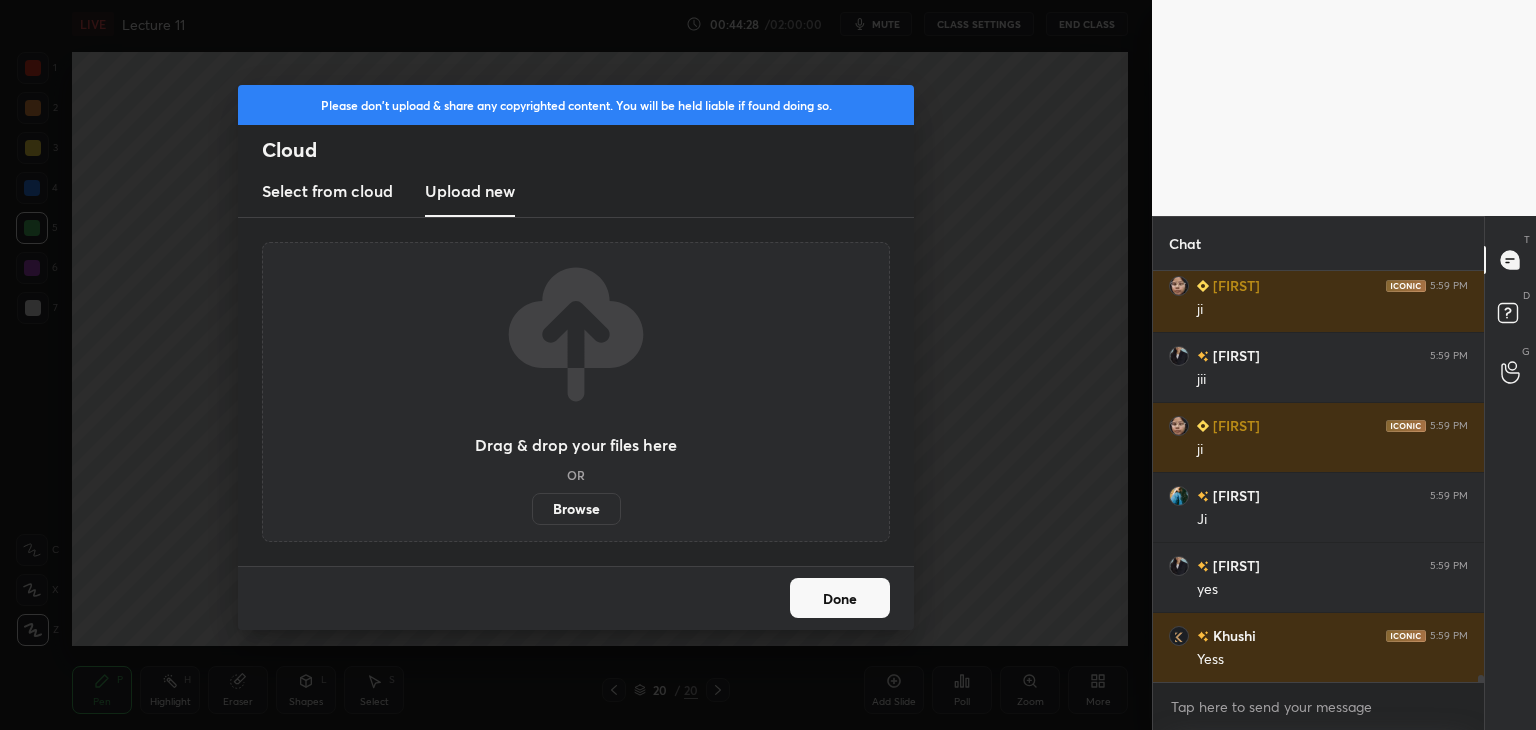 click on "Browse" at bounding box center (576, 509) 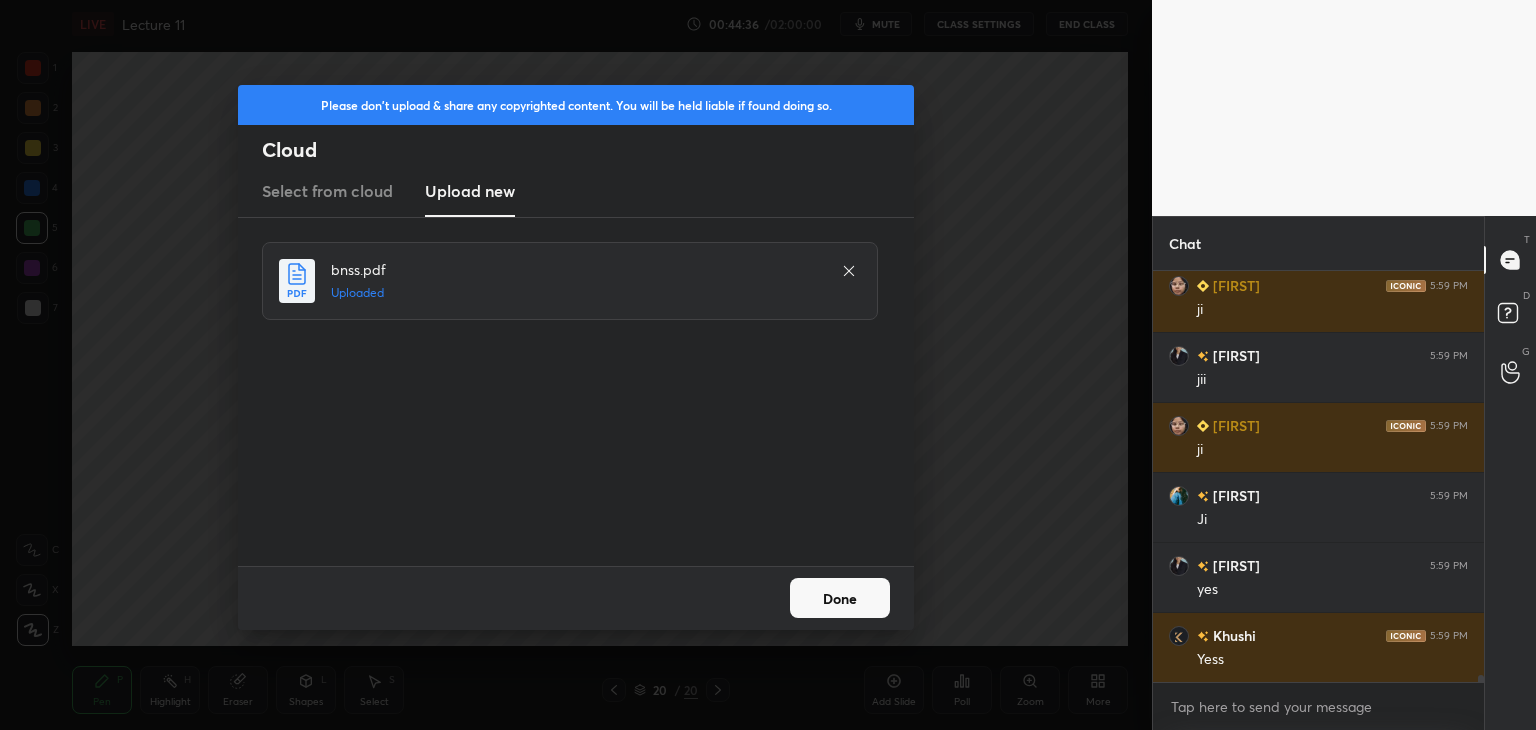 click on "Done" at bounding box center [840, 598] 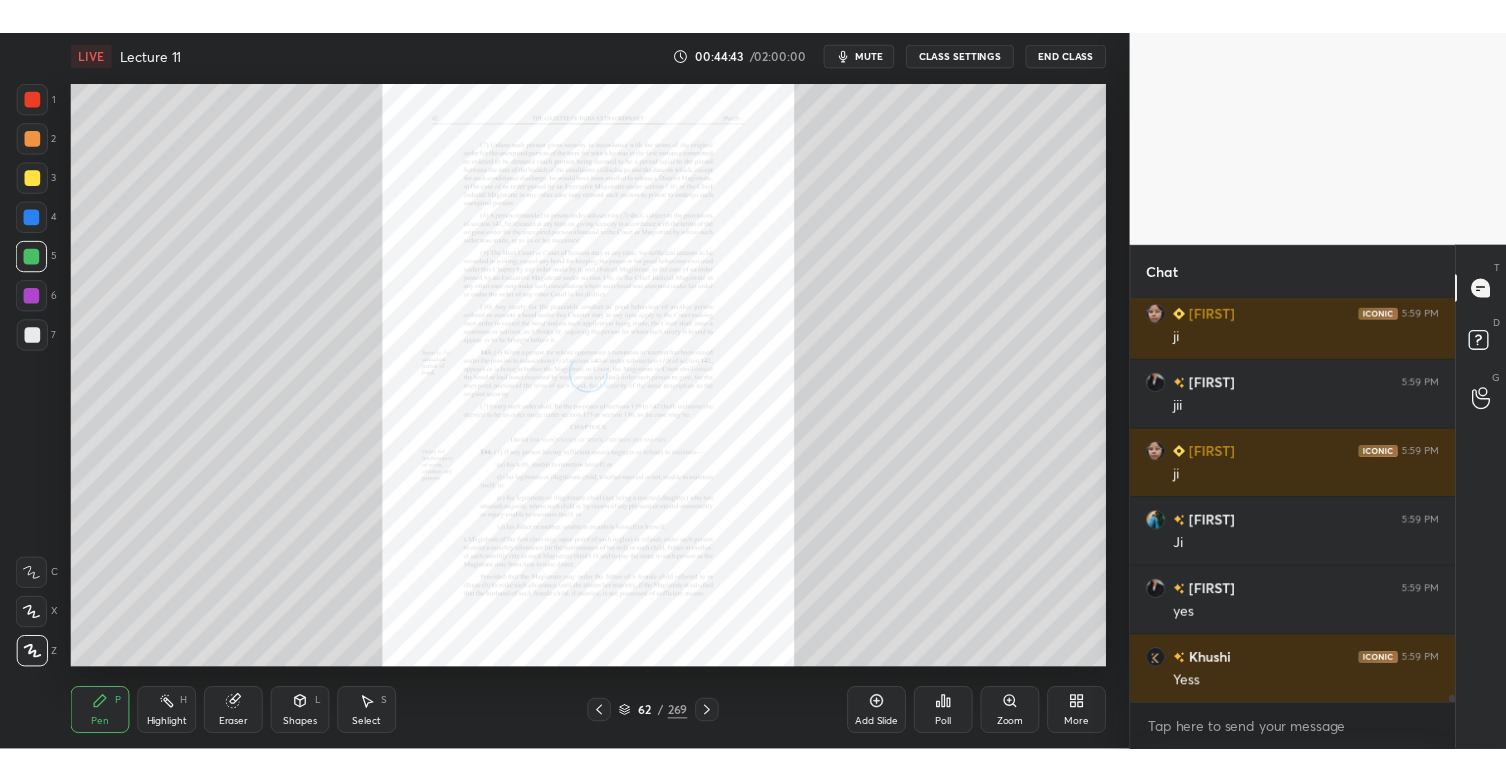 scroll, scrollTop: 23744, scrollLeft: 0, axis: vertical 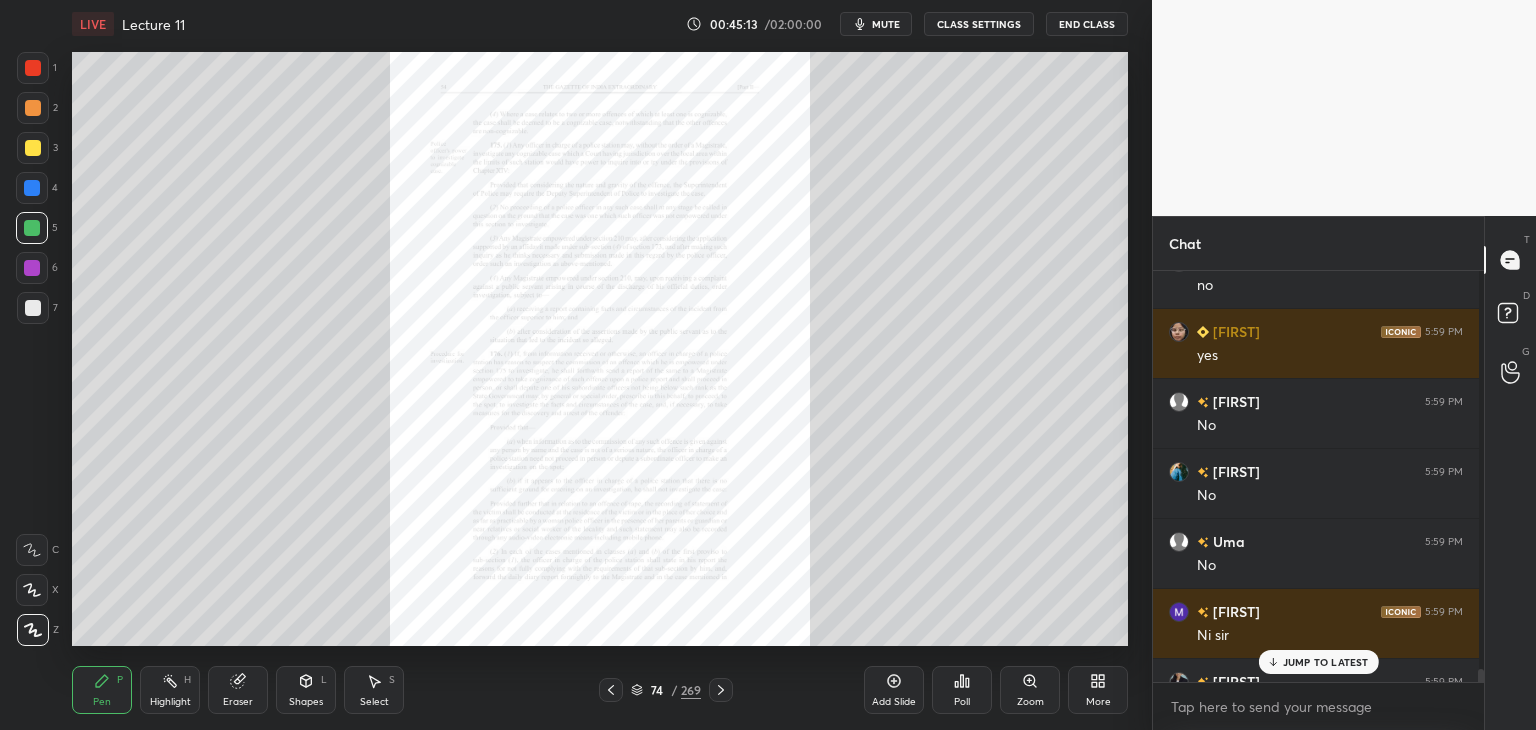 type on "x" 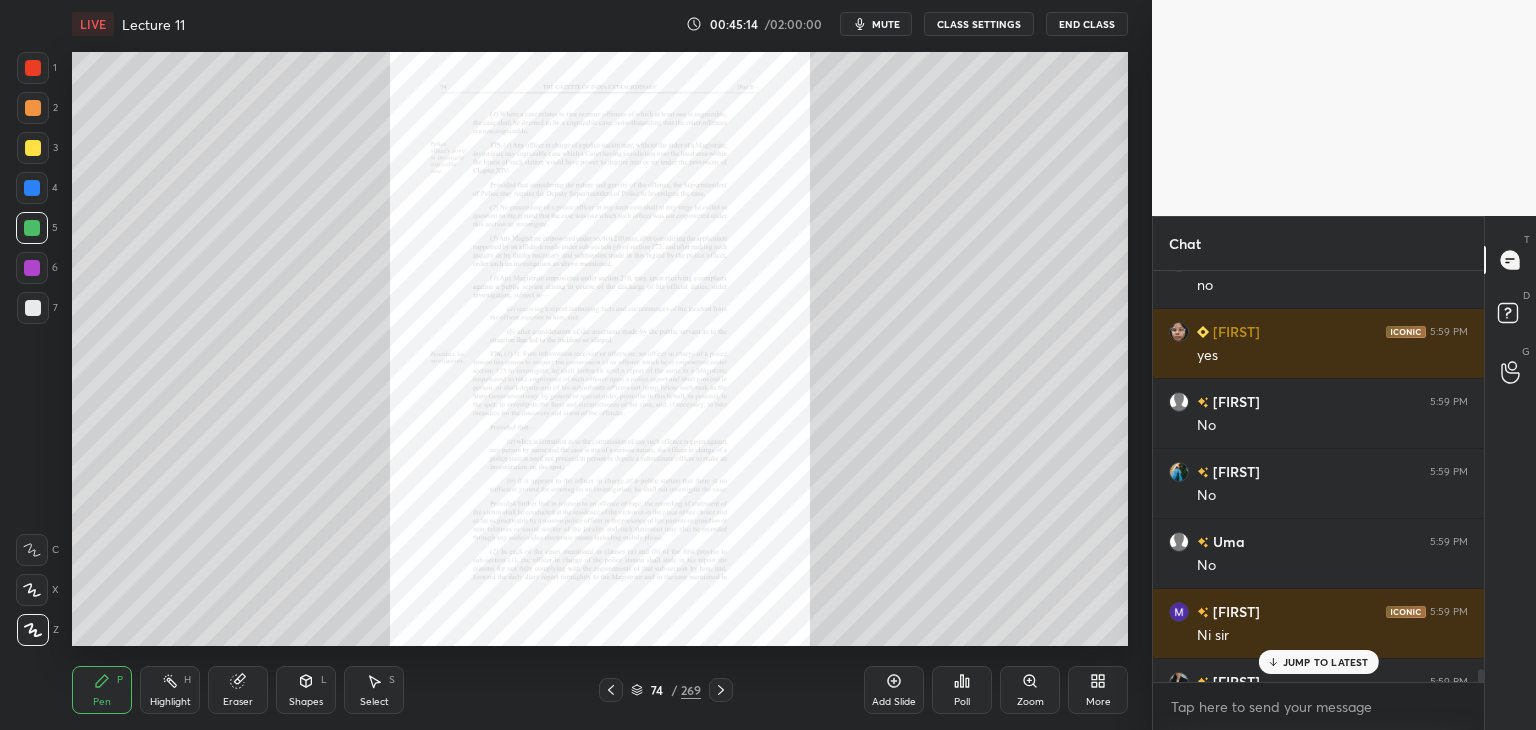 click on "JUMP TO LATEST" at bounding box center (1318, 662) 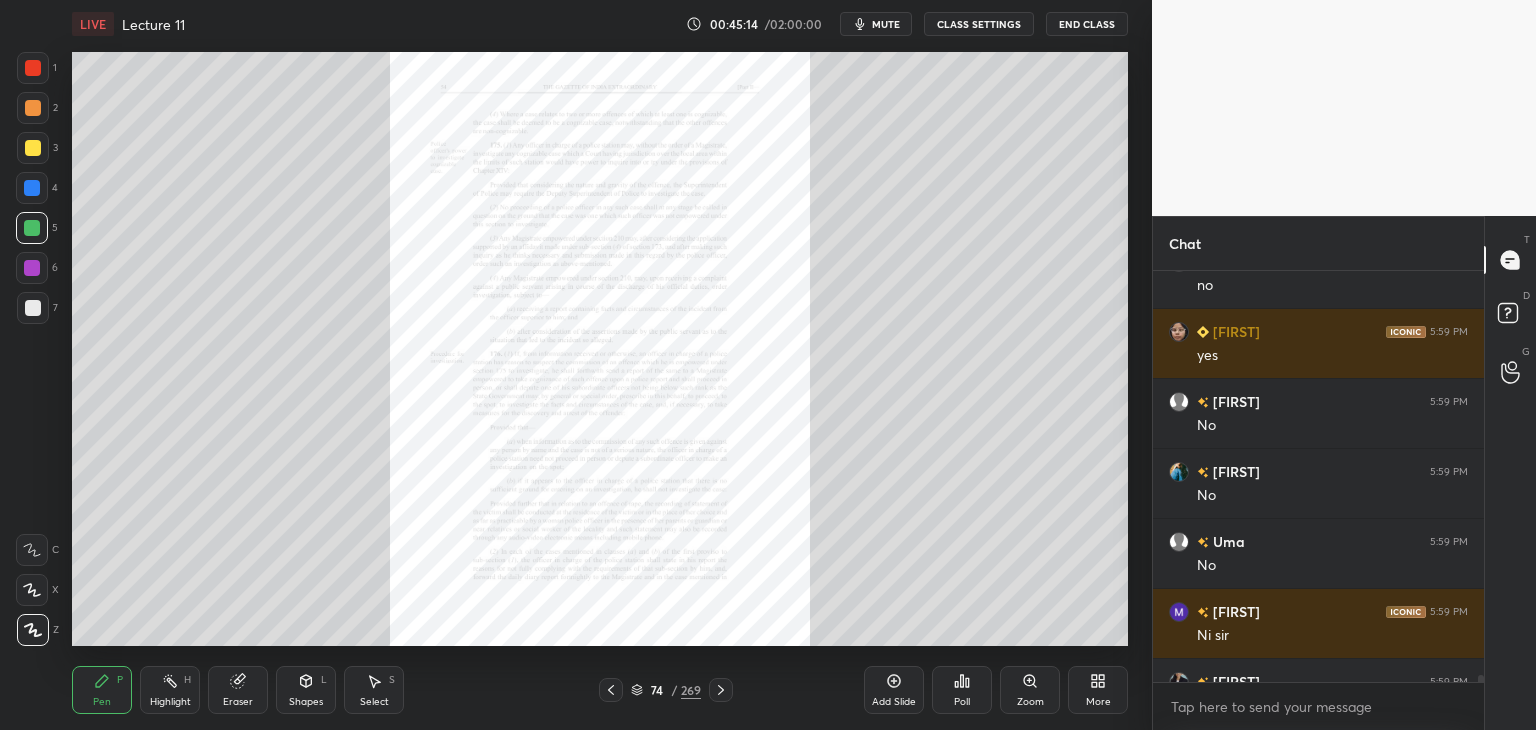 scroll, scrollTop: 22886, scrollLeft: 0, axis: vertical 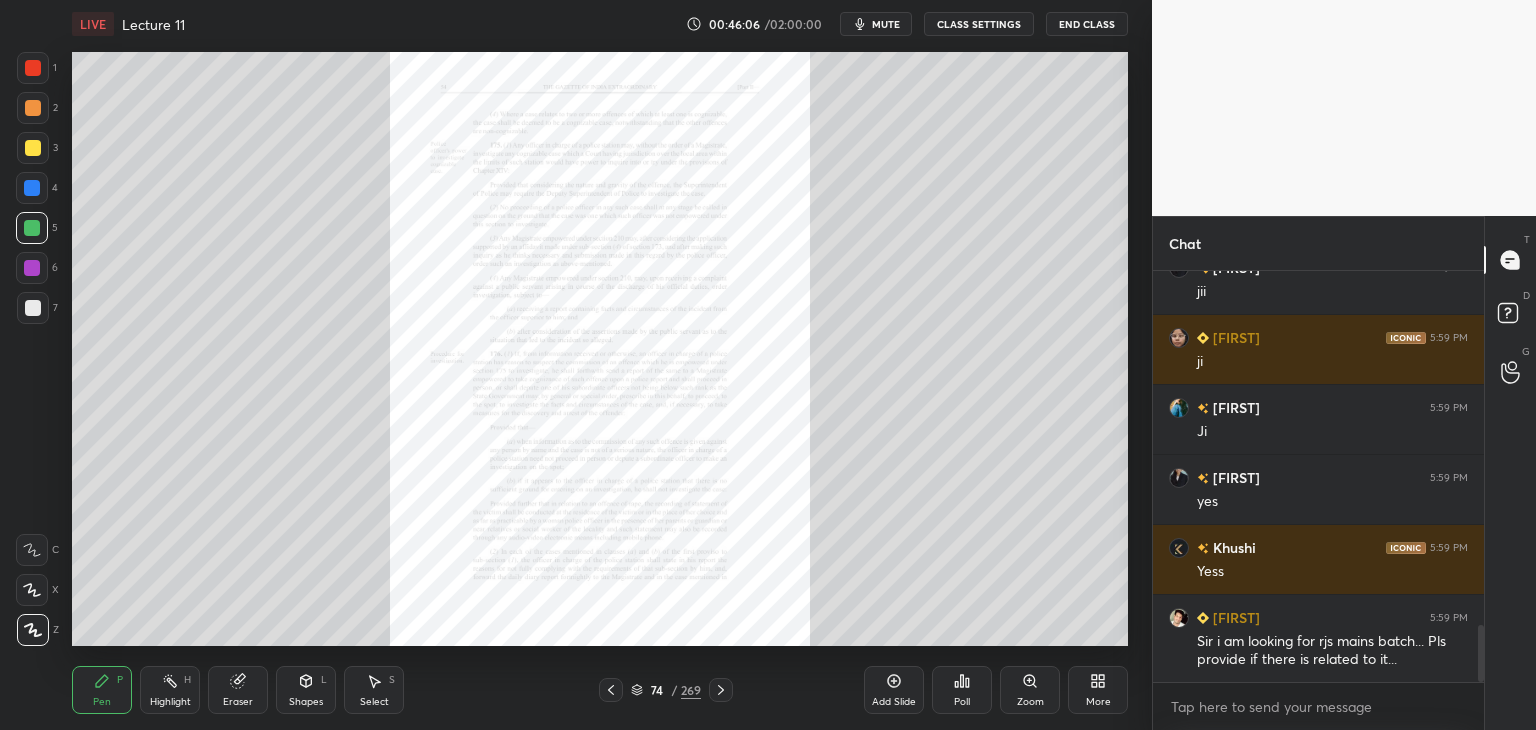 click 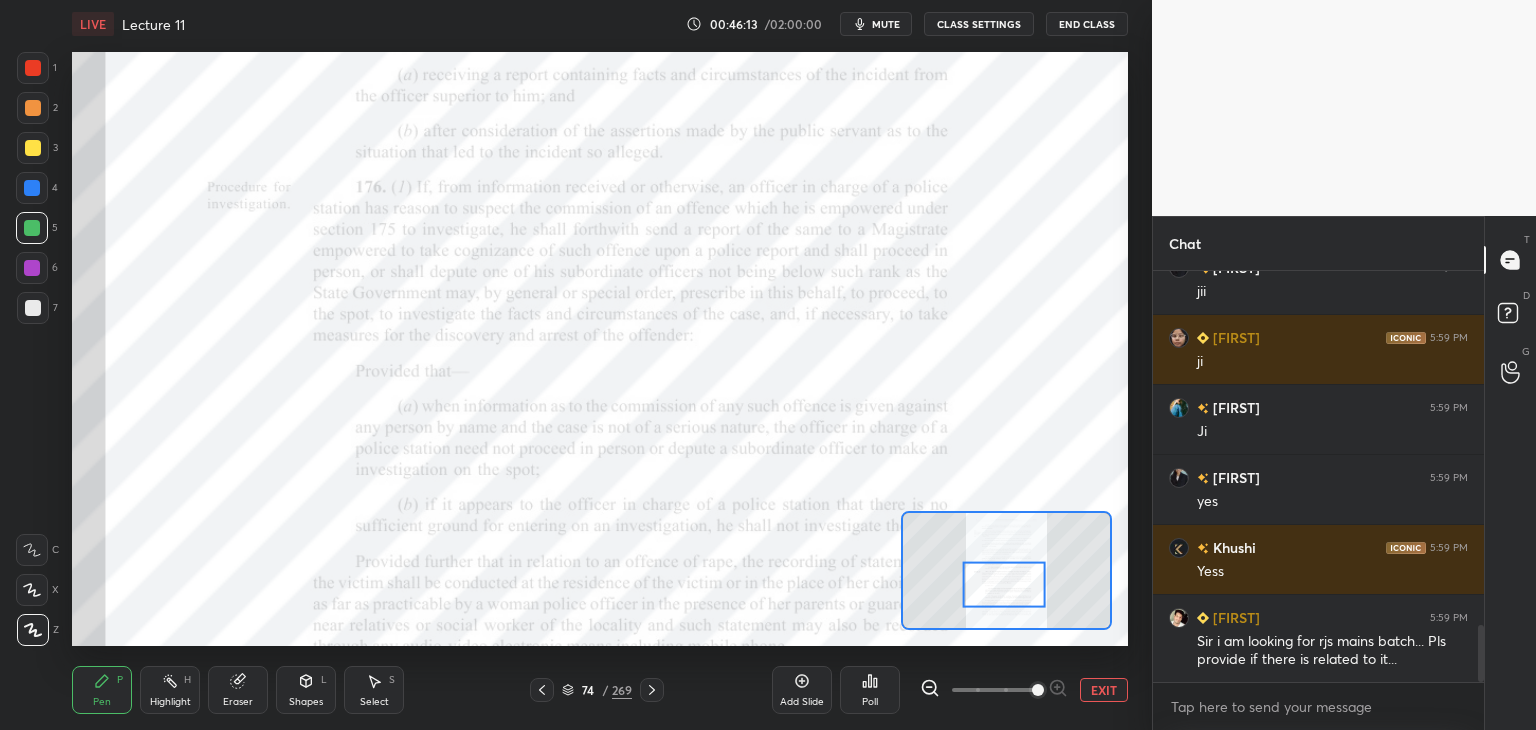 click at bounding box center (32, 550) 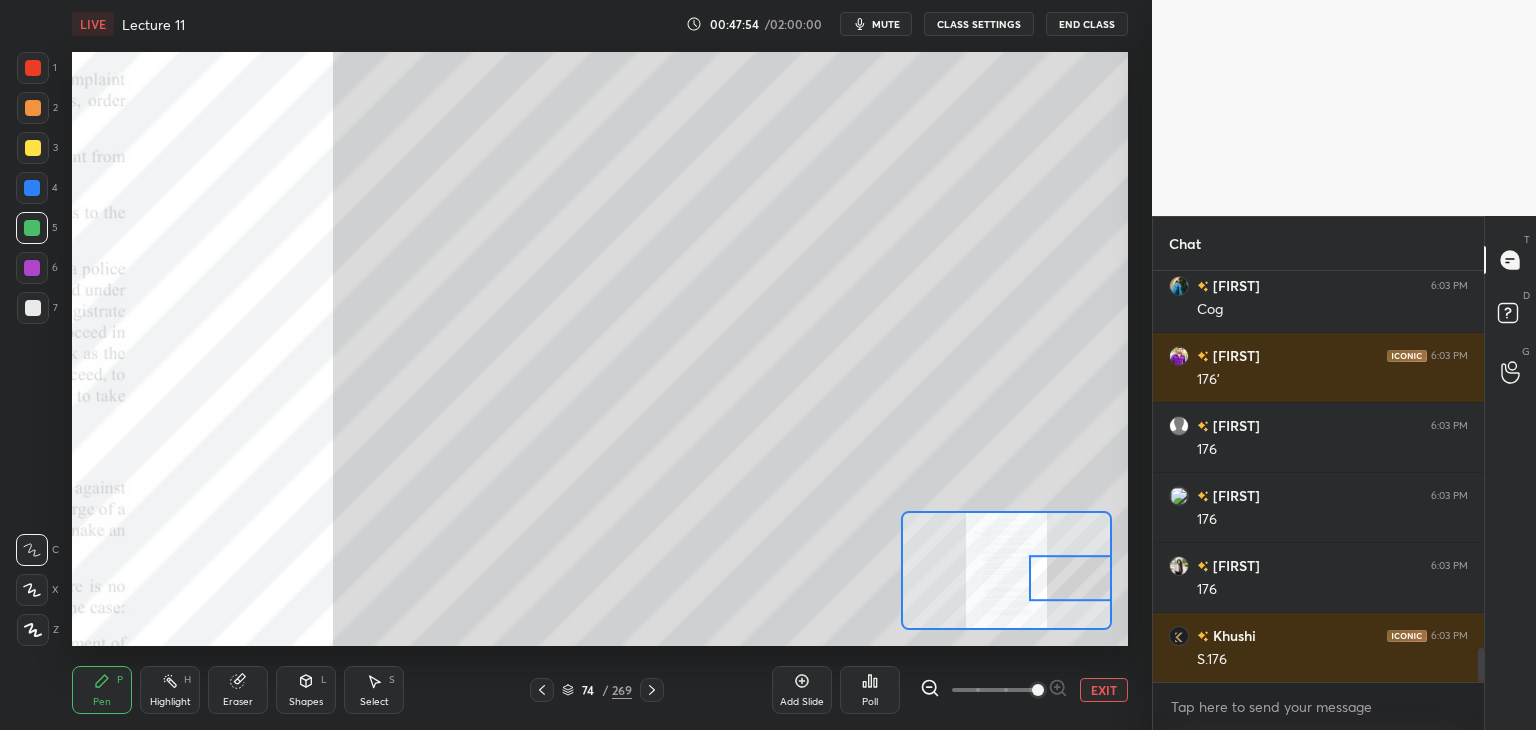 scroll, scrollTop: 4664, scrollLeft: 0, axis: vertical 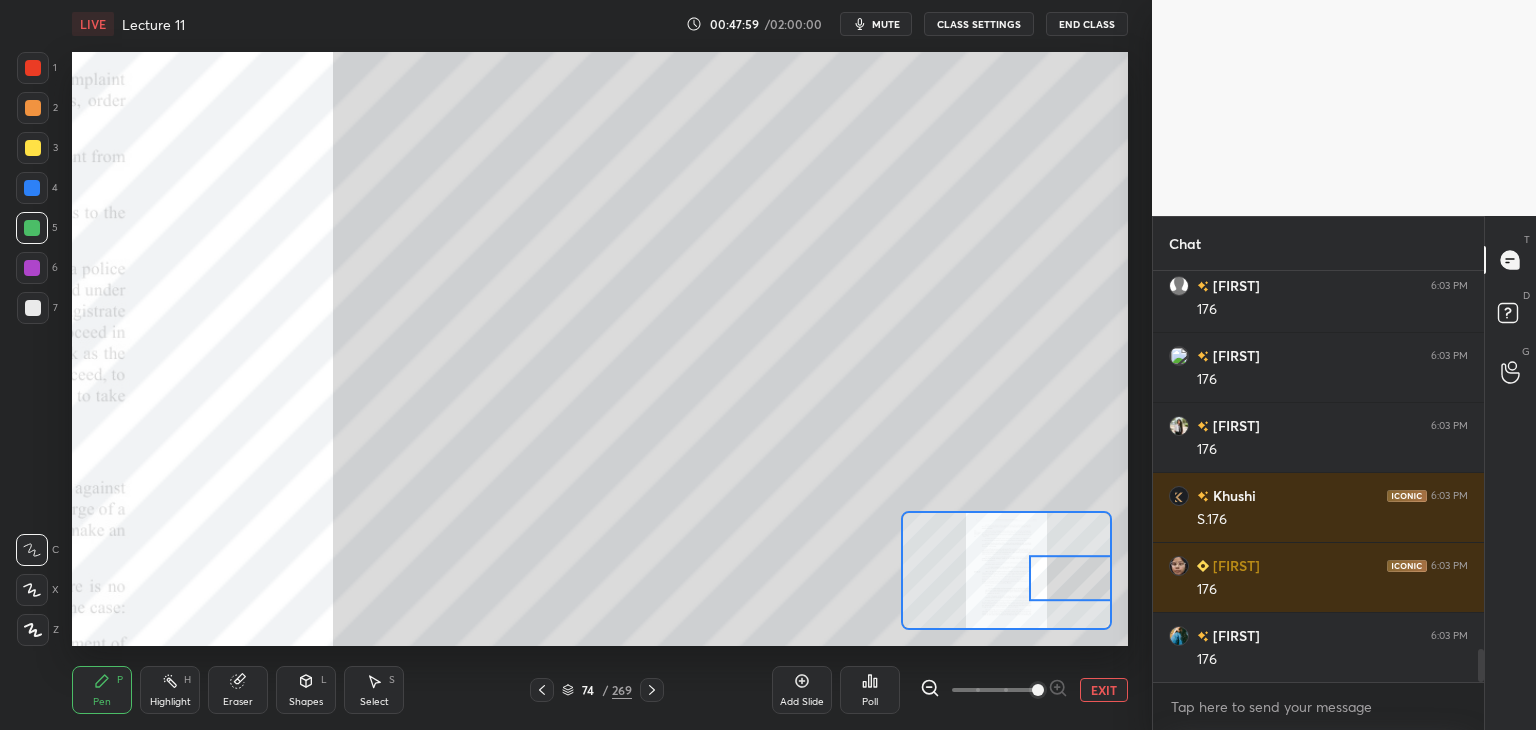 click at bounding box center (32, 188) 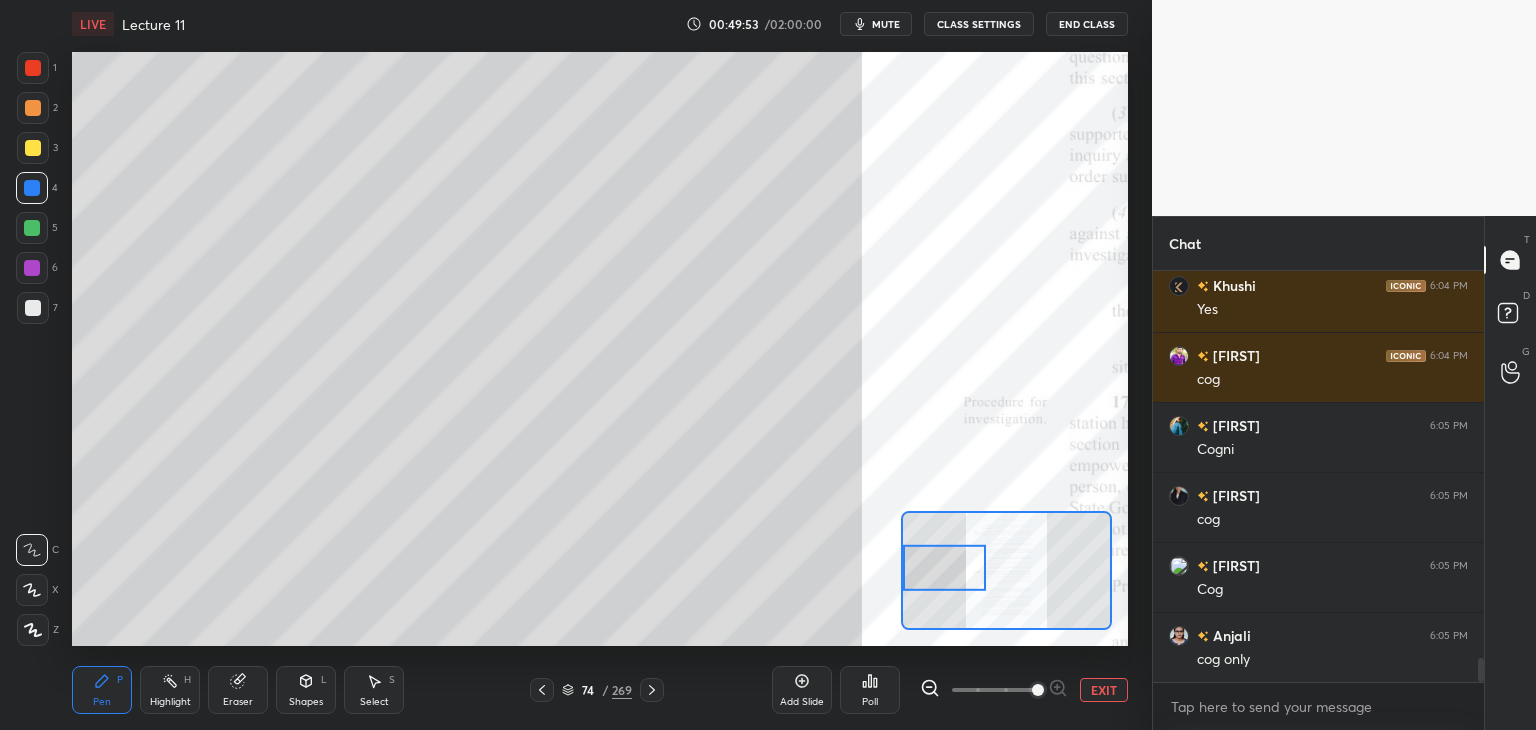 scroll, scrollTop: 6854, scrollLeft: 0, axis: vertical 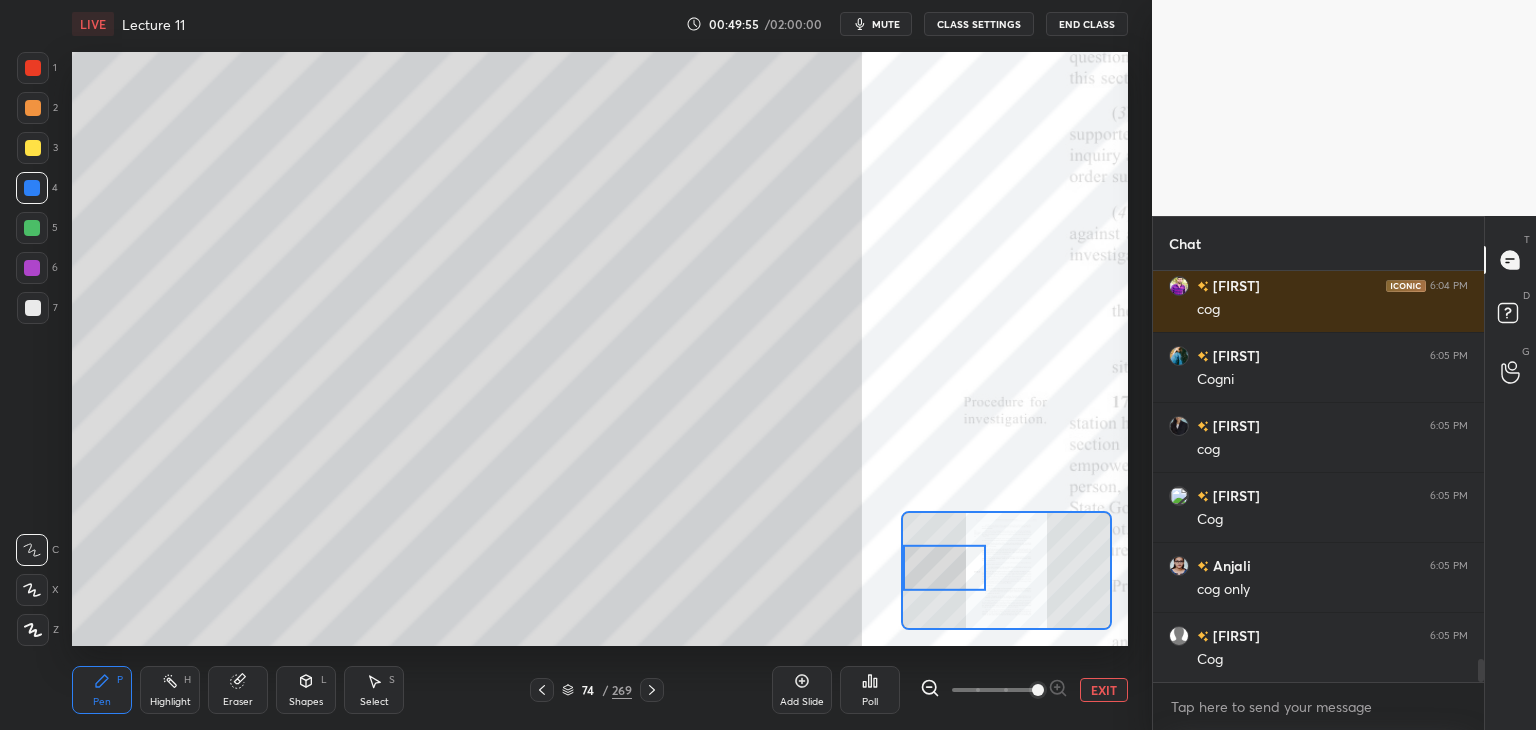 click at bounding box center [32, 268] 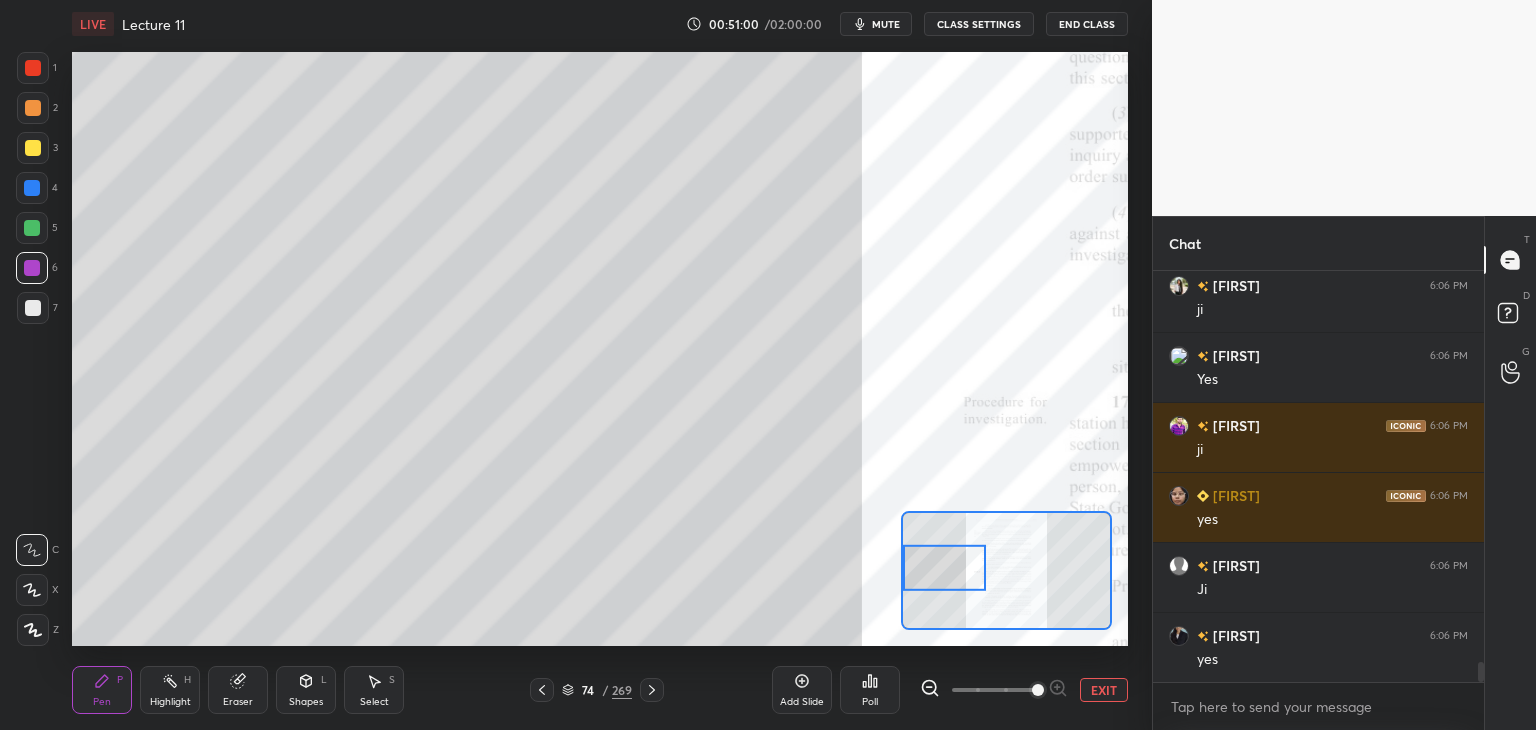 scroll, scrollTop: 8184, scrollLeft: 0, axis: vertical 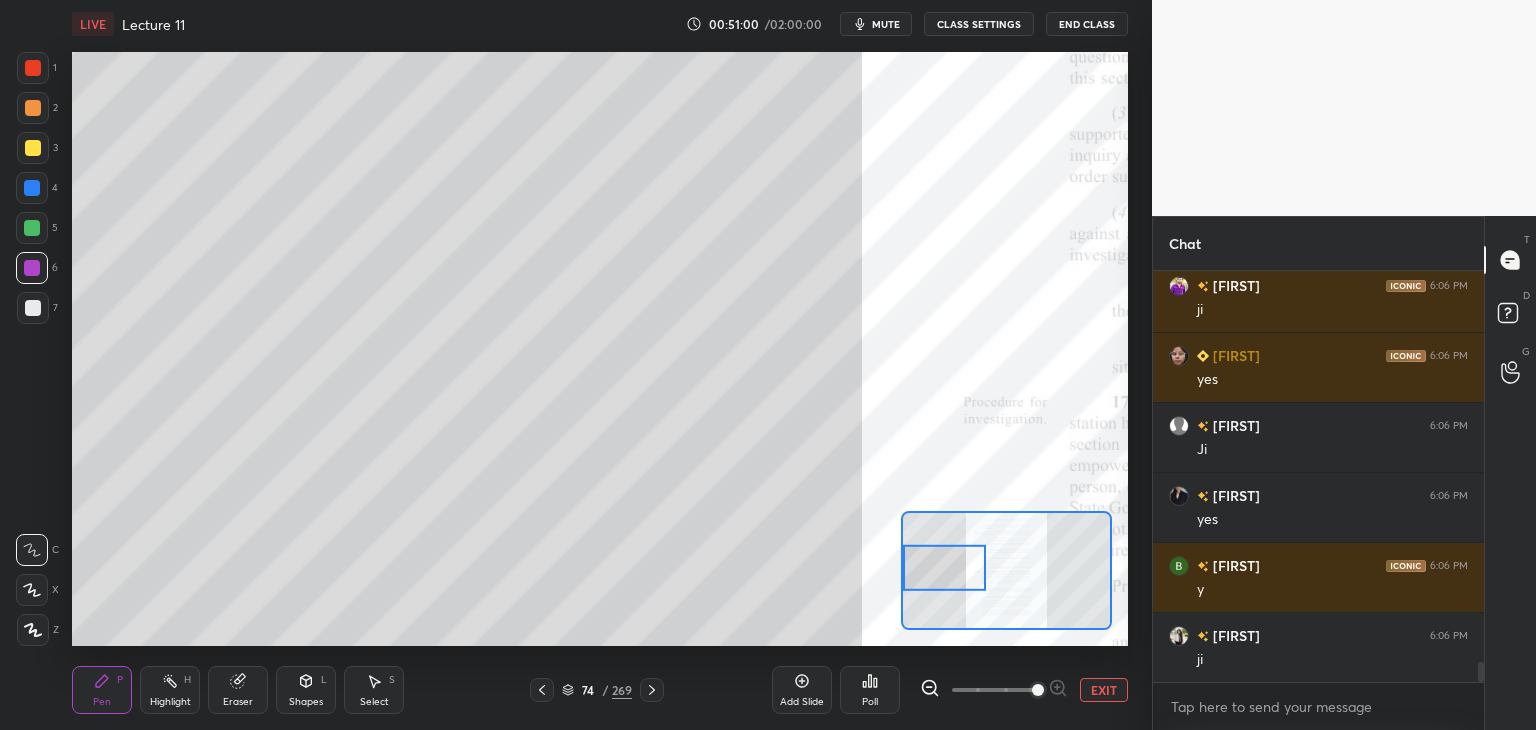 click at bounding box center (33, 68) 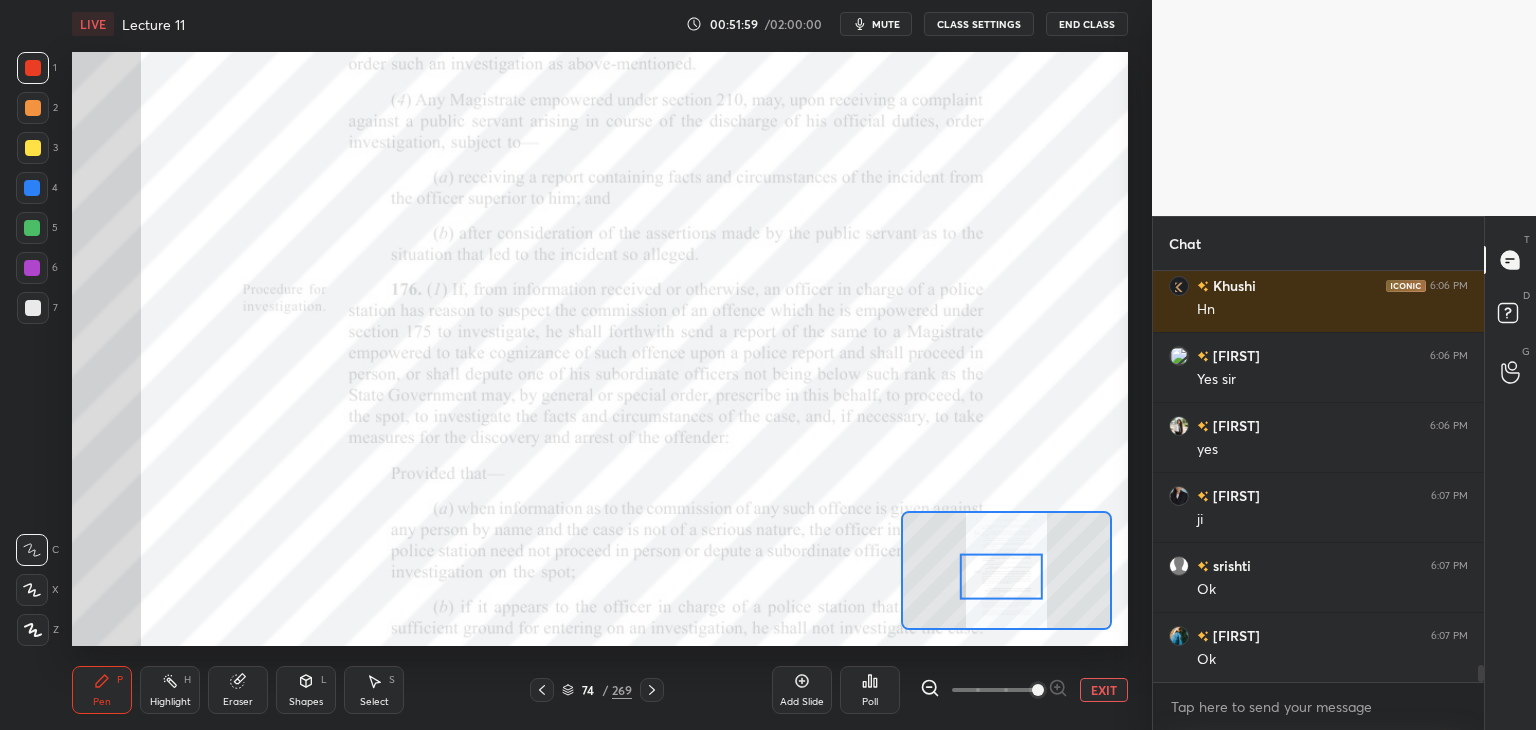 scroll, scrollTop: 9654, scrollLeft: 0, axis: vertical 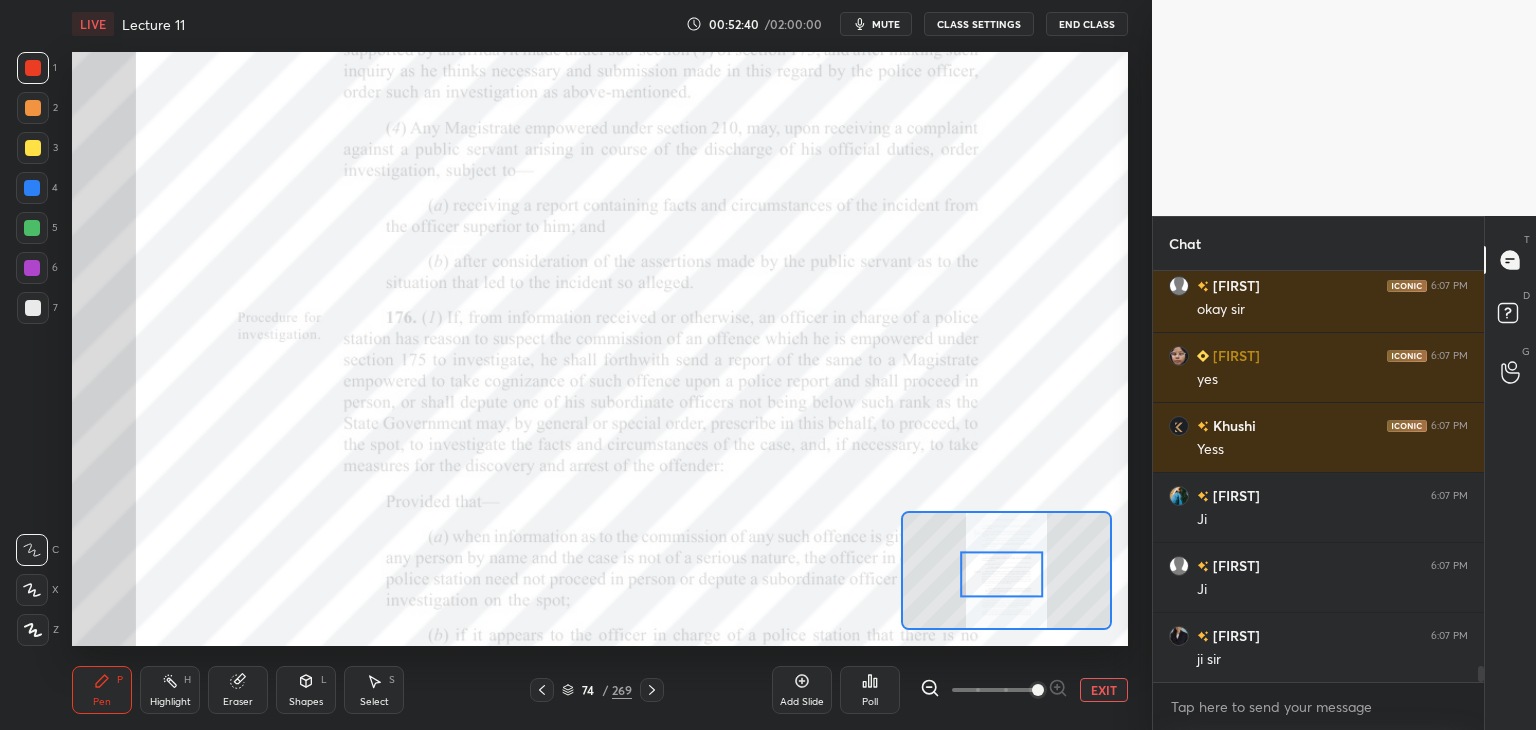 click on "Eraser" at bounding box center [238, 690] 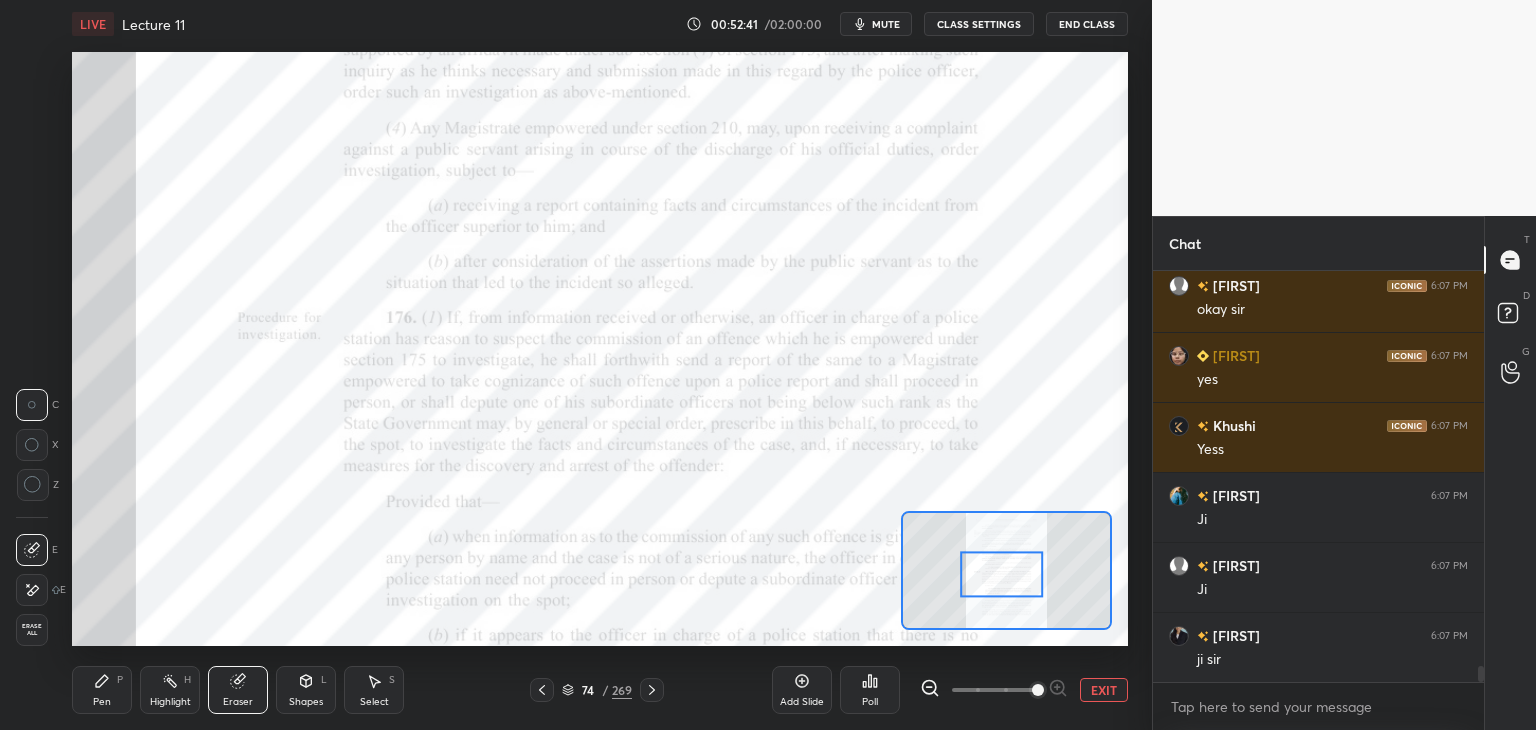click on "Erase all" at bounding box center [32, 630] 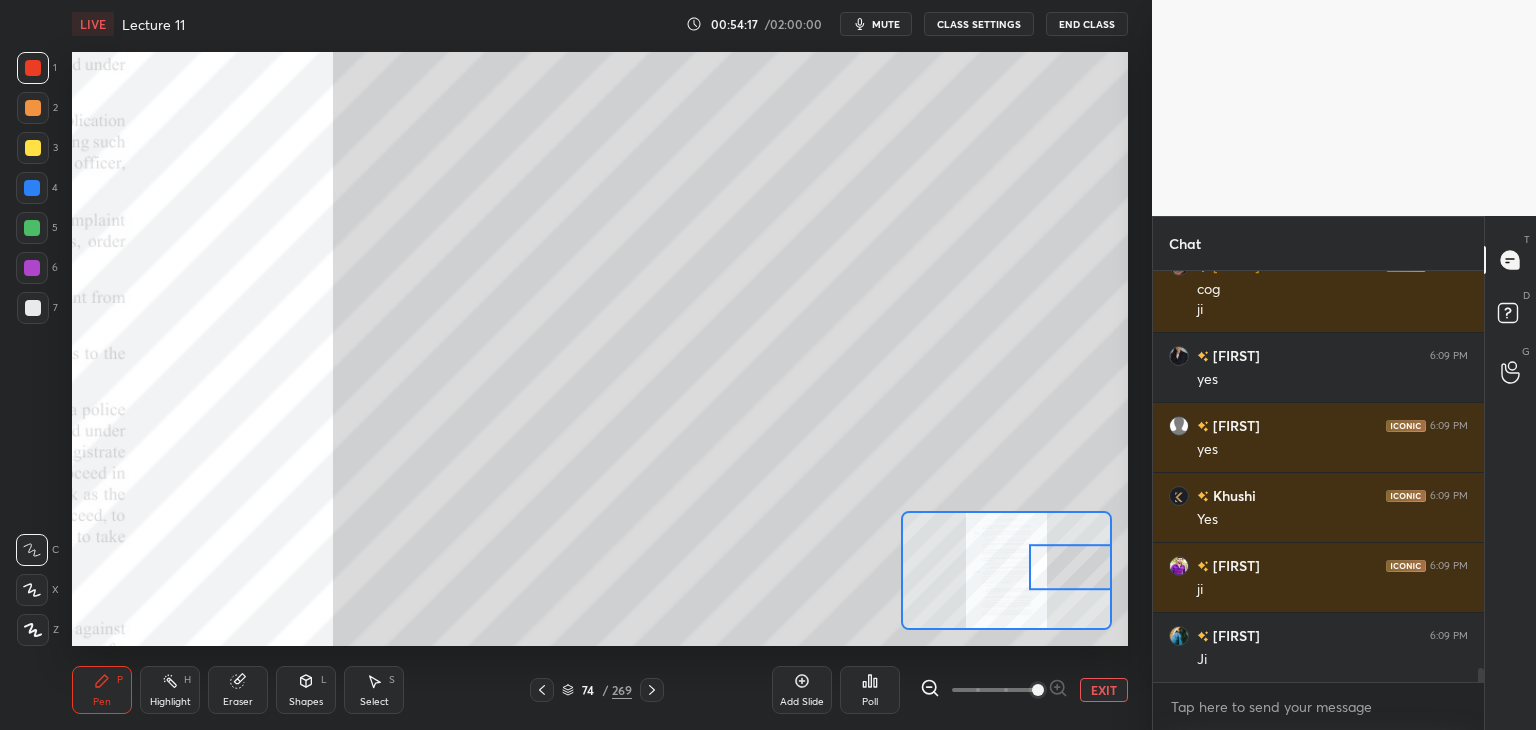scroll, scrollTop: 11494, scrollLeft: 0, axis: vertical 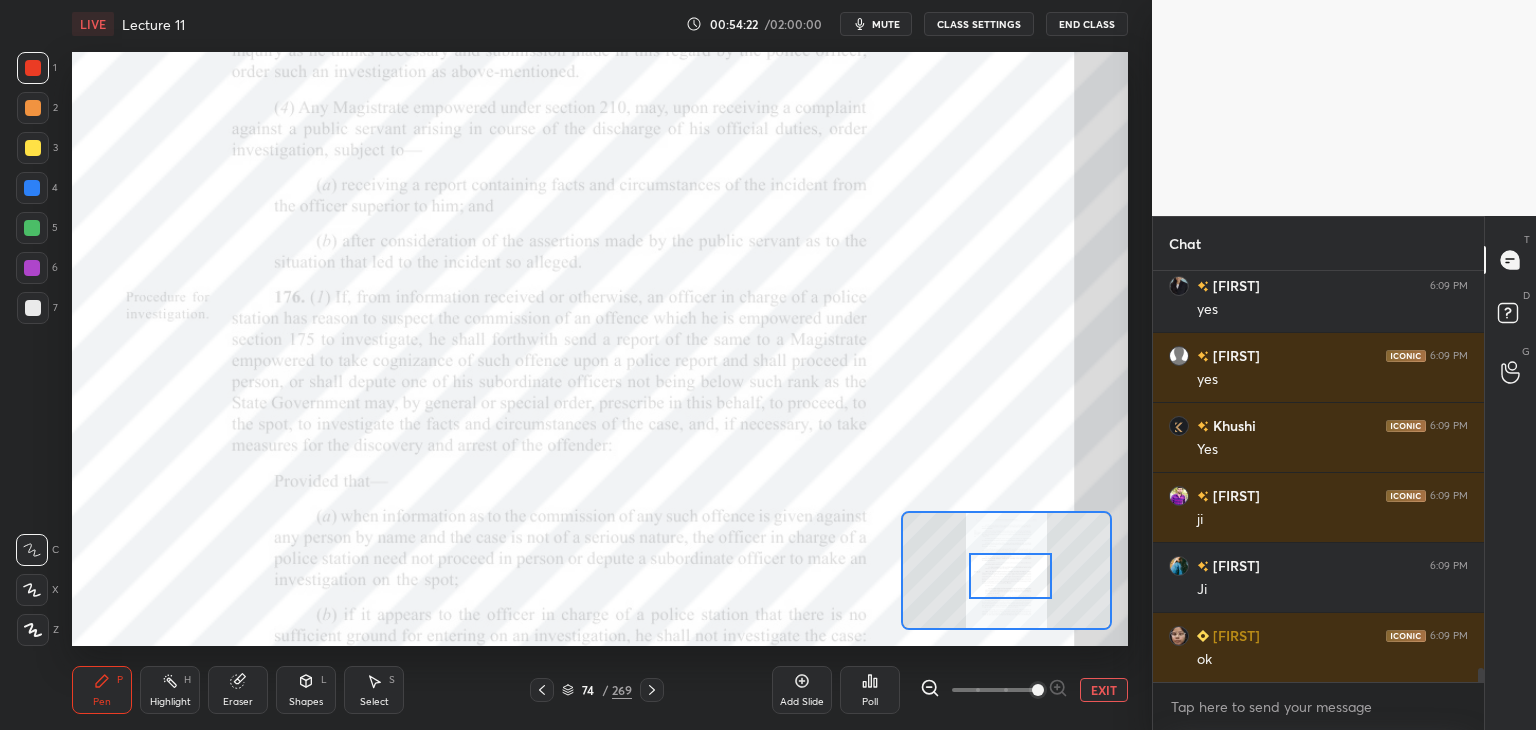 click on "Eraser" at bounding box center (238, 702) 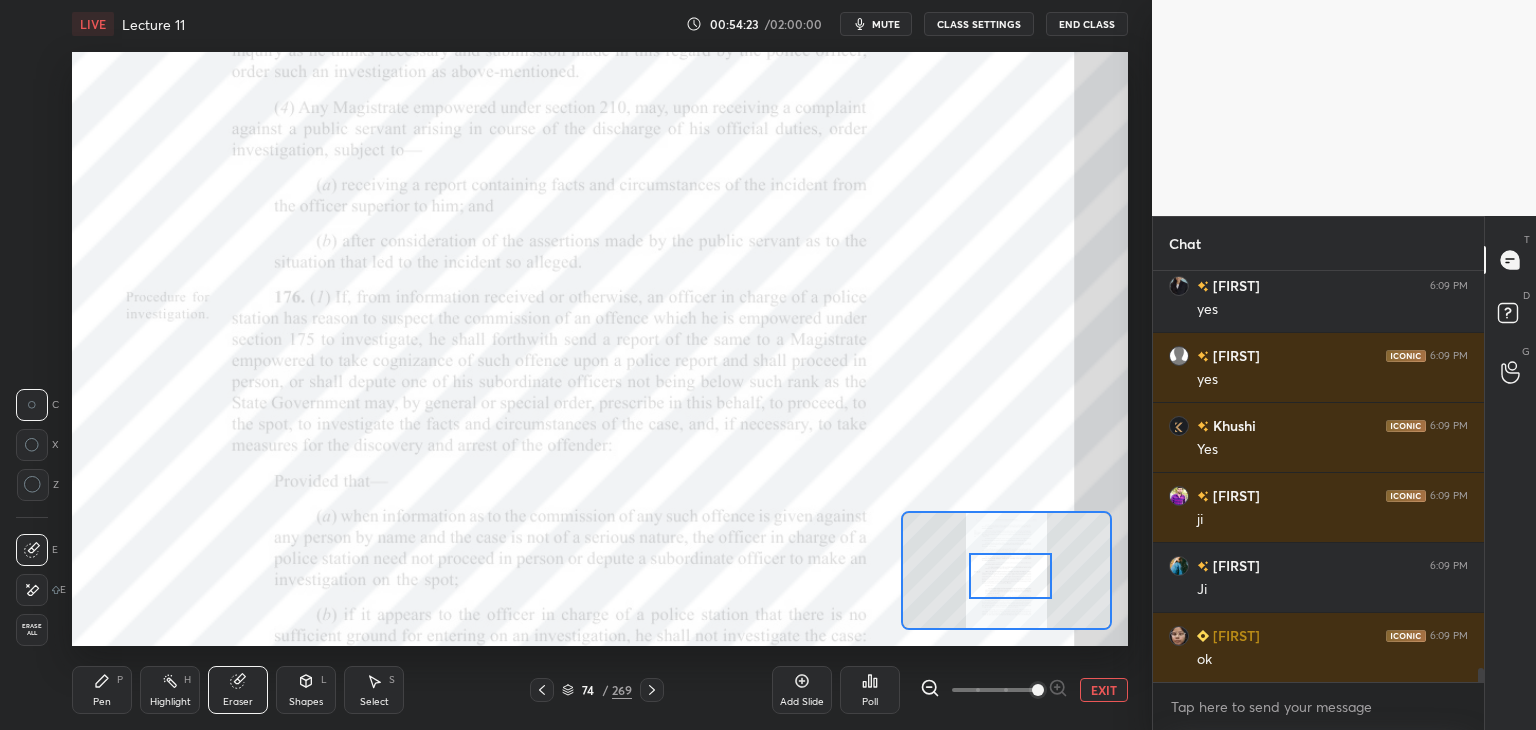 click on "Erase all" at bounding box center [32, 630] 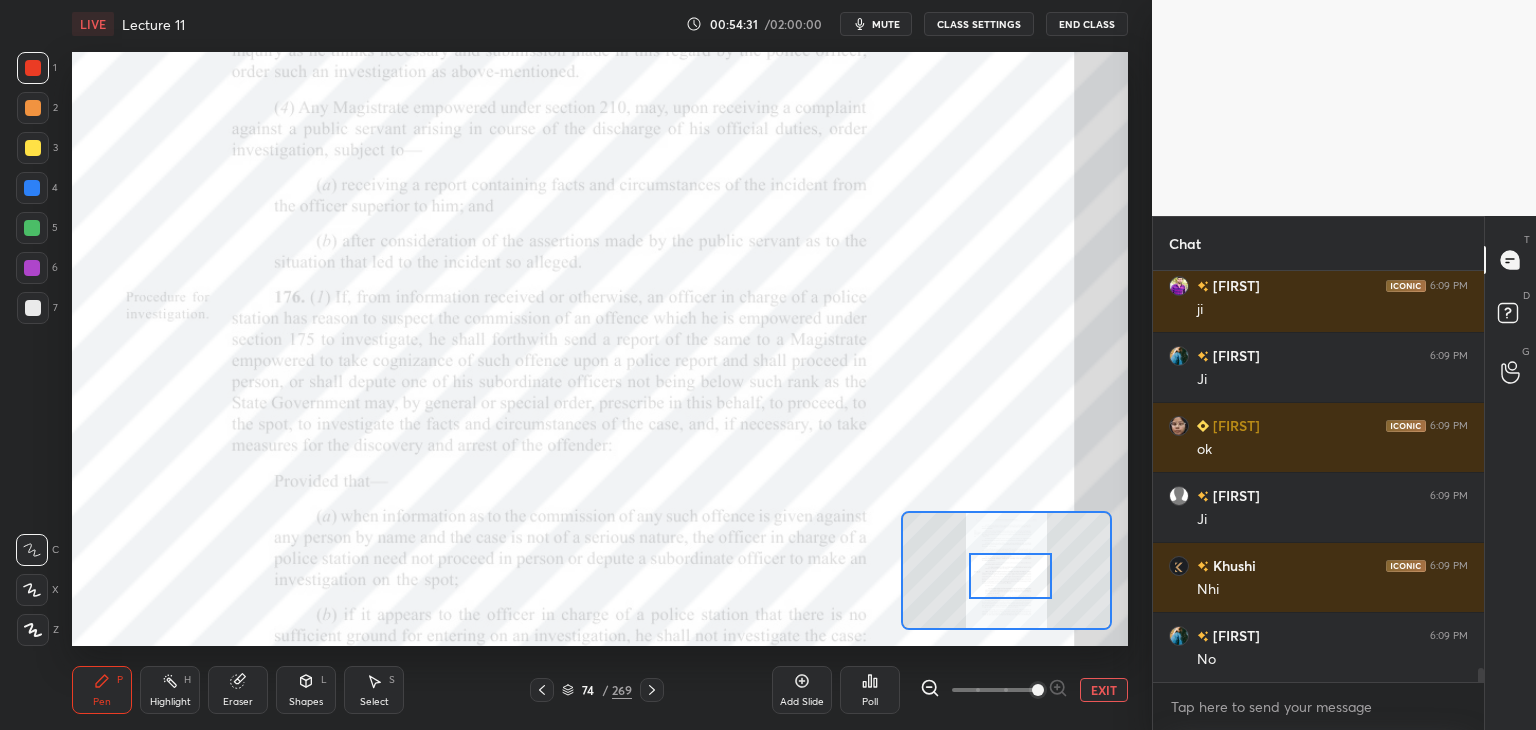 scroll, scrollTop: 11774, scrollLeft: 0, axis: vertical 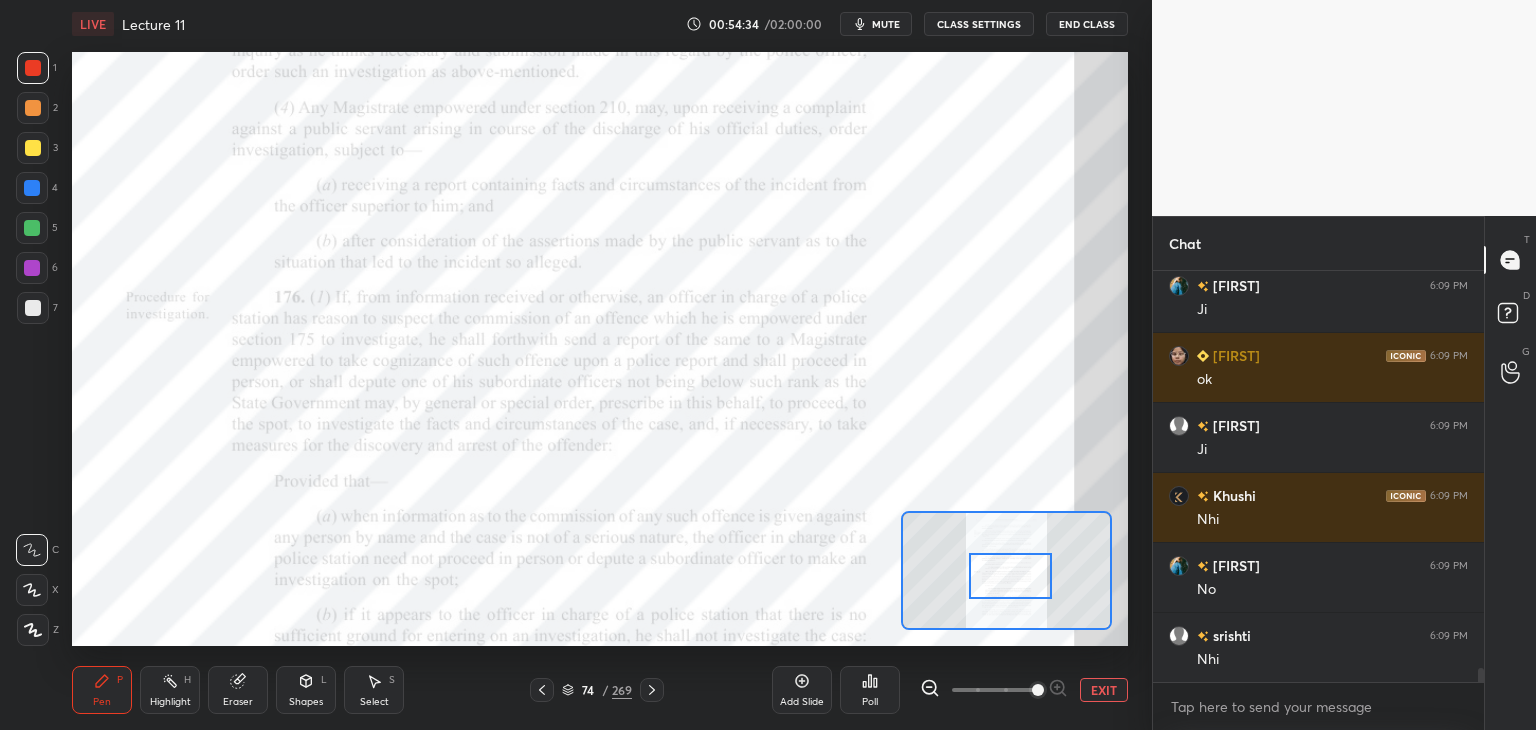 click 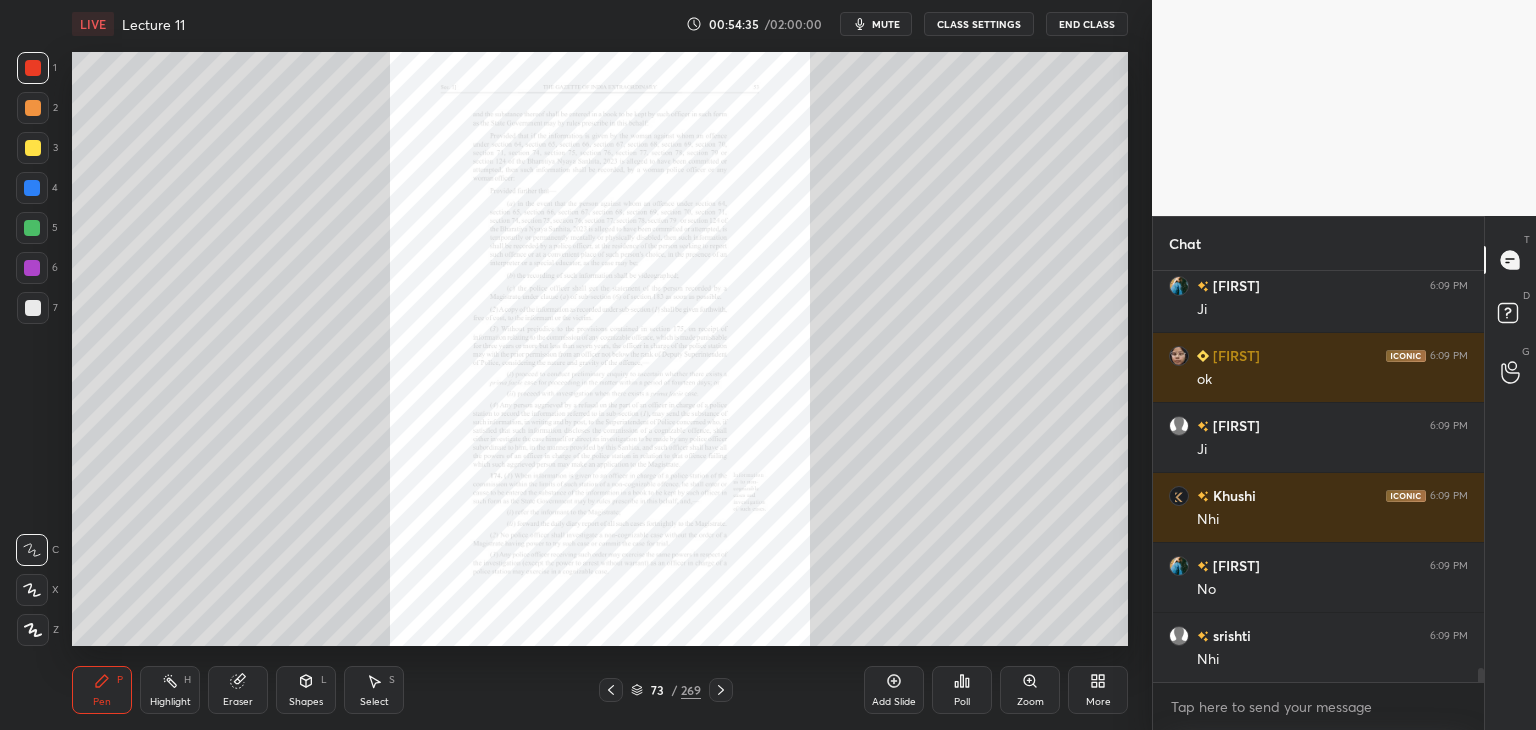 scroll, scrollTop: 11844, scrollLeft: 0, axis: vertical 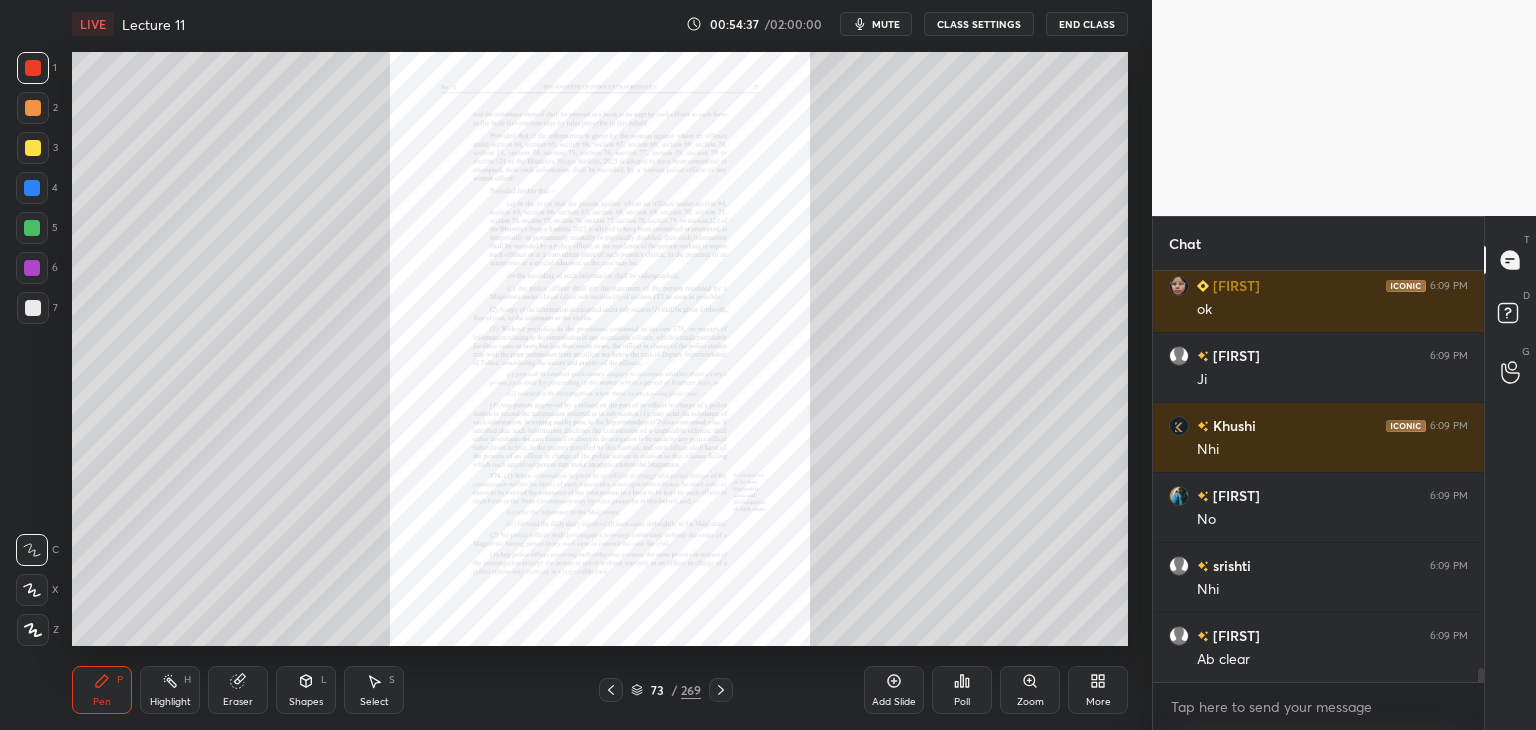 click 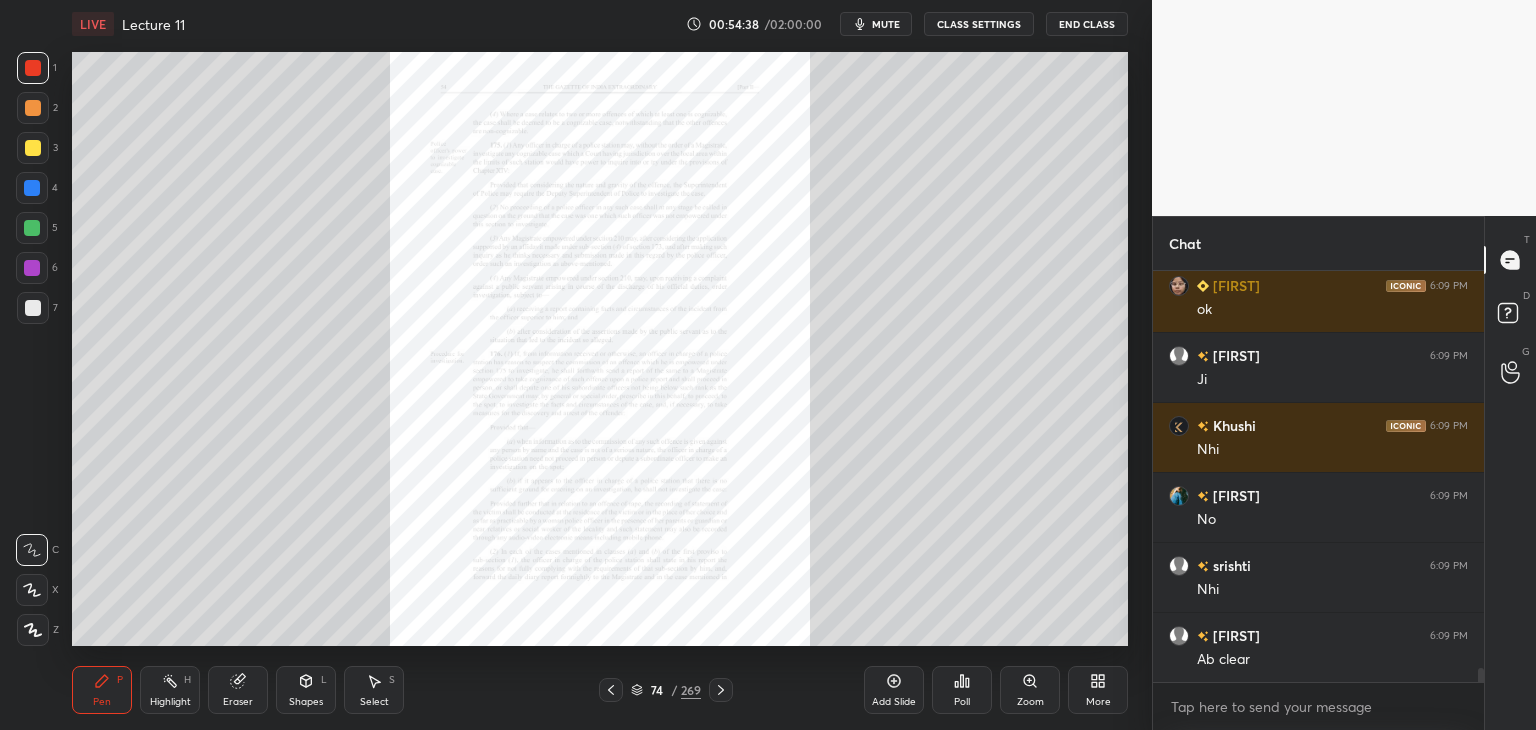 click on "Zoom" at bounding box center [1030, 690] 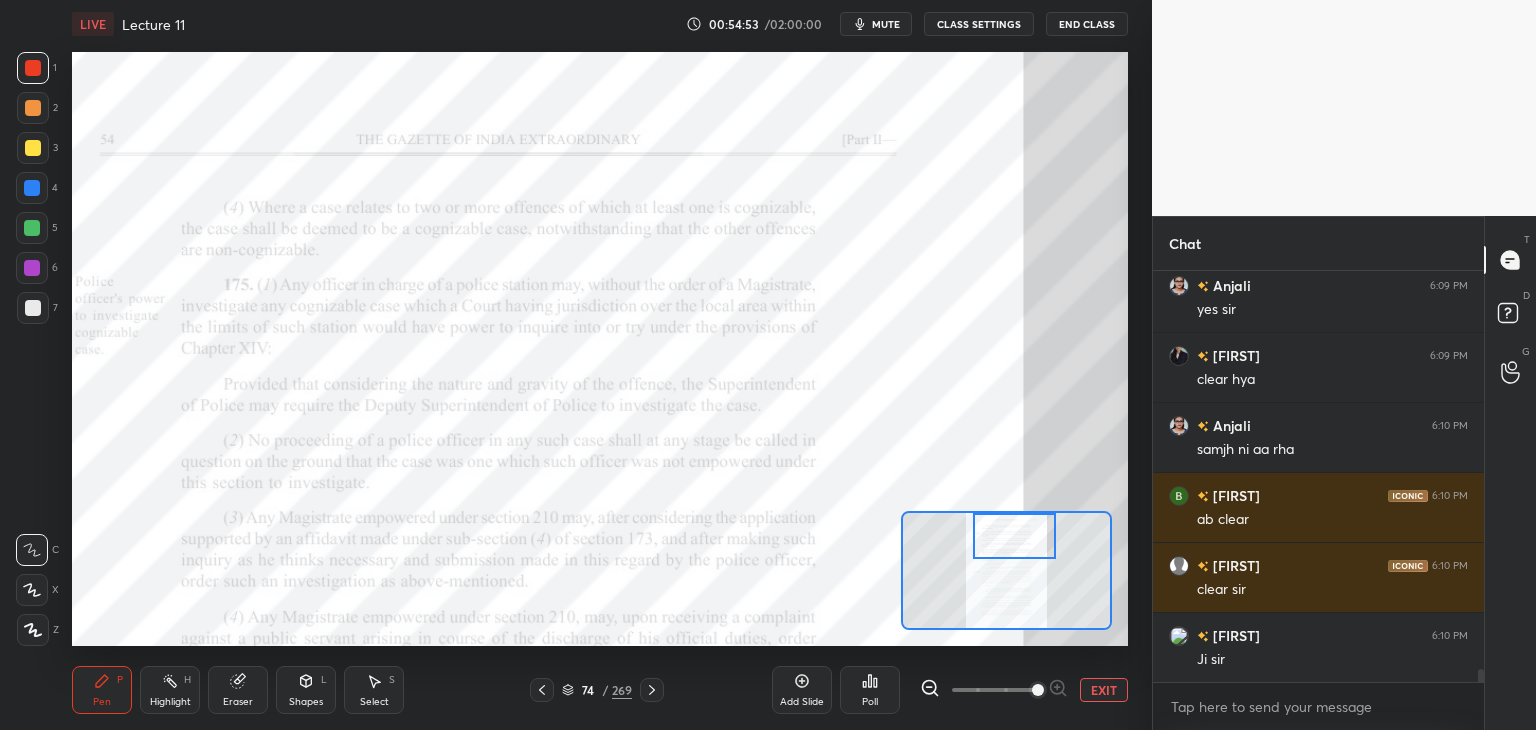 scroll, scrollTop: 12334, scrollLeft: 0, axis: vertical 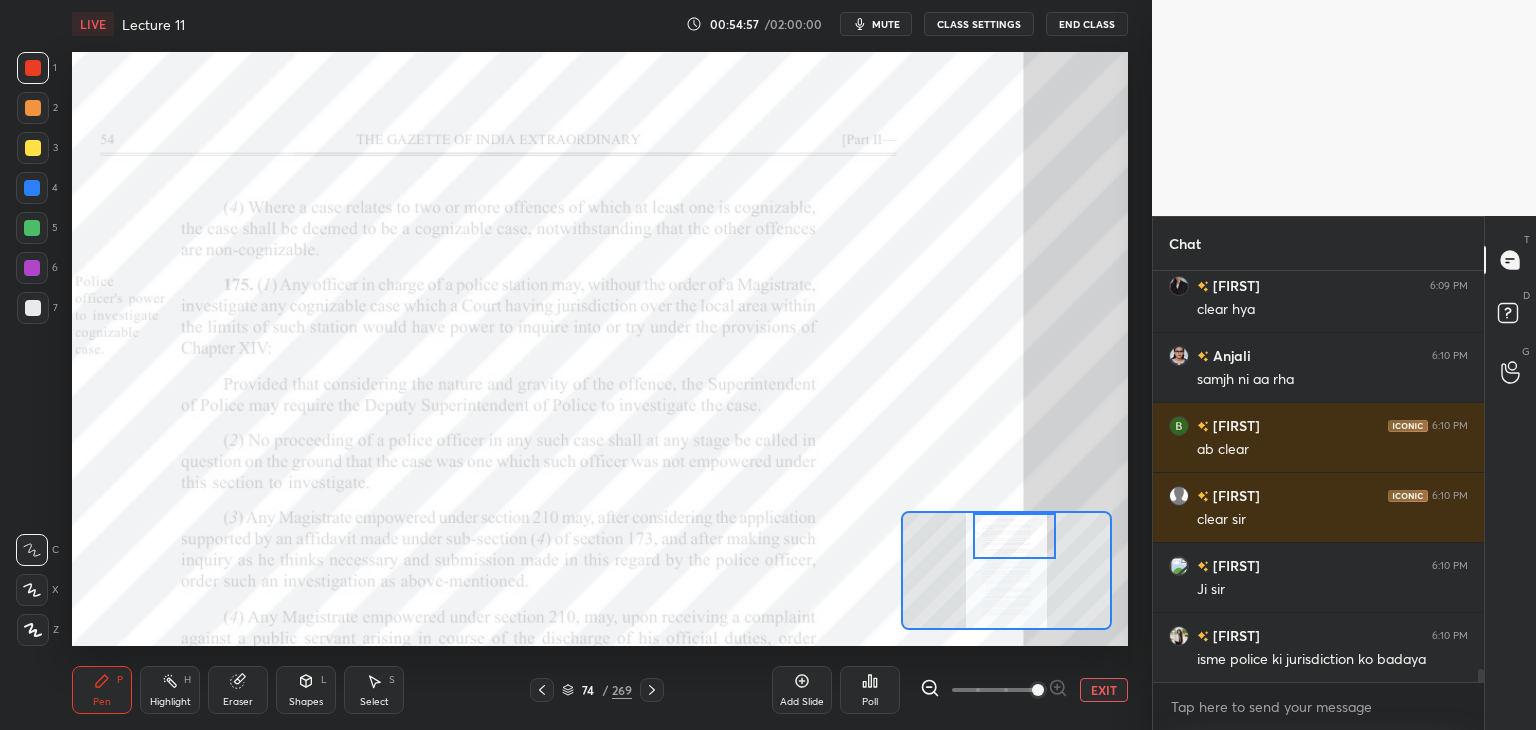 click at bounding box center (33, 68) 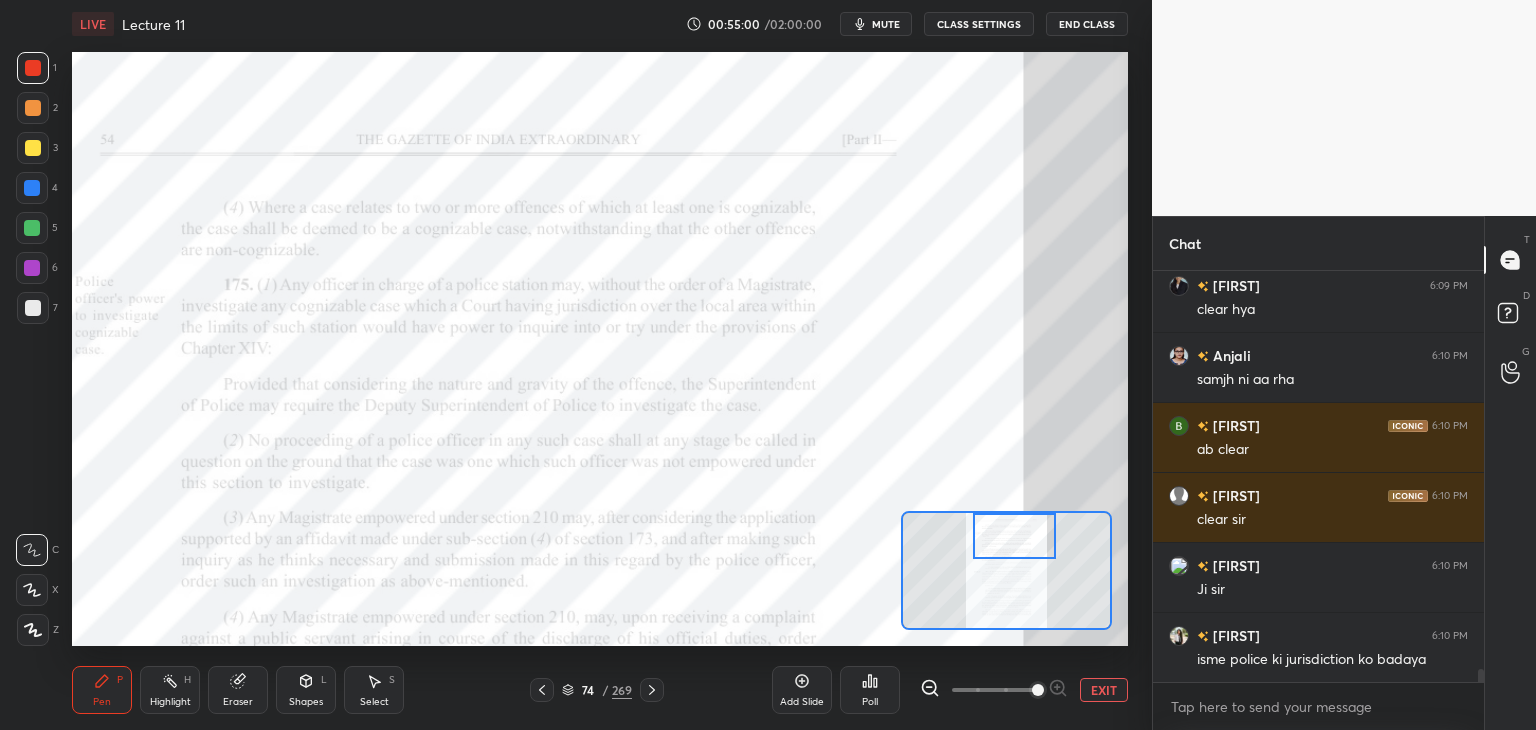scroll, scrollTop: 12404, scrollLeft: 0, axis: vertical 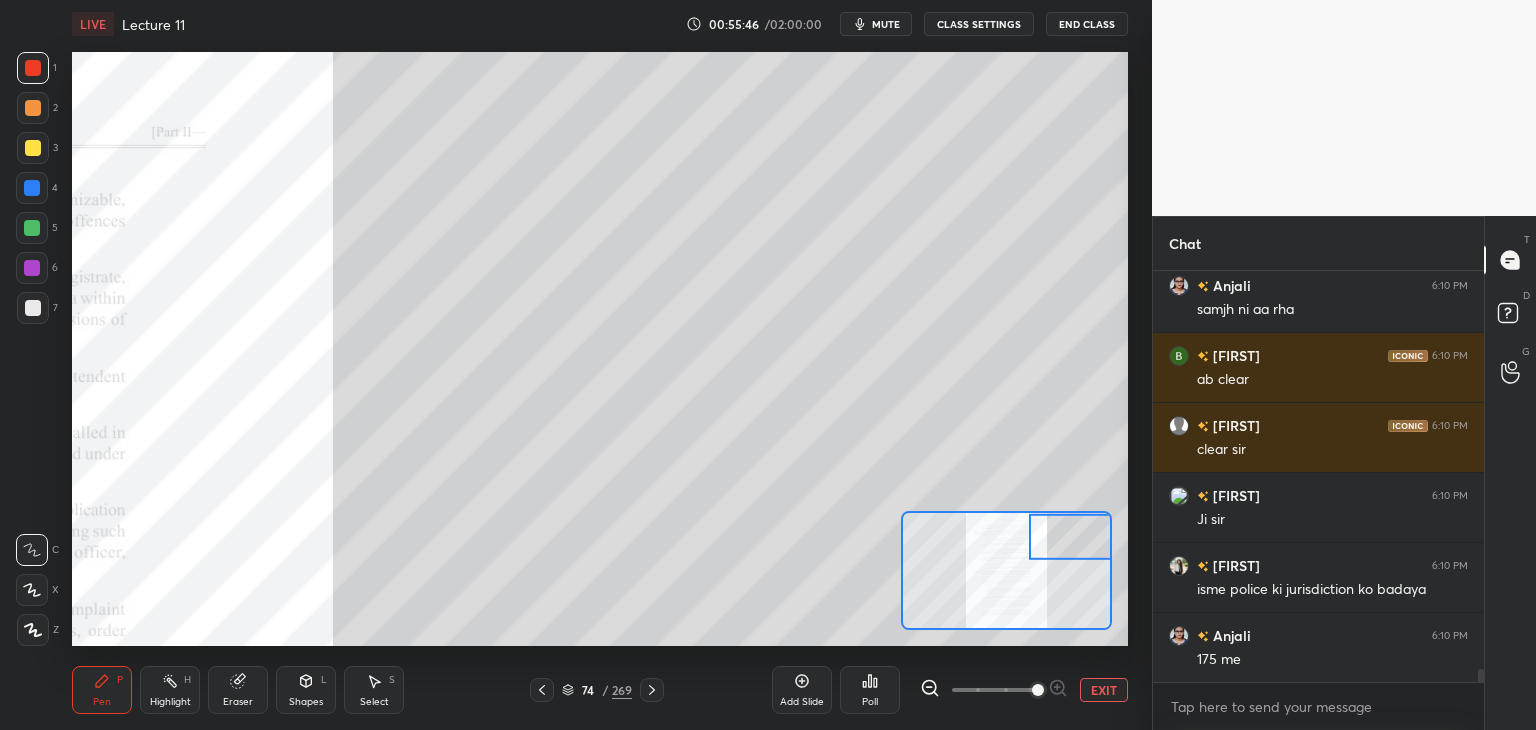 click at bounding box center [32, 228] 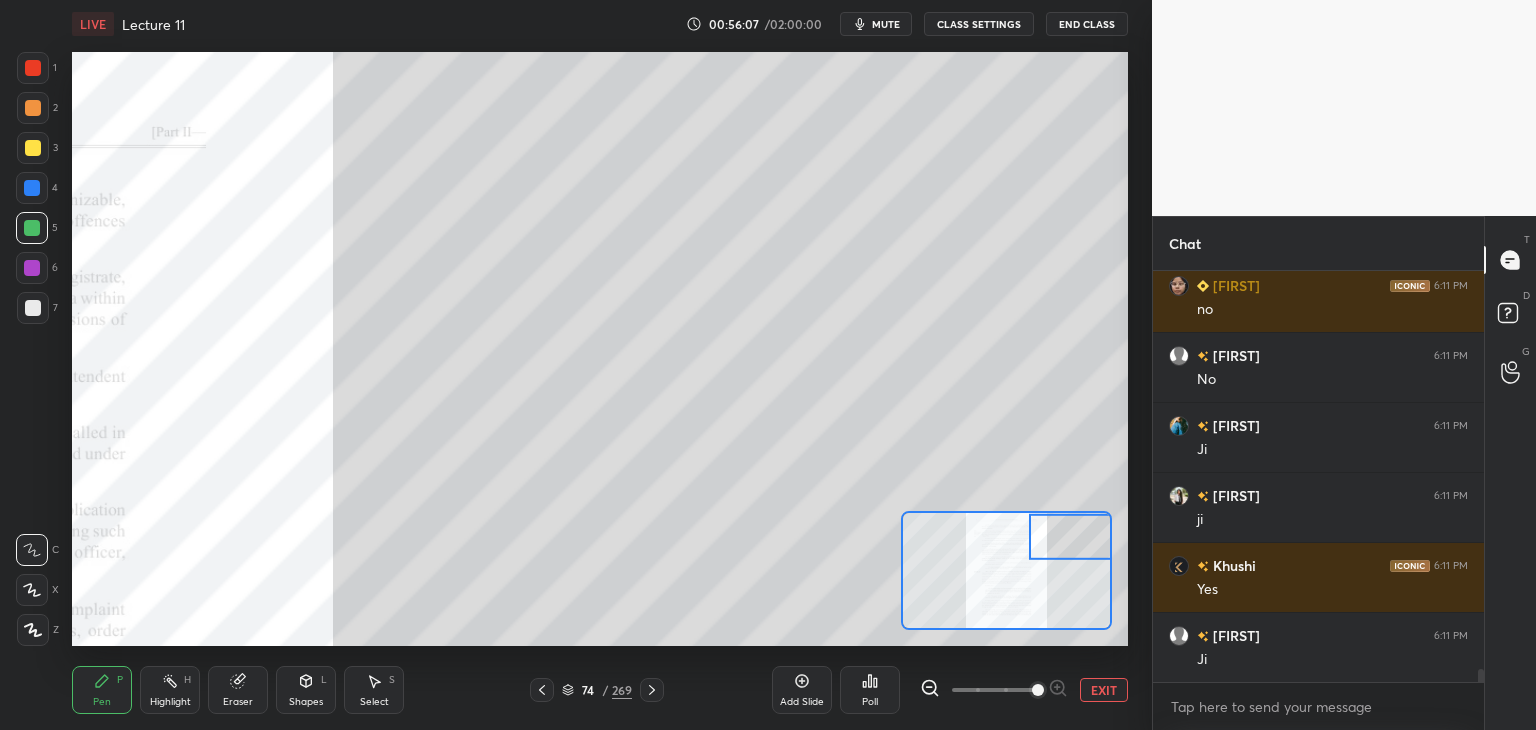 scroll, scrollTop: 12964, scrollLeft: 0, axis: vertical 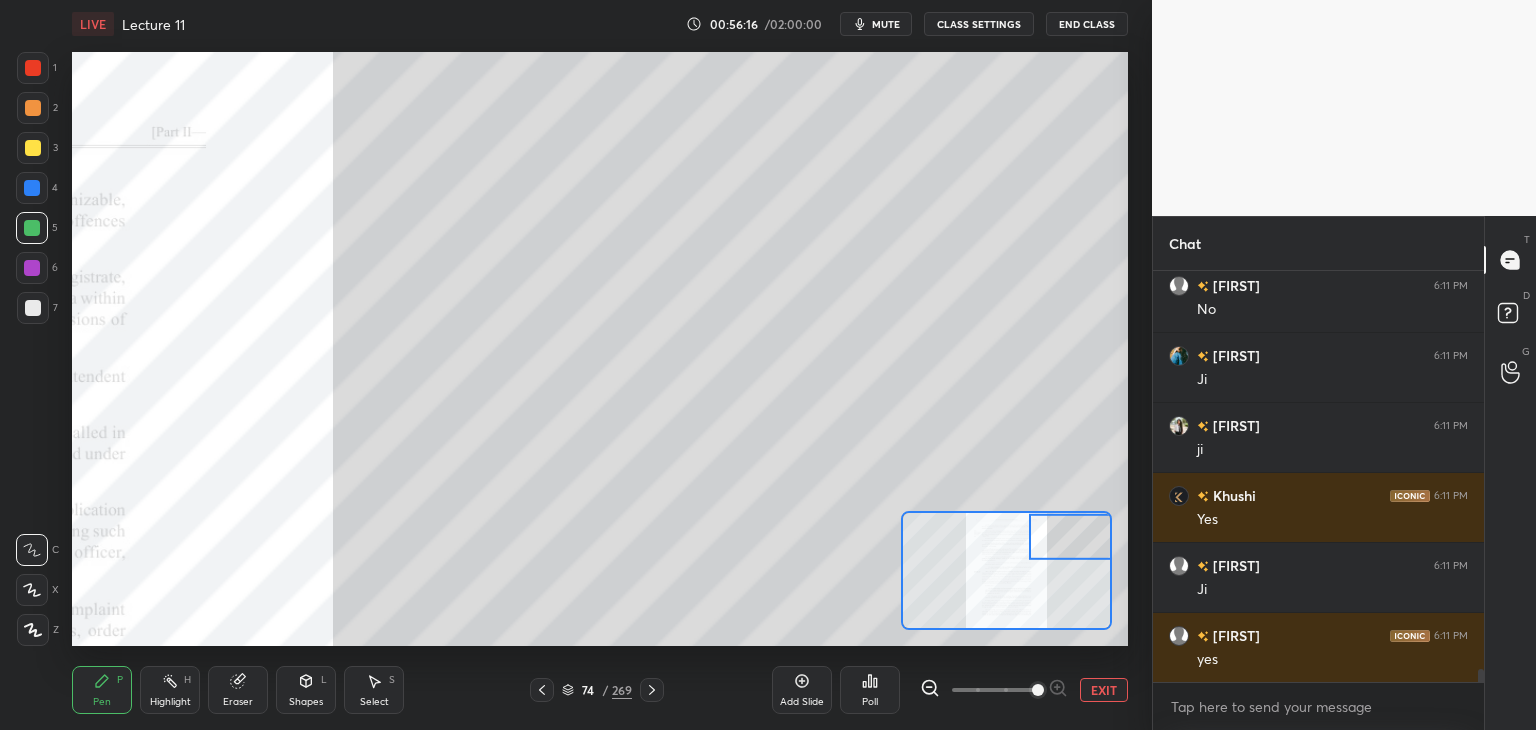 click at bounding box center [33, 308] 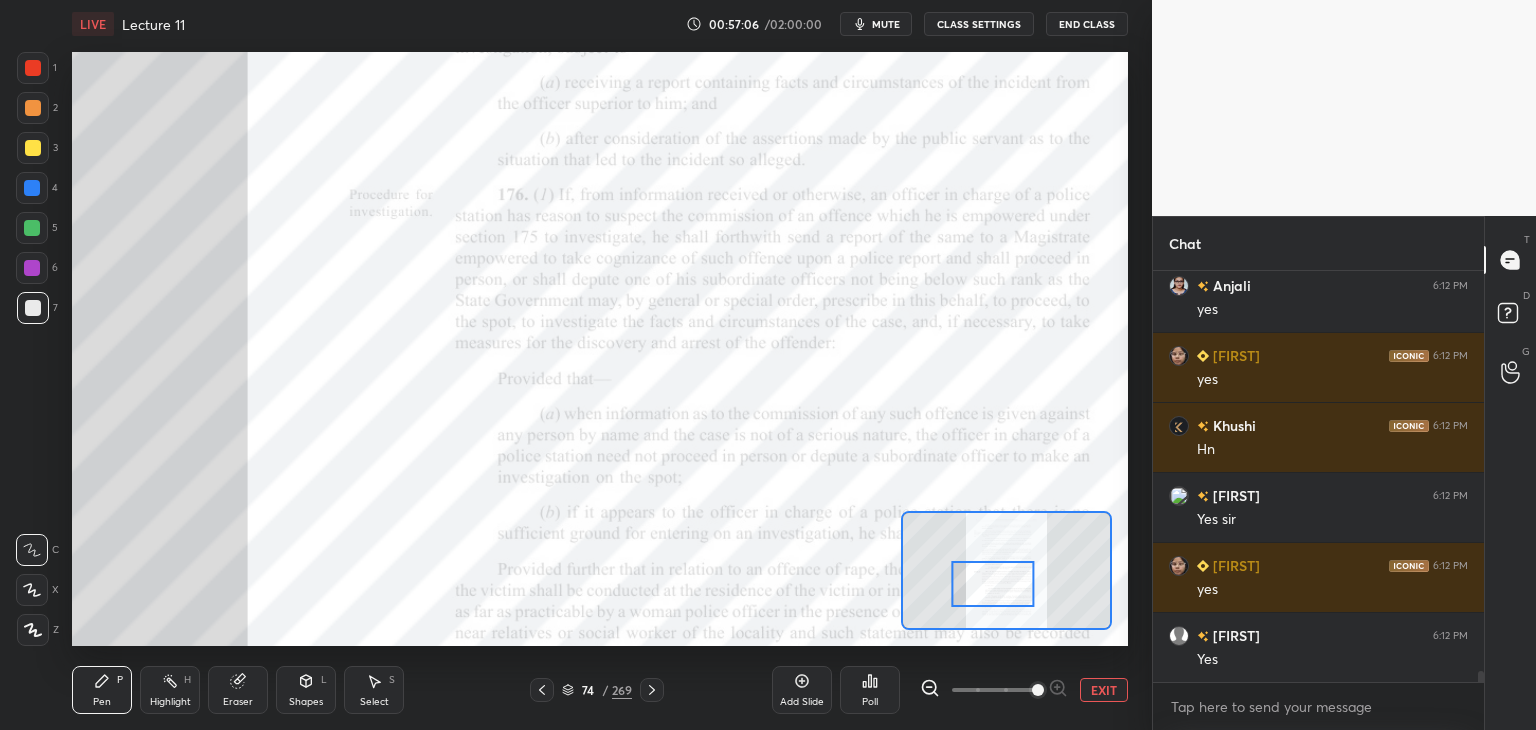 scroll, scrollTop: 14434, scrollLeft: 0, axis: vertical 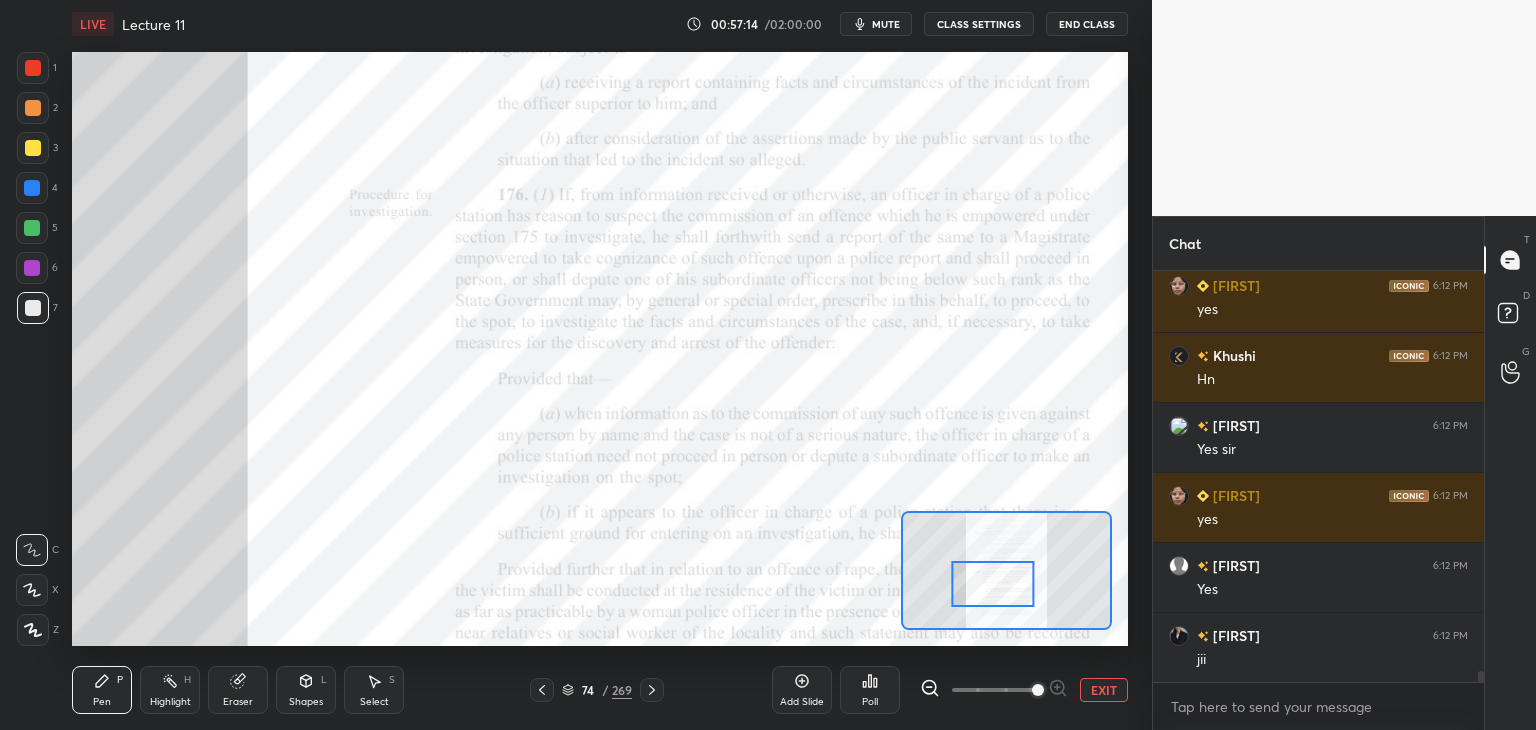 click at bounding box center (32, 228) 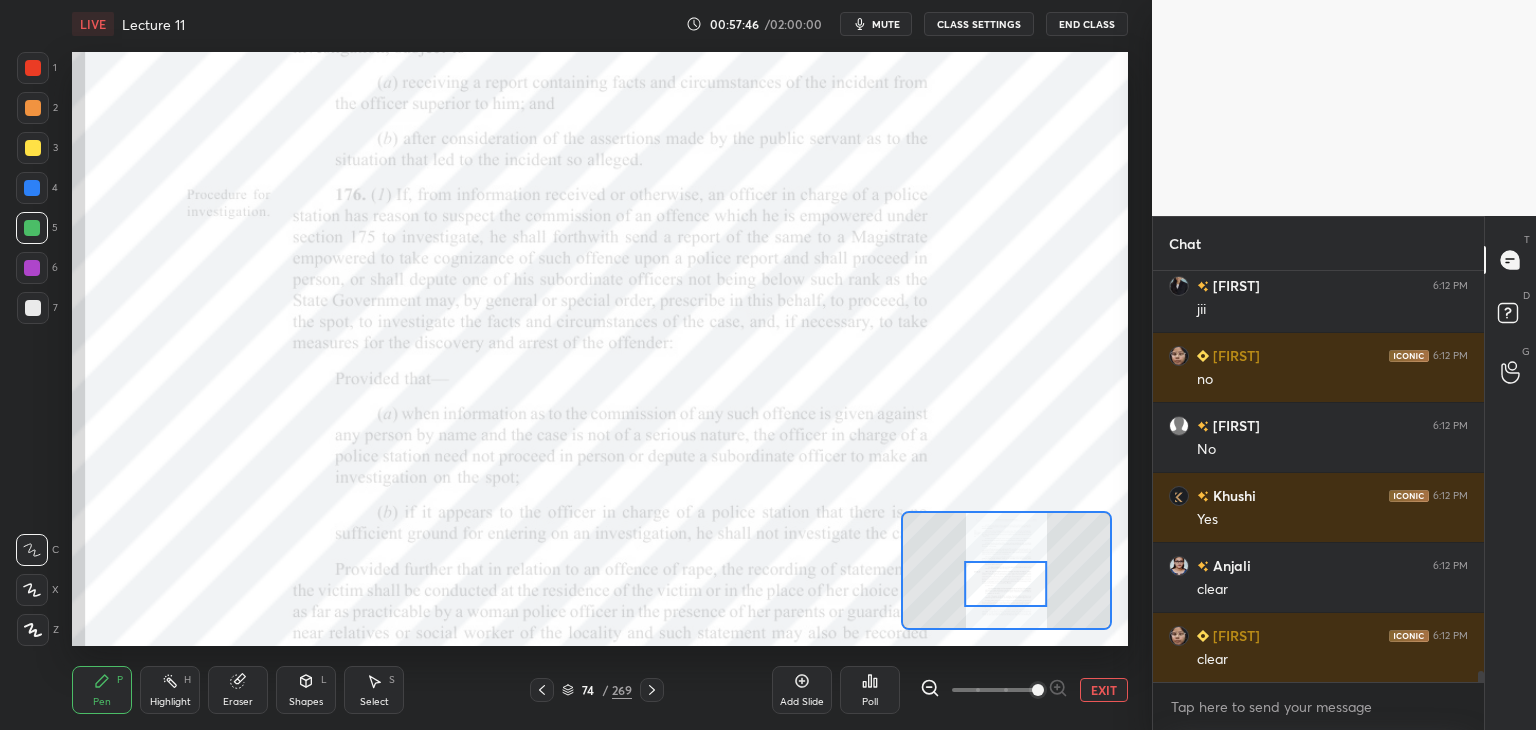 scroll, scrollTop: 14854, scrollLeft: 0, axis: vertical 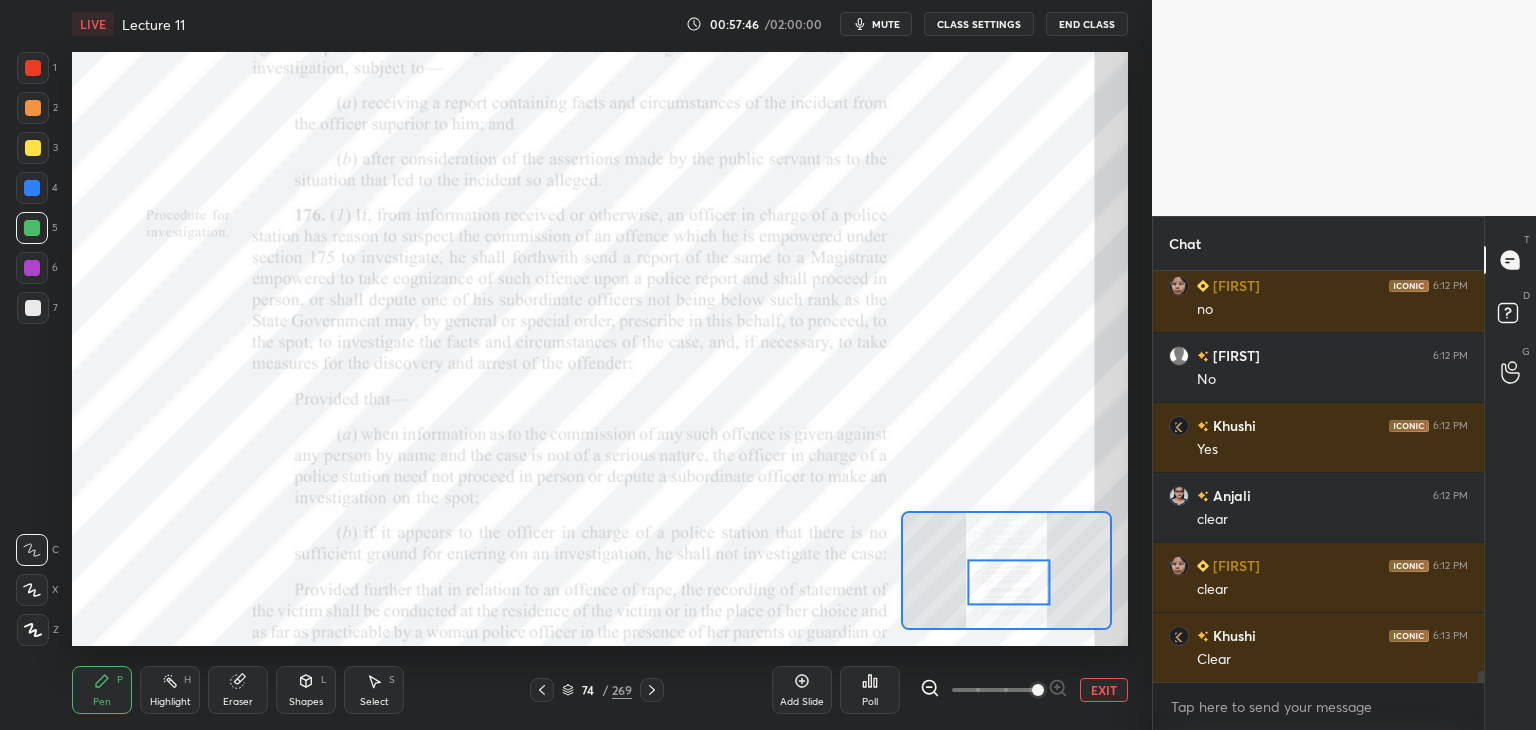click on "Eraser" at bounding box center (238, 690) 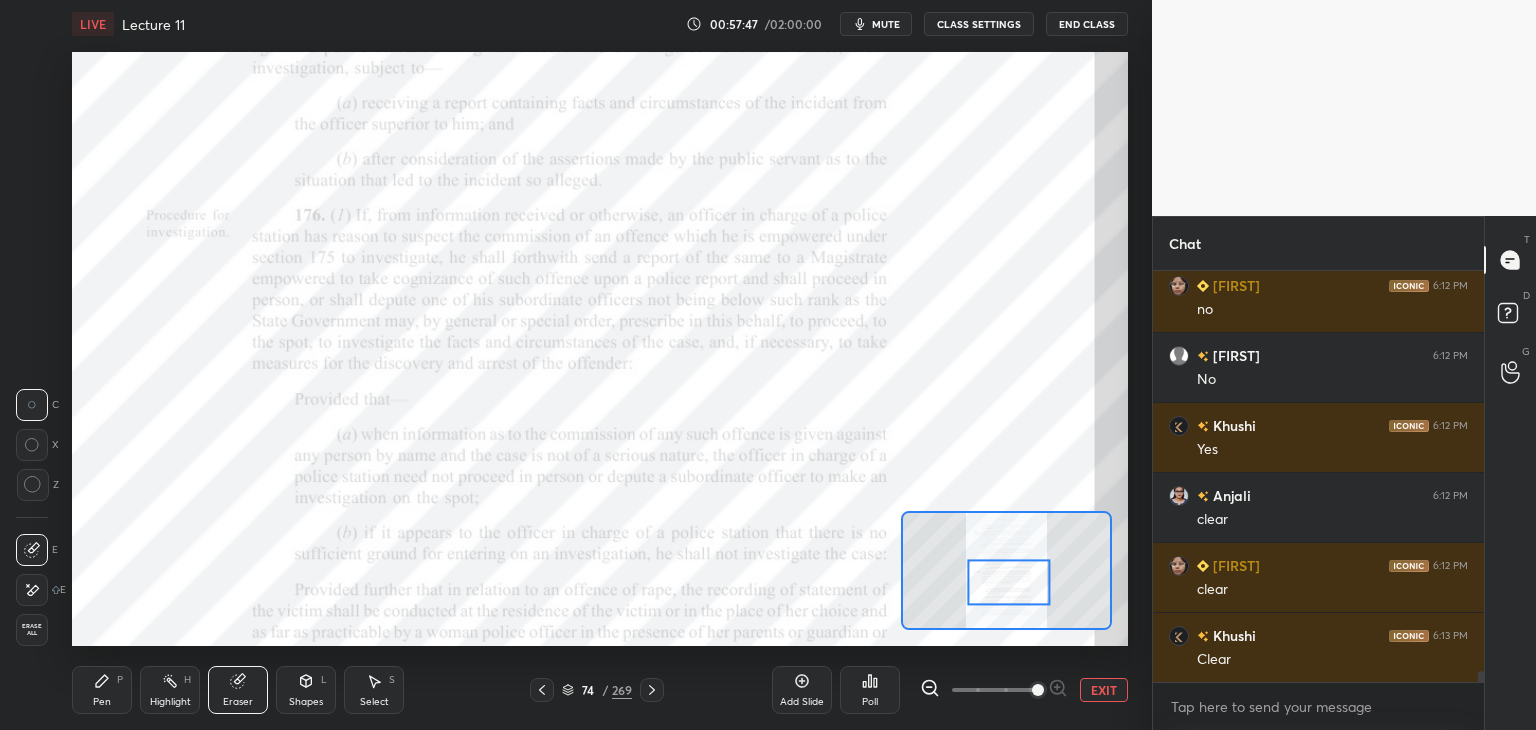 scroll, scrollTop: 14924, scrollLeft: 0, axis: vertical 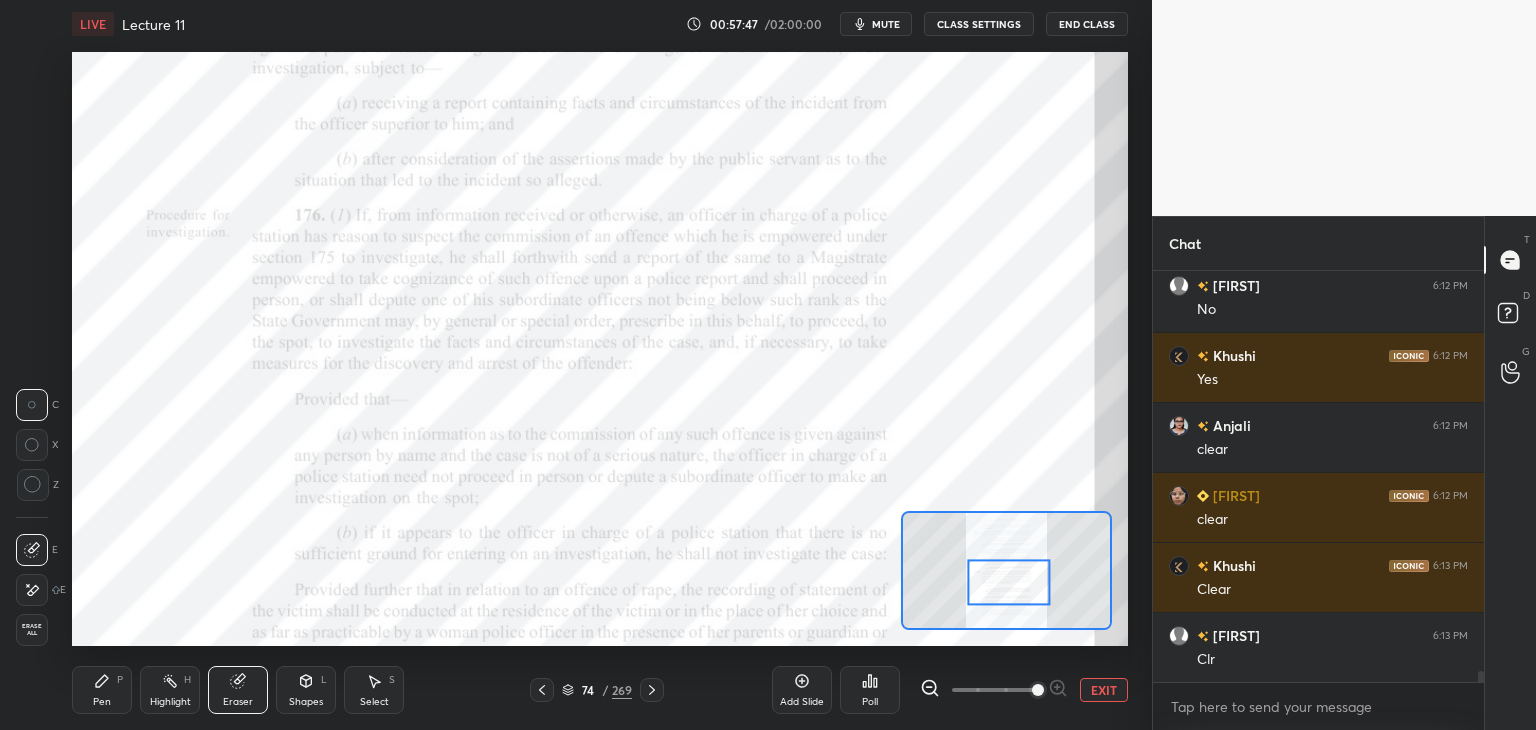 click on "Erase all" at bounding box center [32, 630] 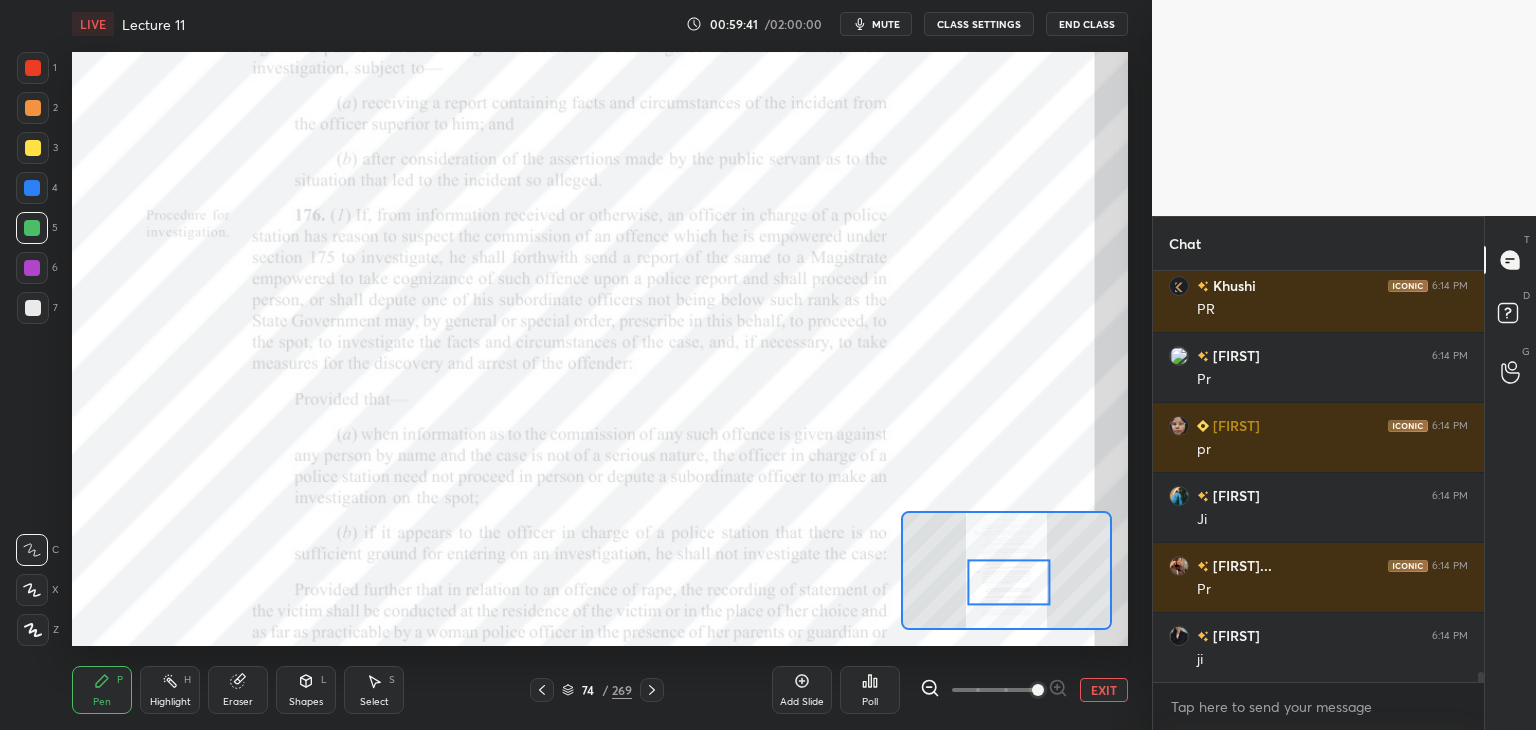 scroll, scrollTop: 17254, scrollLeft: 0, axis: vertical 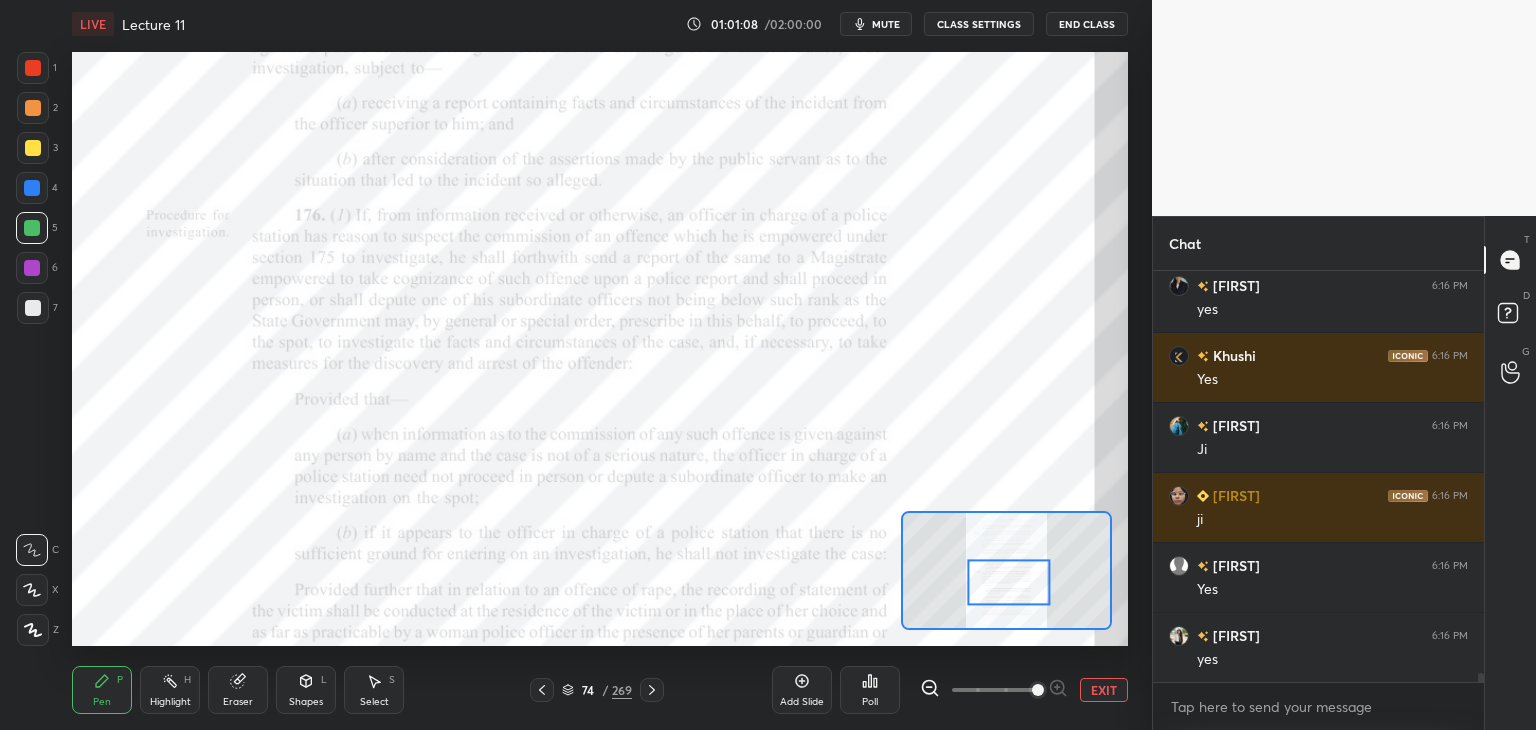 click on "Eraser" at bounding box center (238, 702) 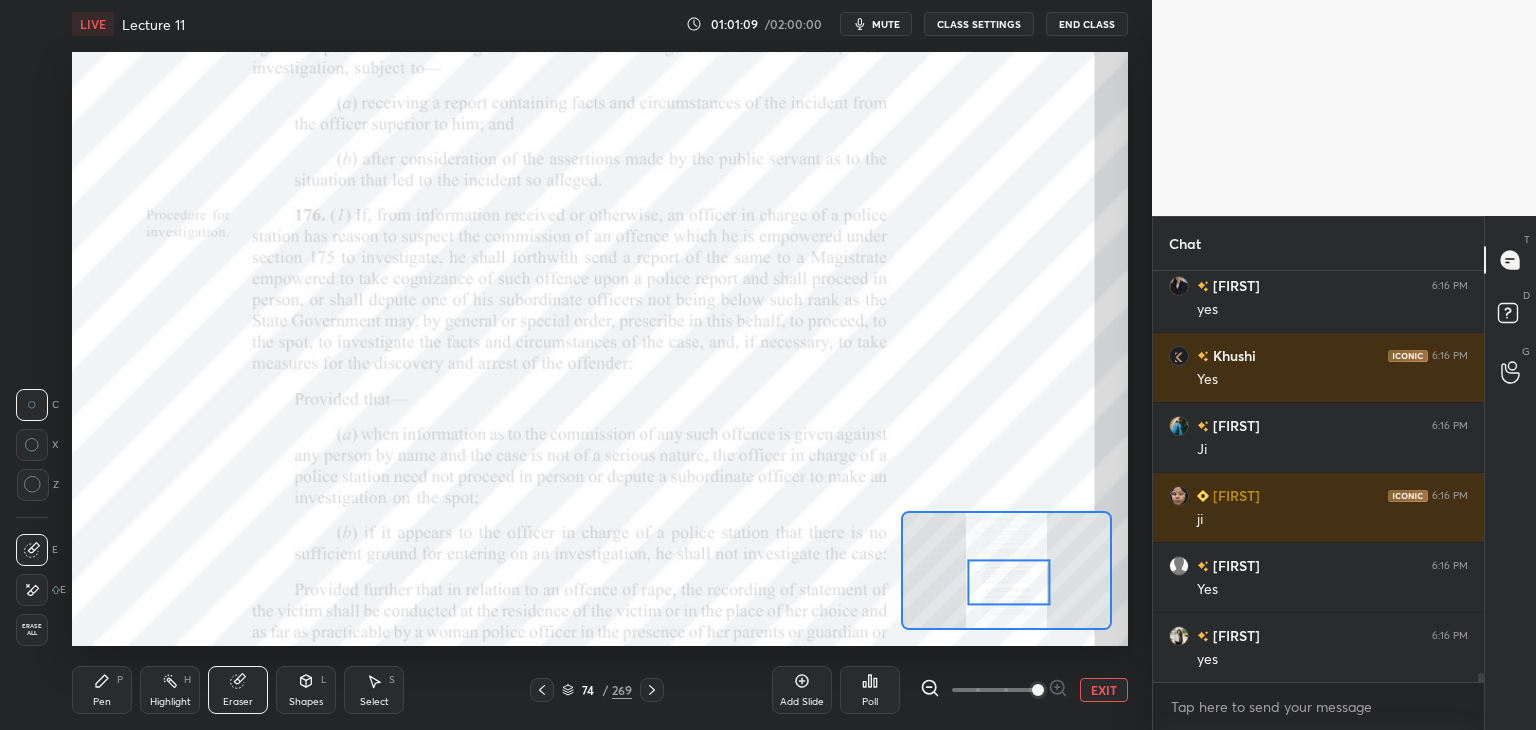 click on "Erase all" at bounding box center [32, 630] 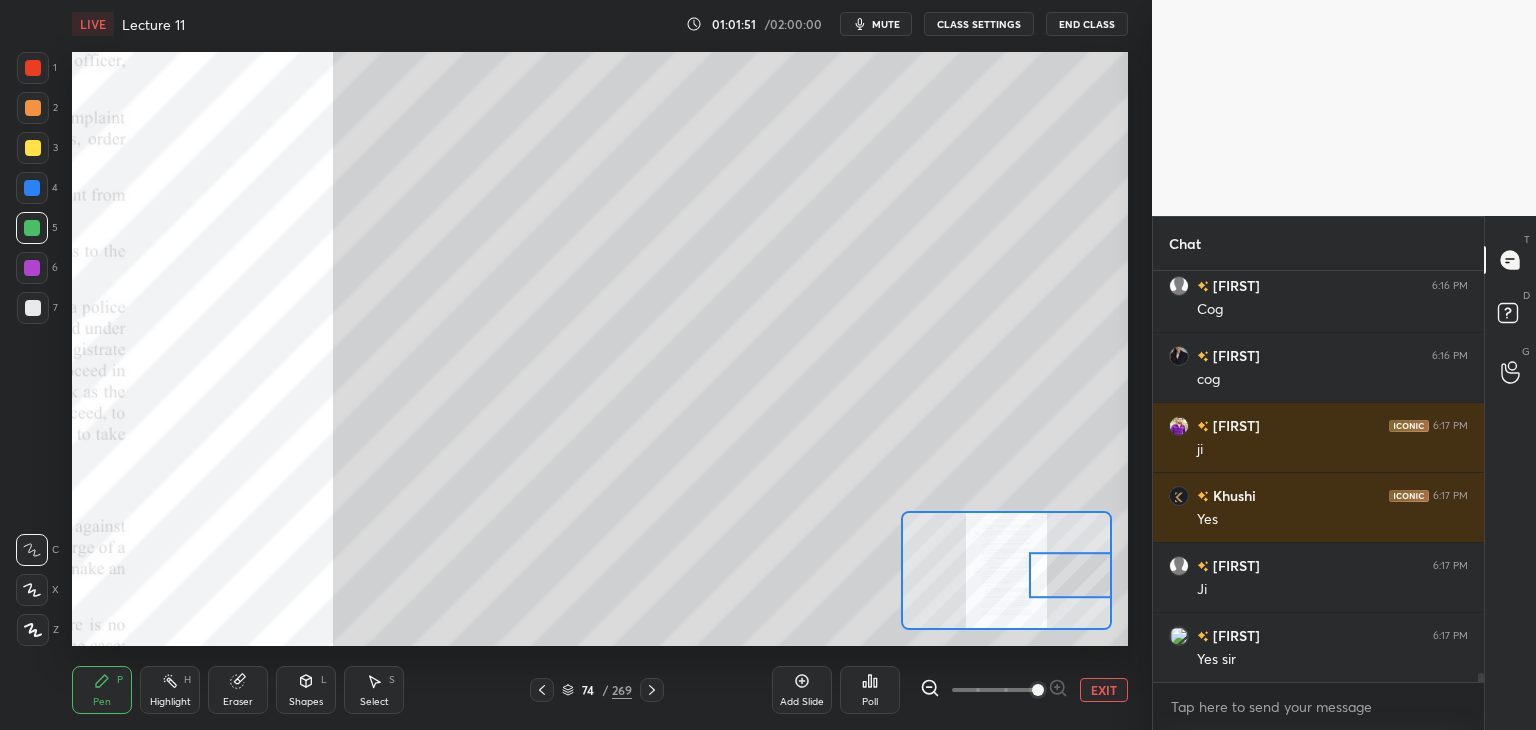 scroll, scrollTop: 19144, scrollLeft: 0, axis: vertical 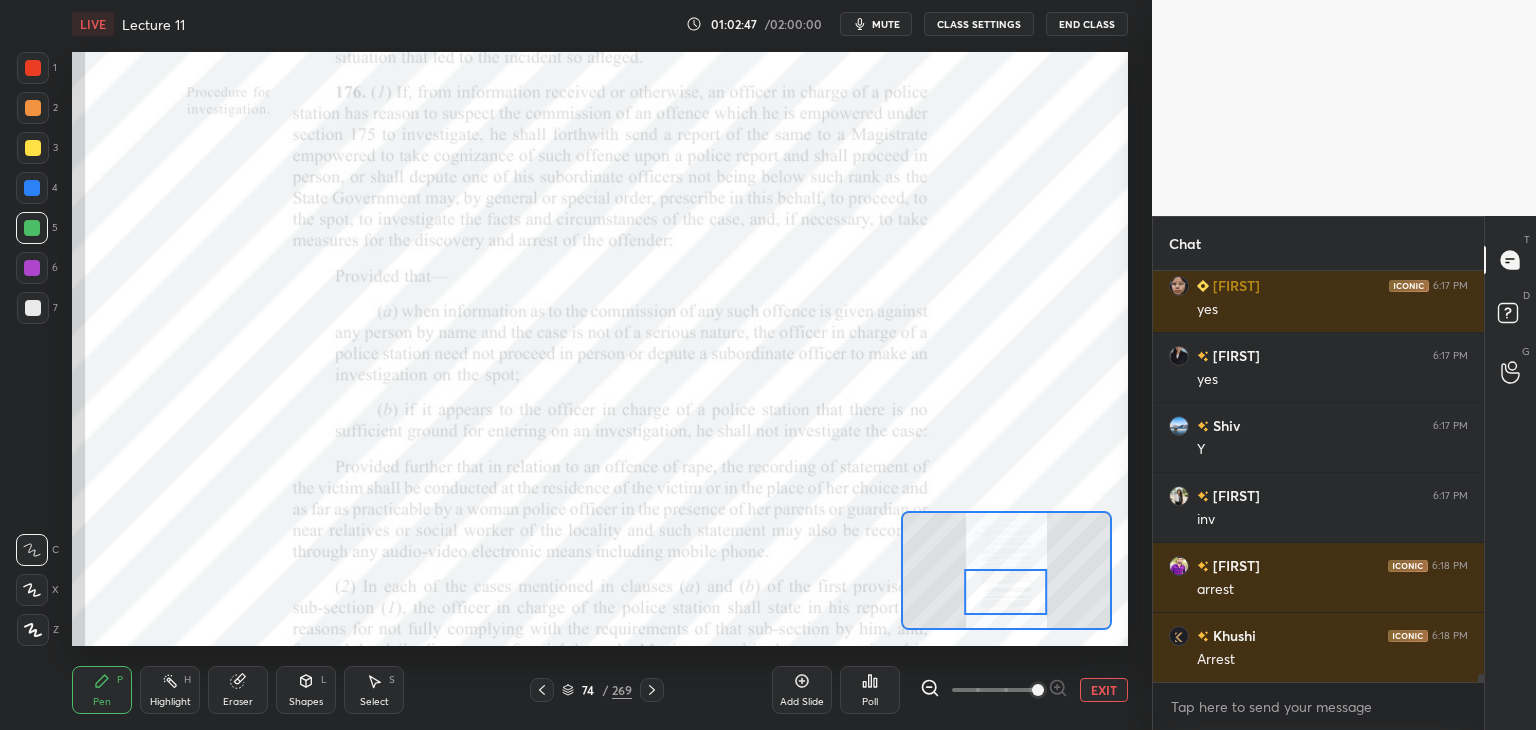 click on "Eraser" at bounding box center [238, 690] 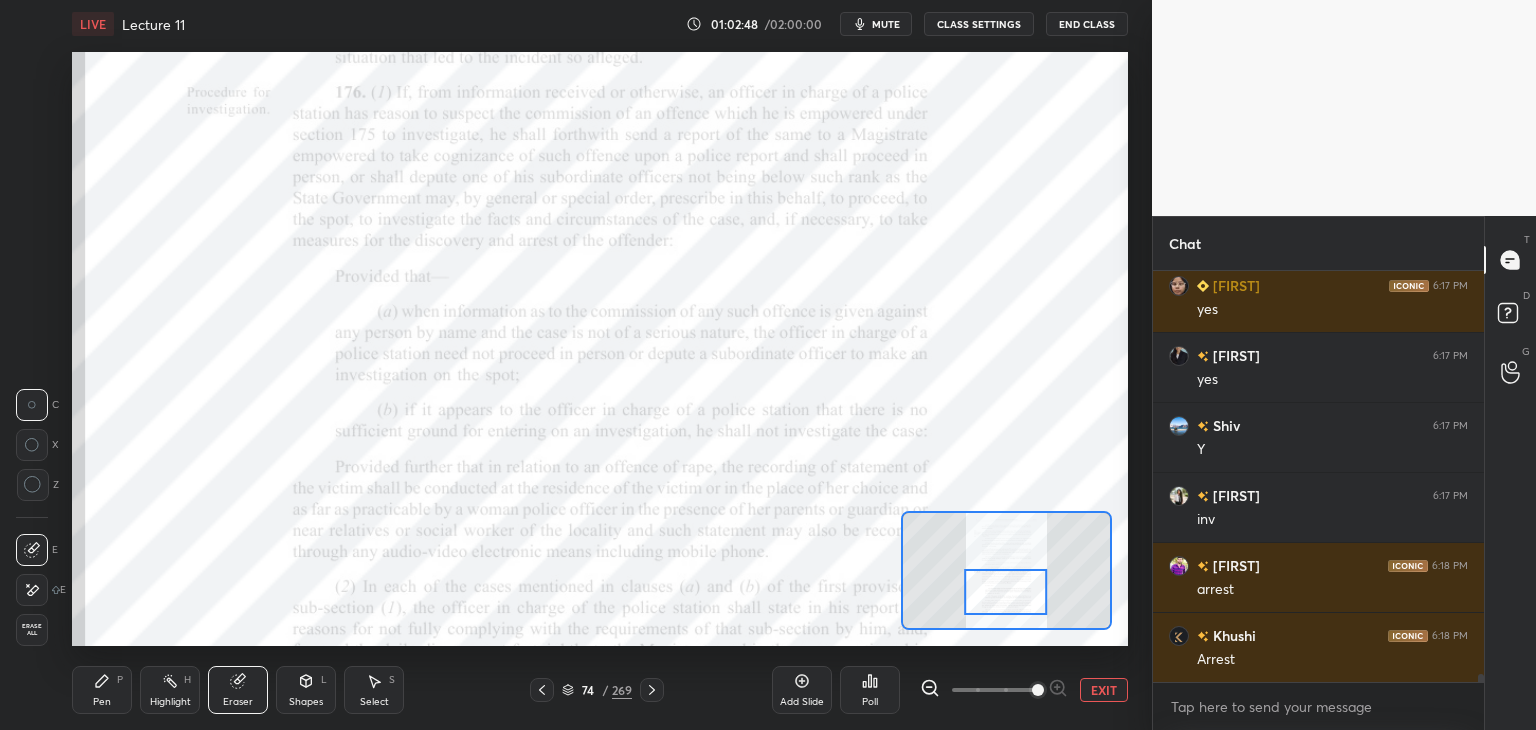 scroll, scrollTop: 20194, scrollLeft: 0, axis: vertical 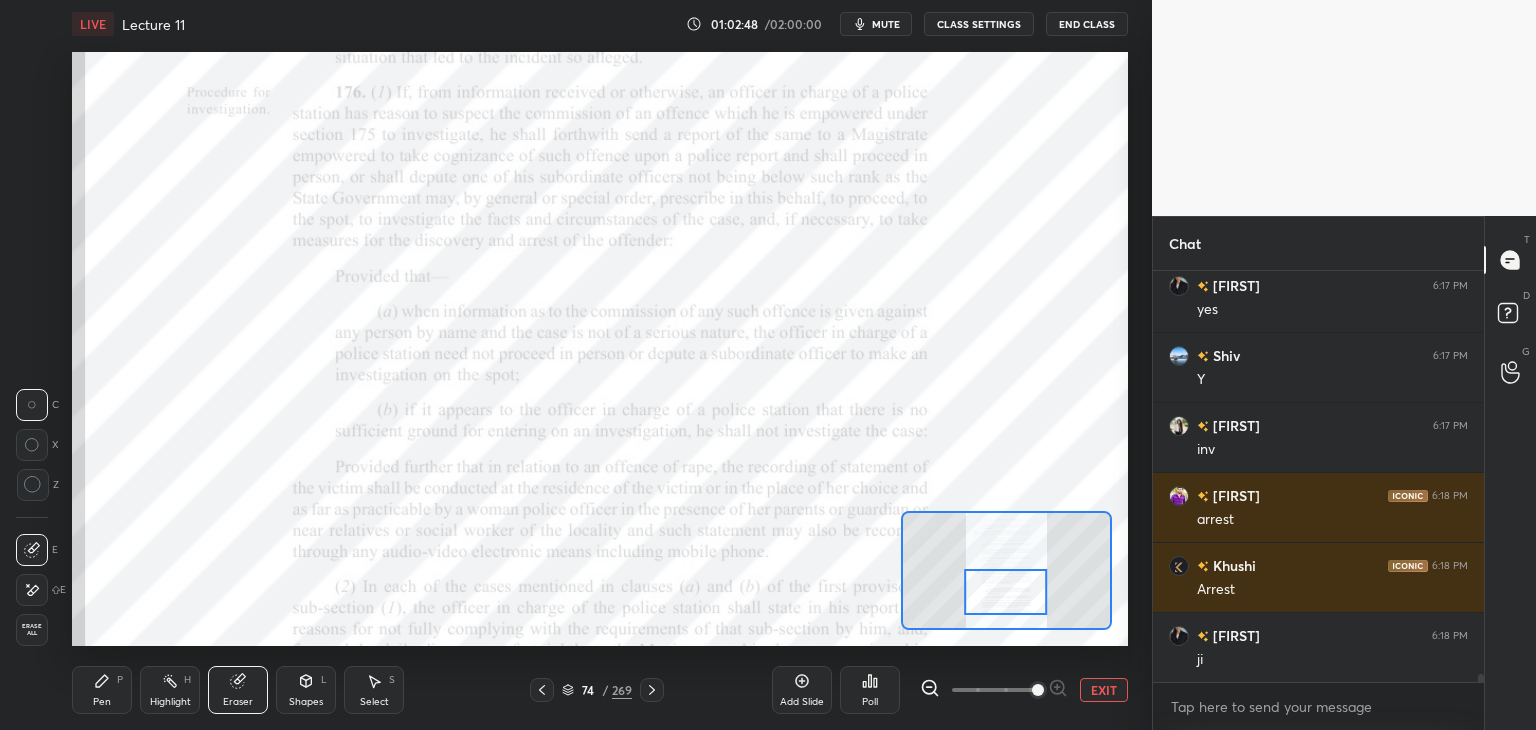 click on "Erase all" at bounding box center [32, 630] 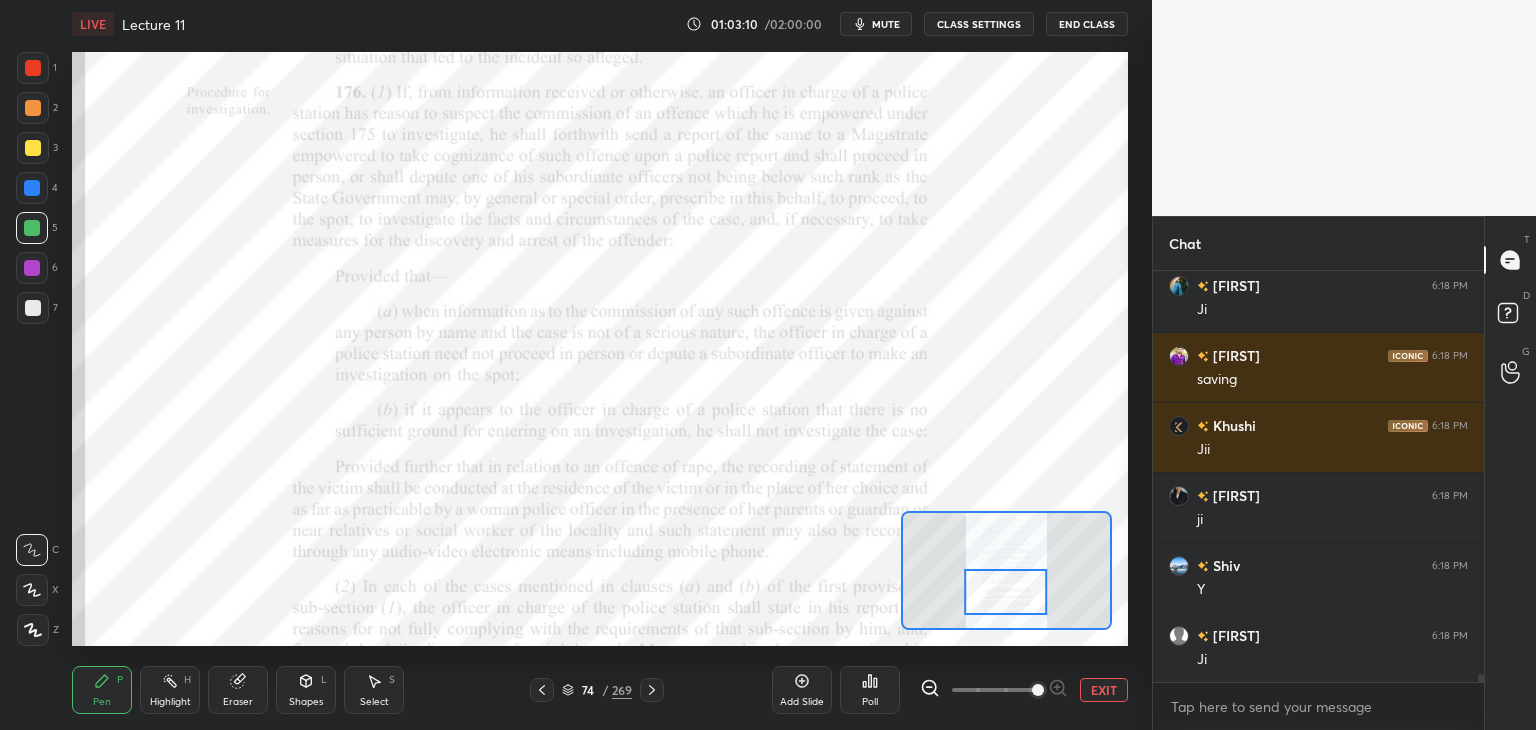 scroll, scrollTop: 20802, scrollLeft: 0, axis: vertical 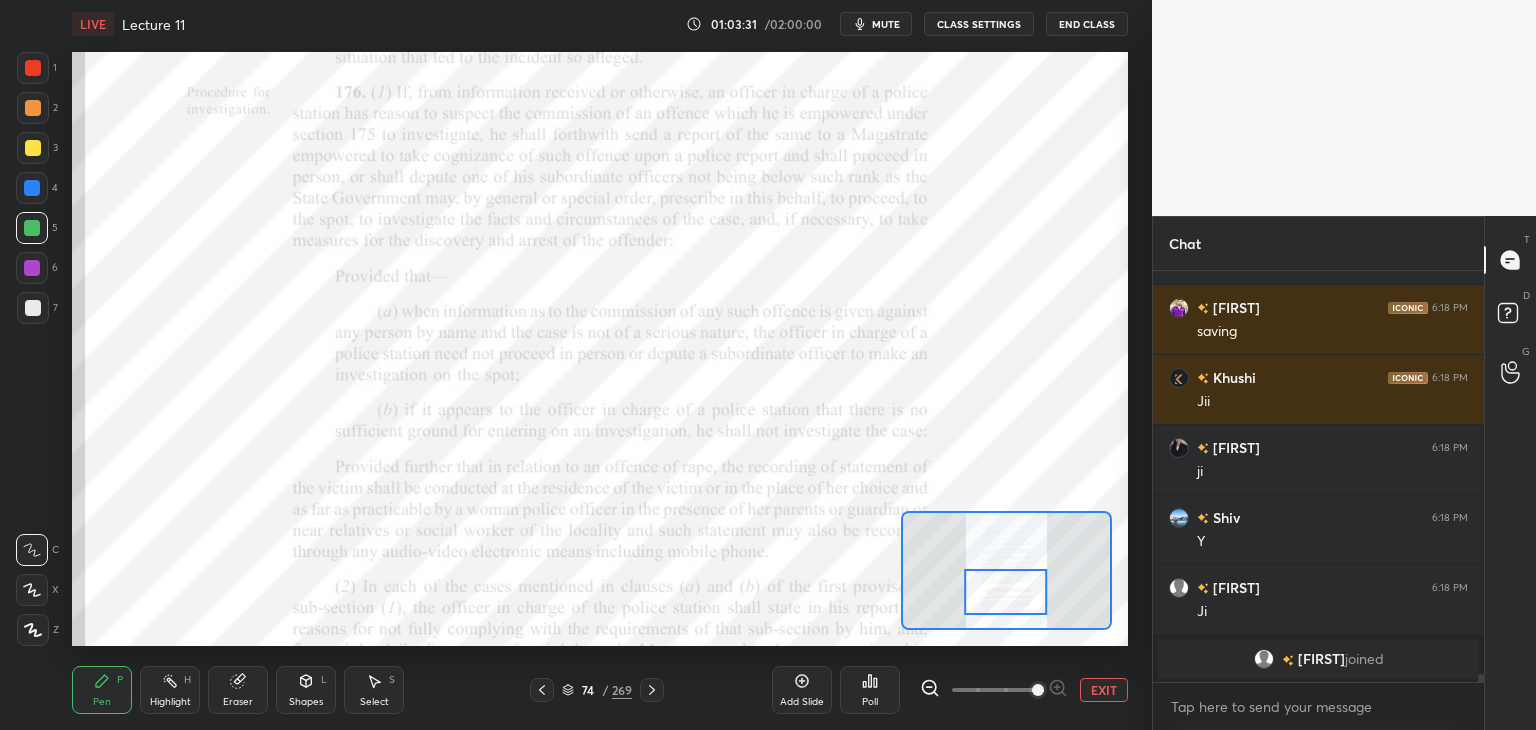 click at bounding box center (32, 188) 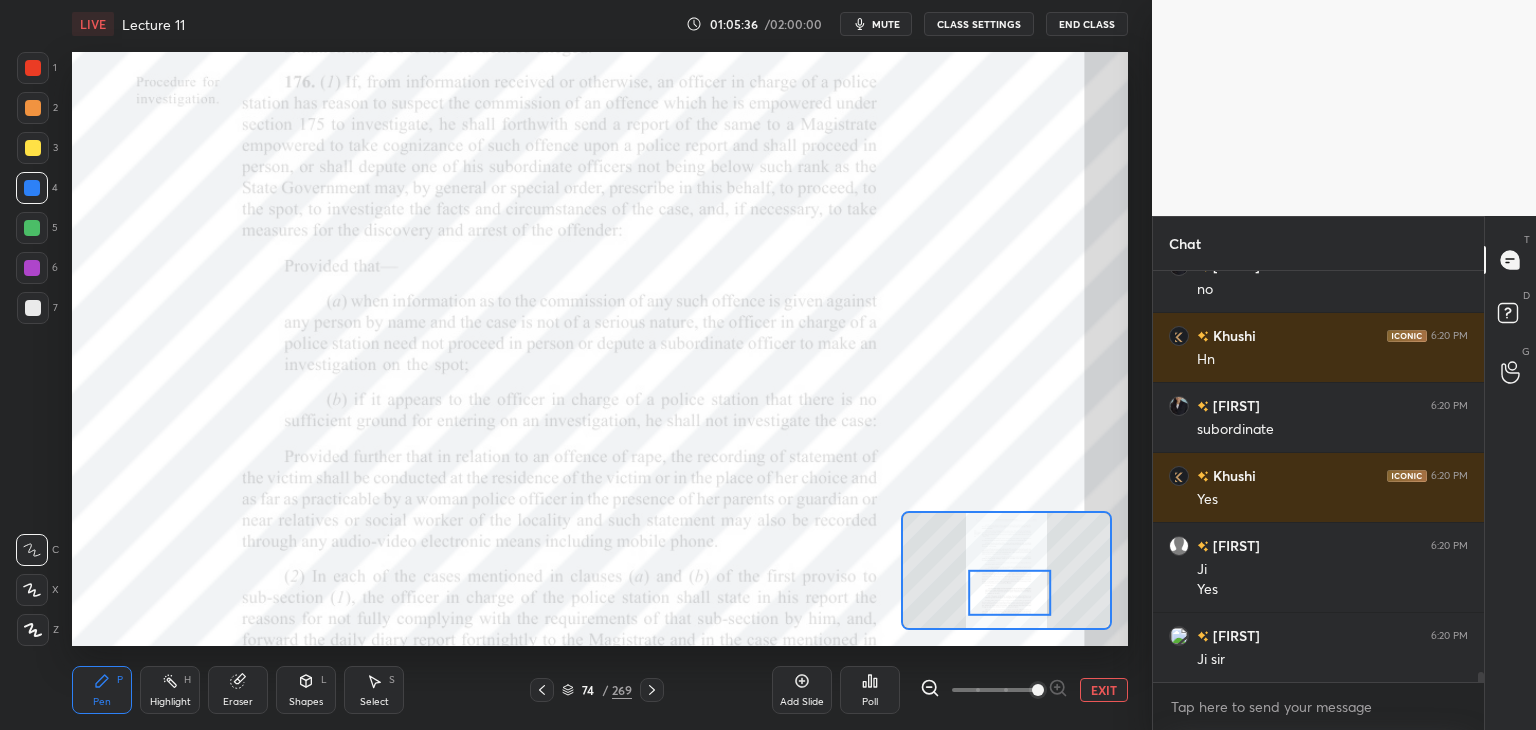 scroll, scrollTop: 16346, scrollLeft: 0, axis: vertical 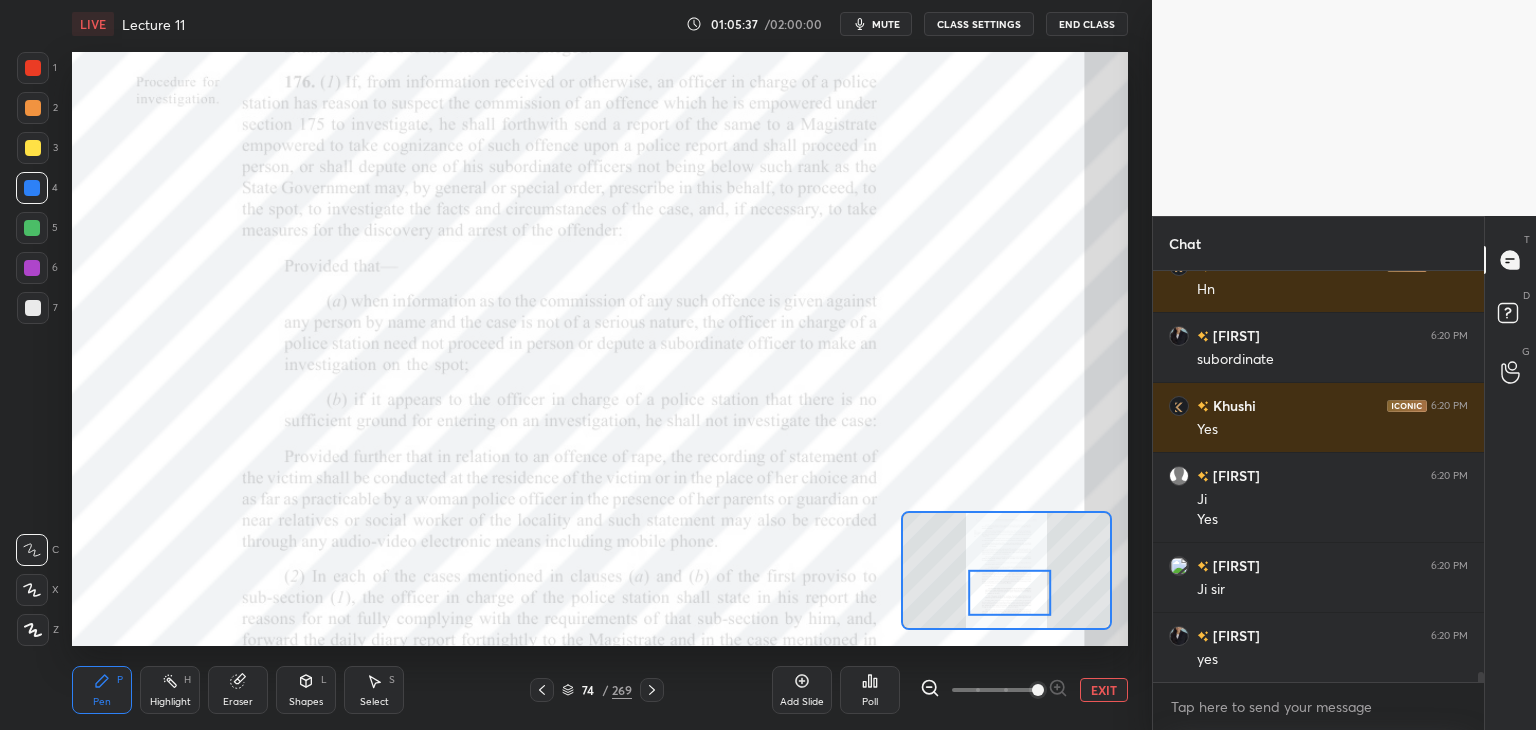 click on "Eraser" at bounding box center (238, 690) 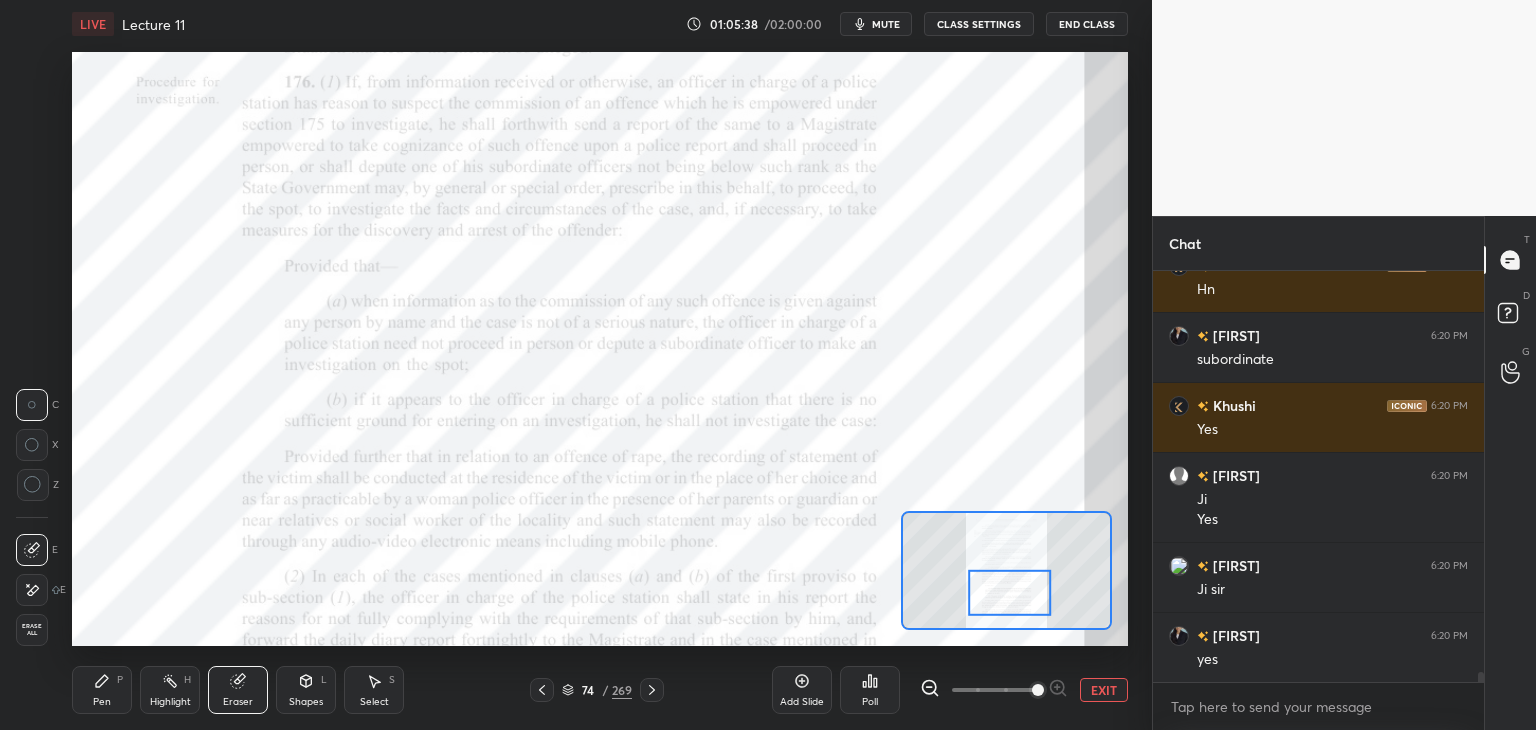 click on "Erase all" at bounding box center [32, 630] 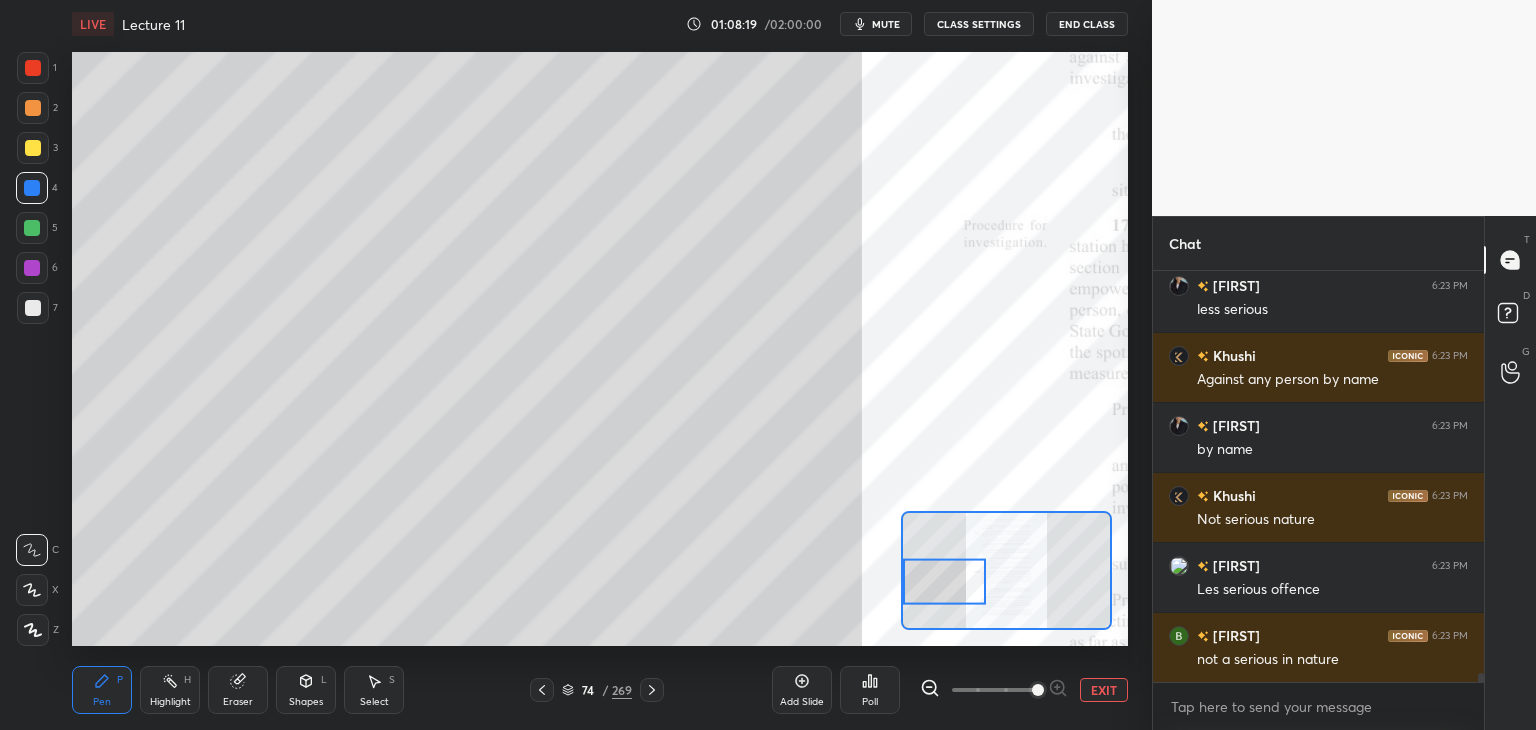 scroll, scrollTop: 17646, scrollLeft: 0, axis: vertical 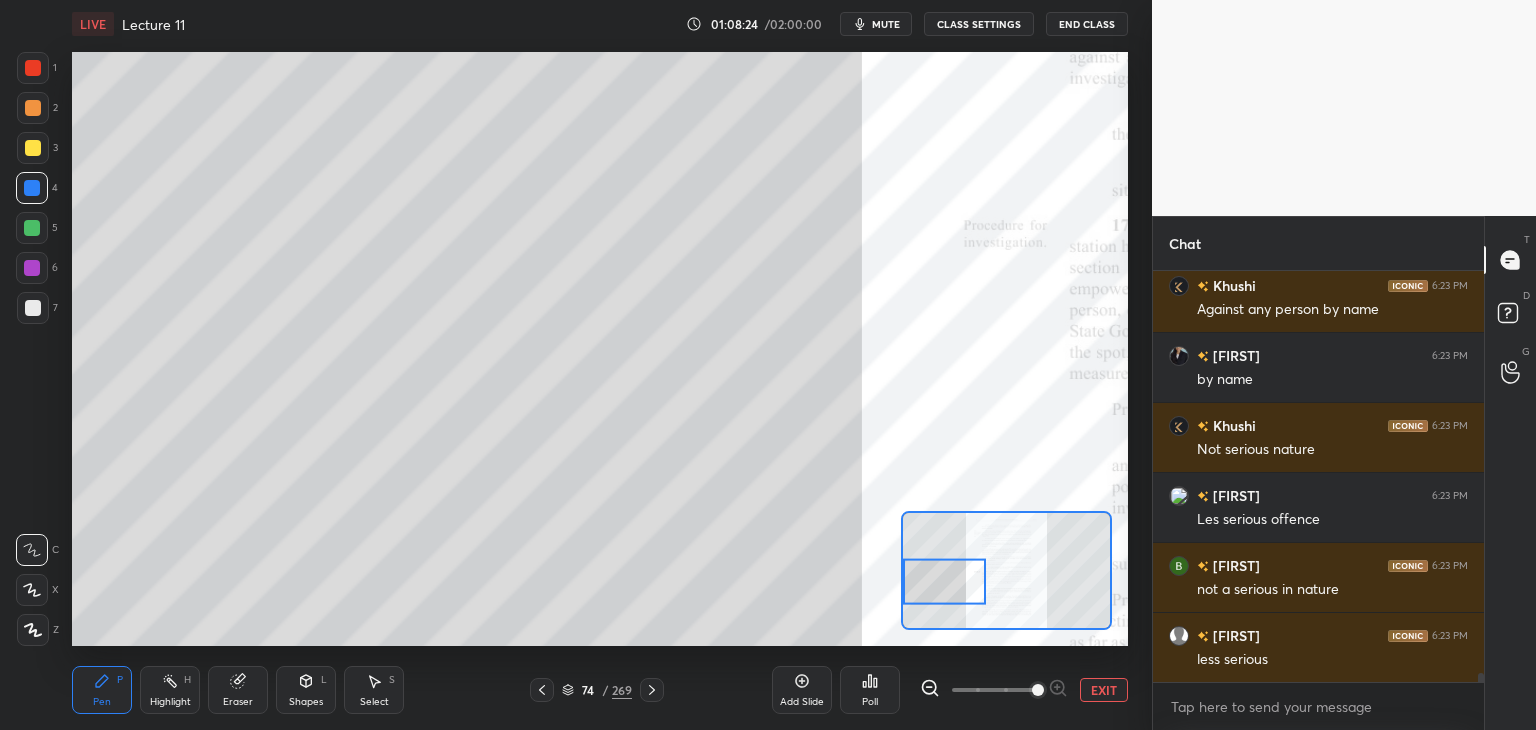 click at bounding box center (33, 308) 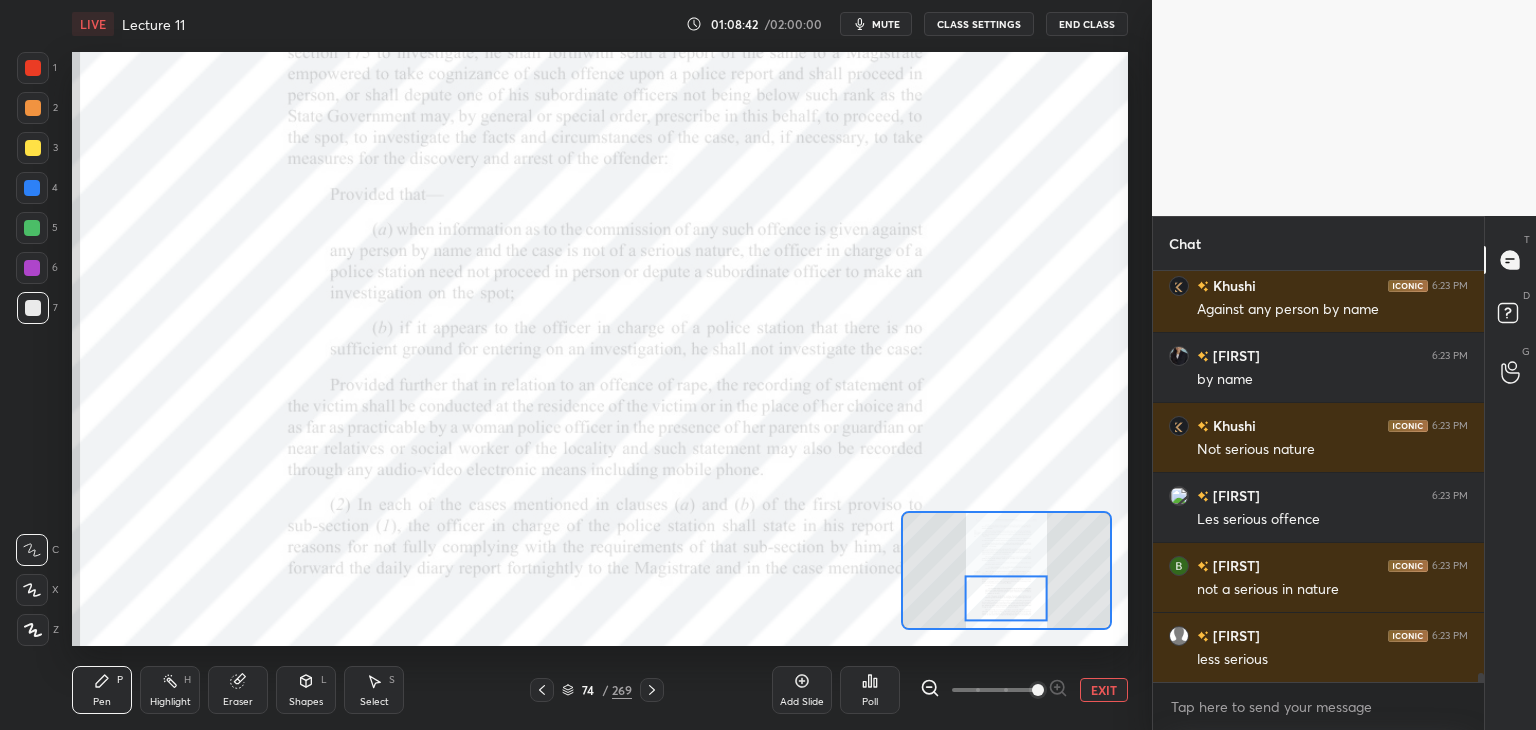 scroll, scrollTop: 17716, scrollLeft: 0, axis: vertical 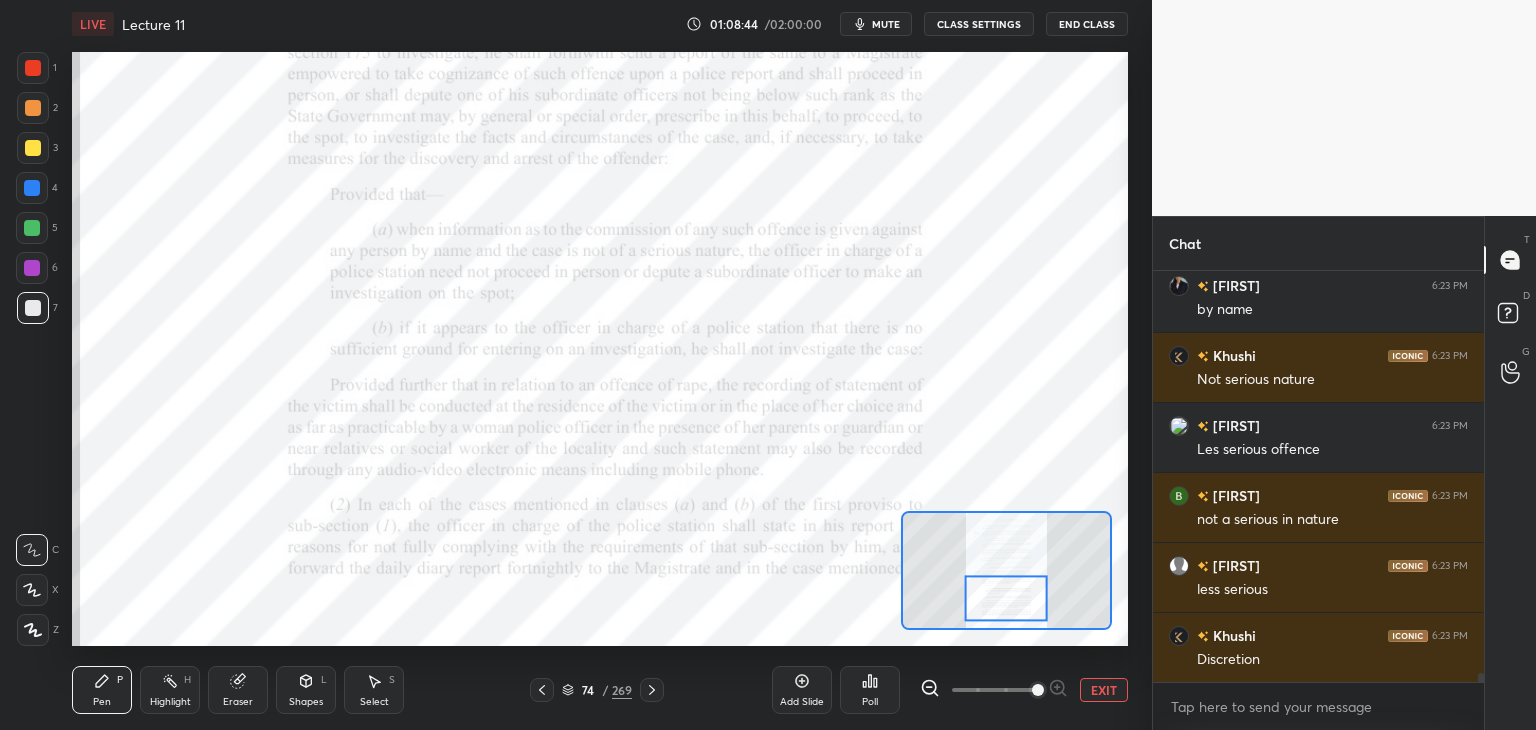 click on "5" at bounding box center [37, 232] 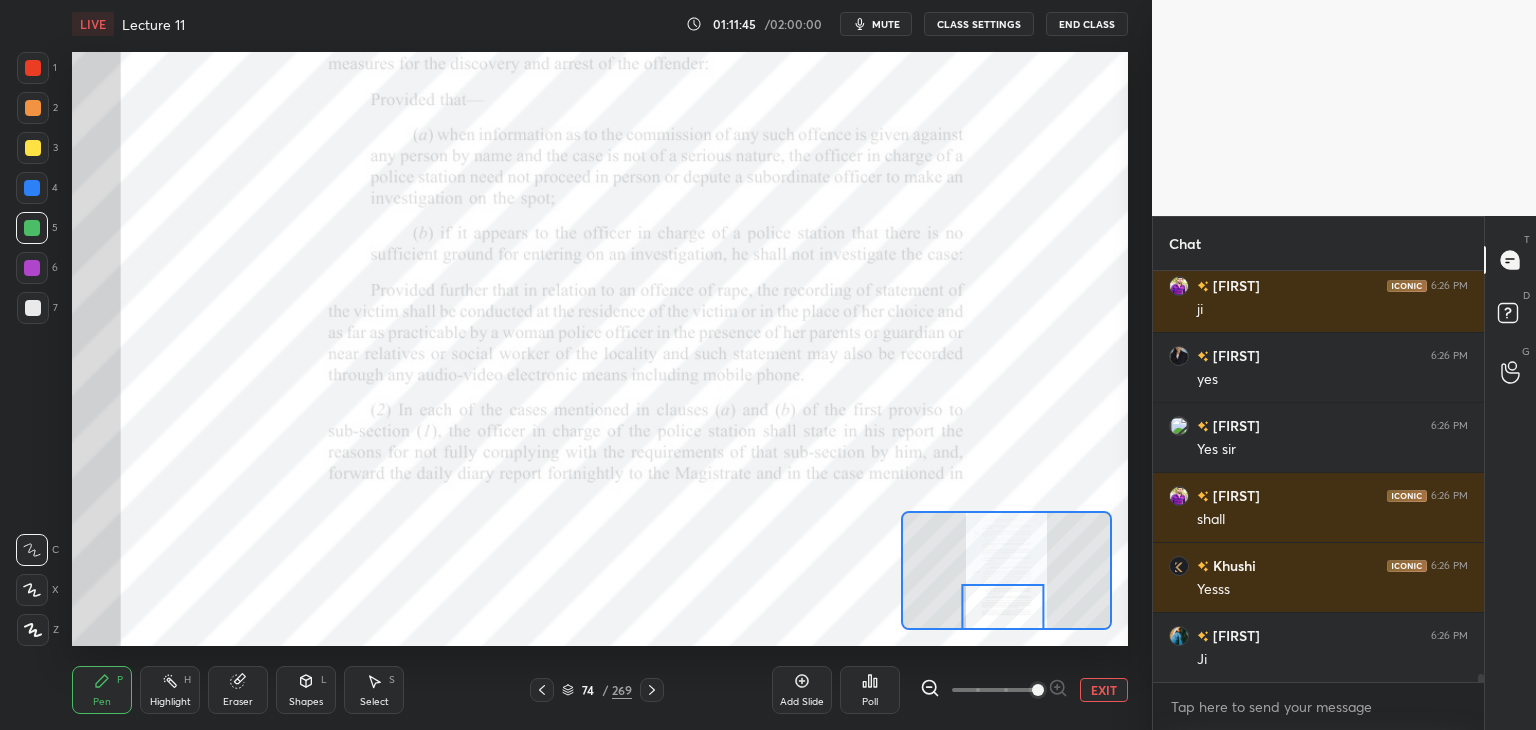 scroll, scrollTop: 20376, scrollLeft: 0, axis: vertical 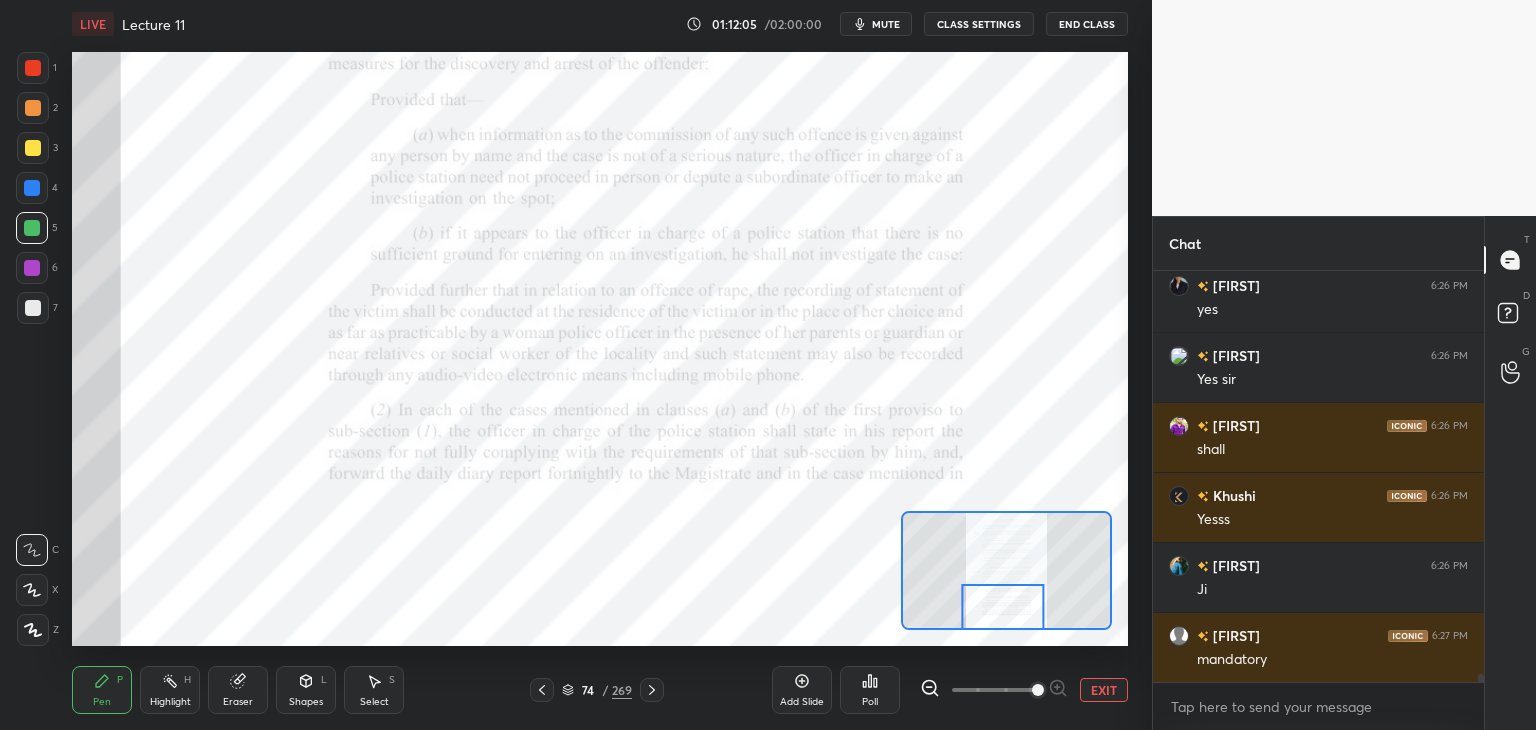 click on "Eraser" at bounding box center (238, 702) 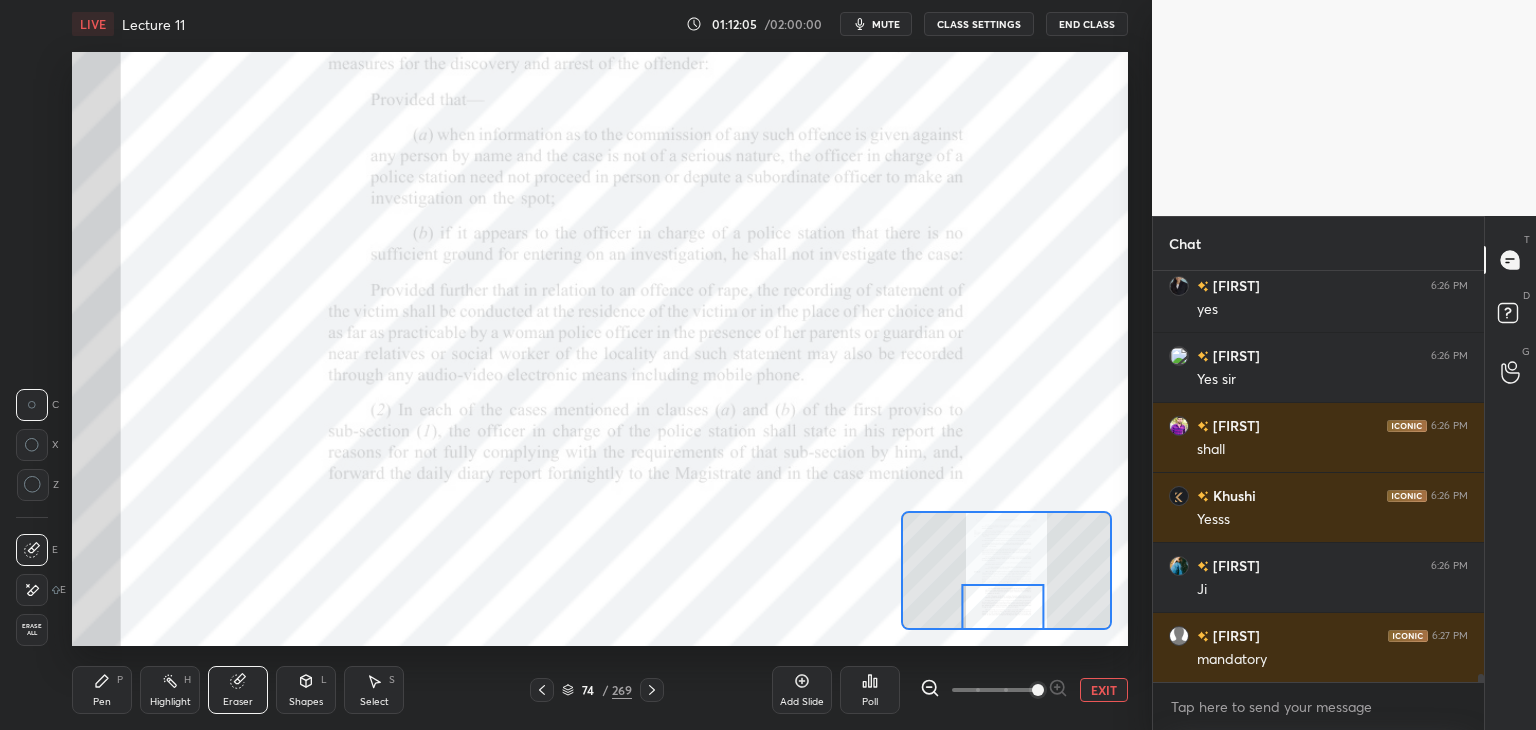 click on "Erase all" at bounding box center (32, 630) 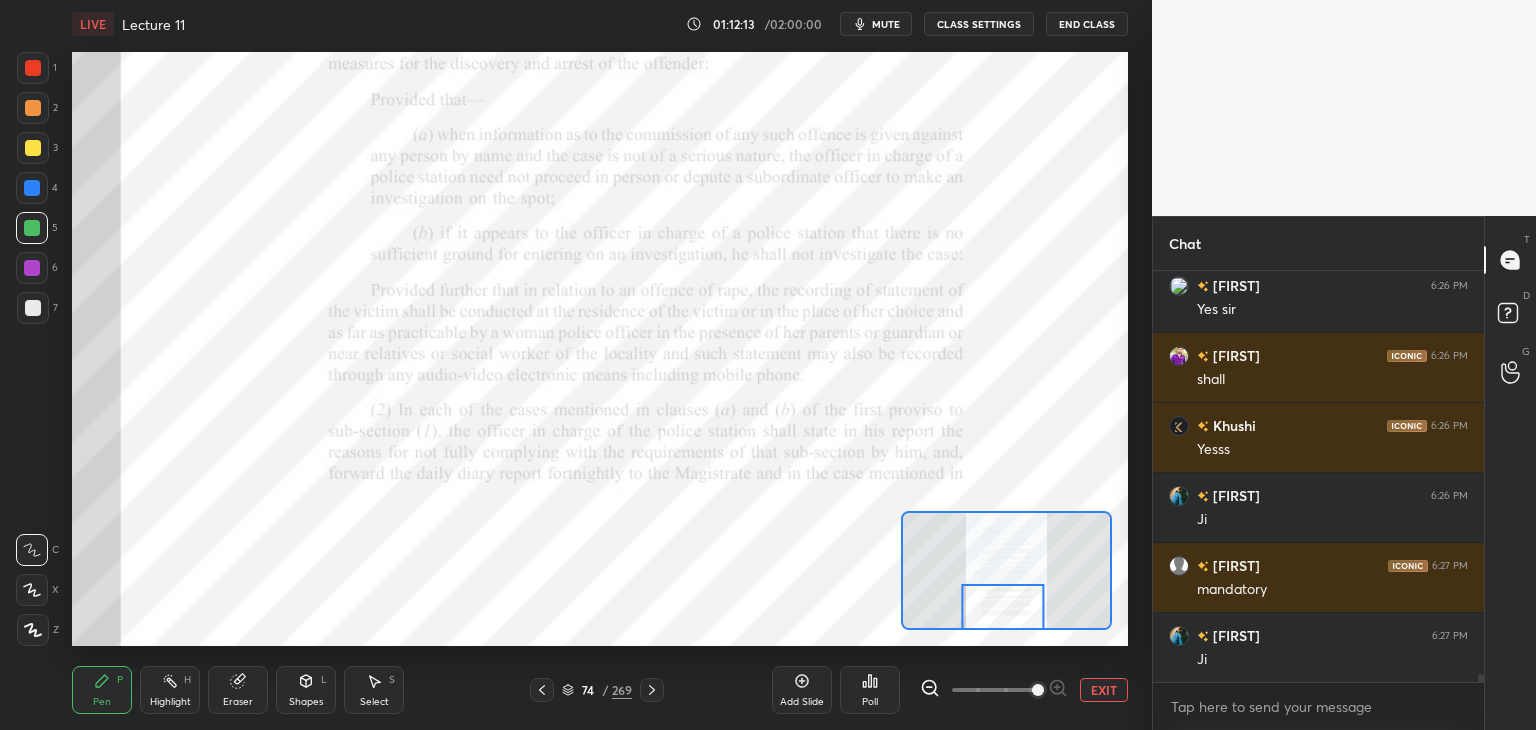 scroll, scrollTop: 20516, scrollLeft: 0, axis: vertical 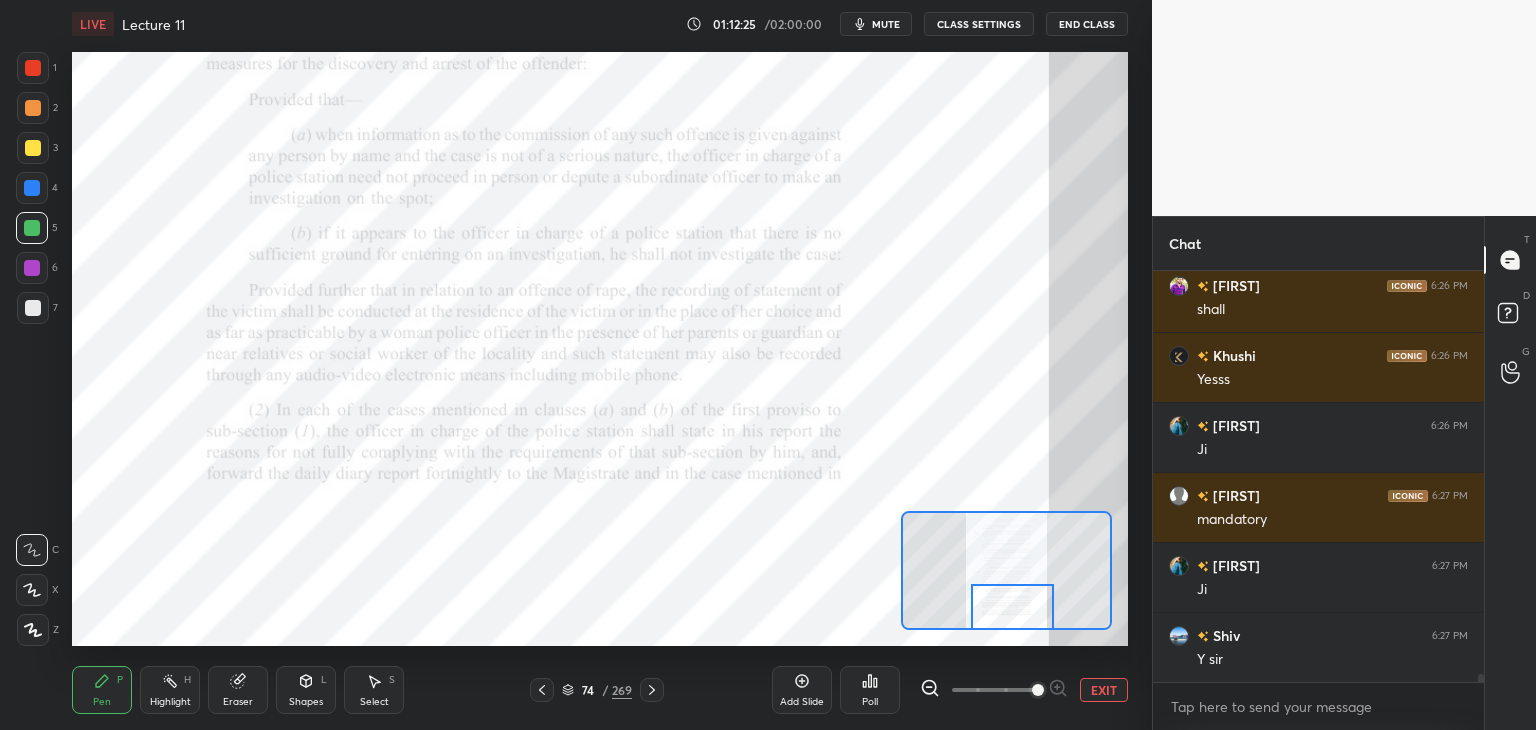 click at bounding box center (652, 690) 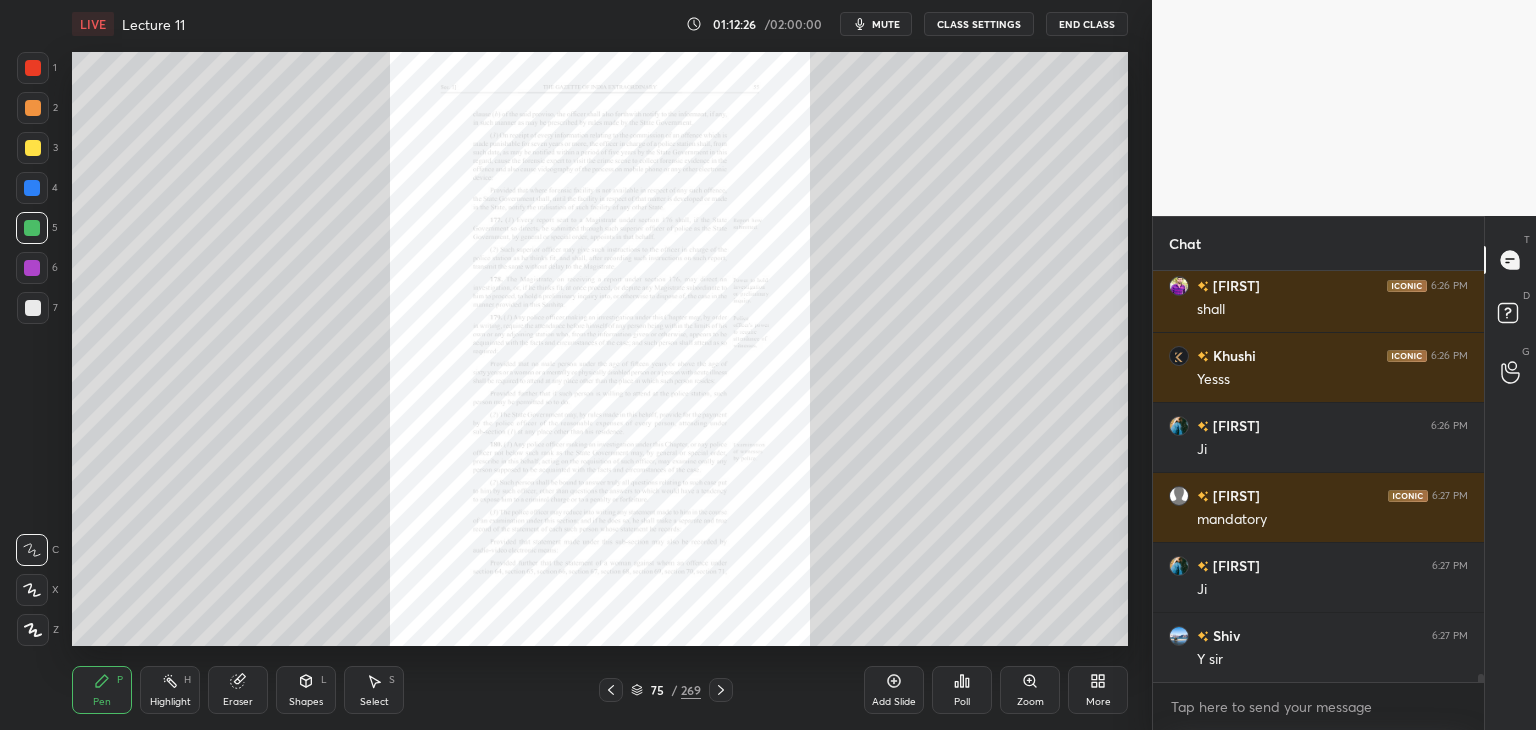 click on "Zoom" at bounding box center [1030, 690] 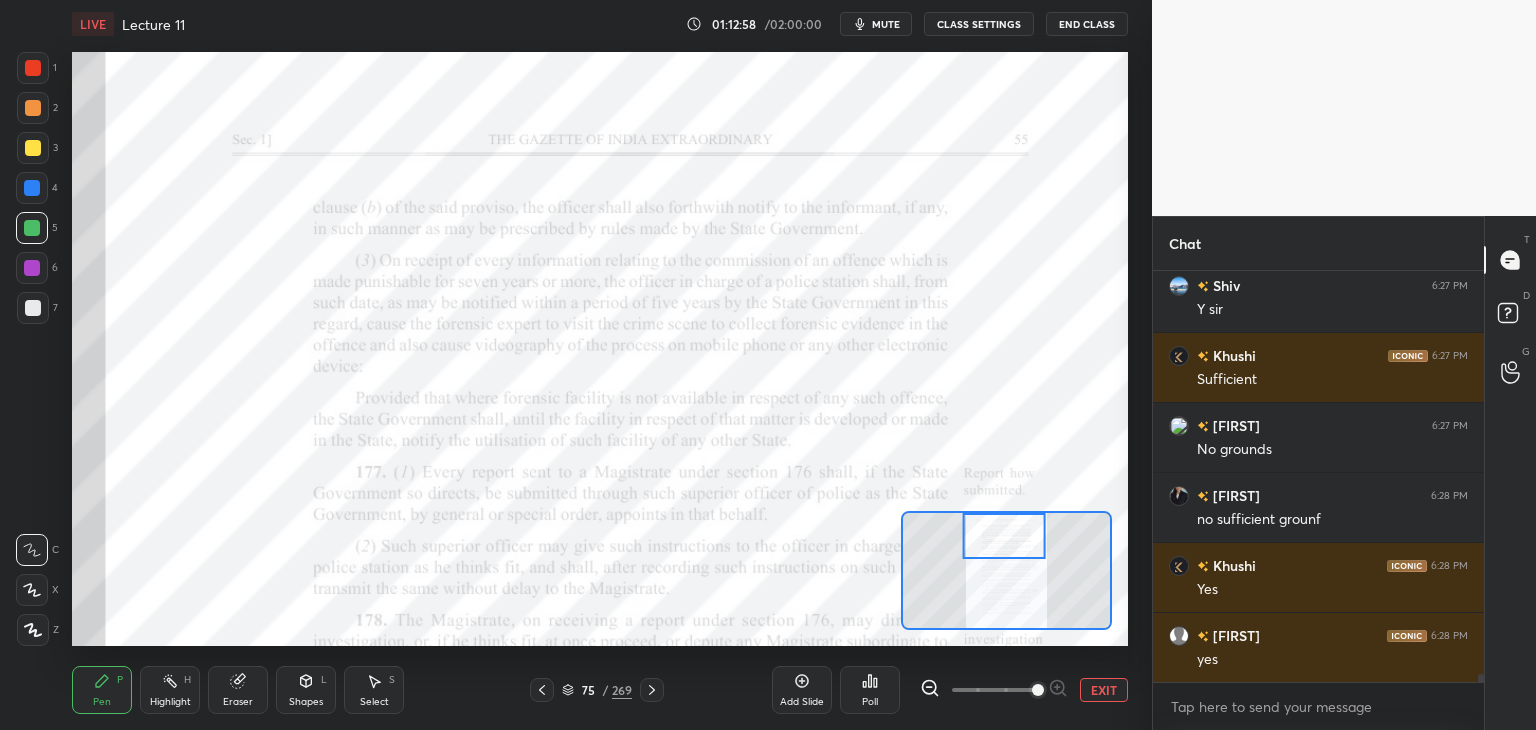 scroll, scrollTop: 20936, scrollLeft: 0, axis: vertical 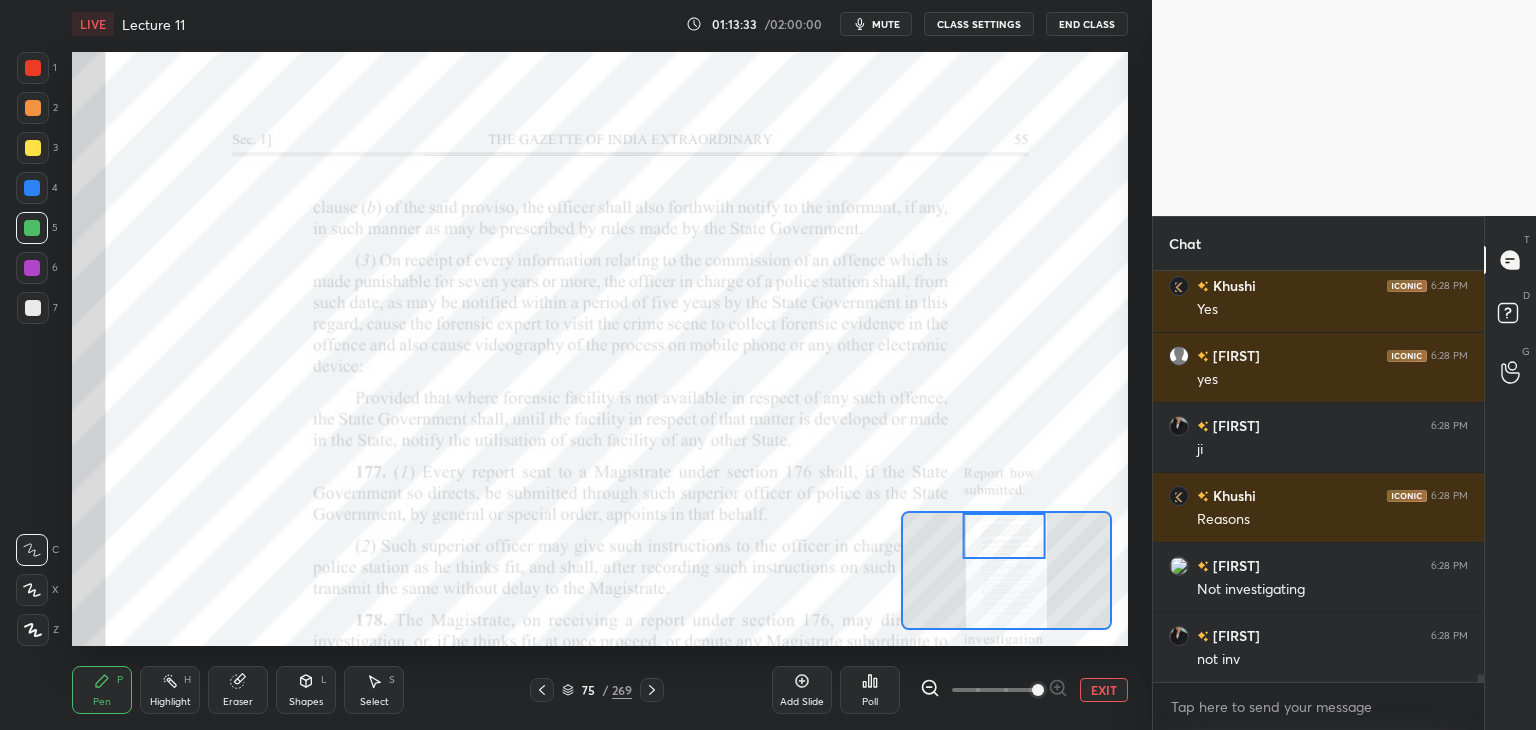 click on "Eraser" at bounding box center [238, 702] 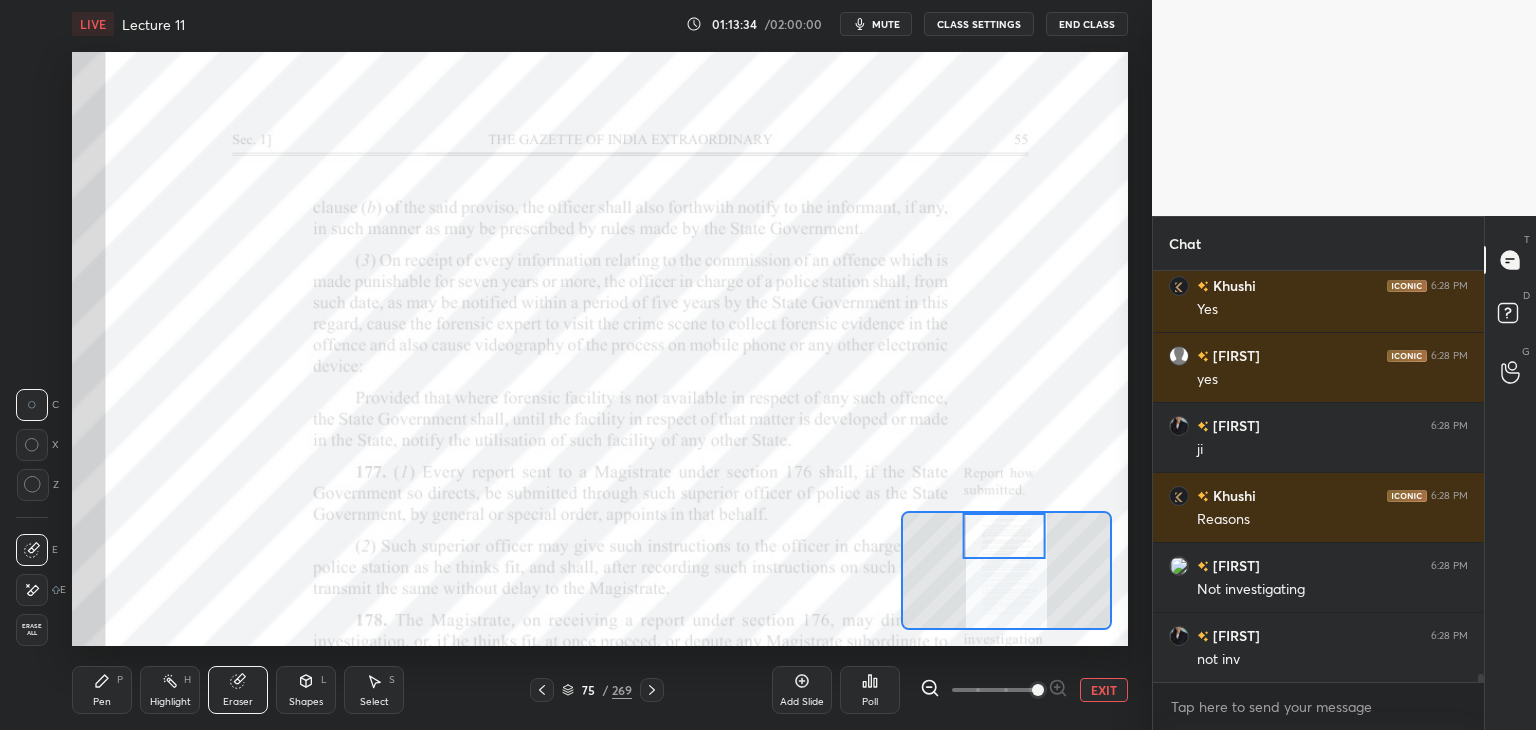click on "Erase all" at bounding box center [32, 630] 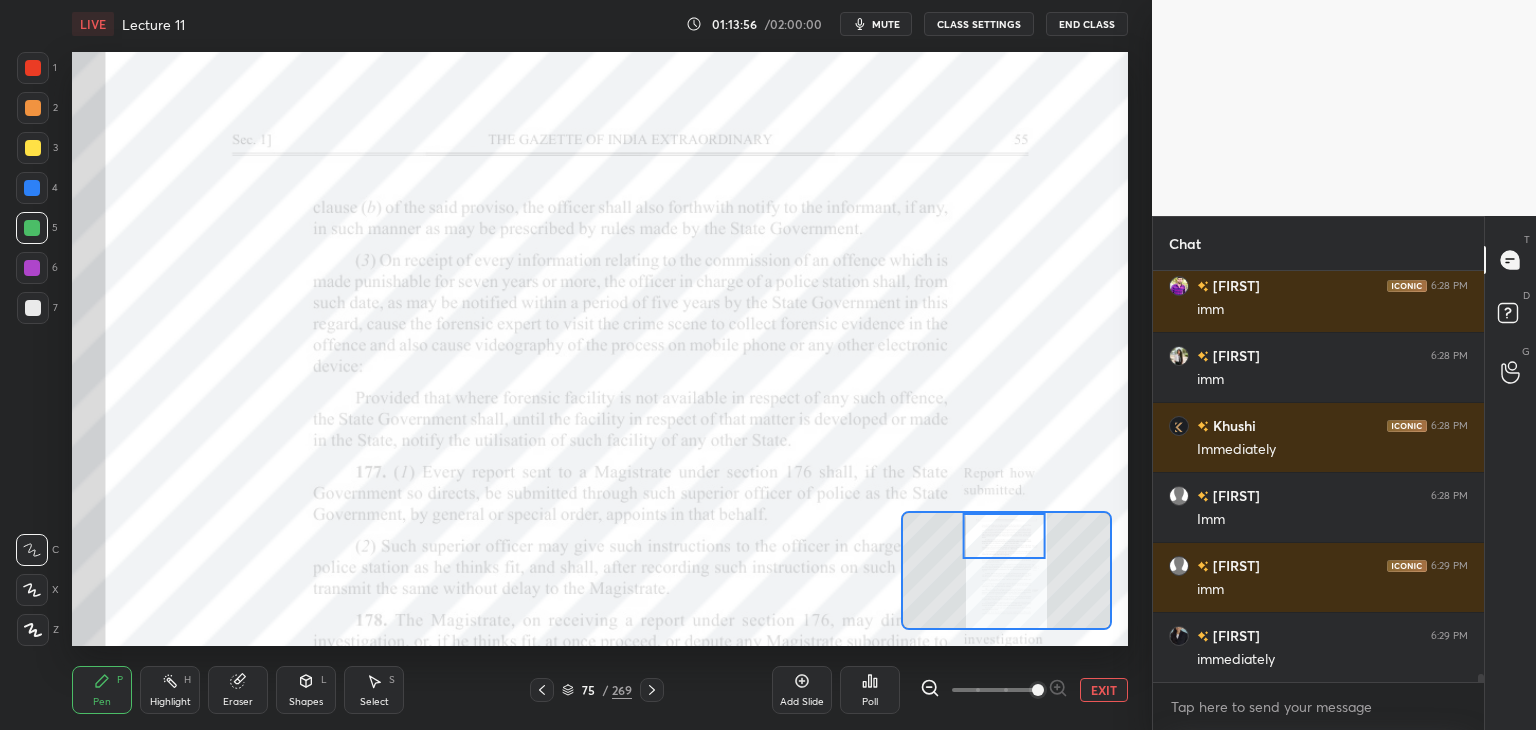 scroll, scrollTop: 21636, scrollLeft: 0, axis: vertical 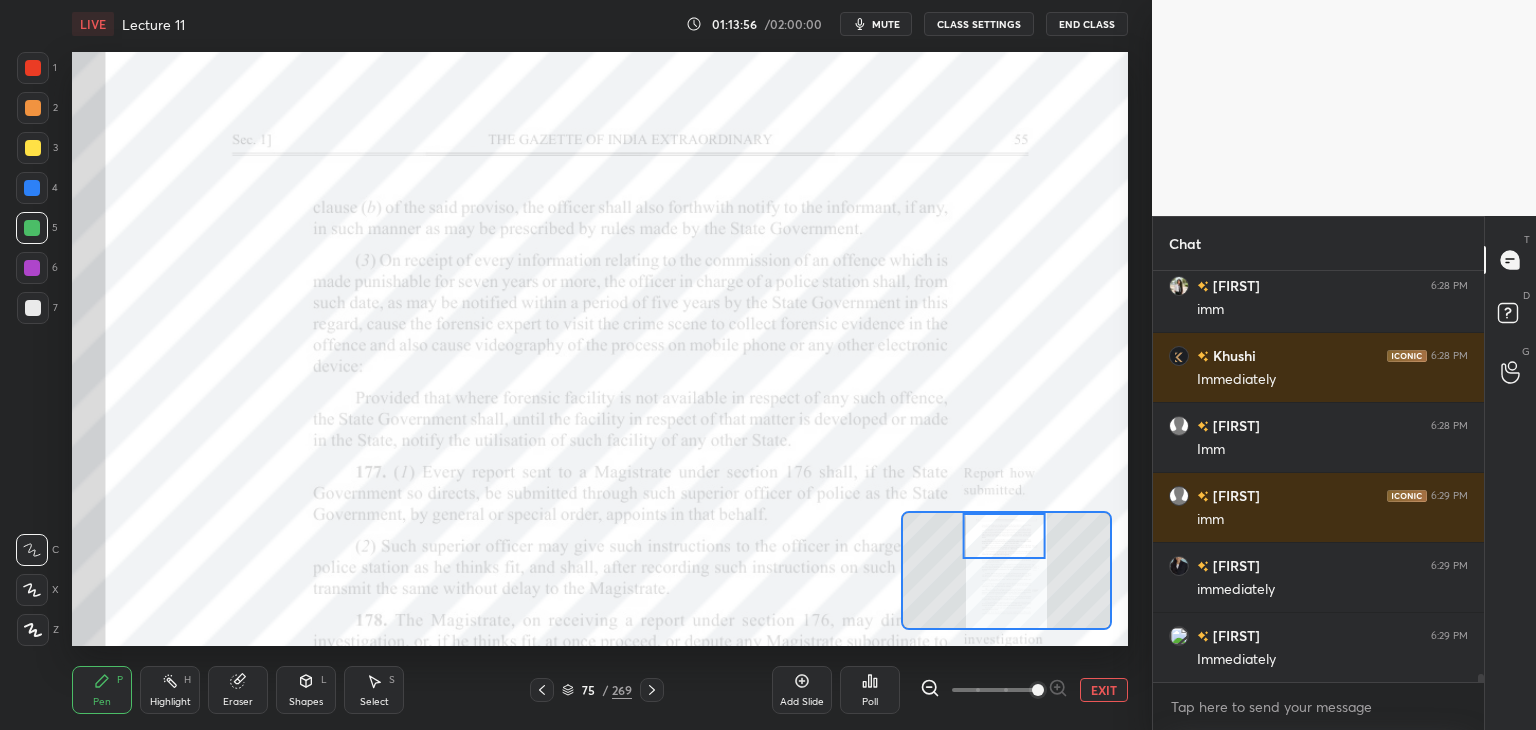 click 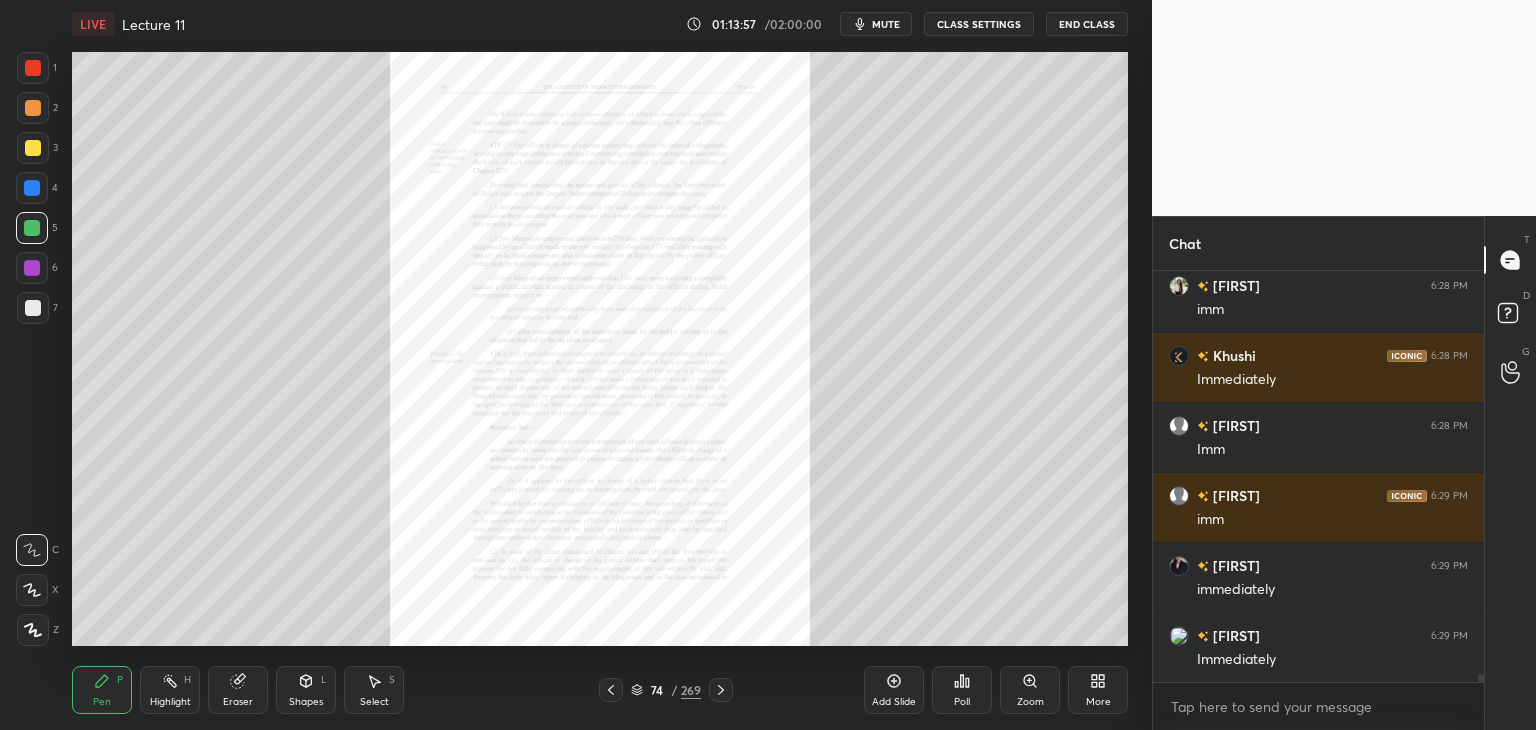 scroll, scrollTop: 21706, scrollLeft: 0, axis: vertical 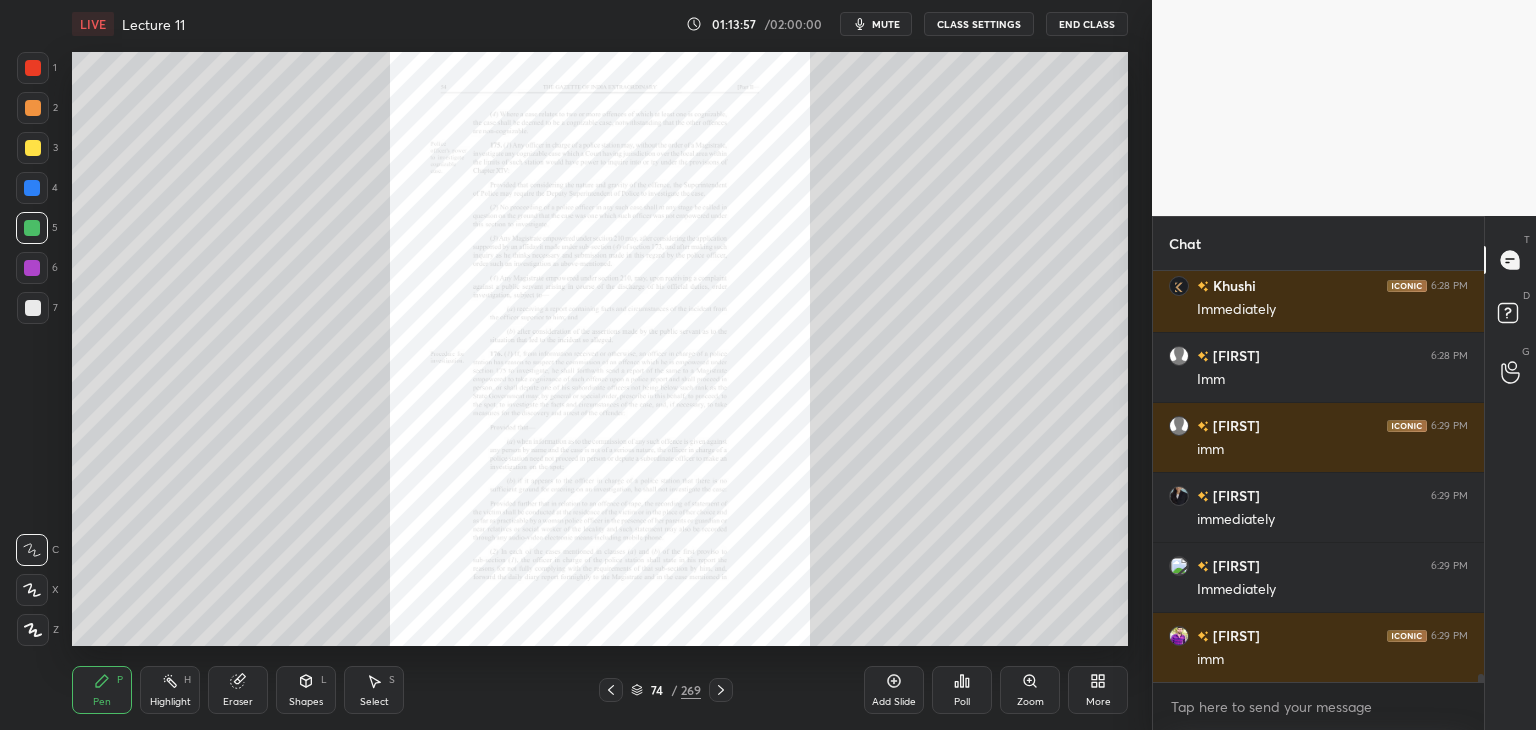click on "Zoom" at bounding box center [1030, 690] 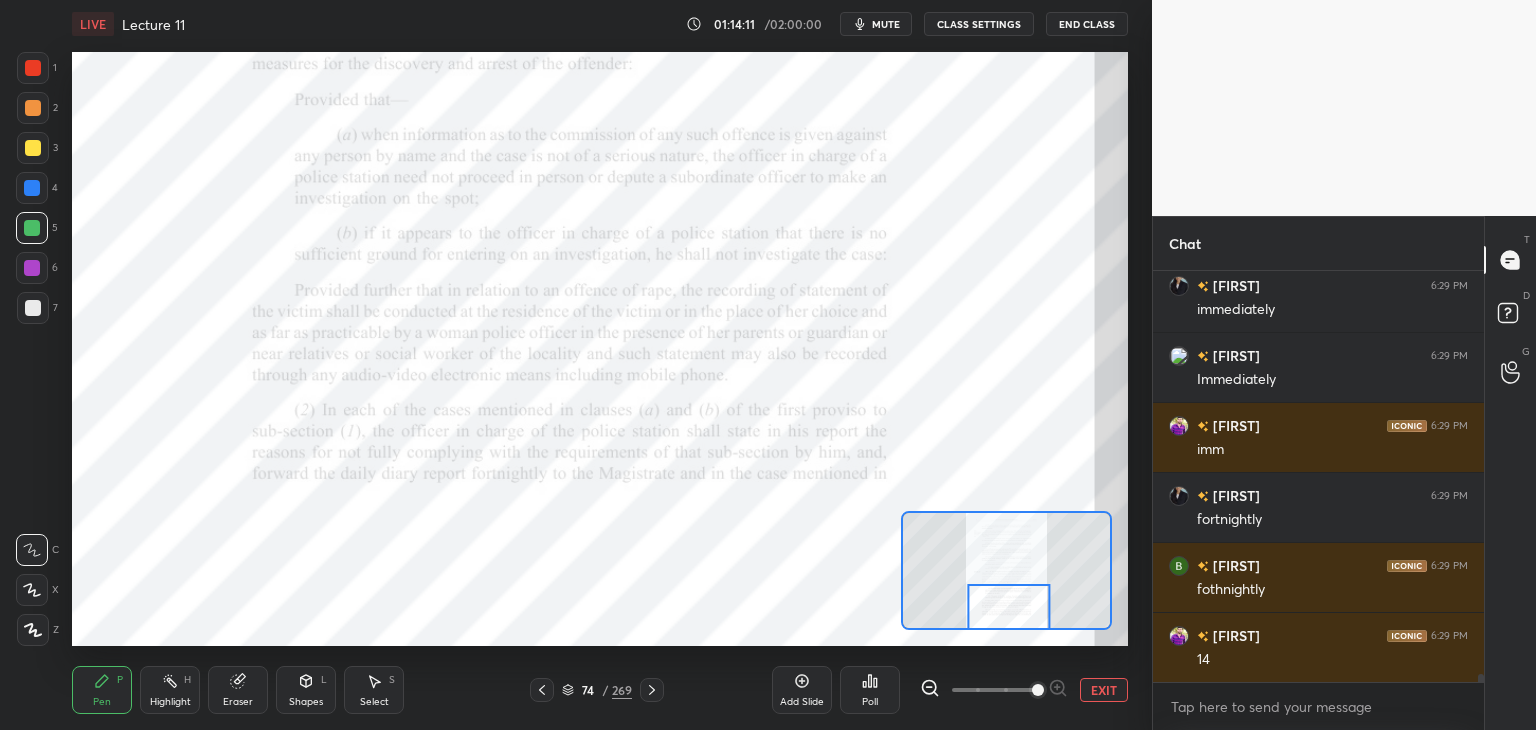 scroll, scrollTop: 22056, scrollLeft: 0, axis: vertical 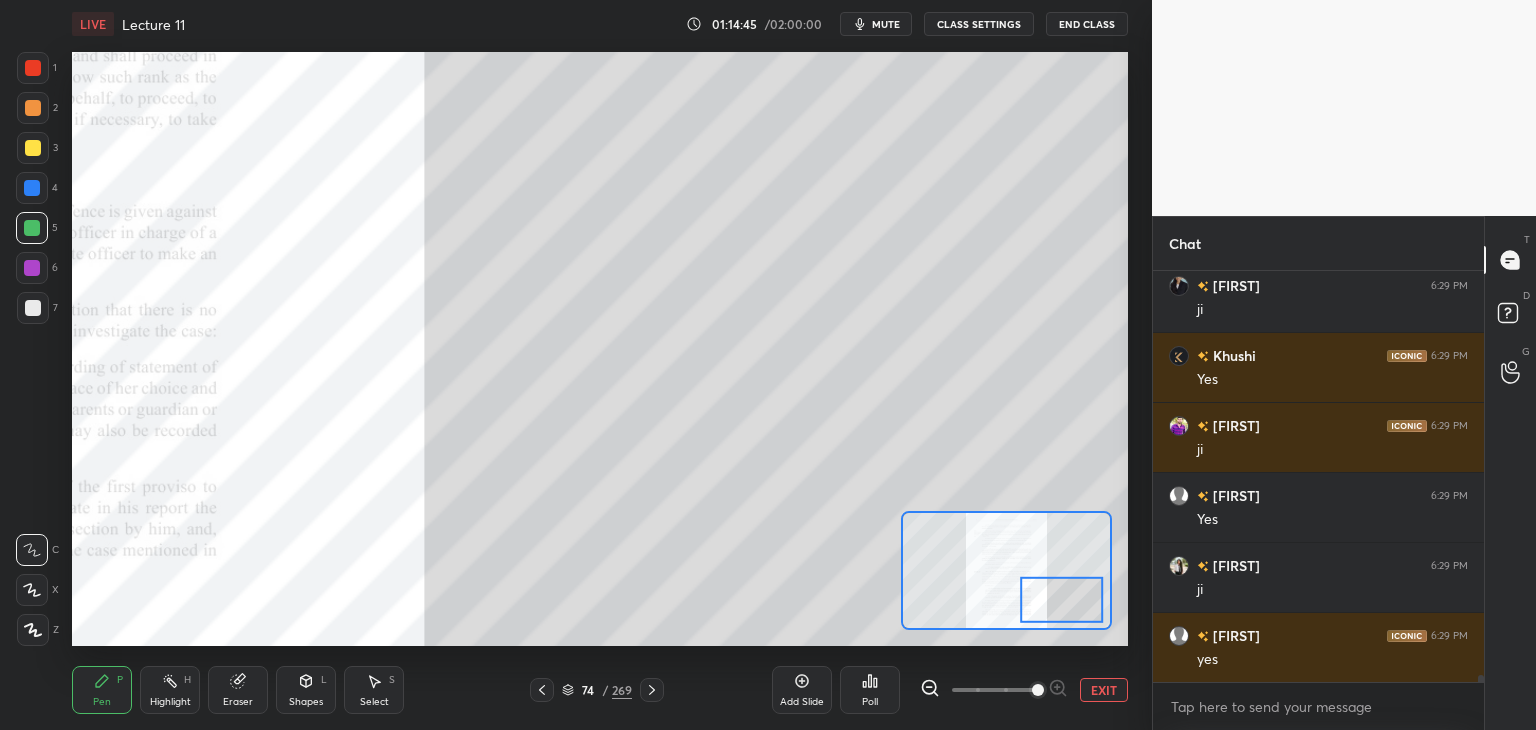 click at bounding box center (32, 268) 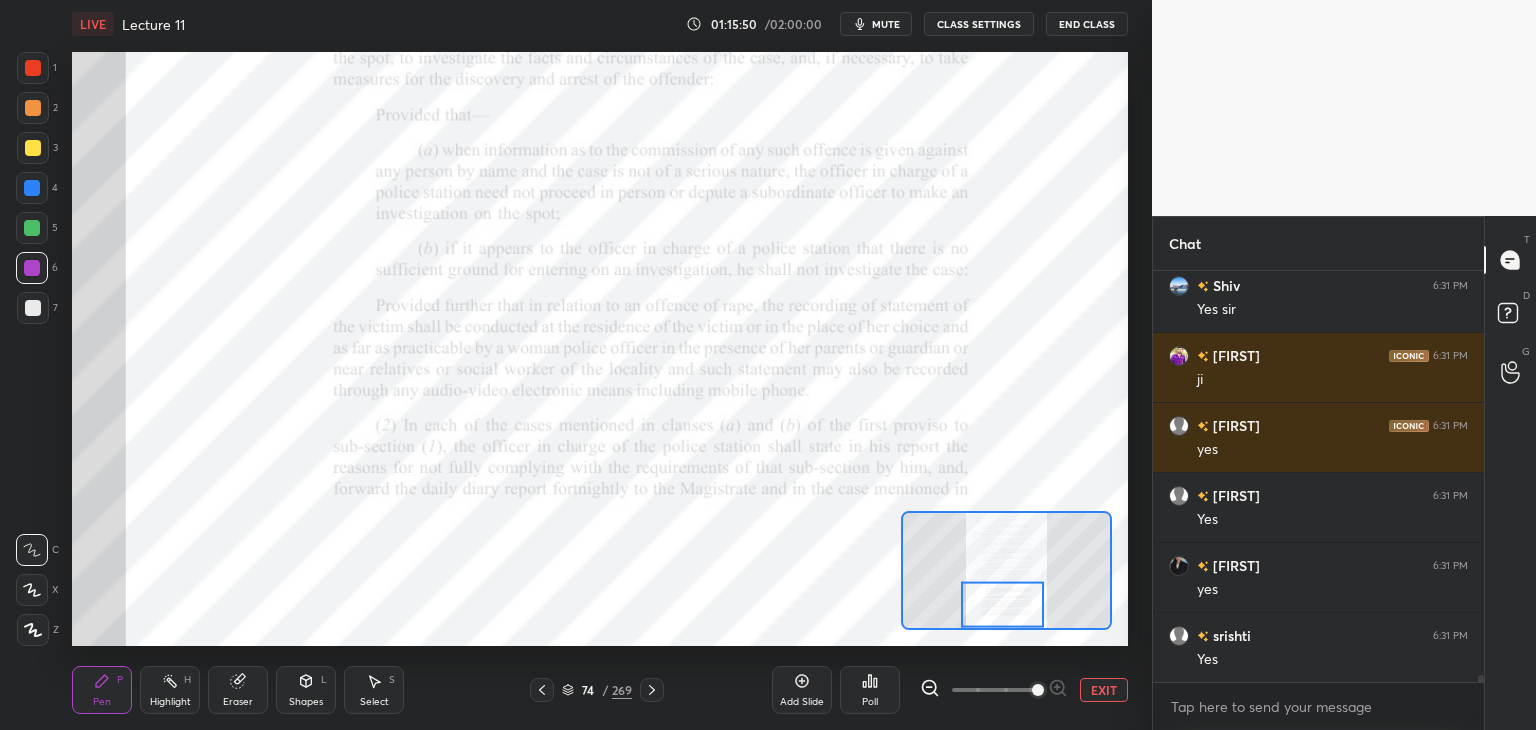 scroll, scrollTop: 24506, scrollLeft: 0, axis: vertical 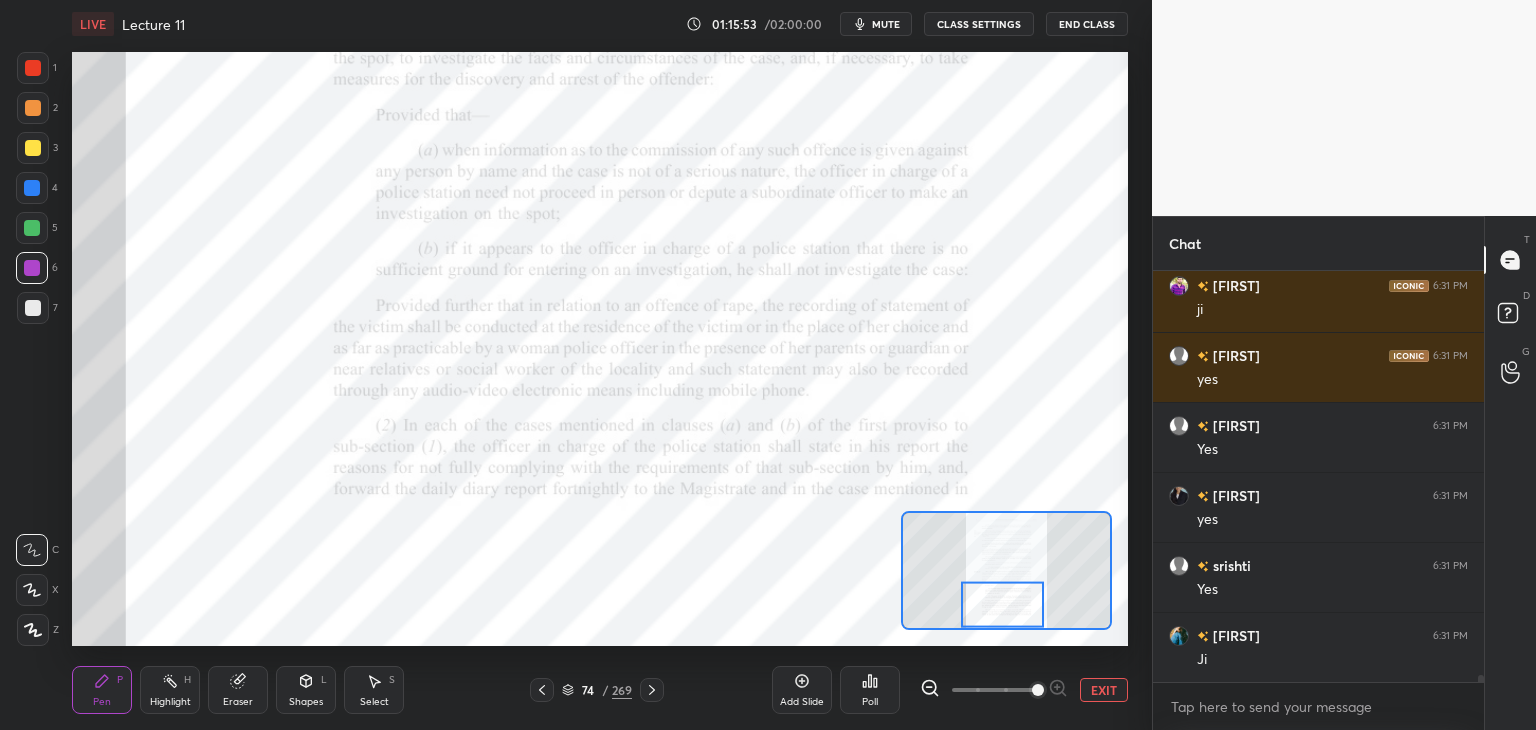 click on "Eraser" at bounding box center (238, 690) 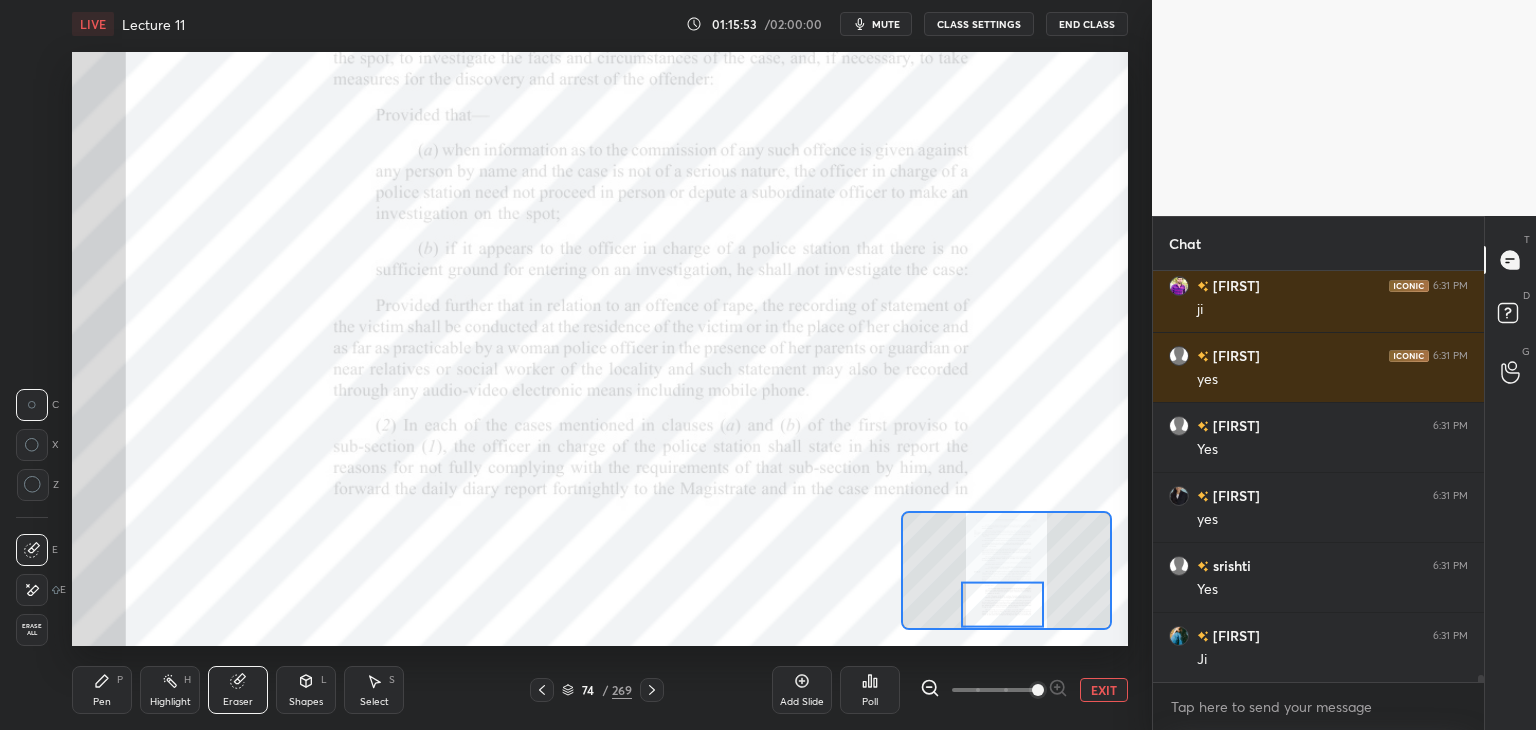 click on "Erase all" at bounding box center [32, 630] 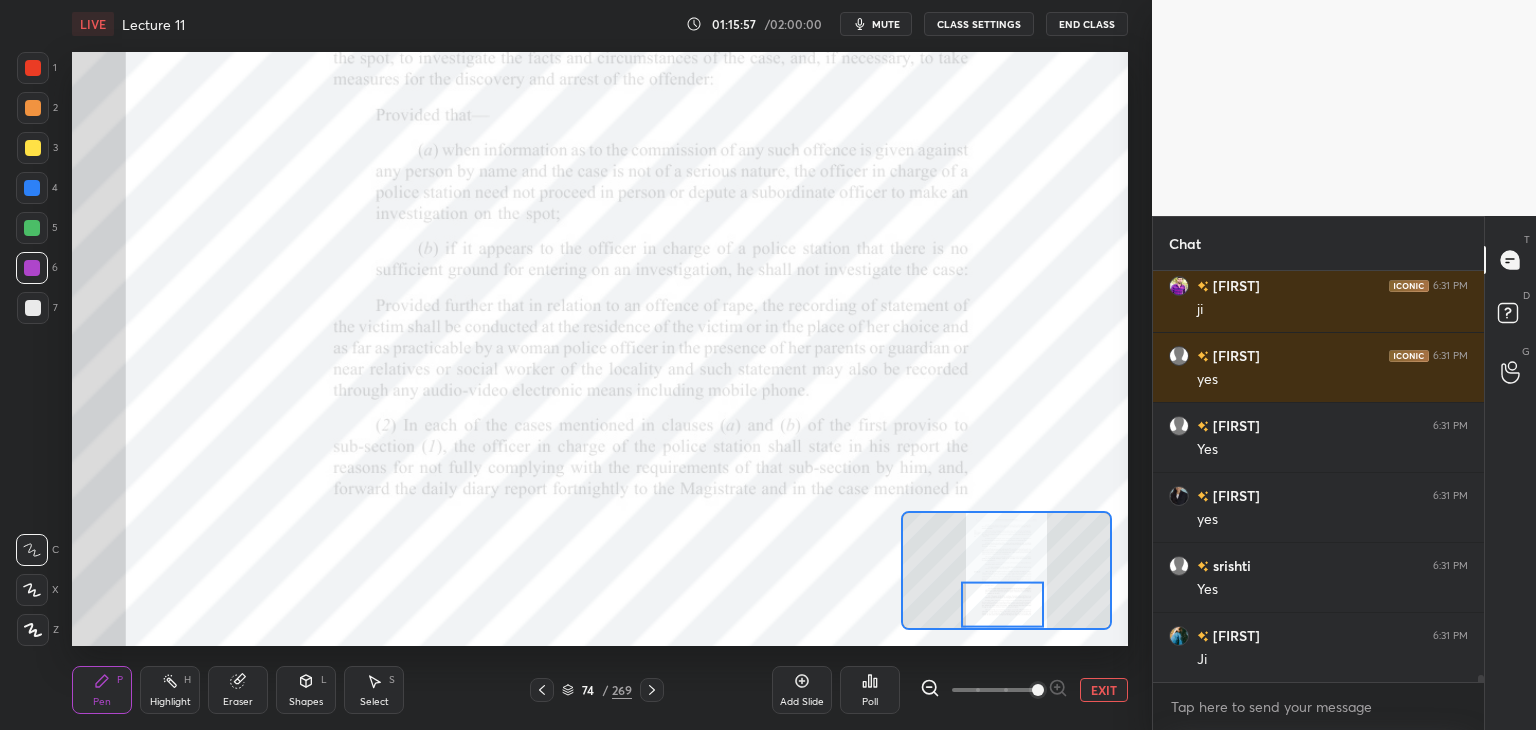 scroll, scrollTop: 365, scrollLeft: 325, axis: both 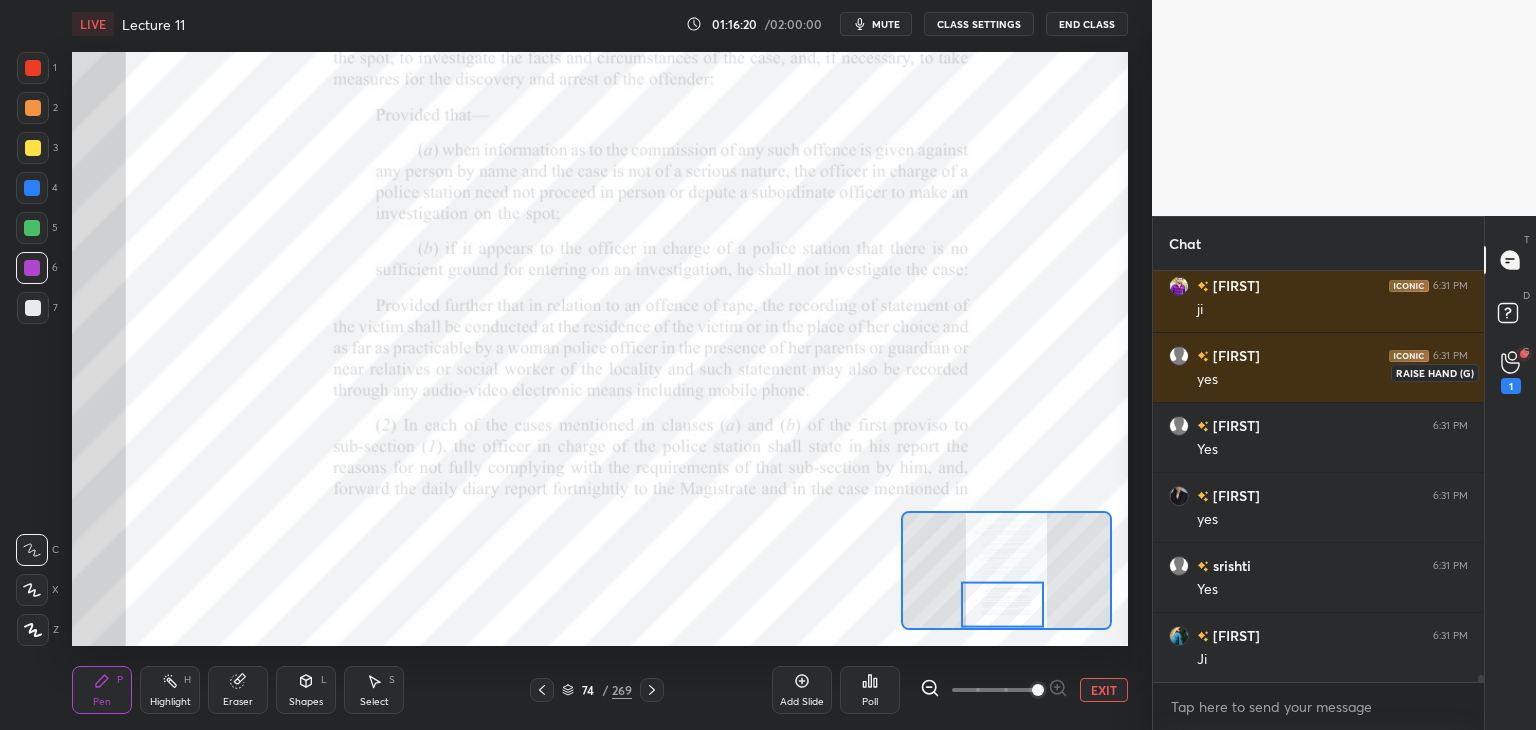 click on "1" at bounding box center [1511, 372] 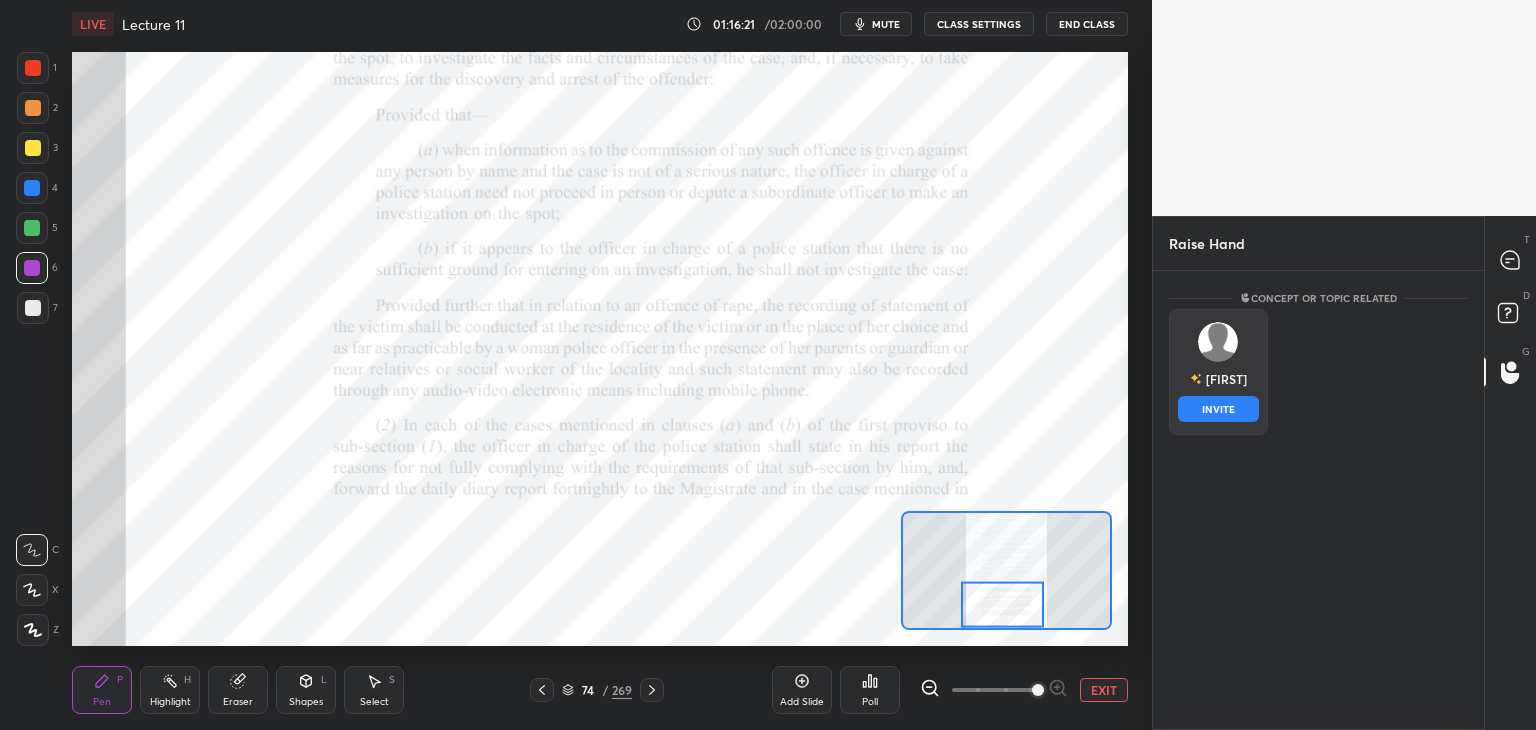 click on "[FIRST] INVITE" at bounding box center (1218, 372) 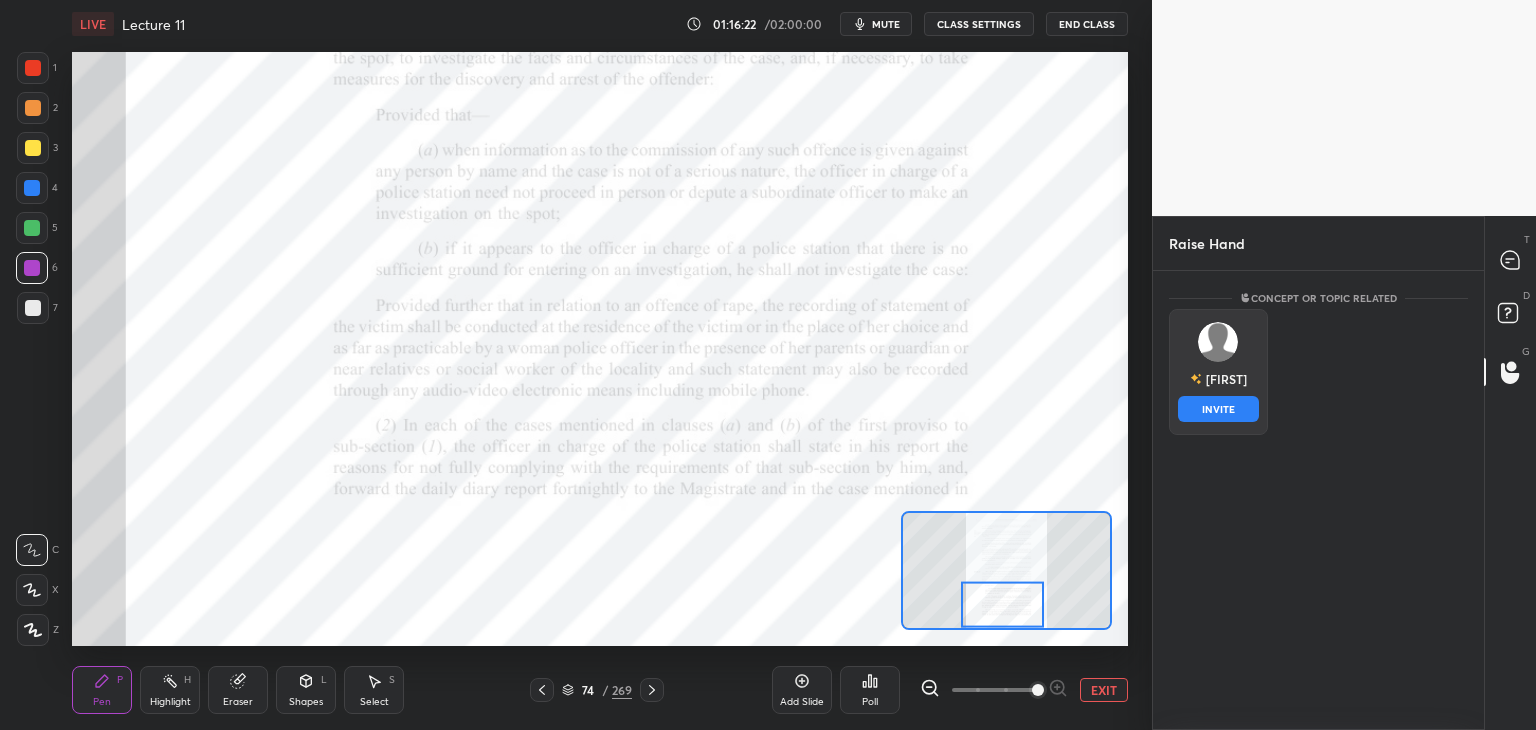 click on "INVITE" at bounding box center (1218, 409) 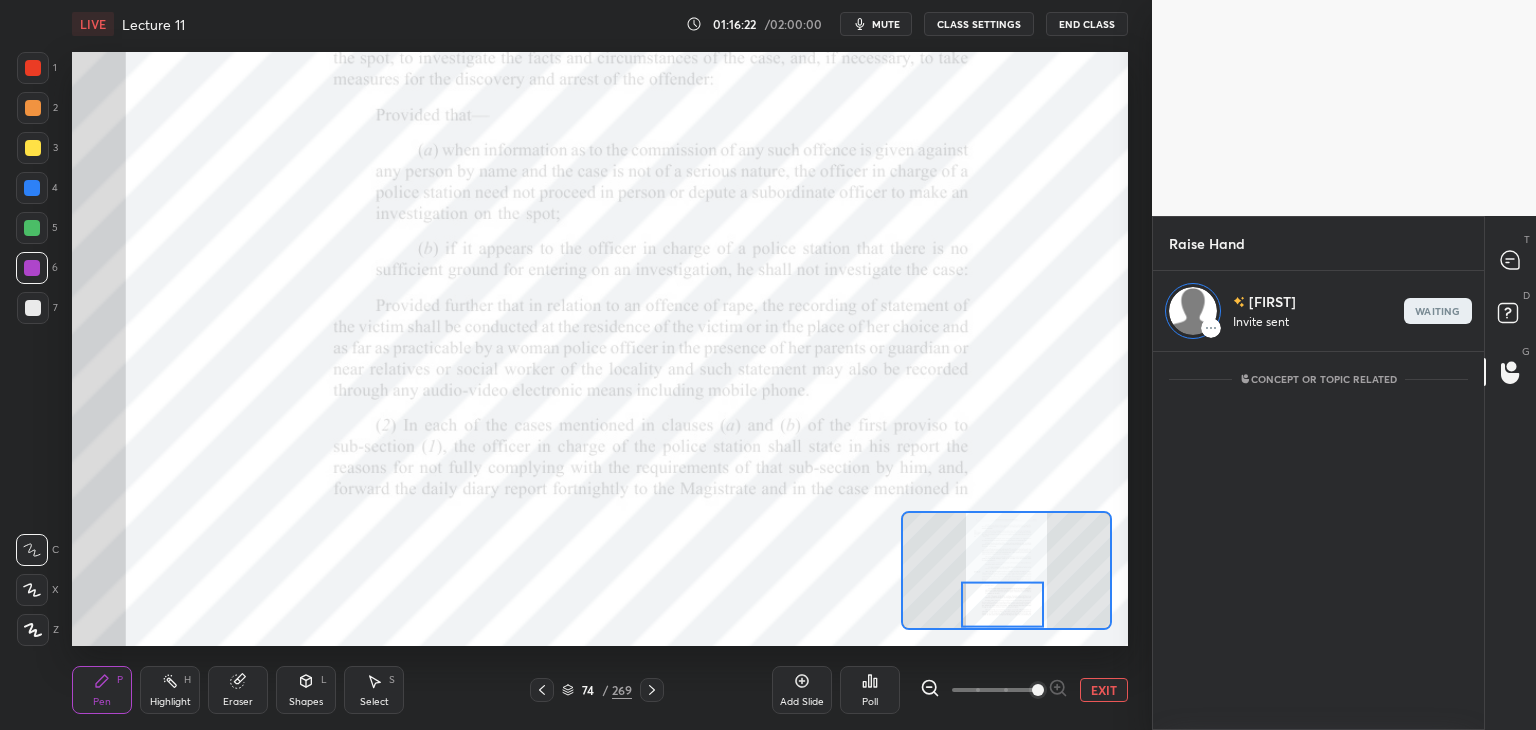 scroll, scrollTop: 373, scrollLeft: 325, axis: both 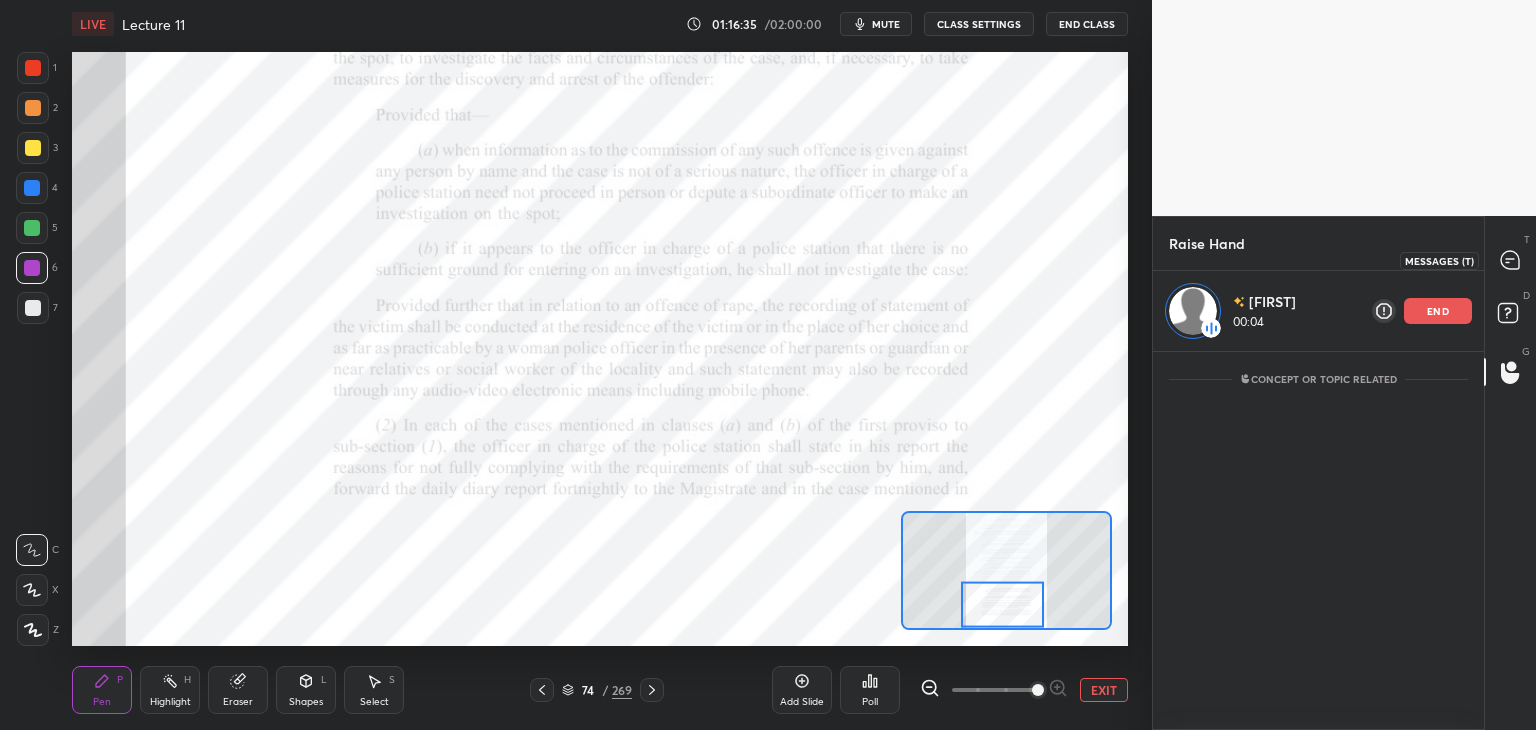 click 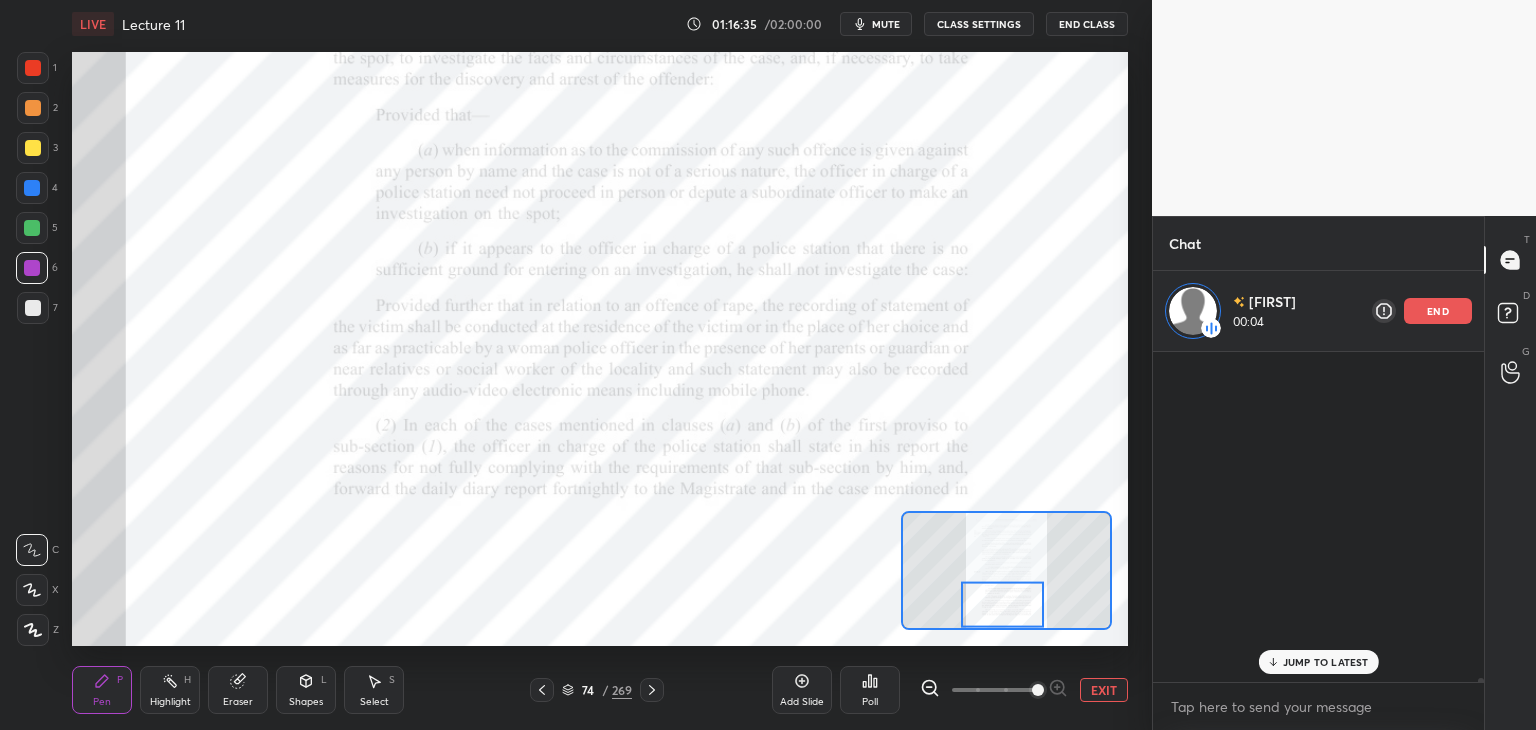 scroll, scrollTop: 24904, scrollLeft: 0, axis: vertical 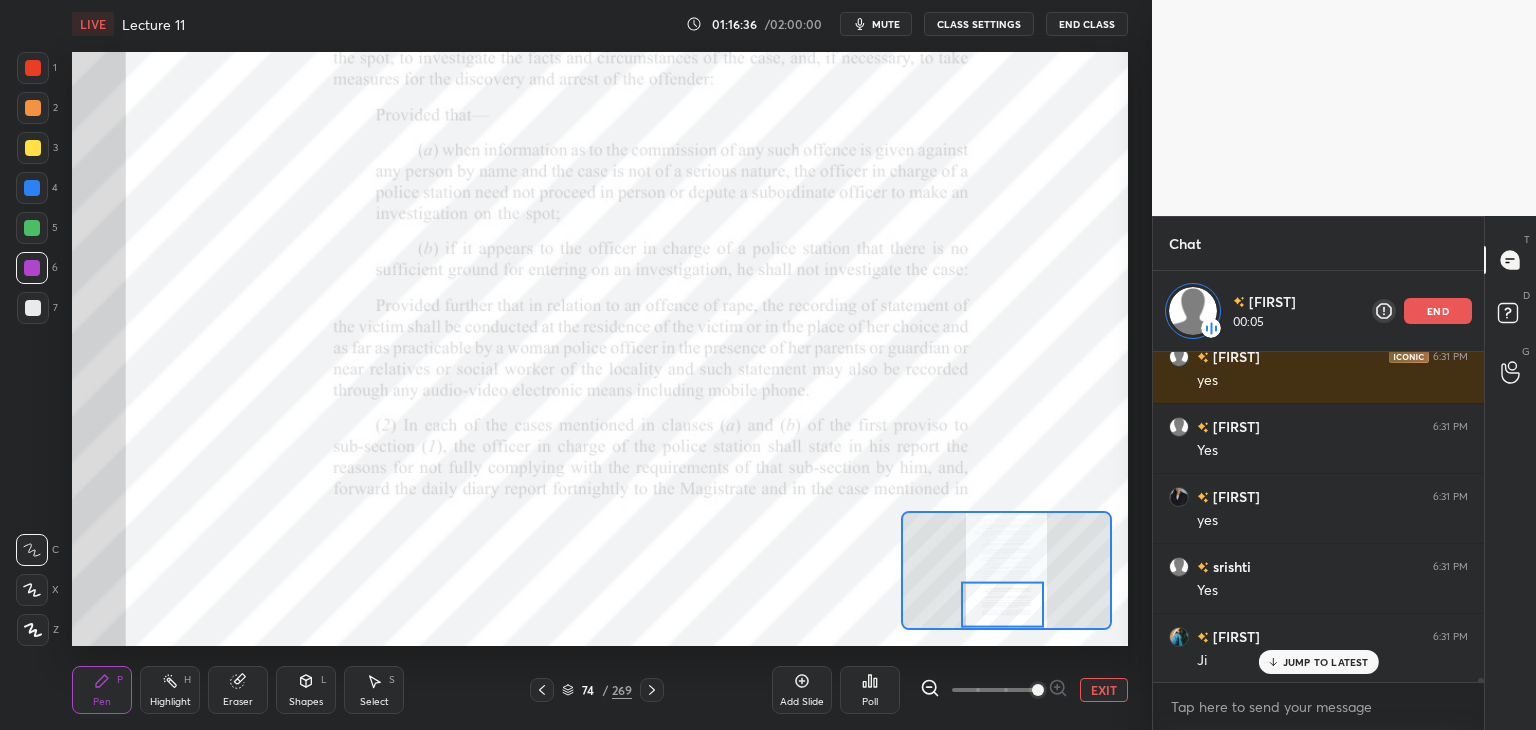 click on "[FIRST] 6:31 PM Ji" at bounding box center (1318, 648) 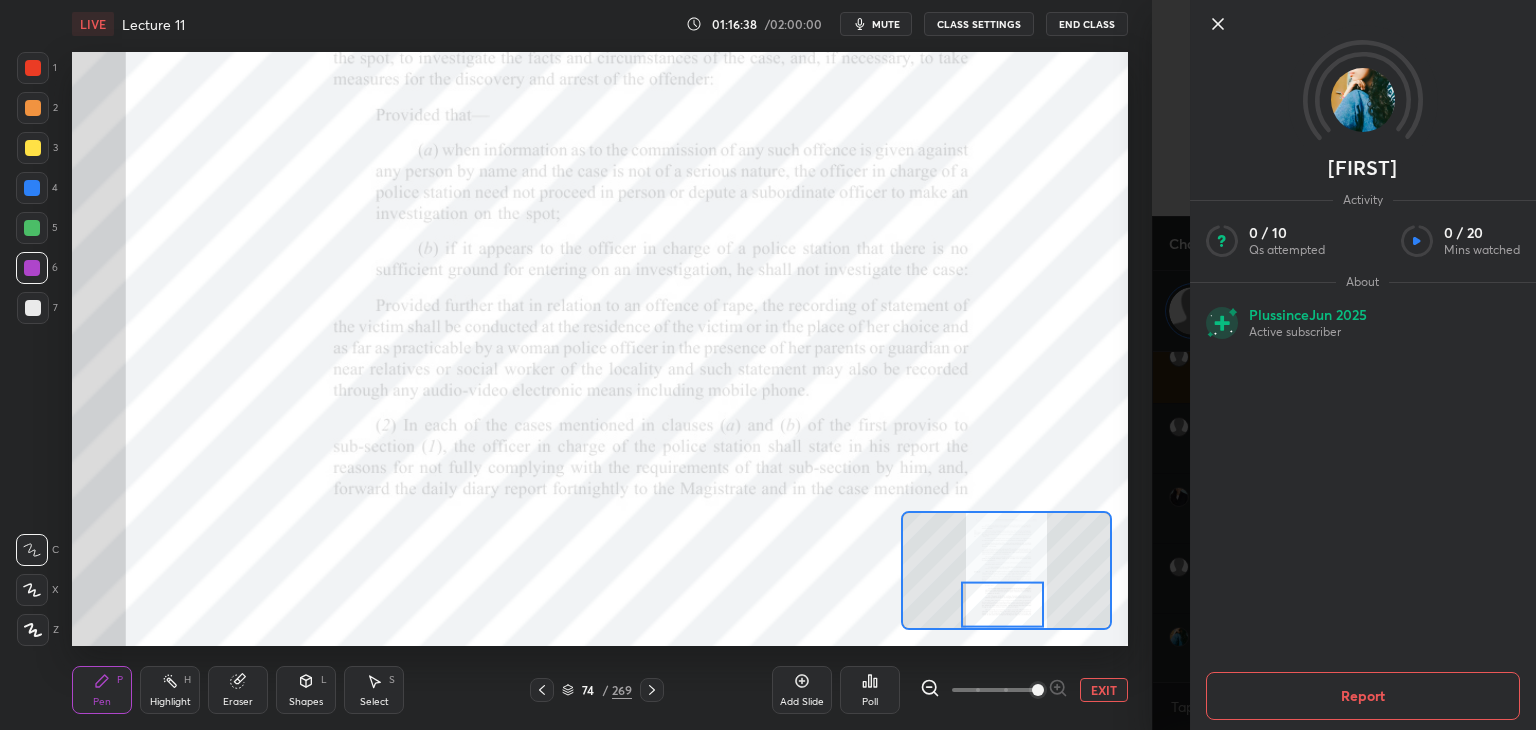 click at bounding box center (1363, 57) 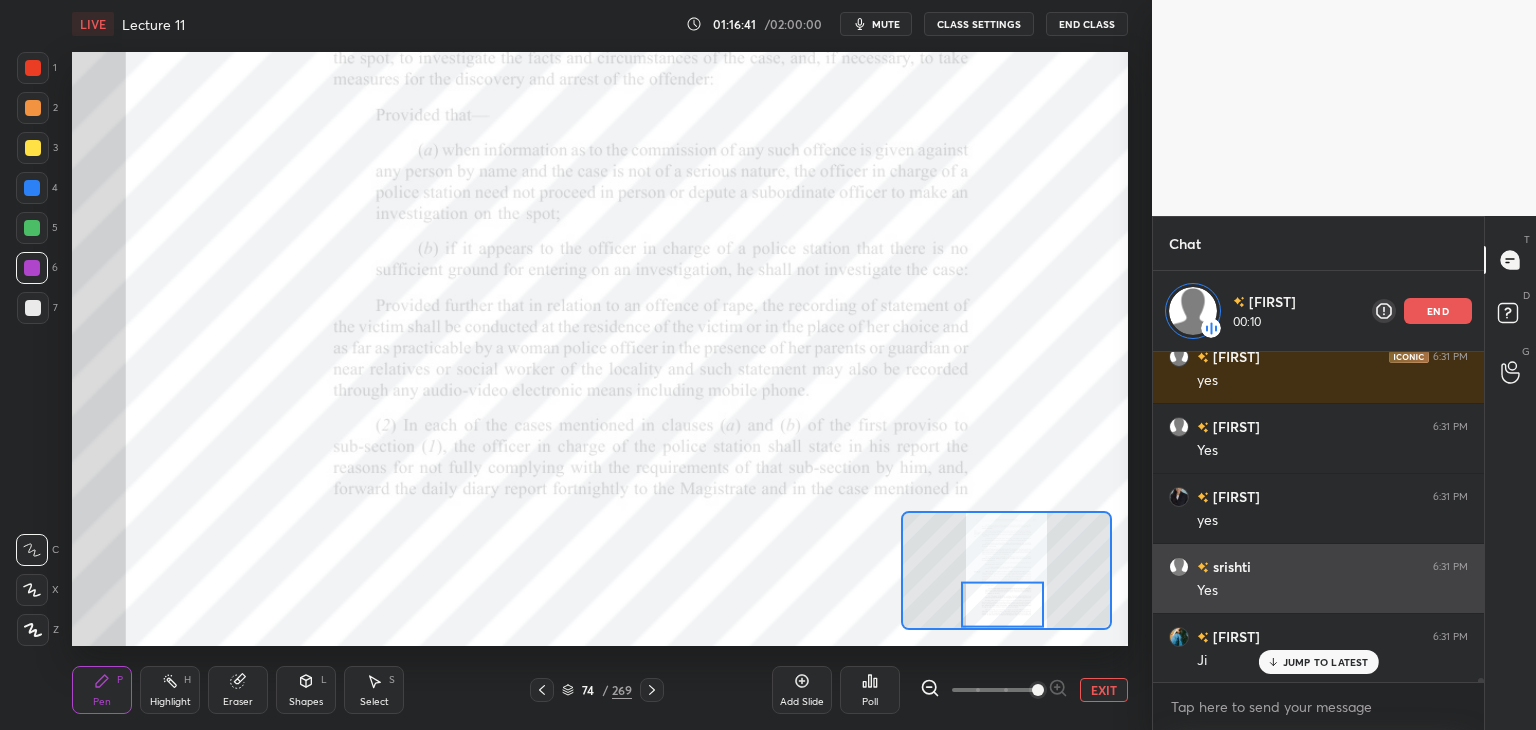 click on "JUMP TO LATEST" at bounding box center (1326, 662) 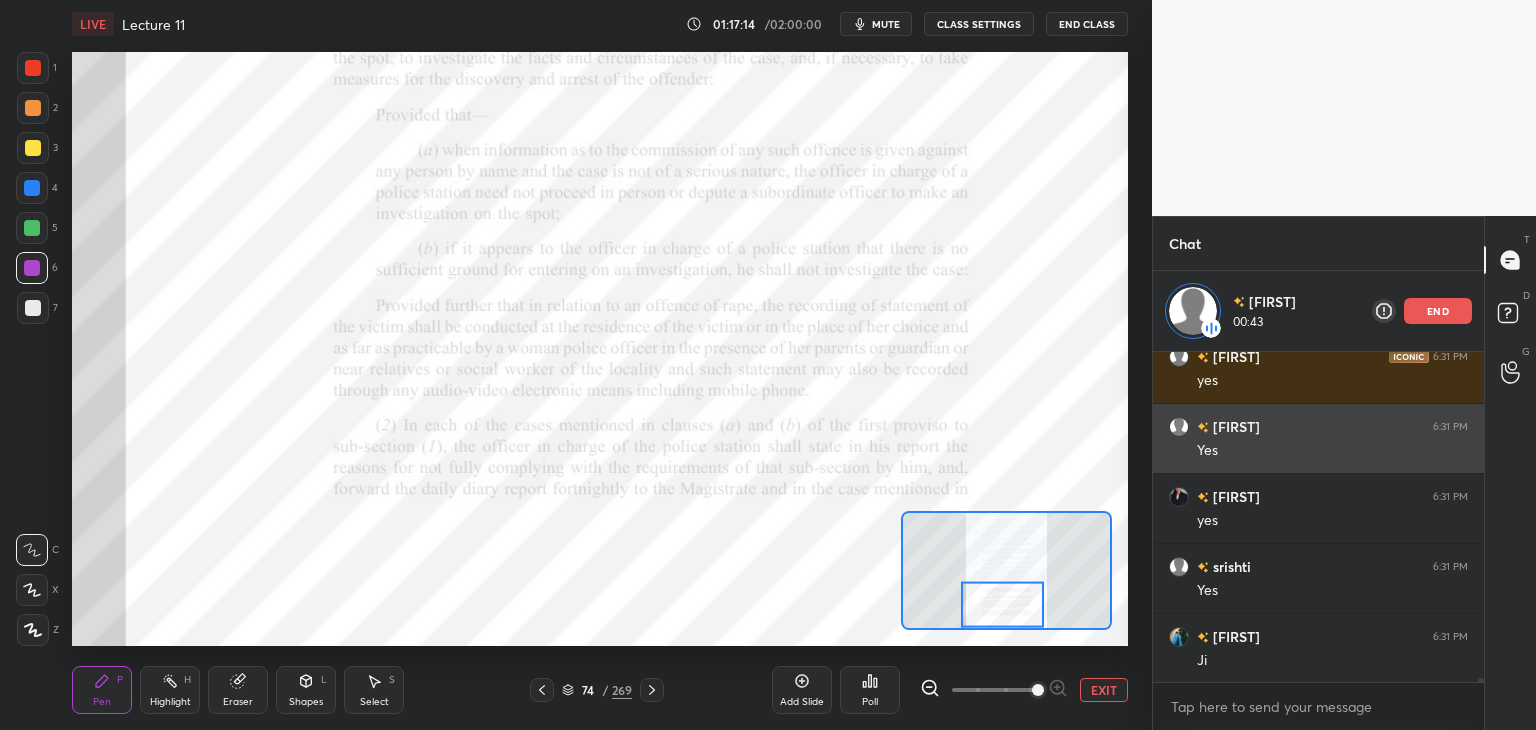 scroll, scrollTop: 24952, scrollLeft: 0, axis: vertical 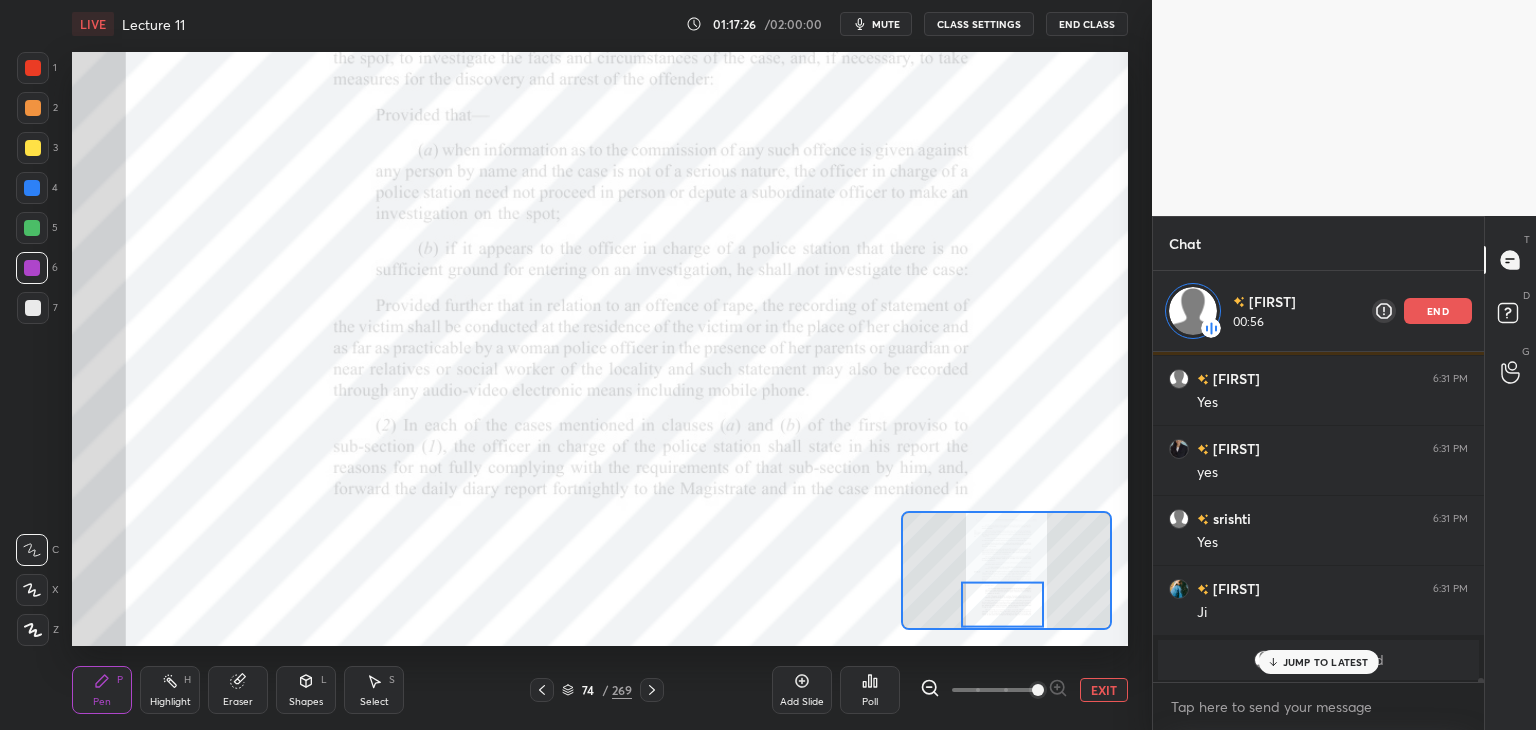 click on "end" at bounding box center (1438, 311) 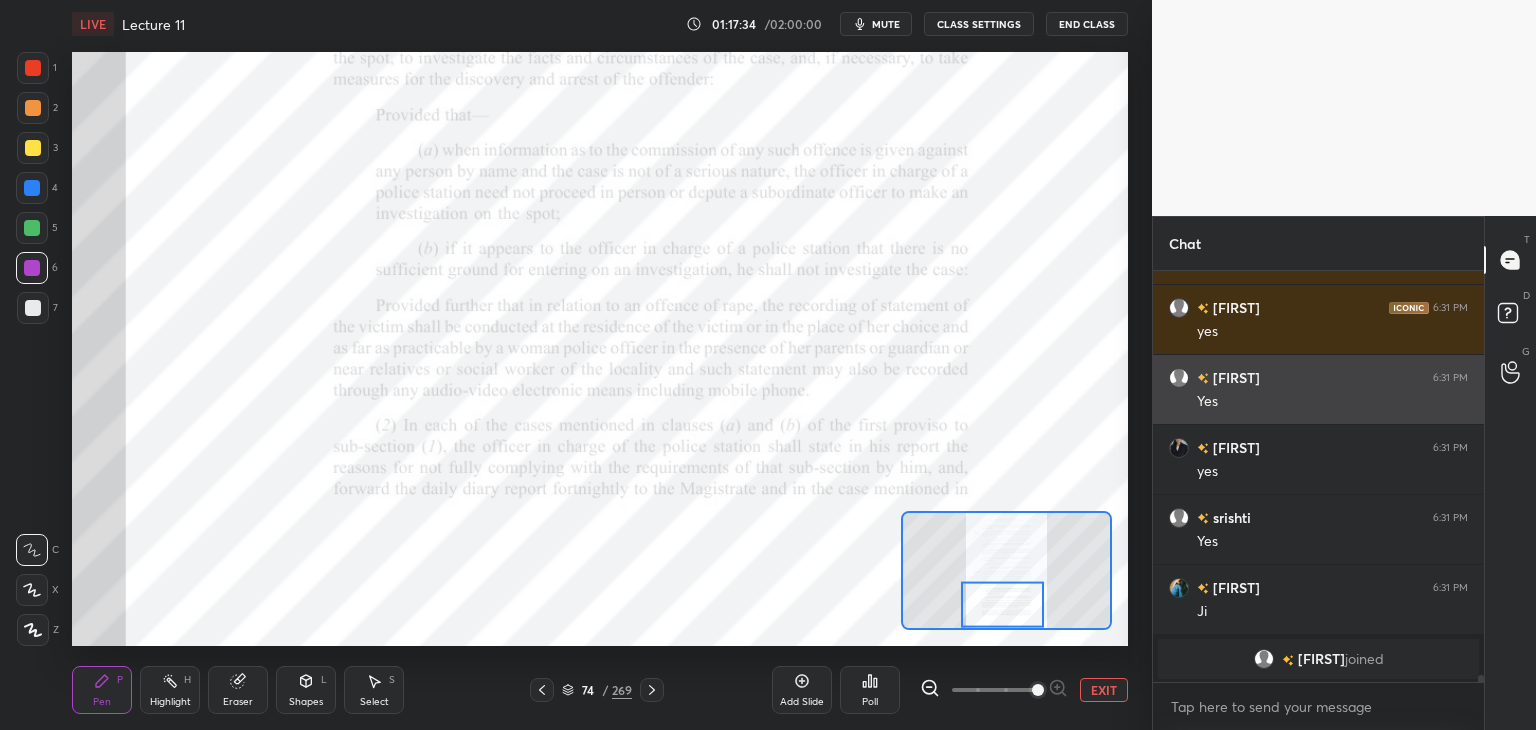 scroll, scrollTop: 21926, scrollLeft: 0, axis: vertical 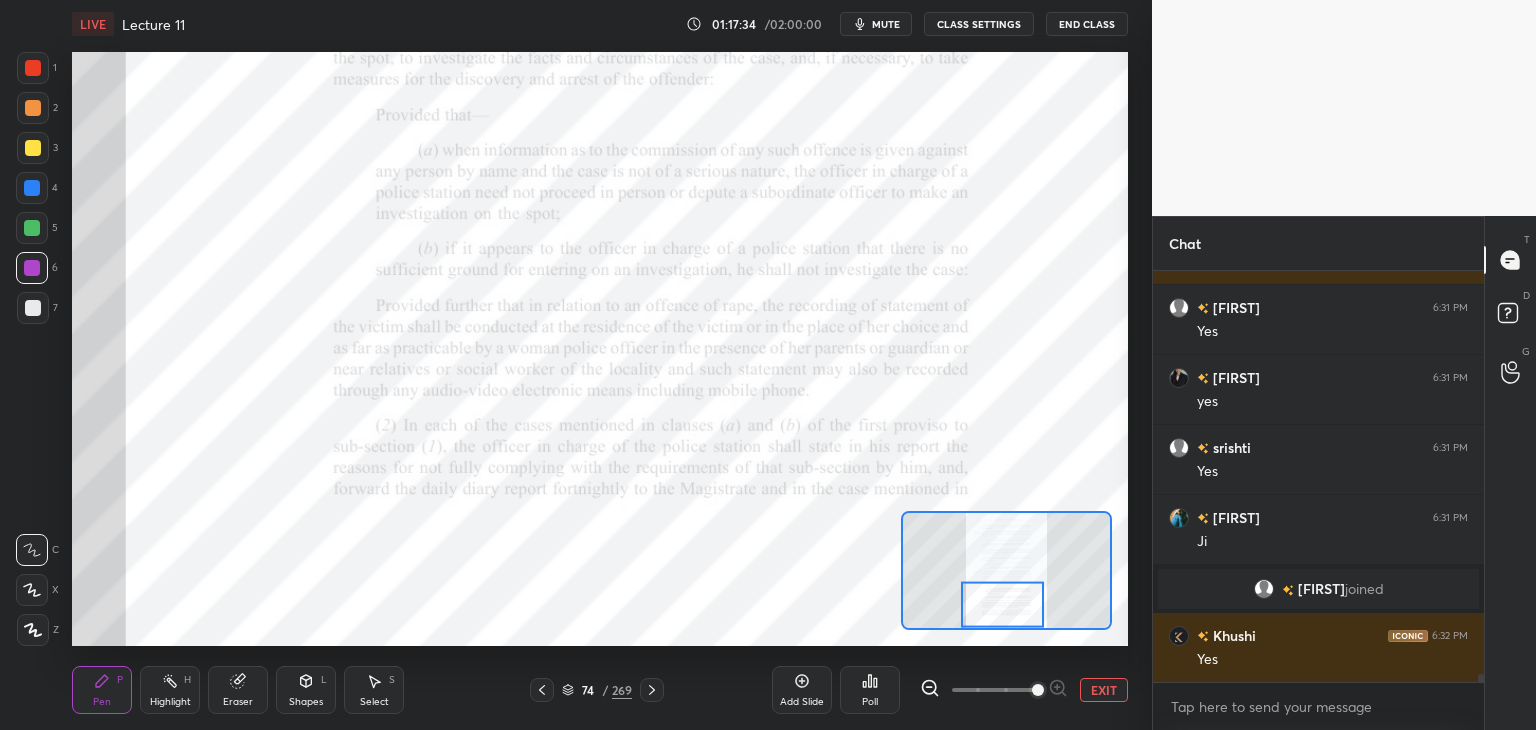 click on "5" at bounding box center [37, 228] 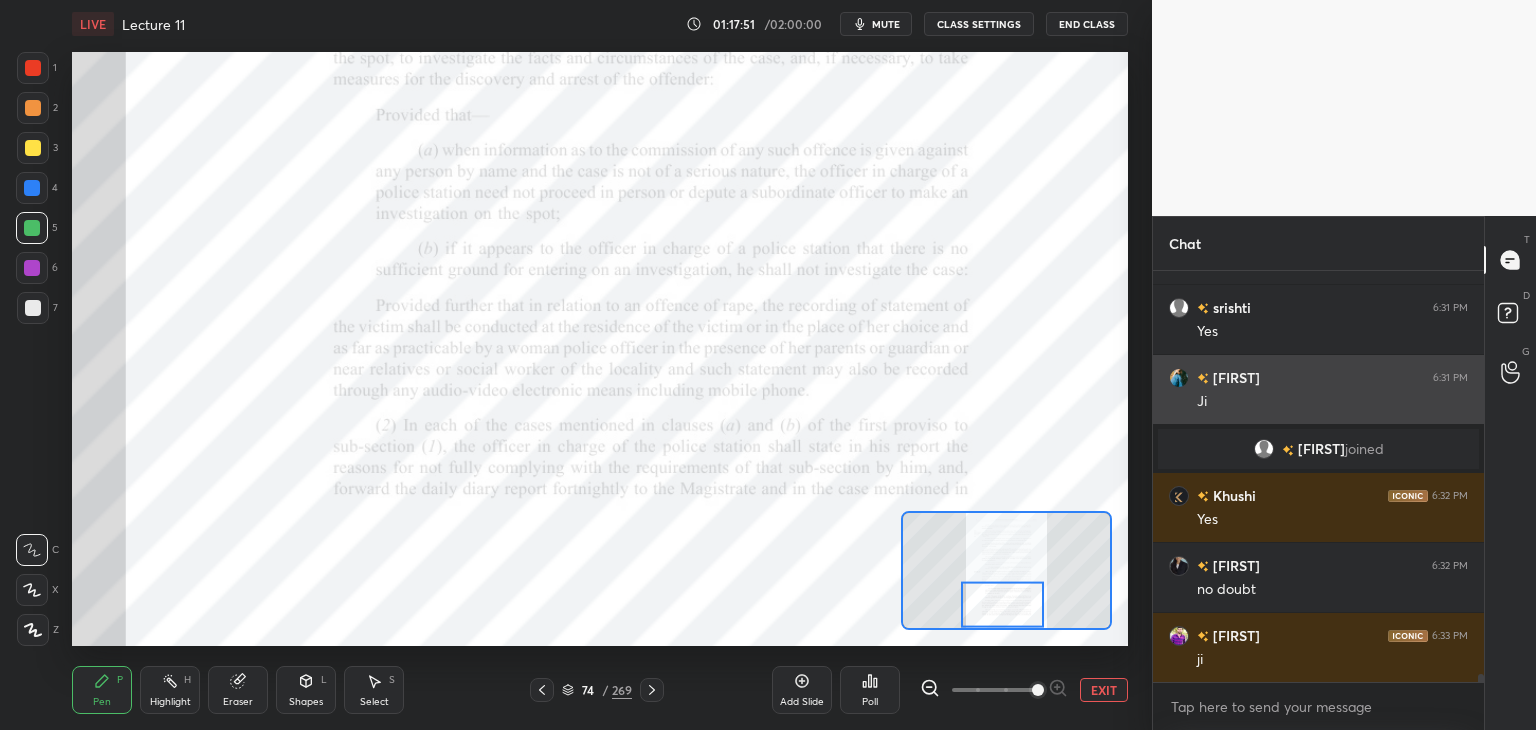 scroll, scrollTop: 22136, scrollLeft: 0, axis: vertical 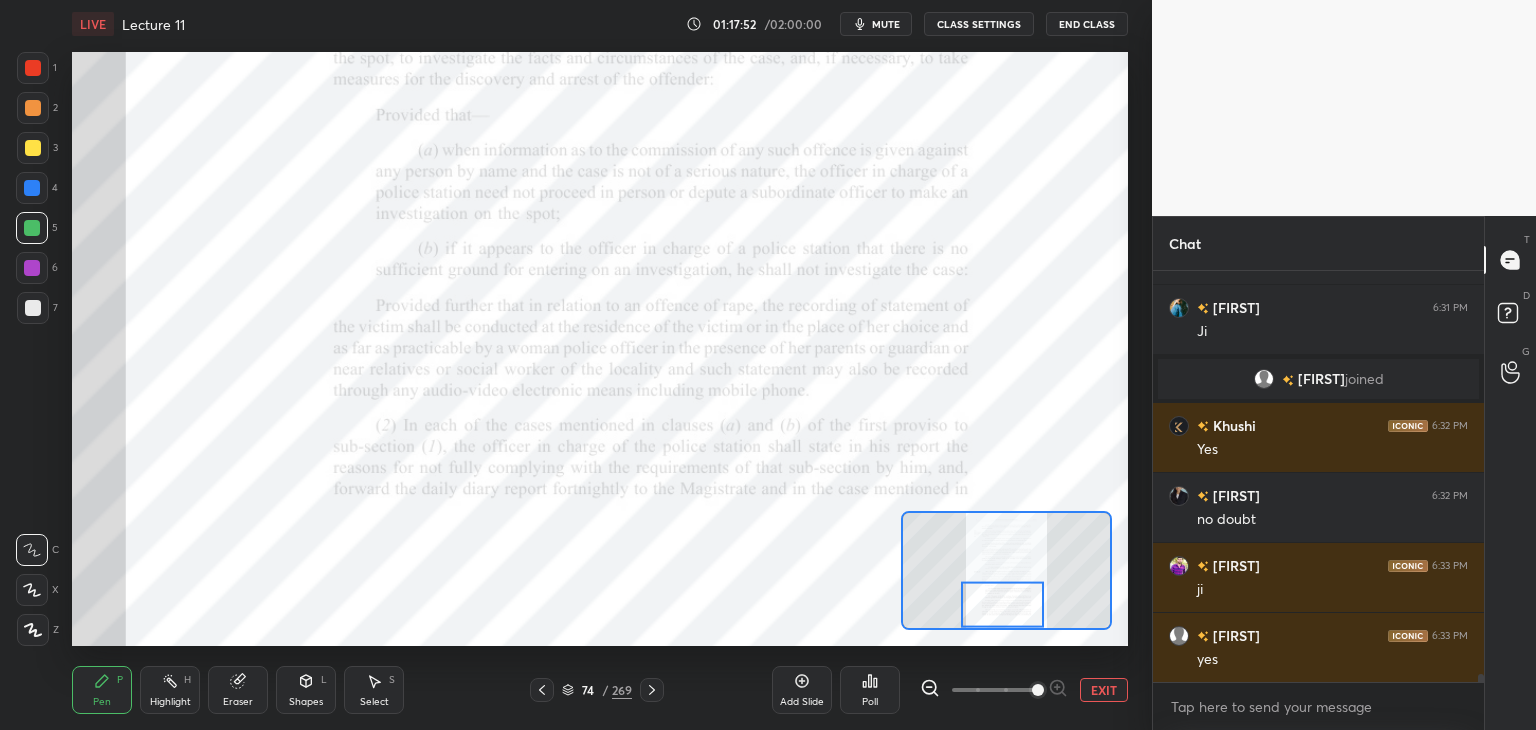 click 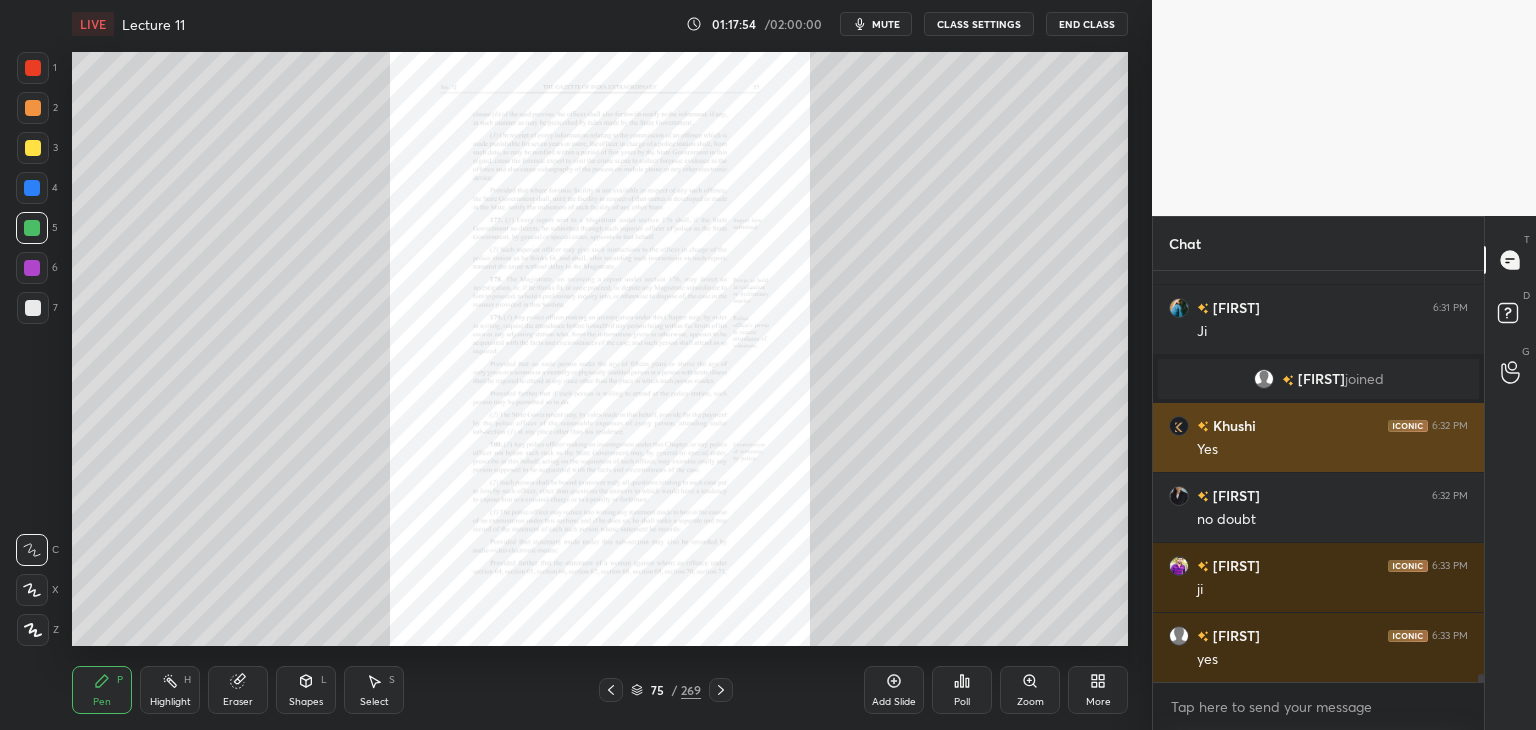 click 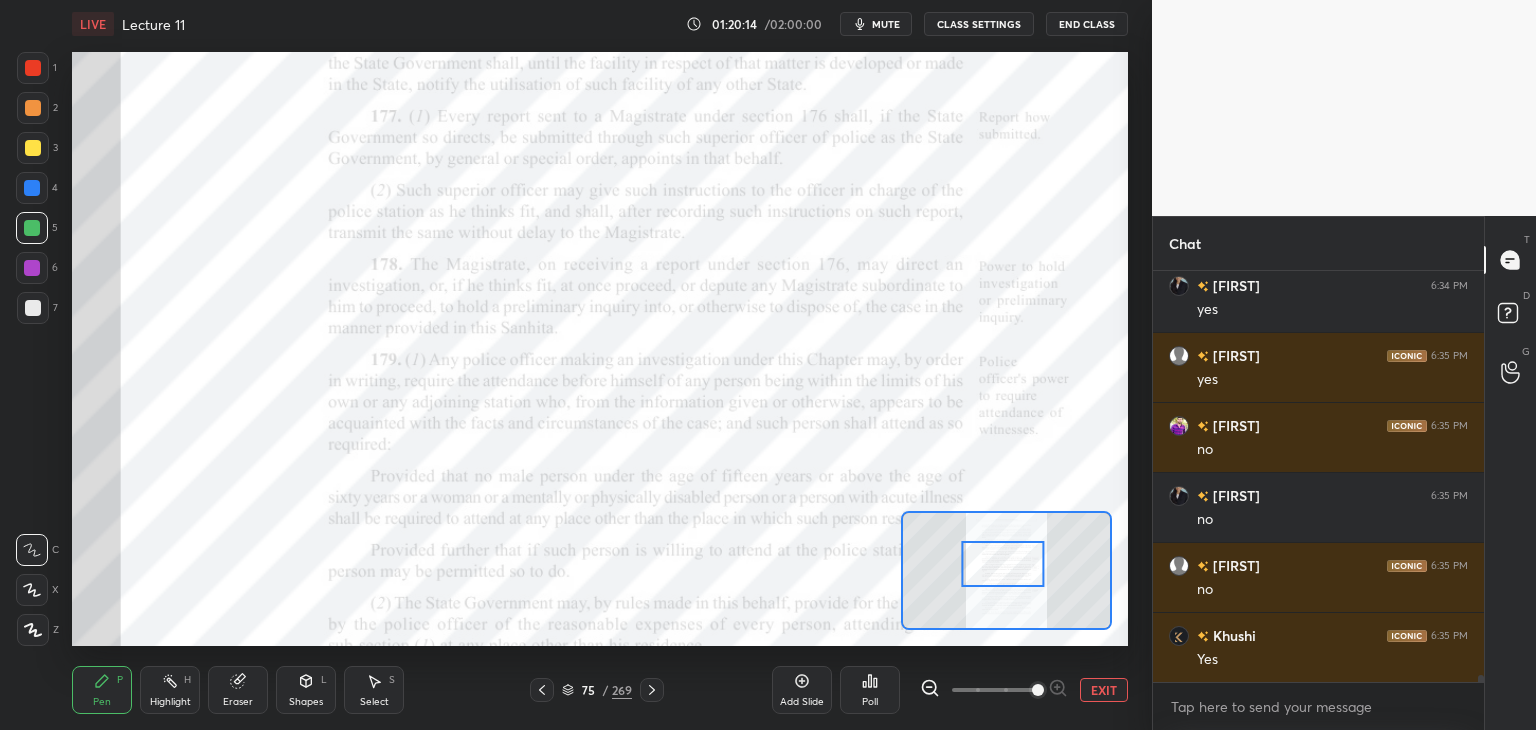 scroll, scrollTop: 23956, scrollLeft: 0, axis: vertical 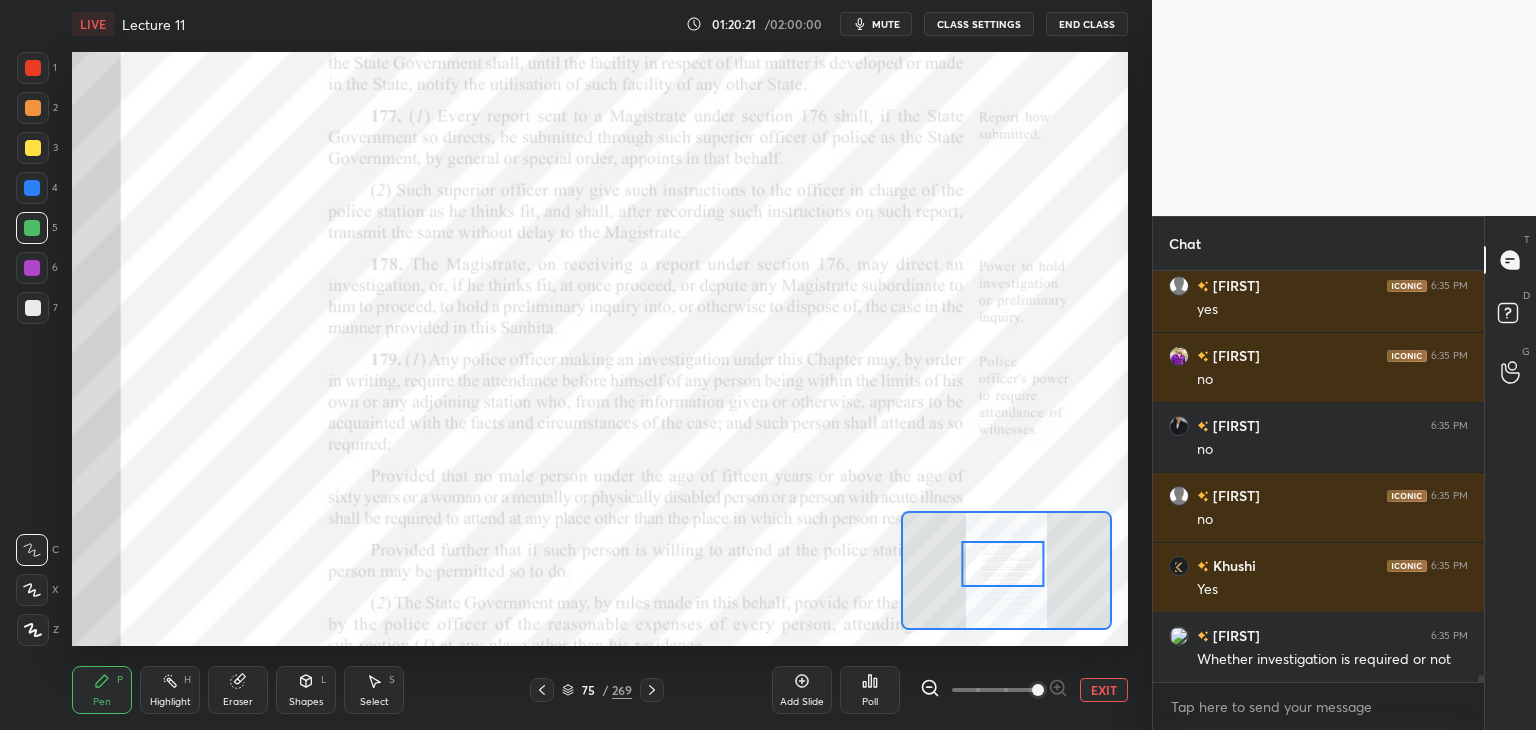 click 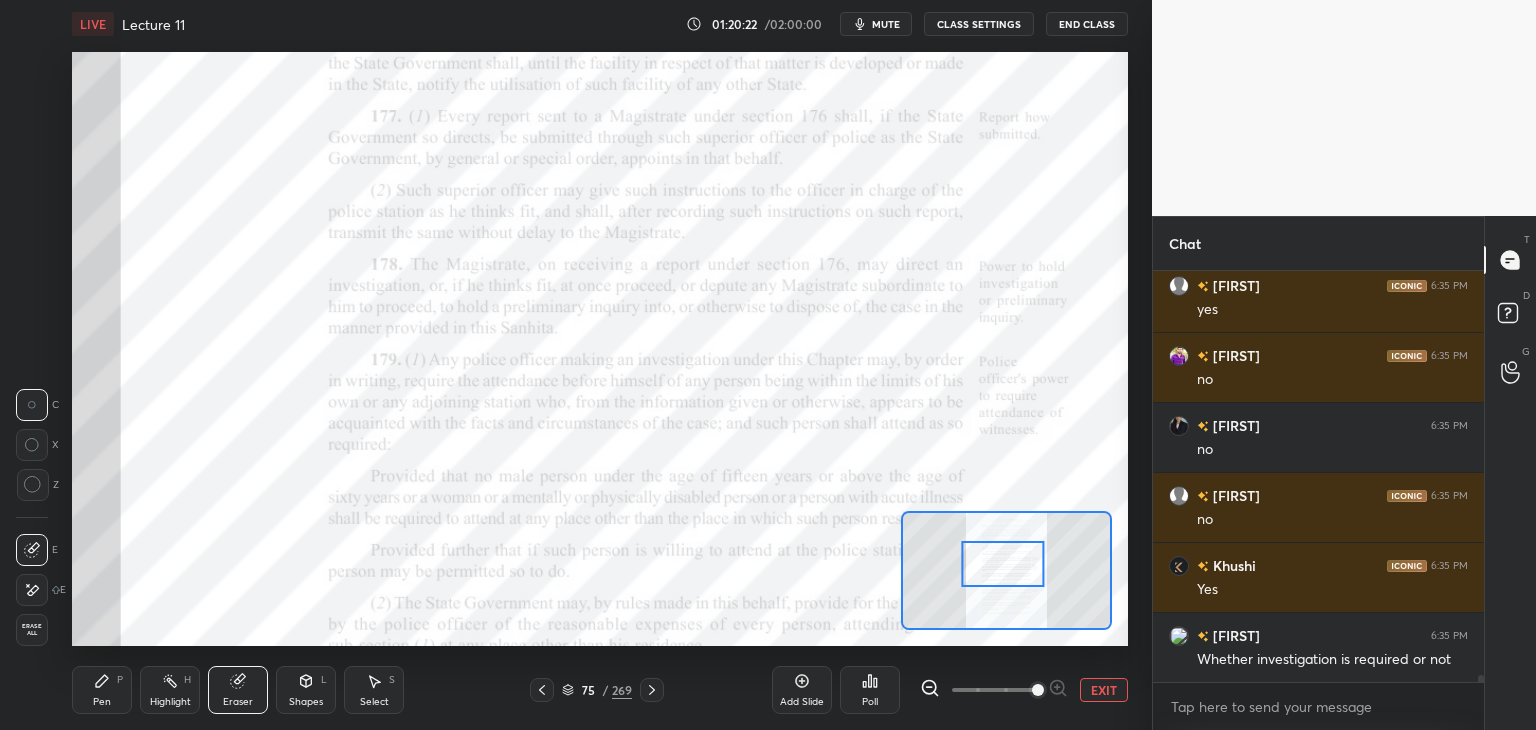 click on "Erase all" at bounding box center [32, 630] 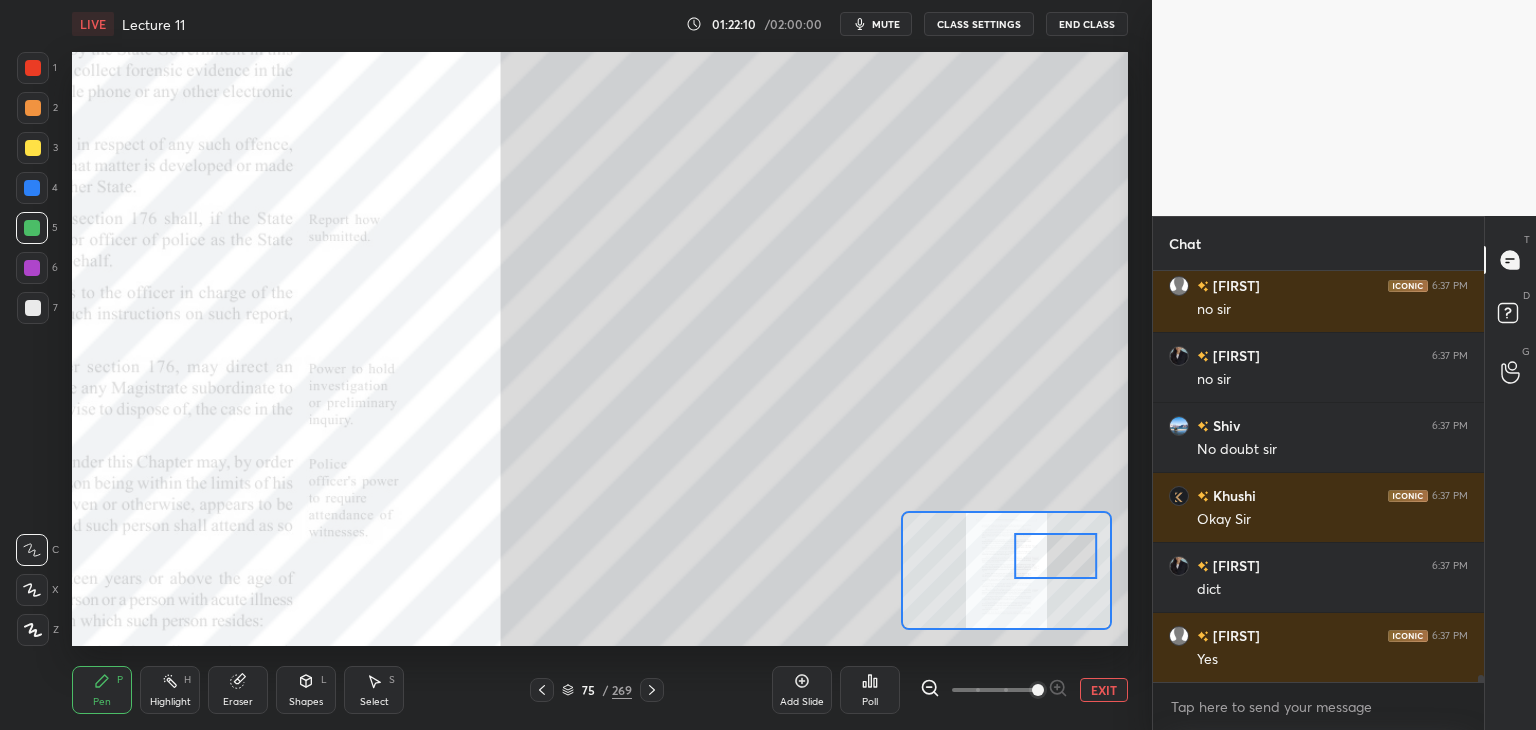 scroll, scrollTop: 25286, scrollLeft: 0, axis: vertical 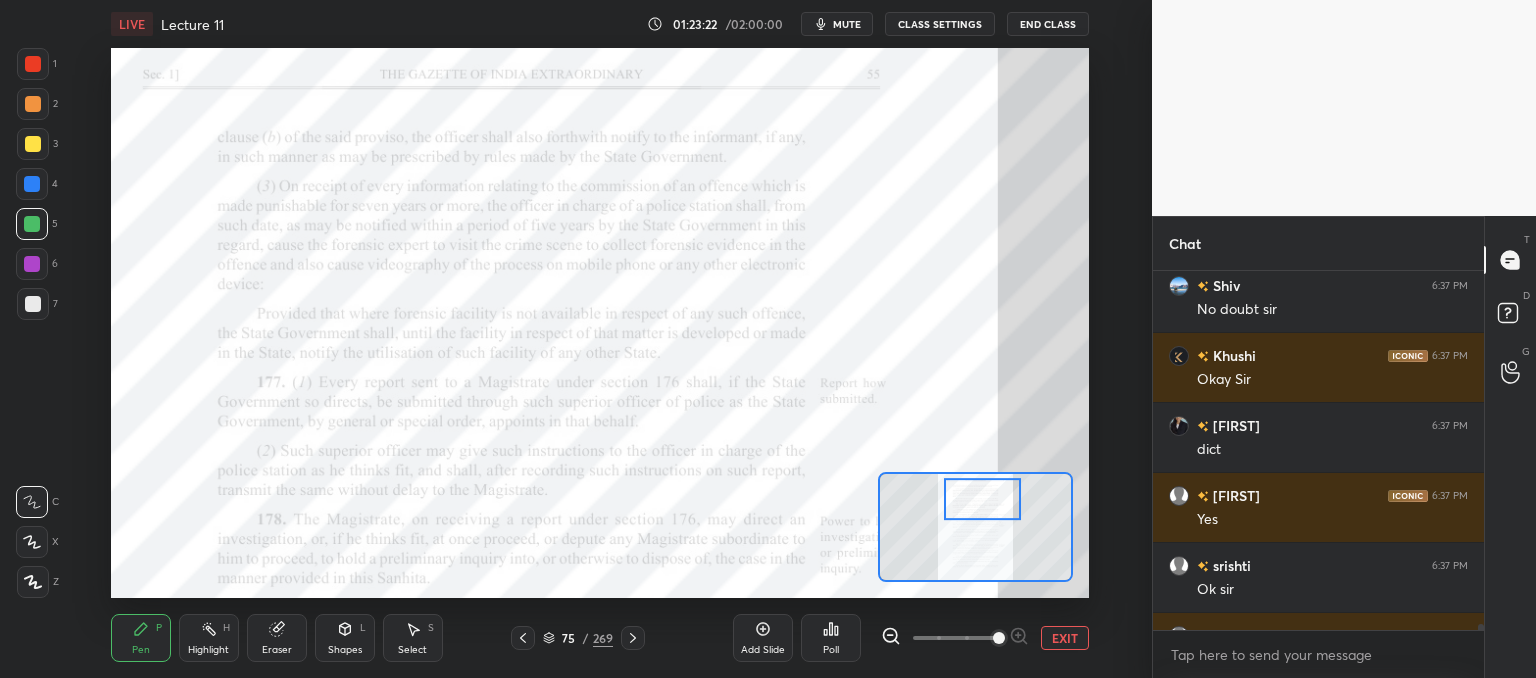 click on "x" at bounding box center [1318, 654] 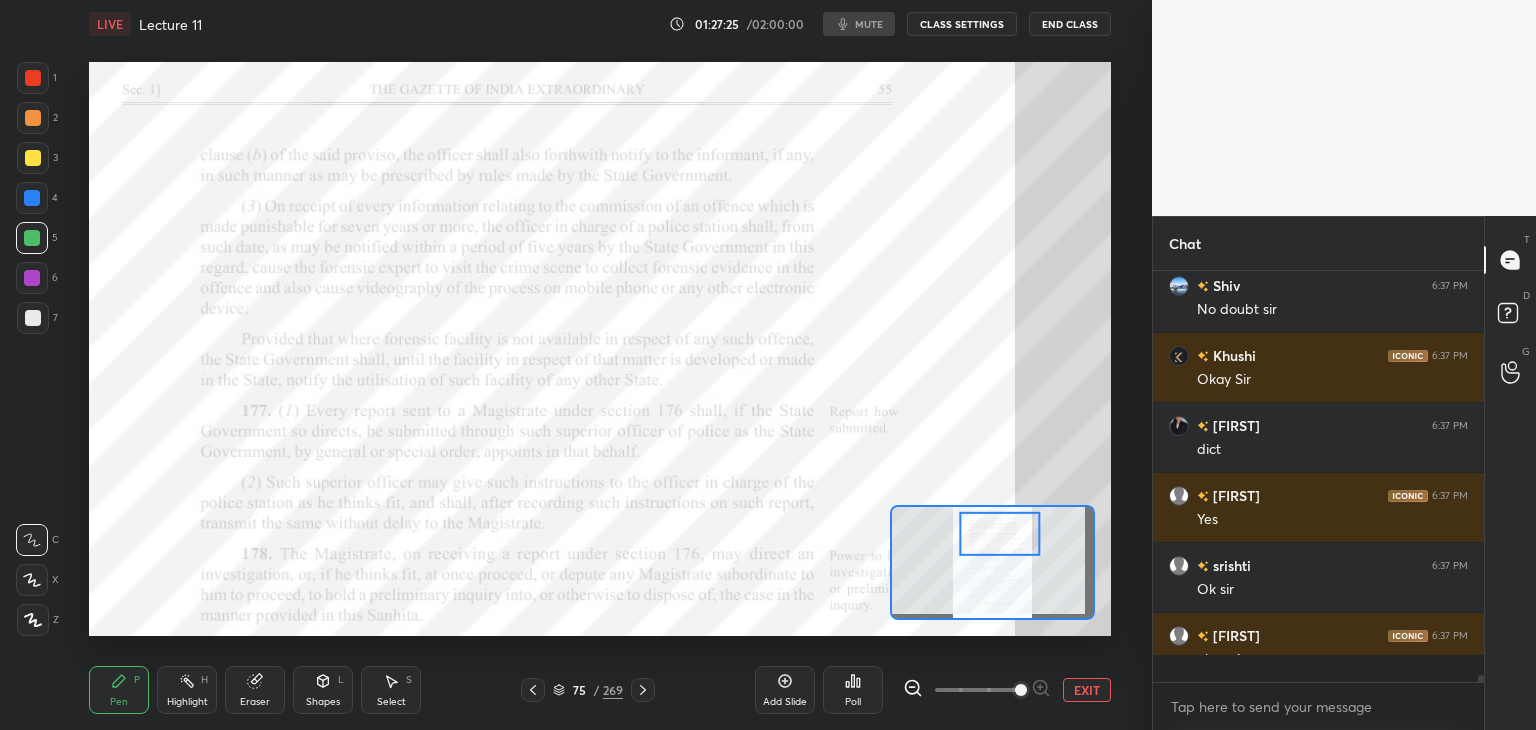 scroll, scrollTop: 99397, scrollLeft: 98928, axis: both 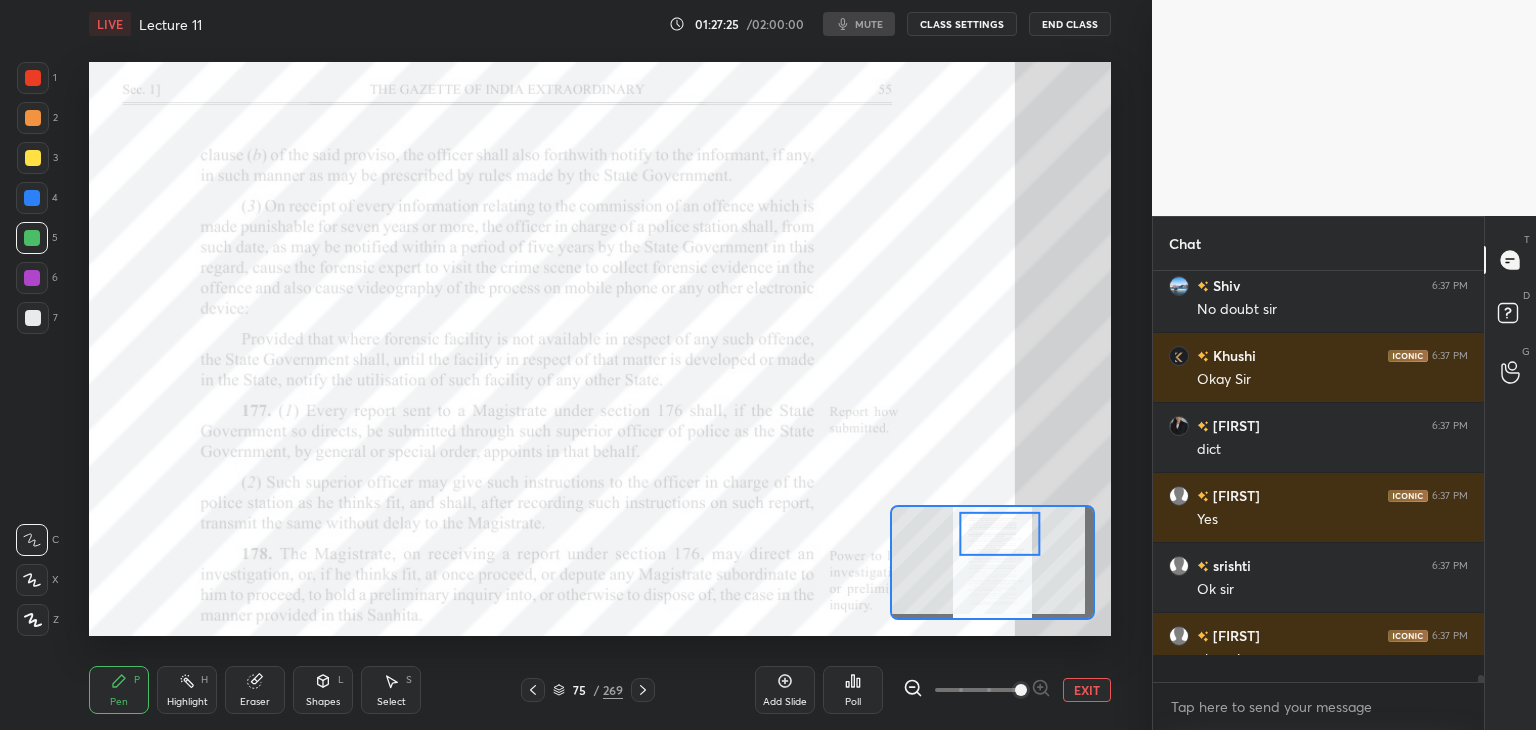 type on "x" 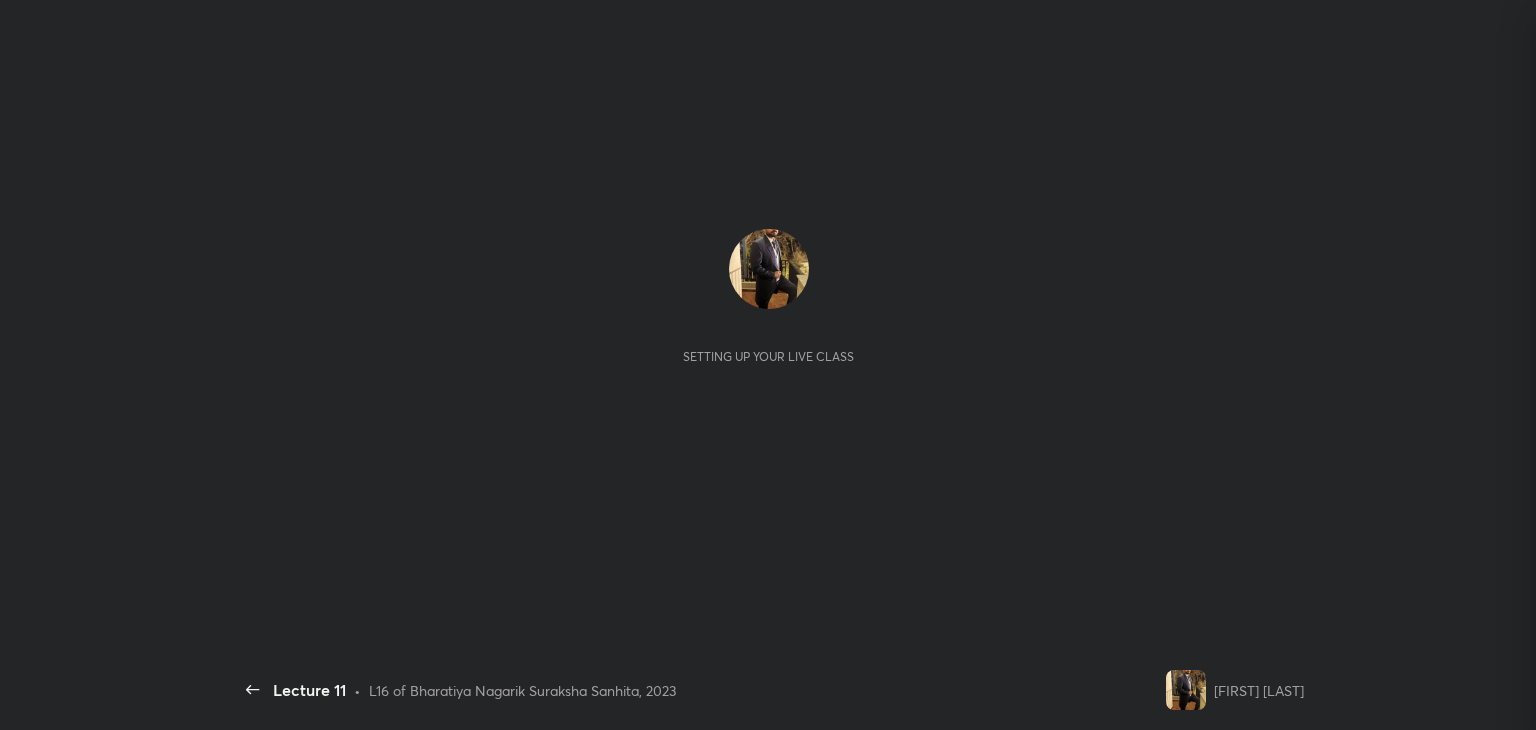 scroll, scrollTop: 0, scrollLeft: 0, axis: both 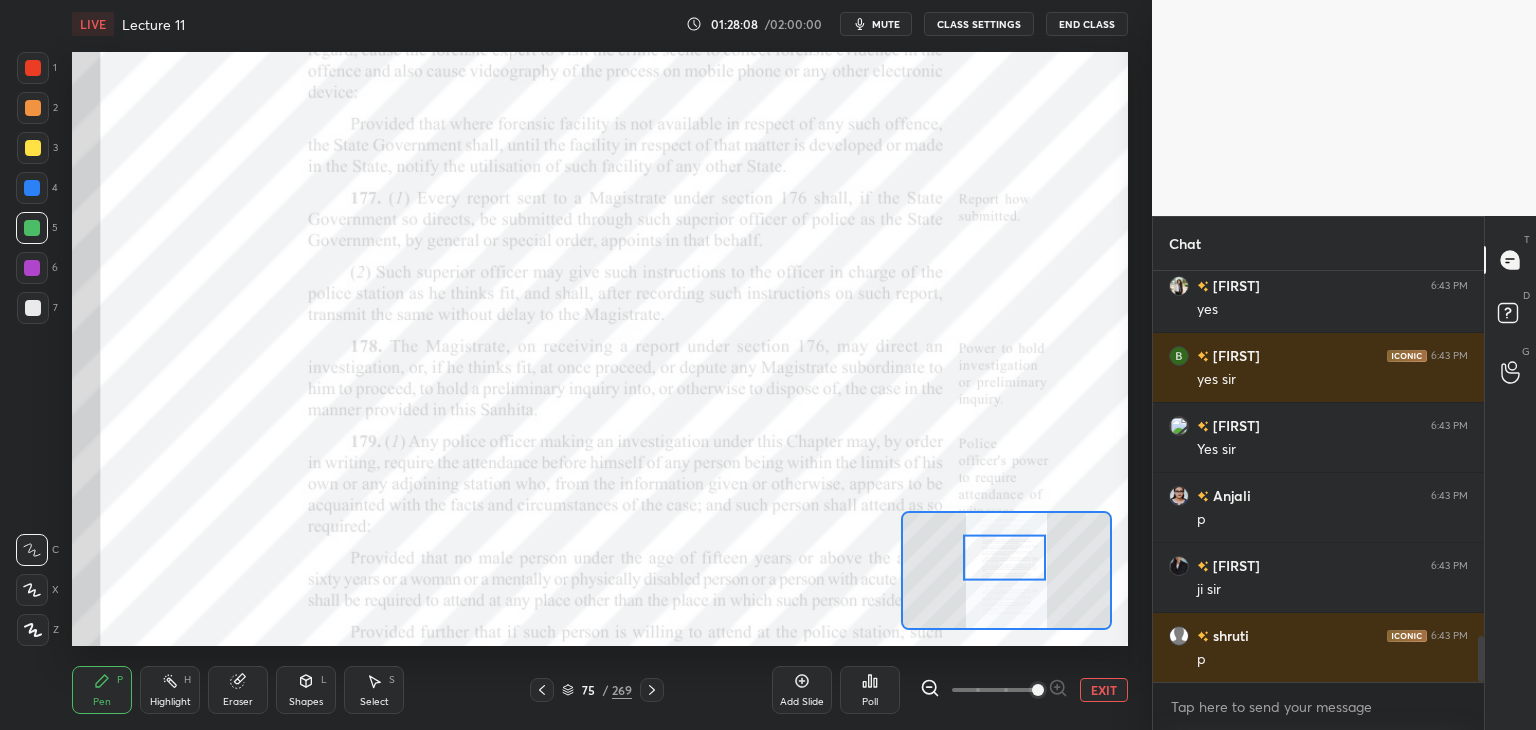 click on "Eraser" at bounding box center [238, 690] 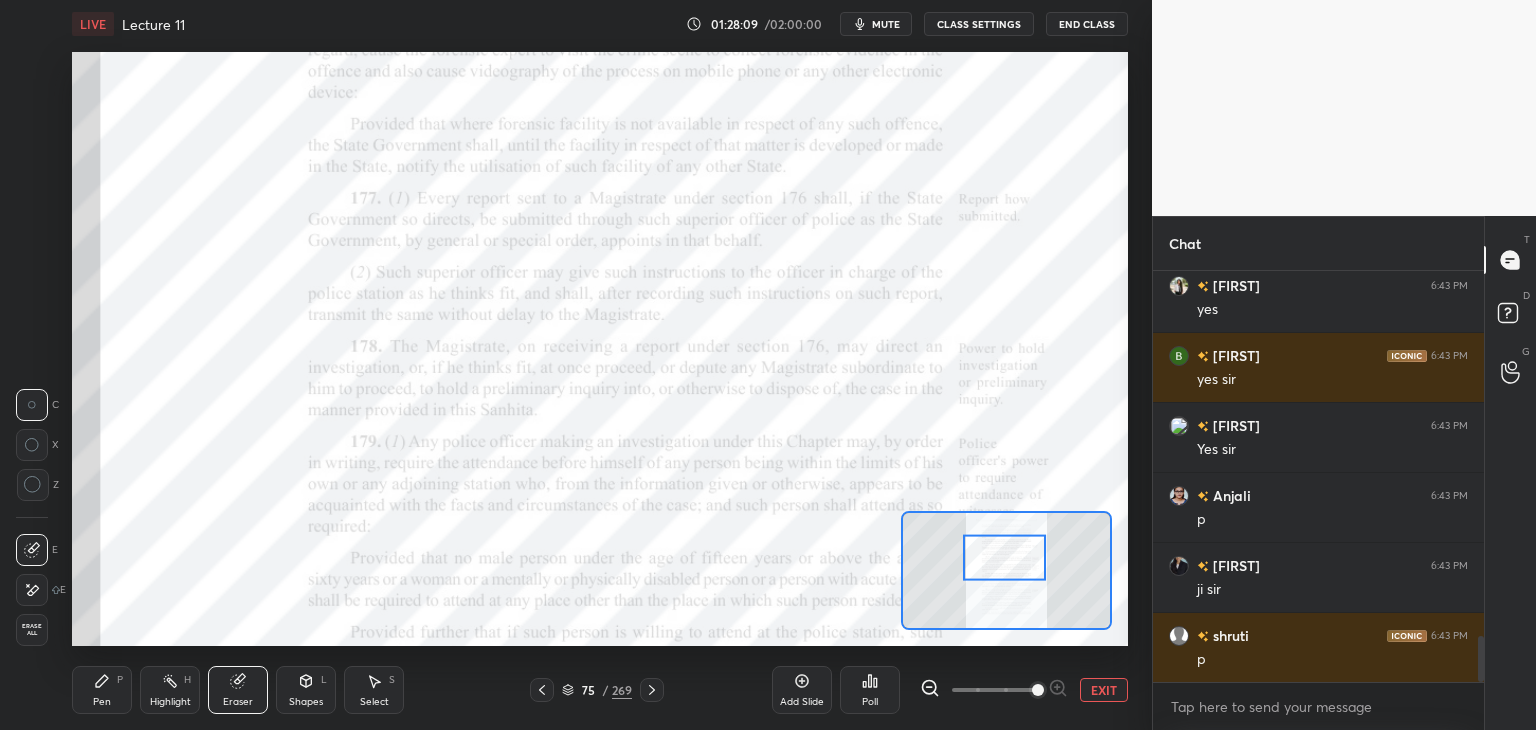 click on "Erase all" at bounding box center [32, 630] 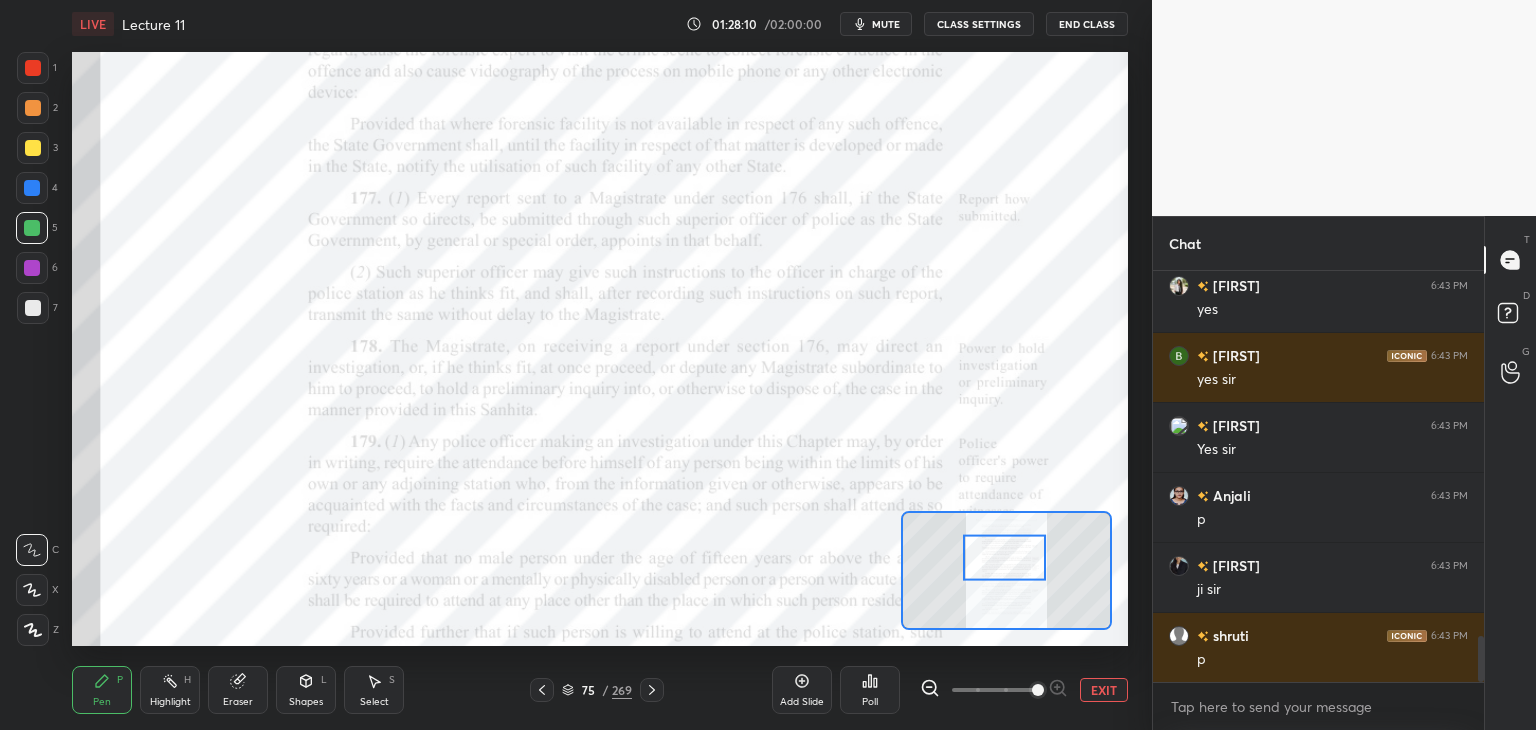 scroll, scrollTop: 3368, scrollLeft: 0, axis: vertical 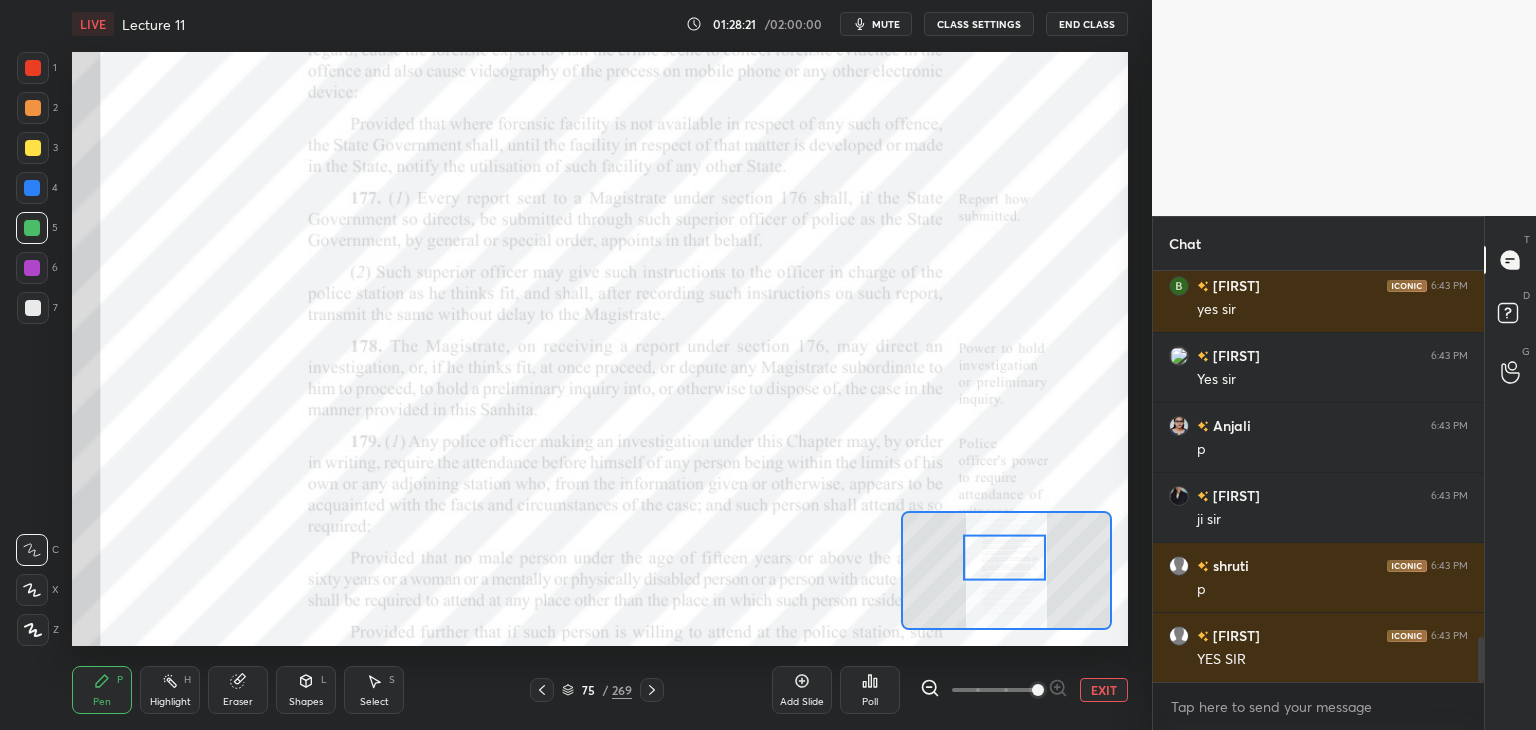 click on "EXIT" at bounding box center (1104, 690) 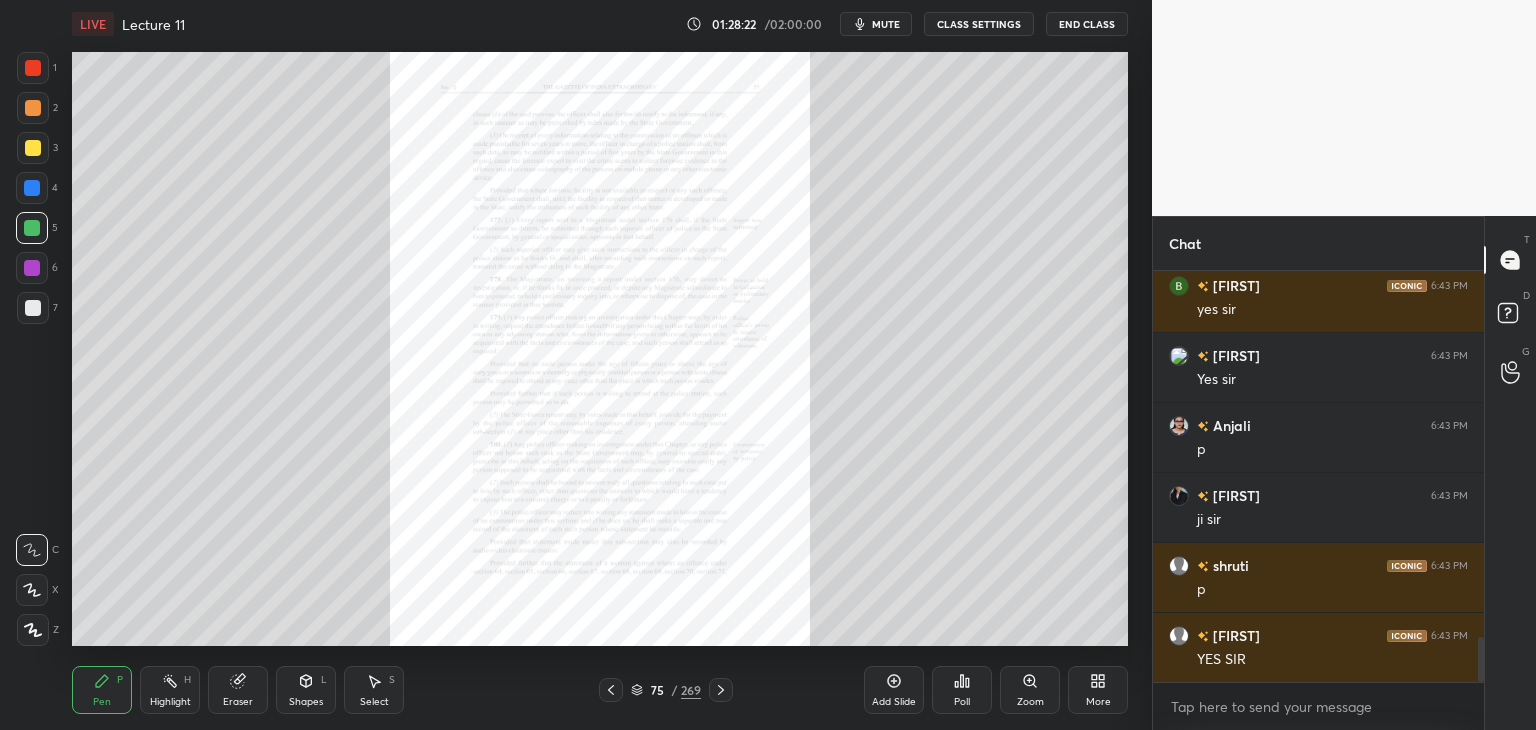 click on "Add Slide" at bounding box center (894, 690) 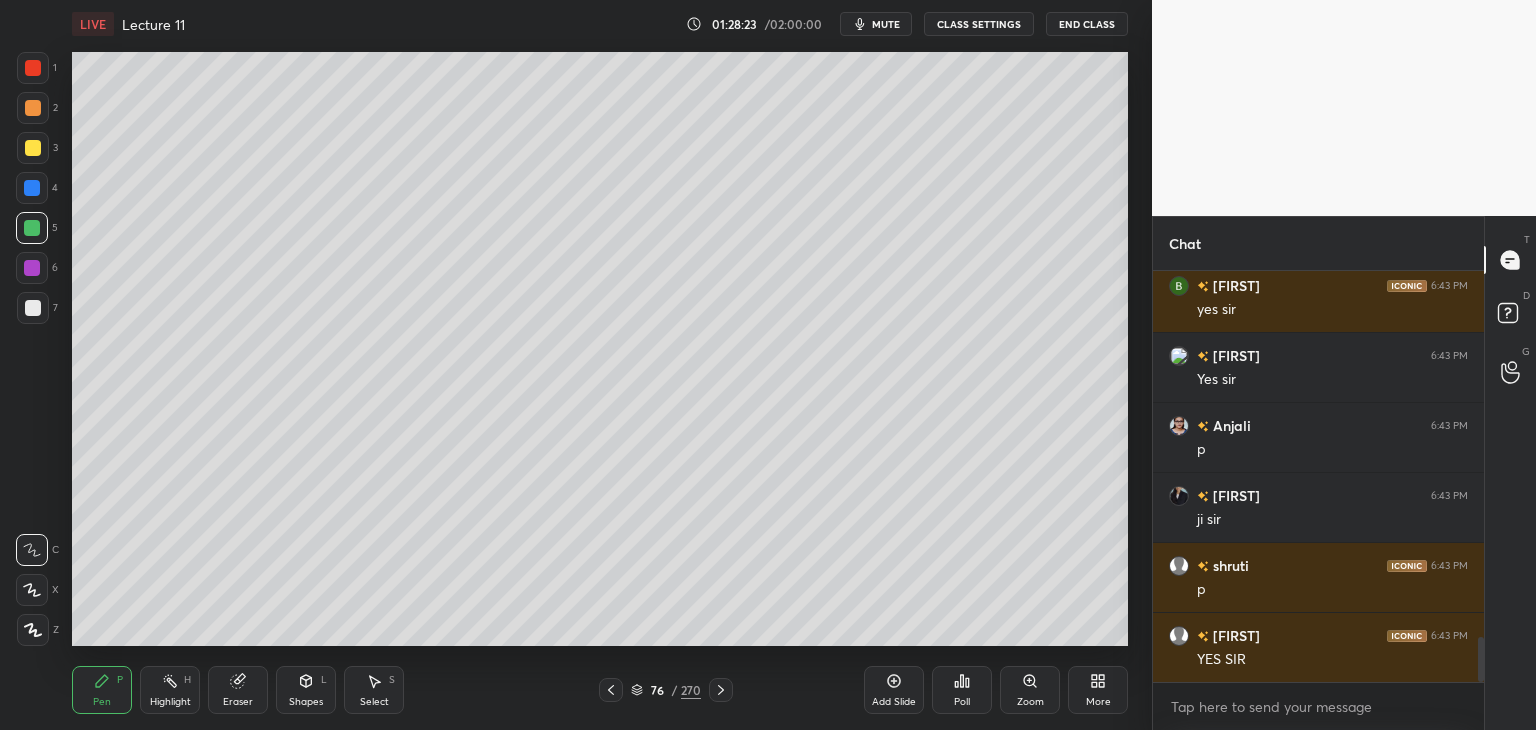 click at bounding box center (33, 68) 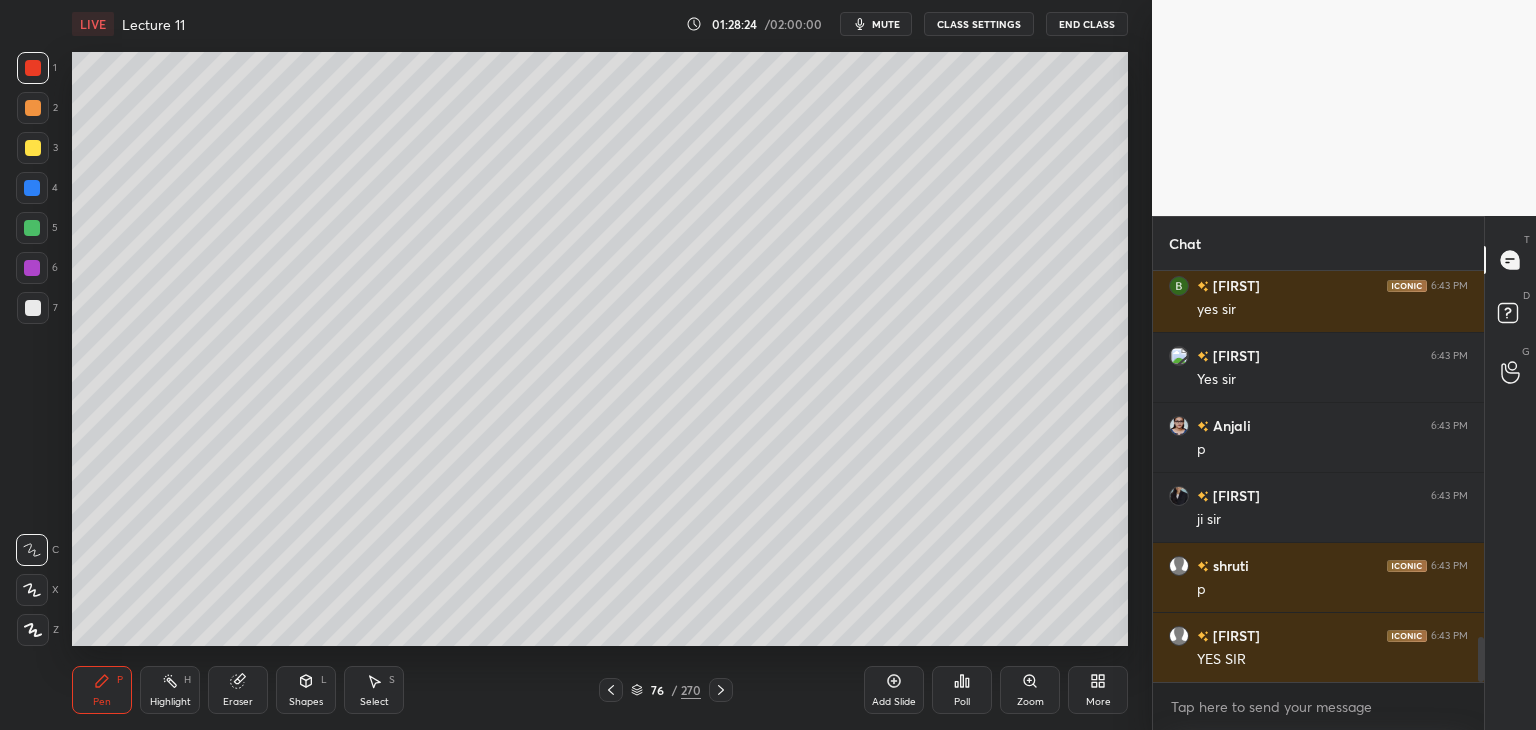 click at bounding box center (33, 630) 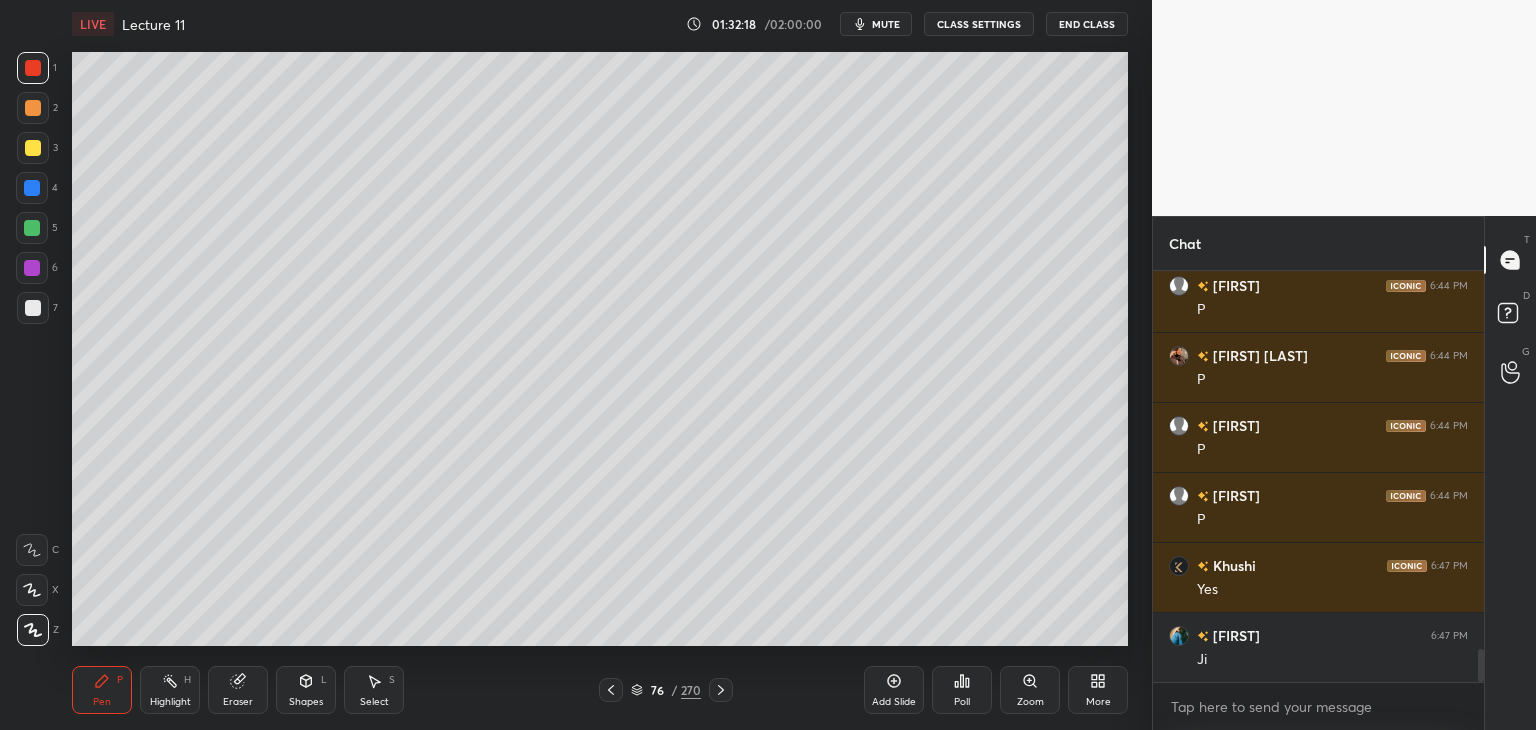 scroll, scrollTop: 4838, scrollLeft: 0, axis: vertical 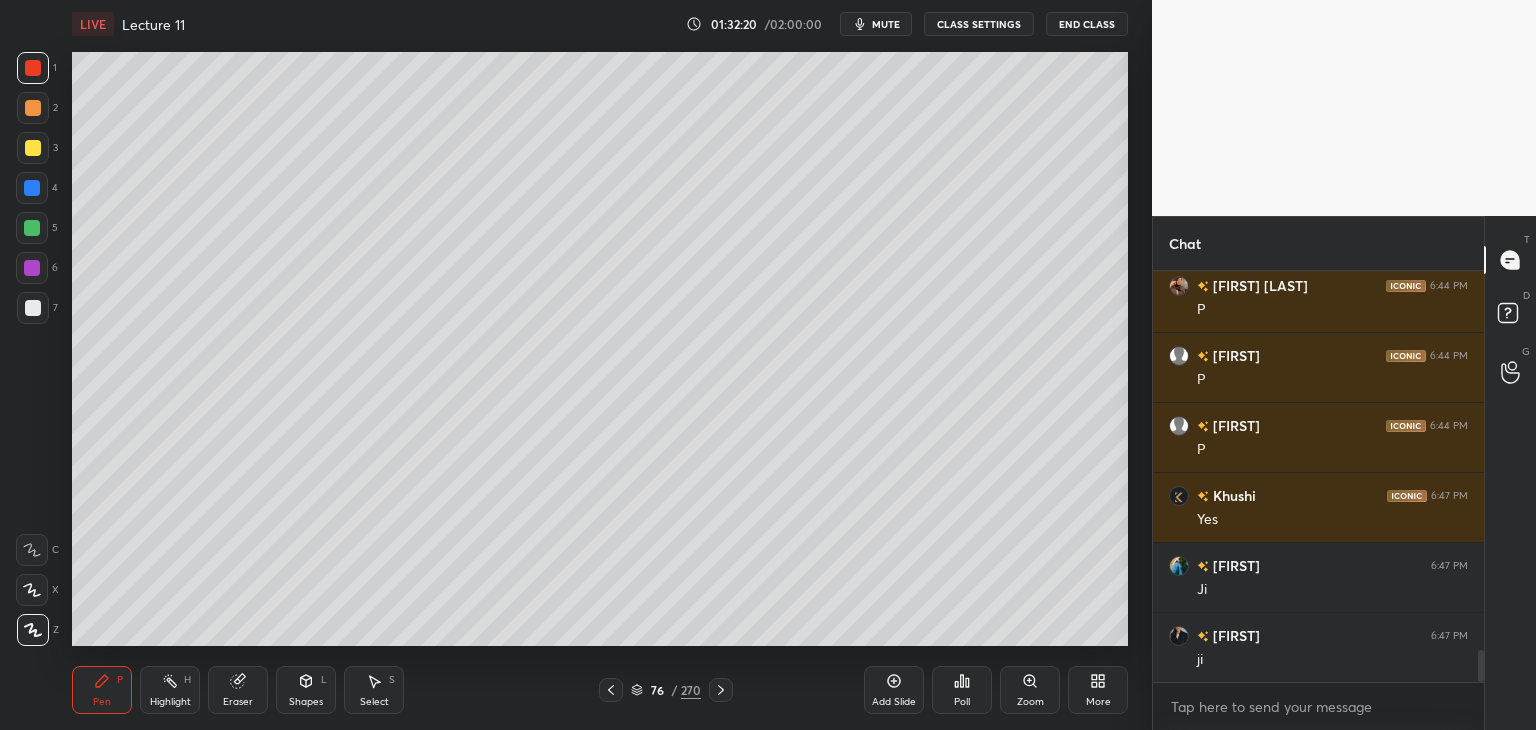 click at bounding box center [32, 228] 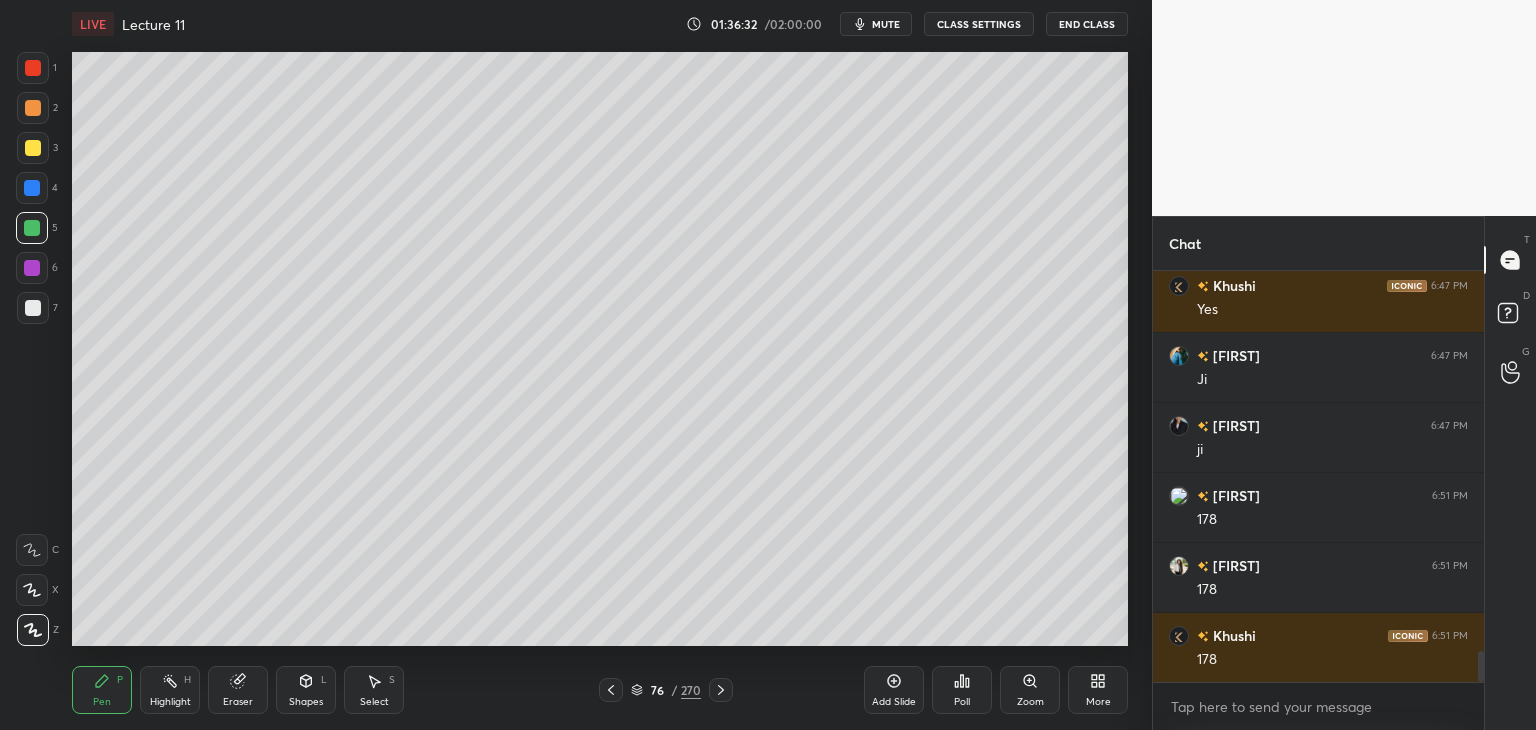 scroll, scrollTop: 5118, scrollLeft: 0, axis: vertical 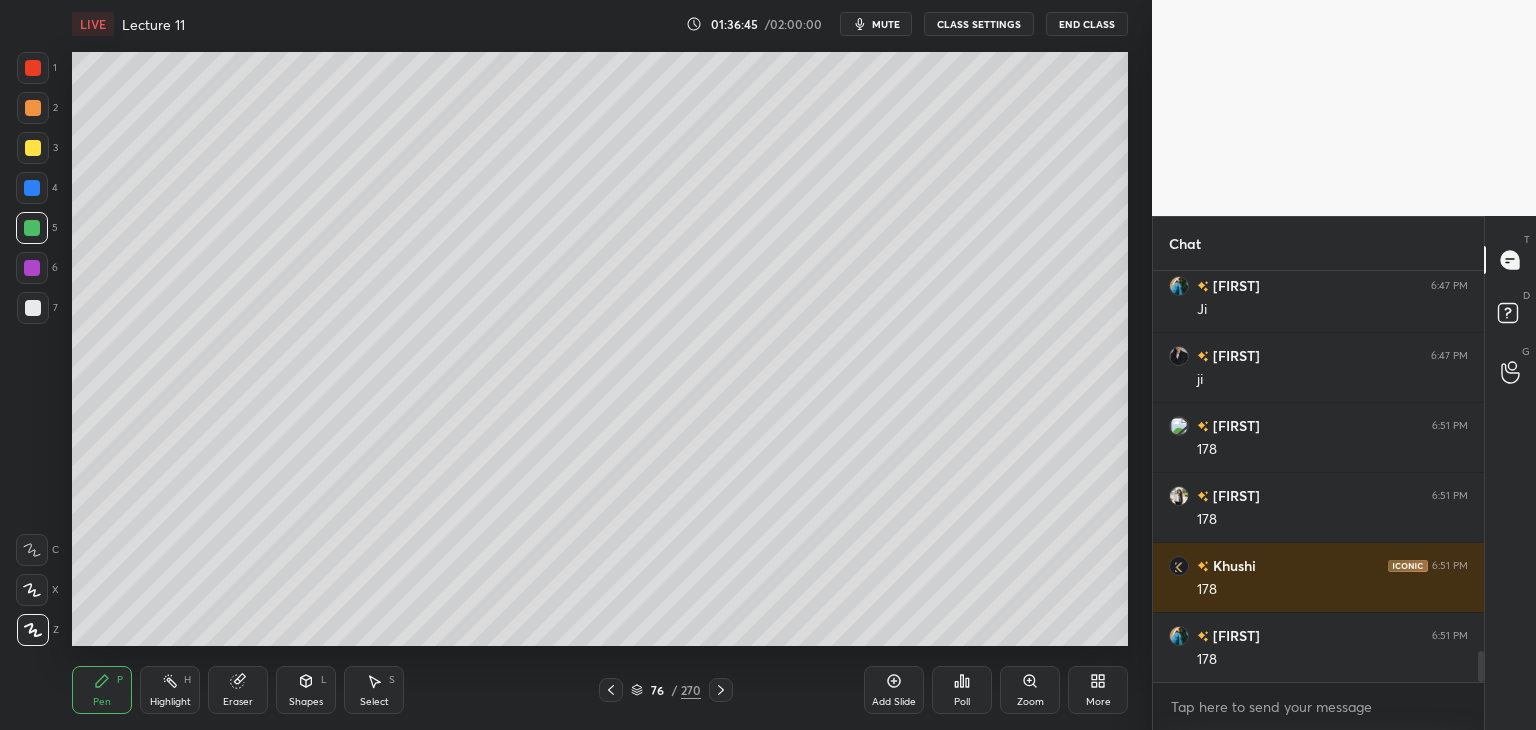 click 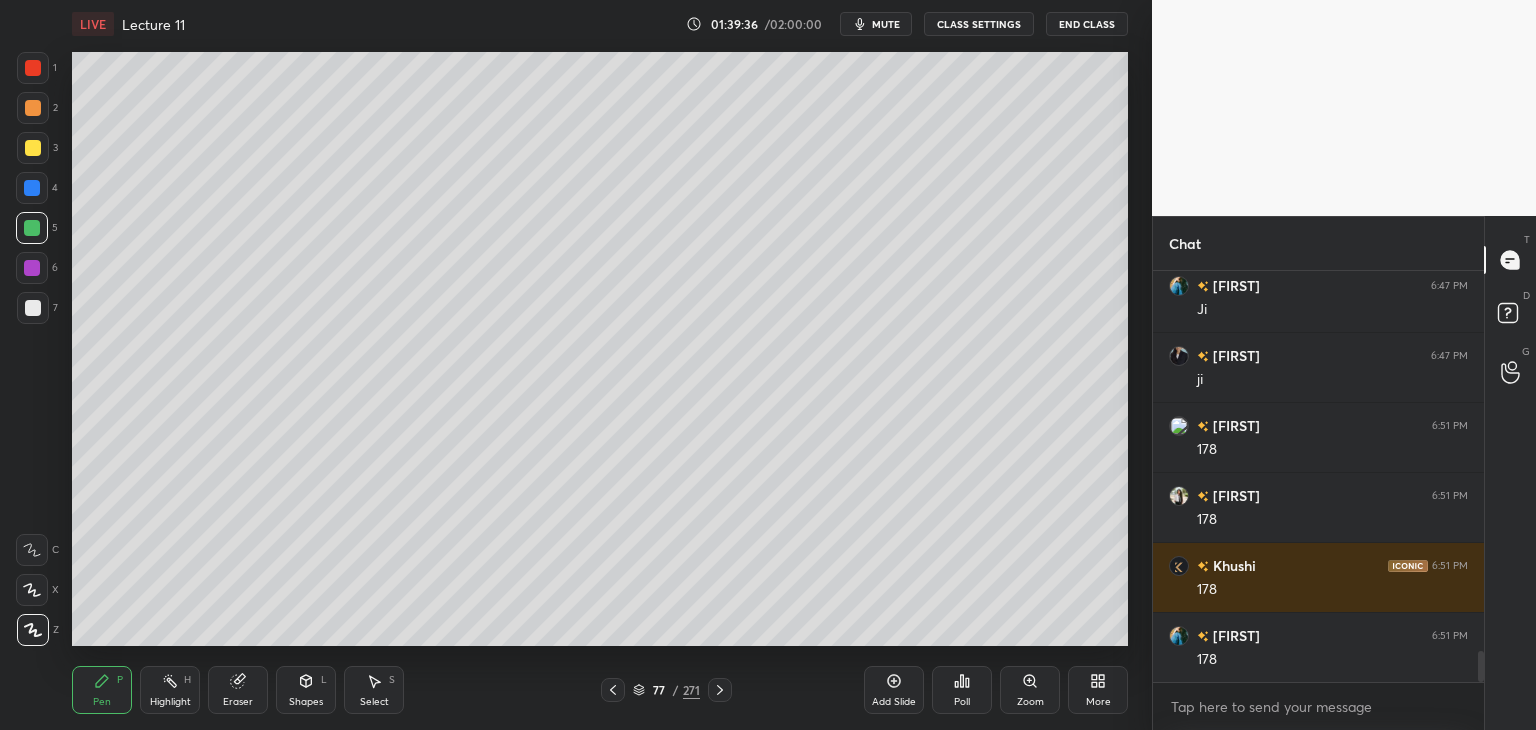 click at bounding box center (32, 188) 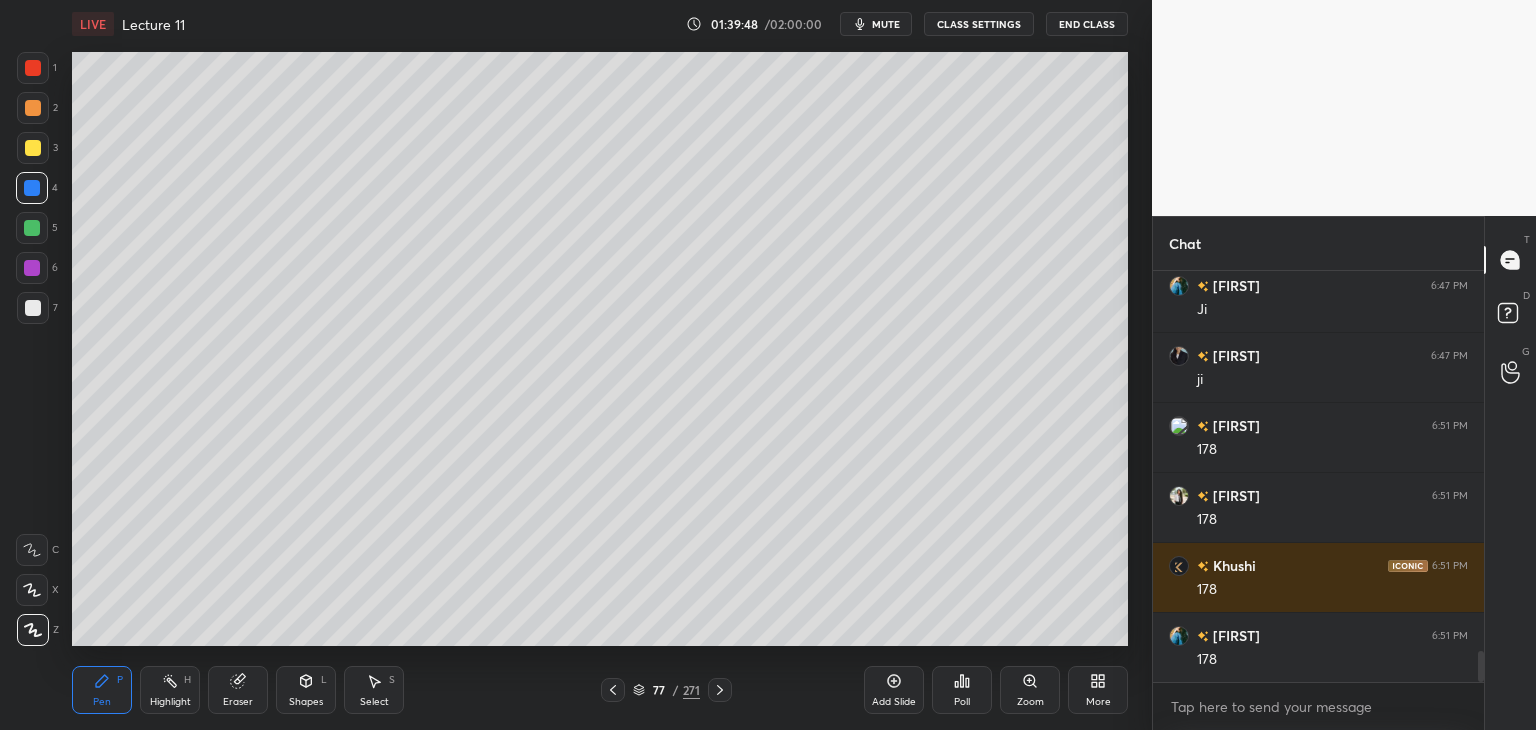 click on "Add Slide" at bounding box center (894, 690) 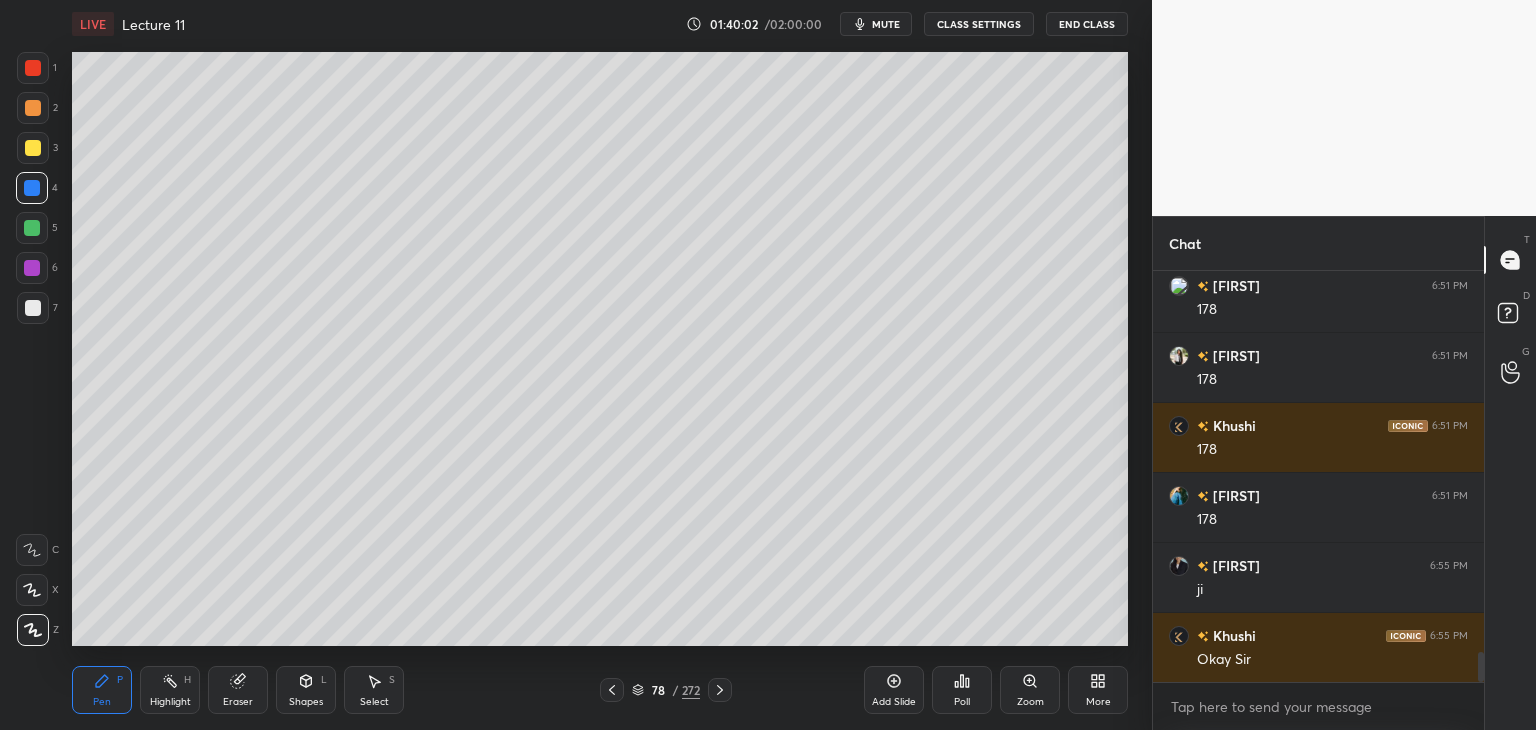 scroll, scrollTop: 5328, scrollLeft: 0, axis: vertical 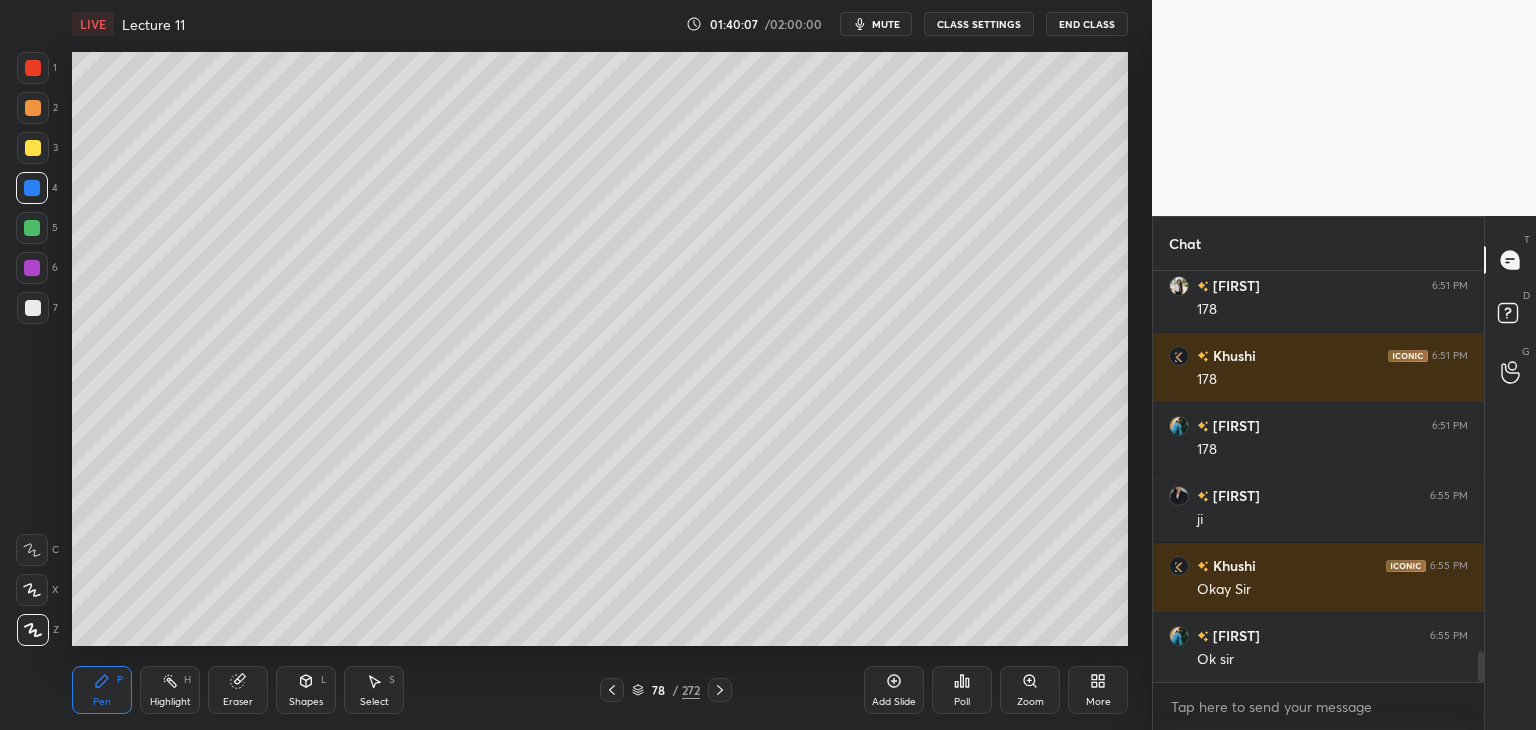 click at bounding box center [32, 228] 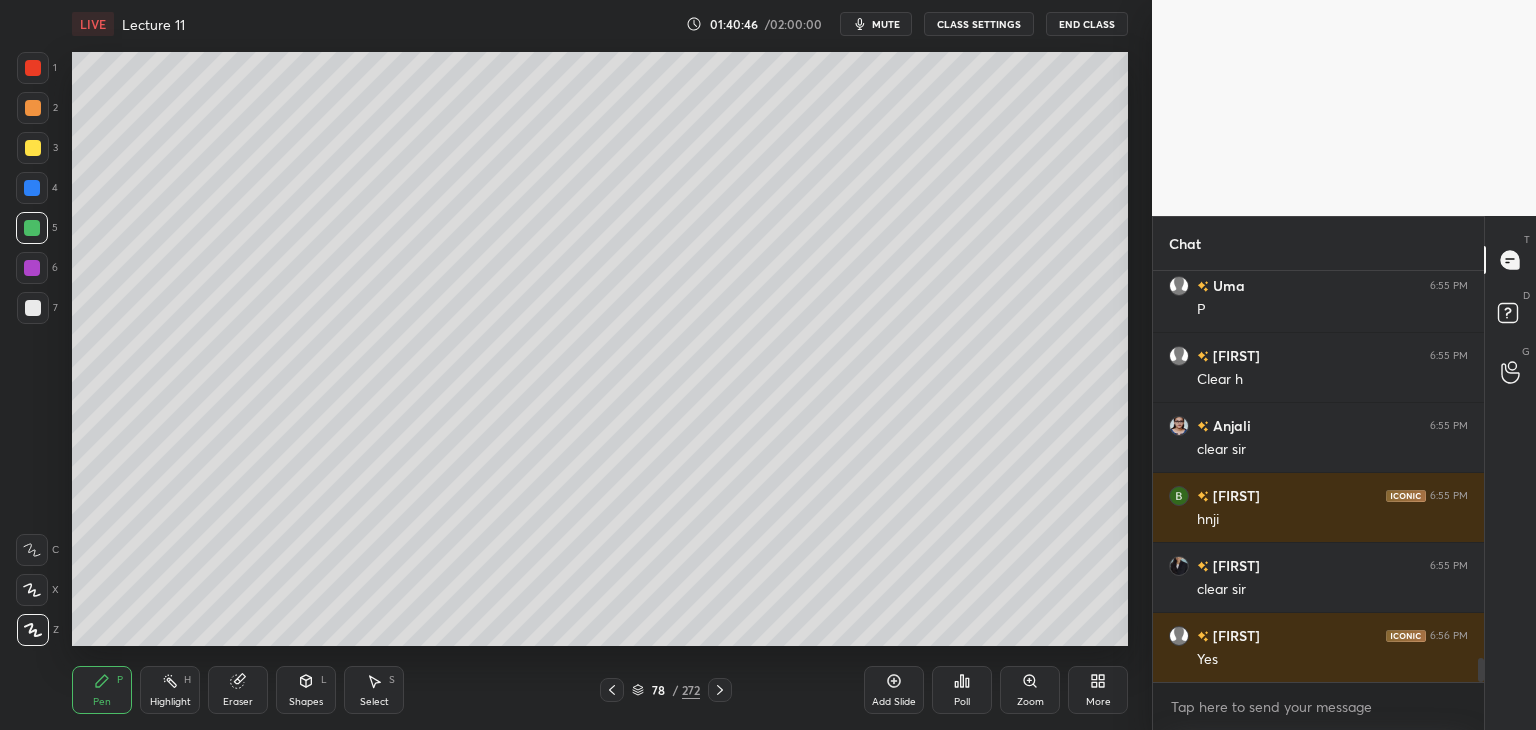 scroll, scrollTop: 6538, scrollLeft: 0, axis: vertical 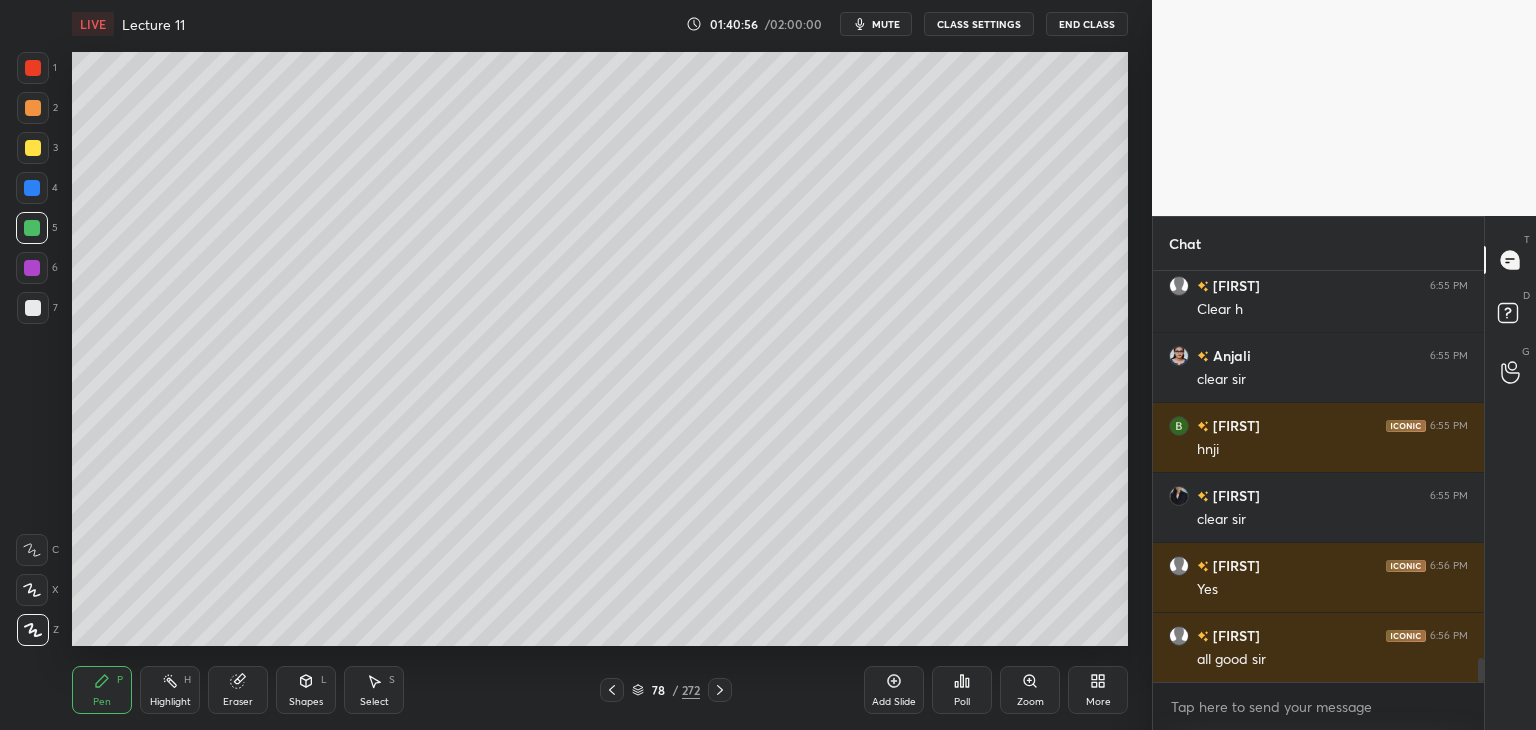 click on "Add Slide" at bounding box center [894, 702] 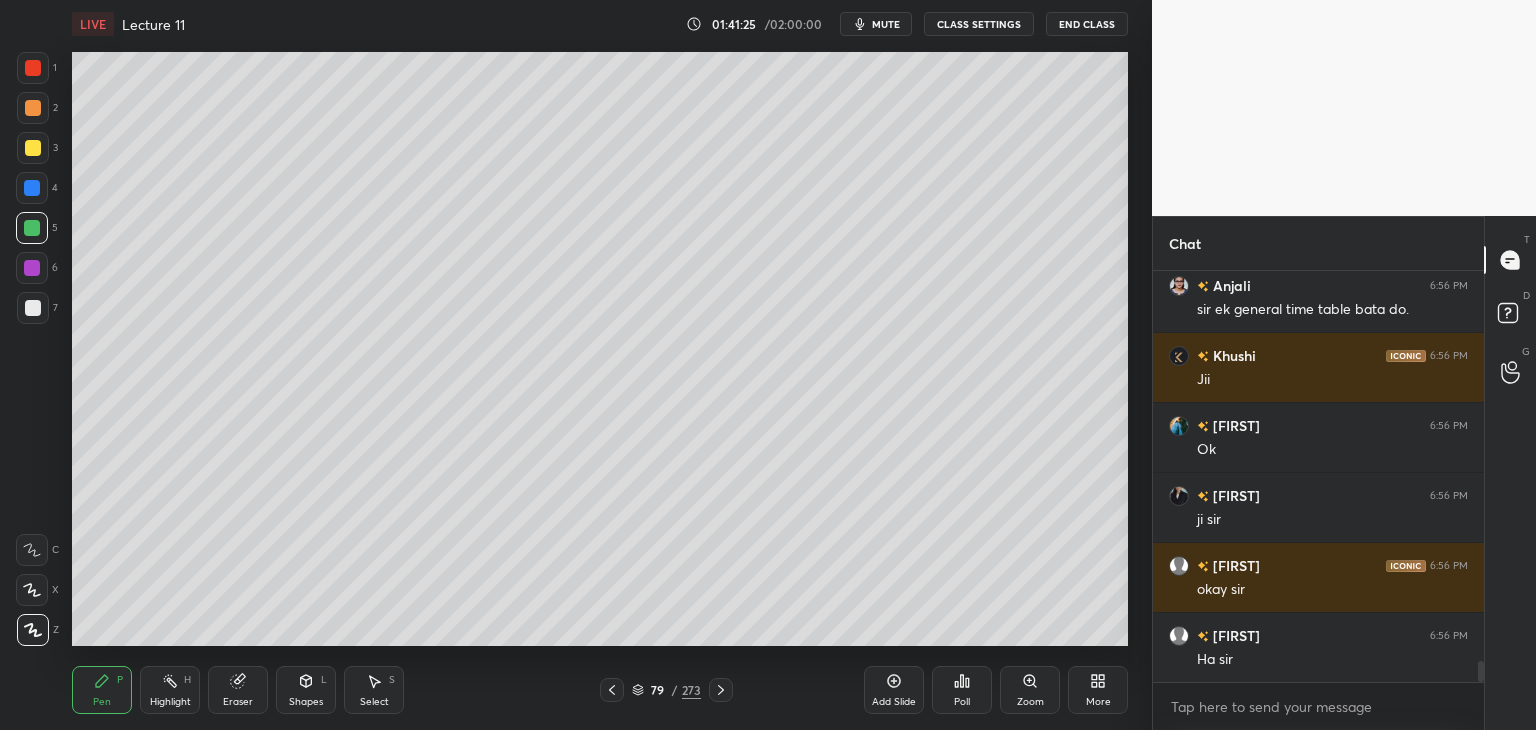 scroll, scrollTop: 7658, scrollLeft: 0, axis: vertical 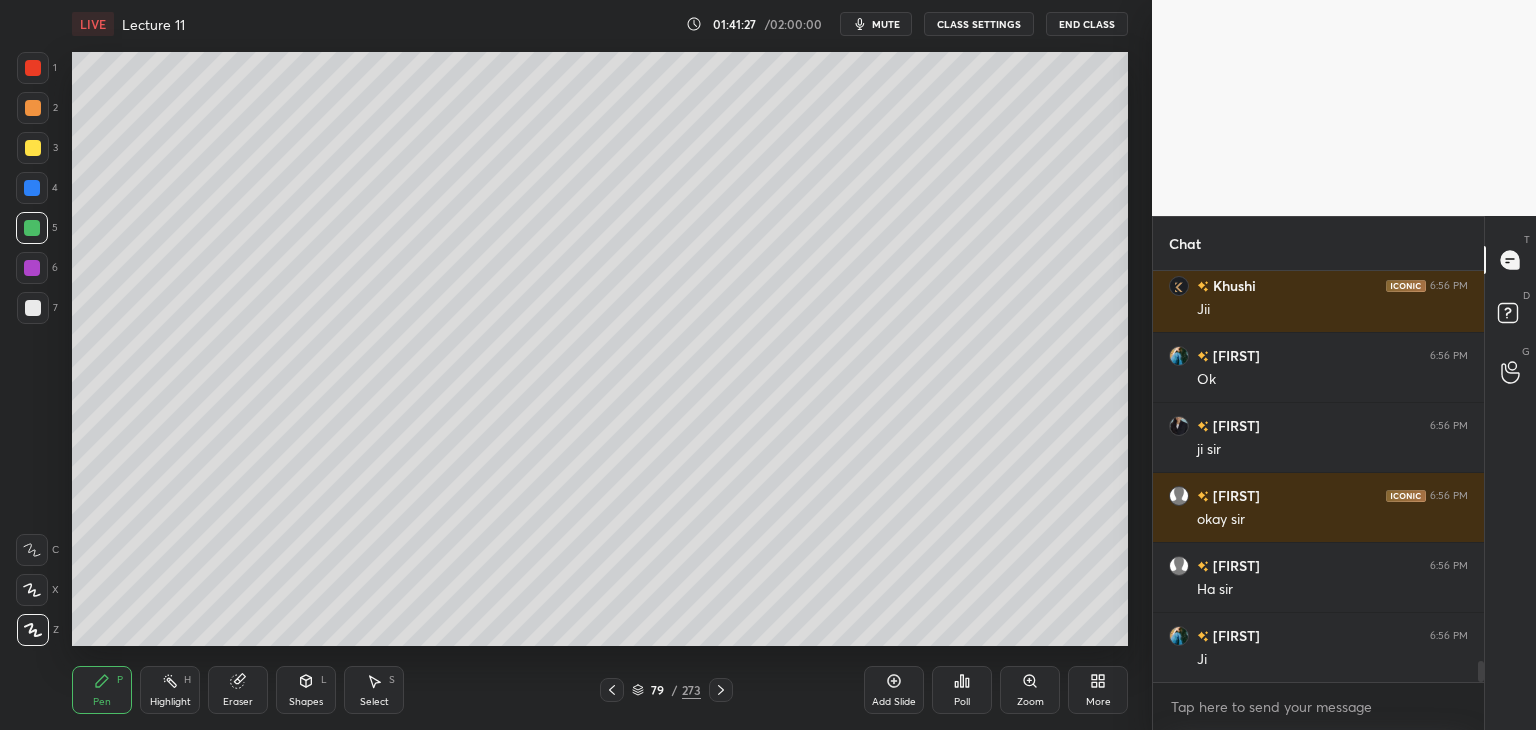 click on "Add Slide" at bounding box center (894, 690) 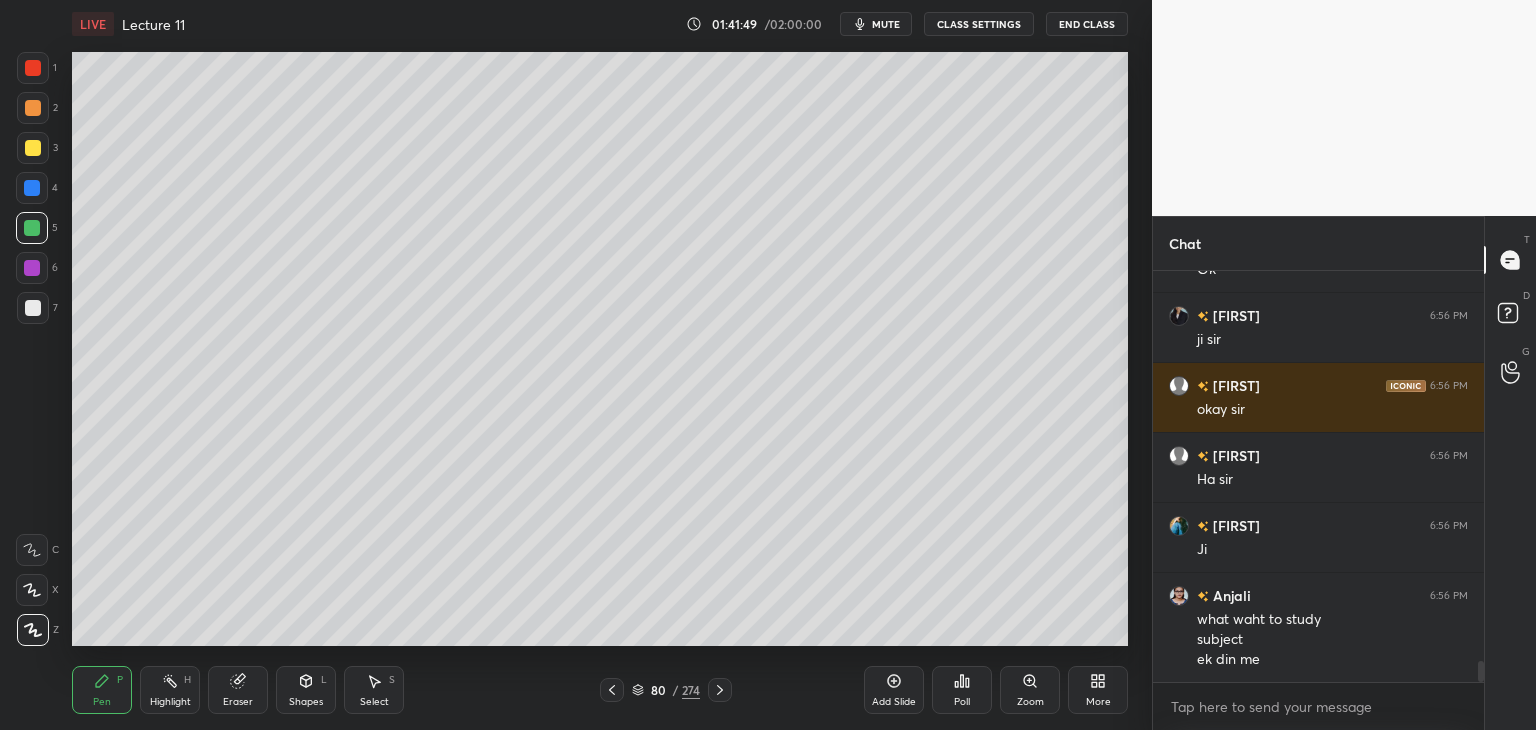 scroll, scrollTop: 7838, scrollLeft: 0, axis: vertical 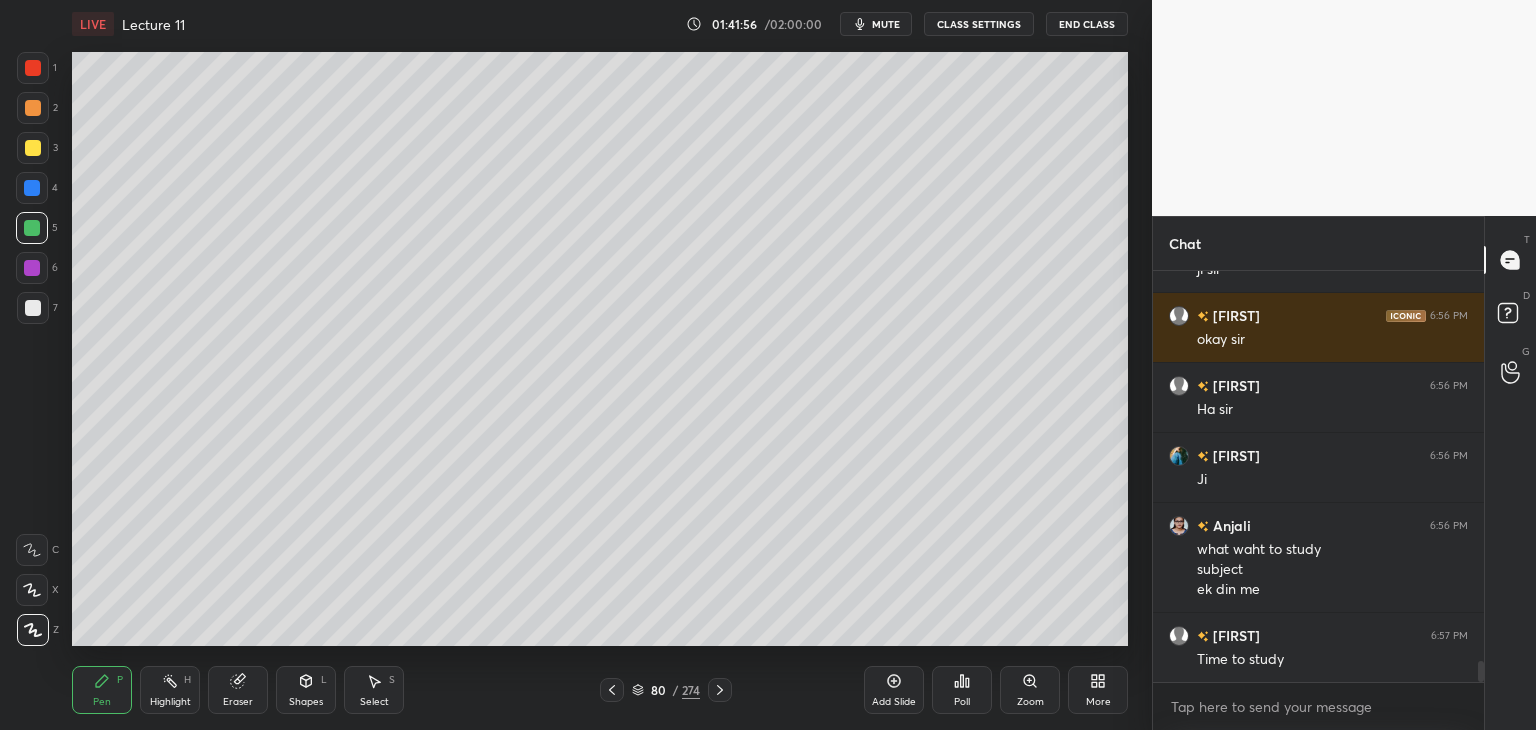 click on "Add Slide" at bounding box center [894, 702] 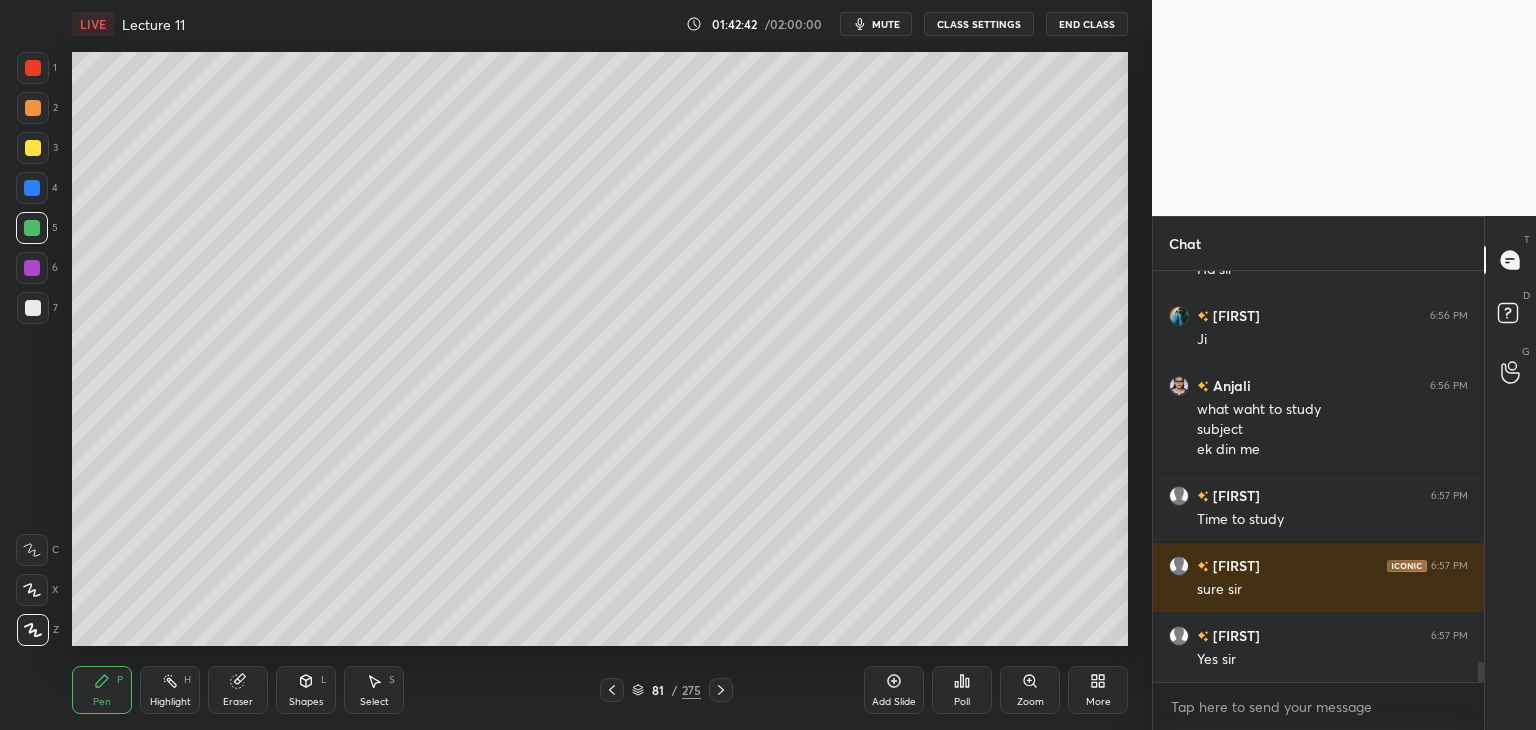 scroll, scrollTop: 8048, scrollLeft: 0, axis: vertical 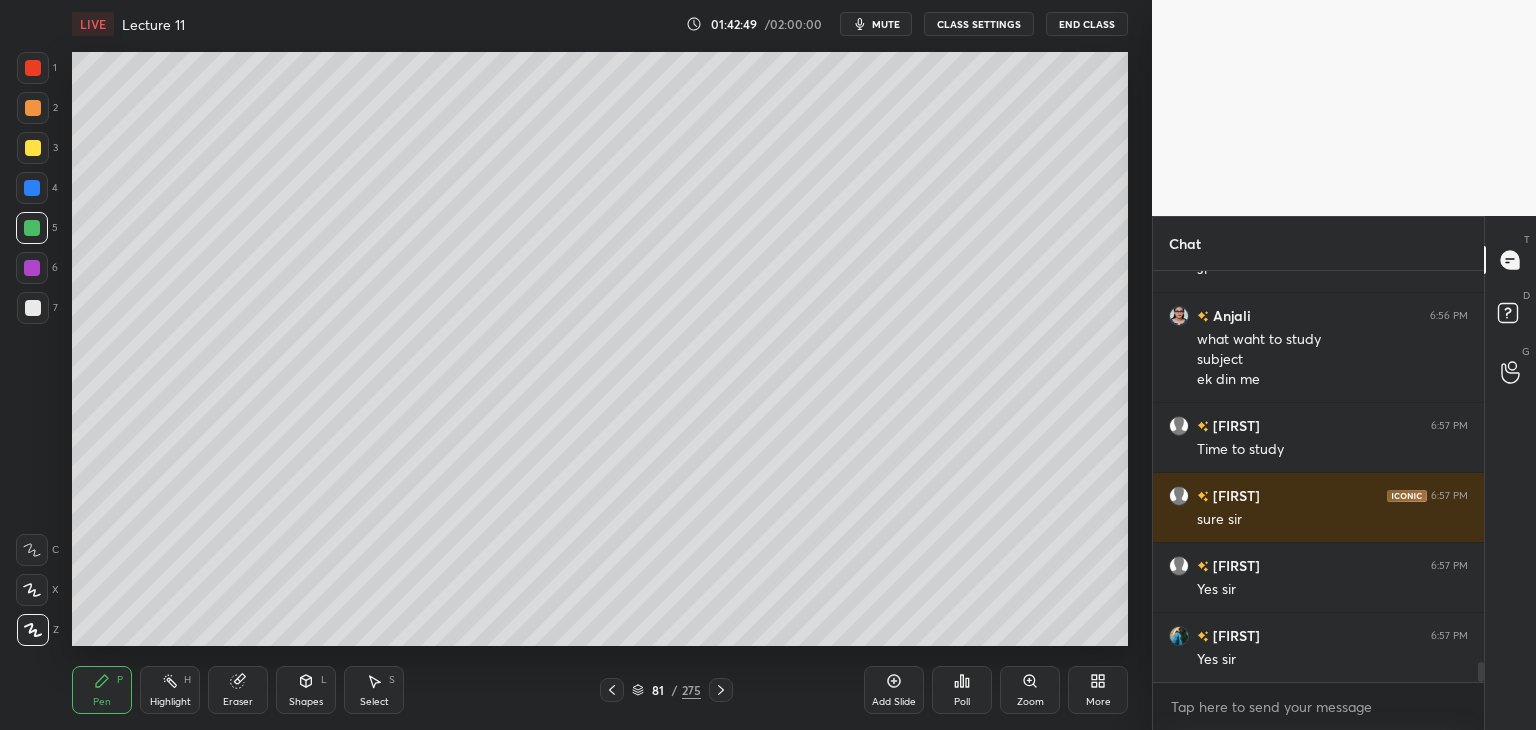 click on "Add Slide" at bounding box center [894, 690] 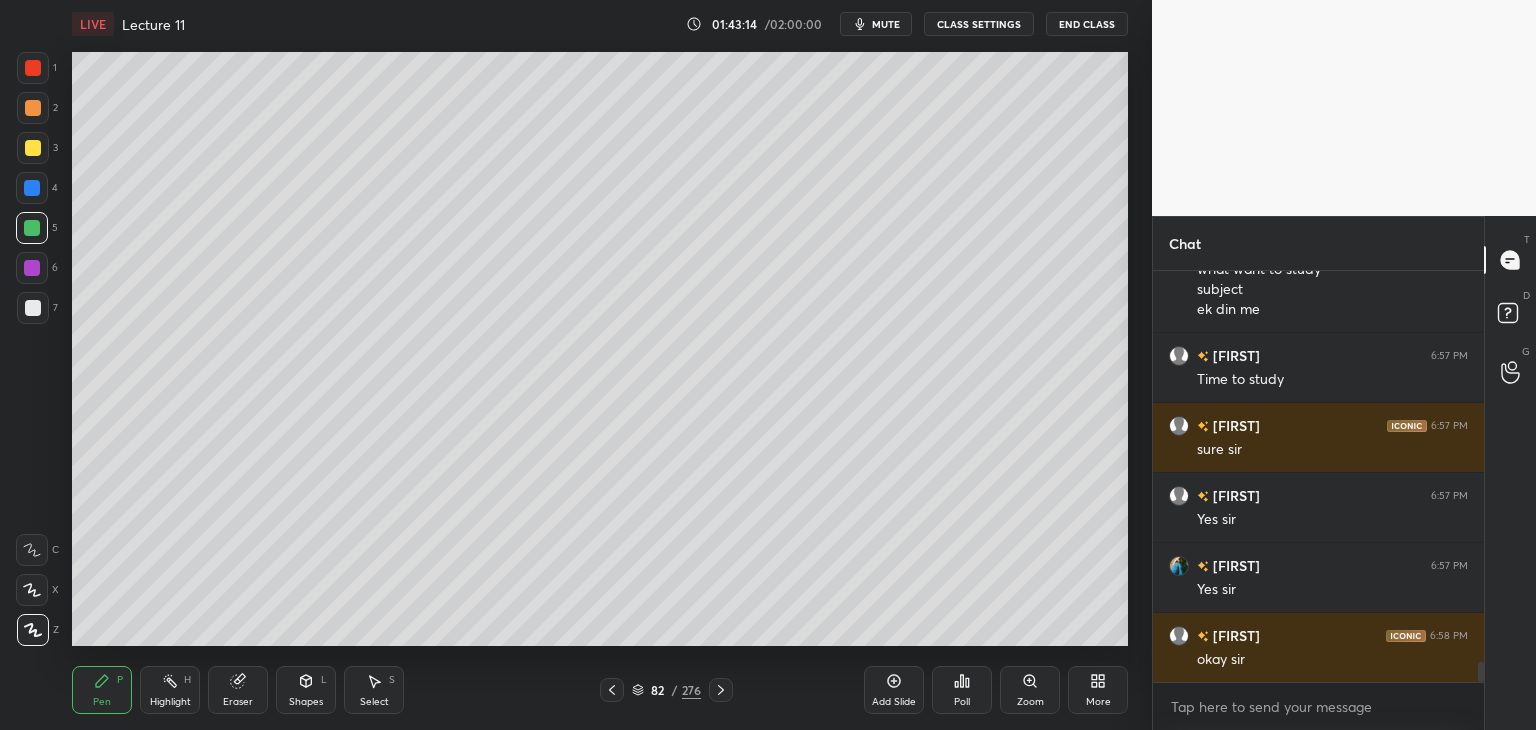 scroll, scrollTop: 8188, scrollLeft: 0, axis: vertical 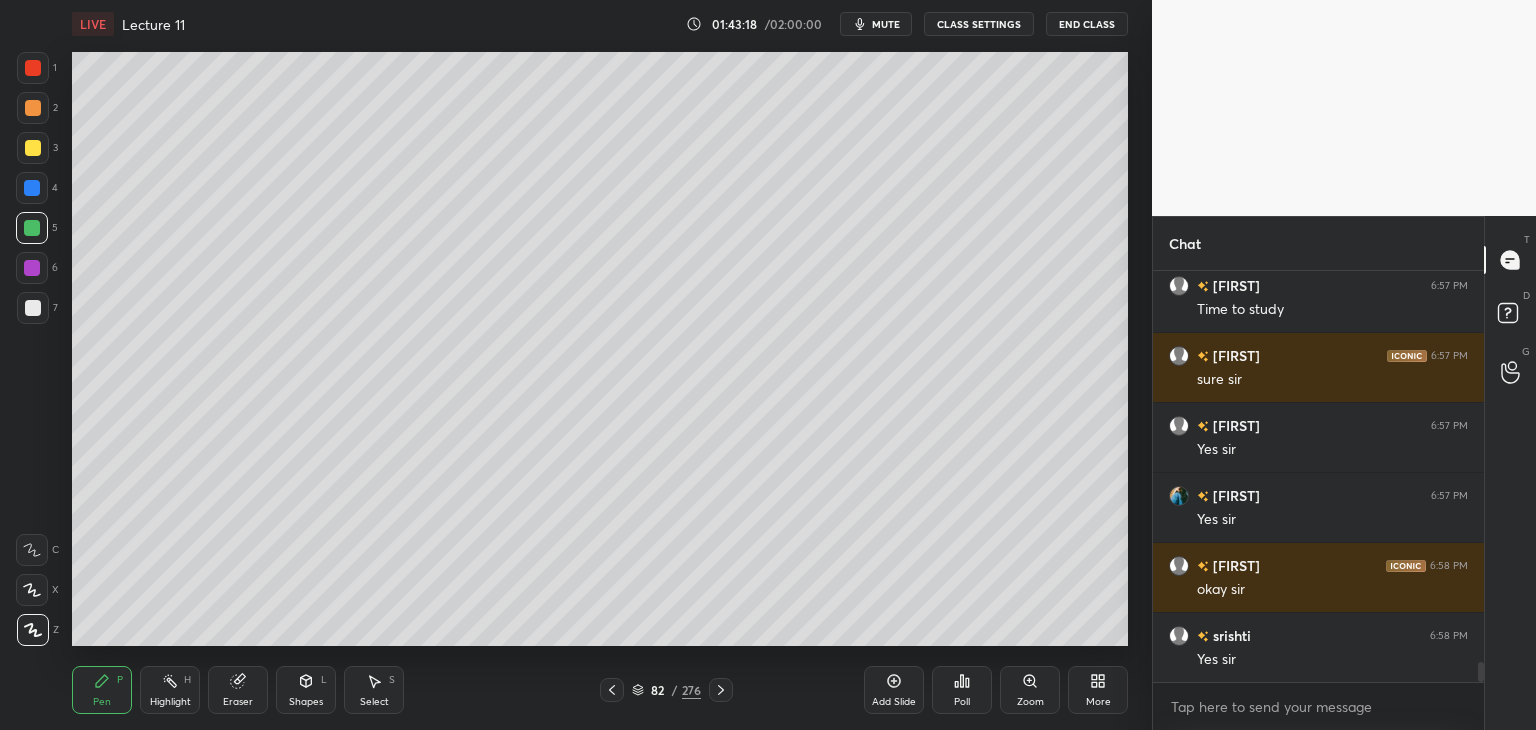 click at bounding box center [32, 268] 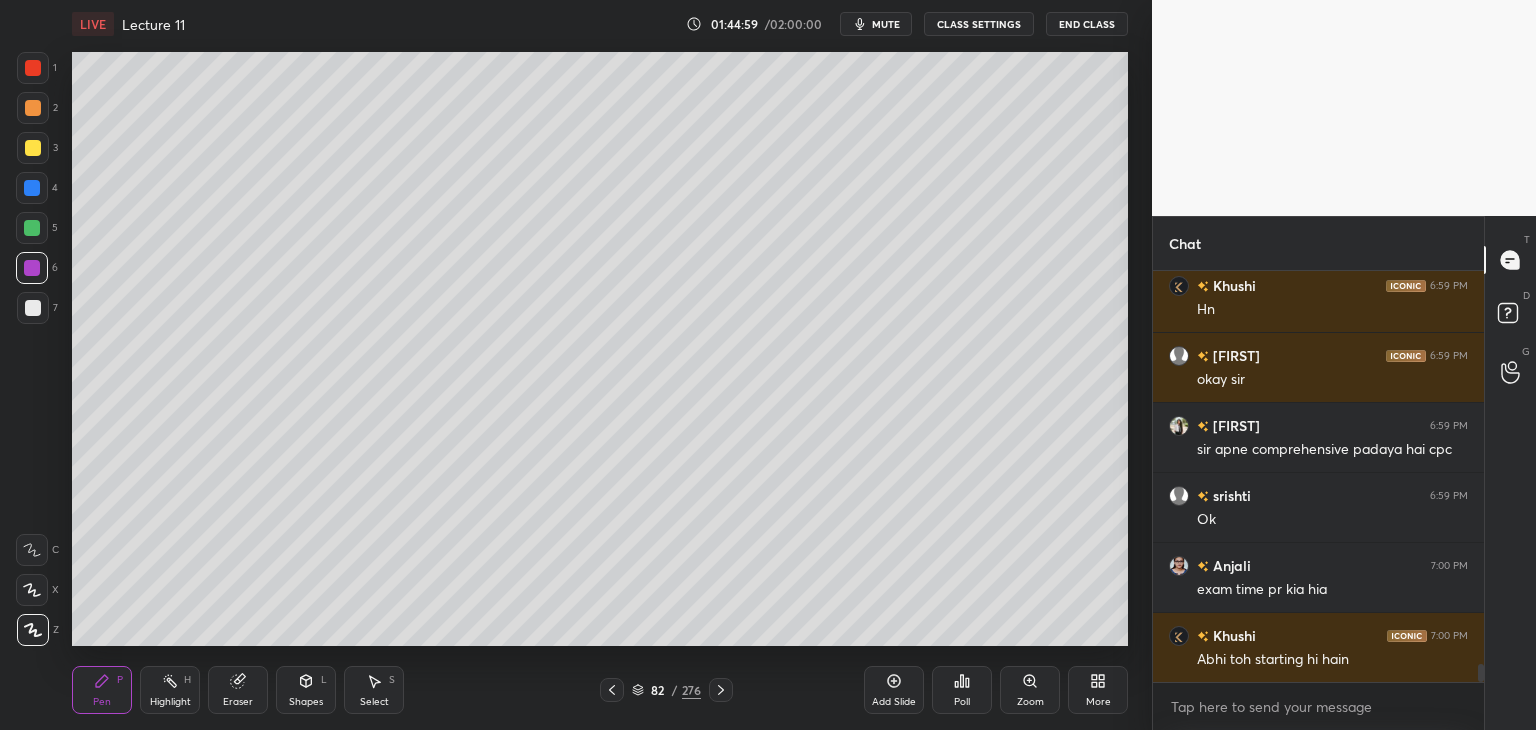 scroll, scrollTop: 8958, scrollLeft: 0, axis: vertical 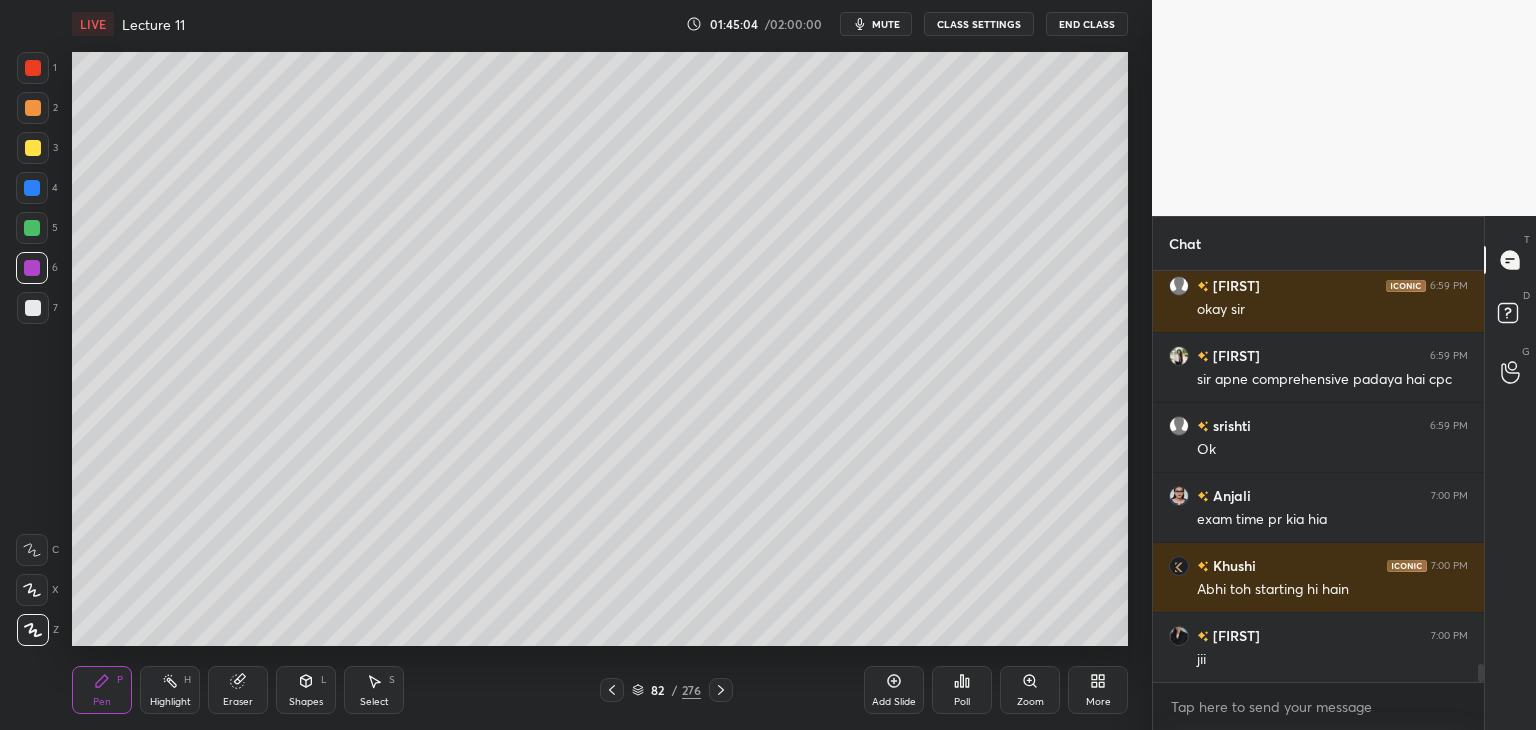 click on "Add Slide" at bounding box center [894, 702] 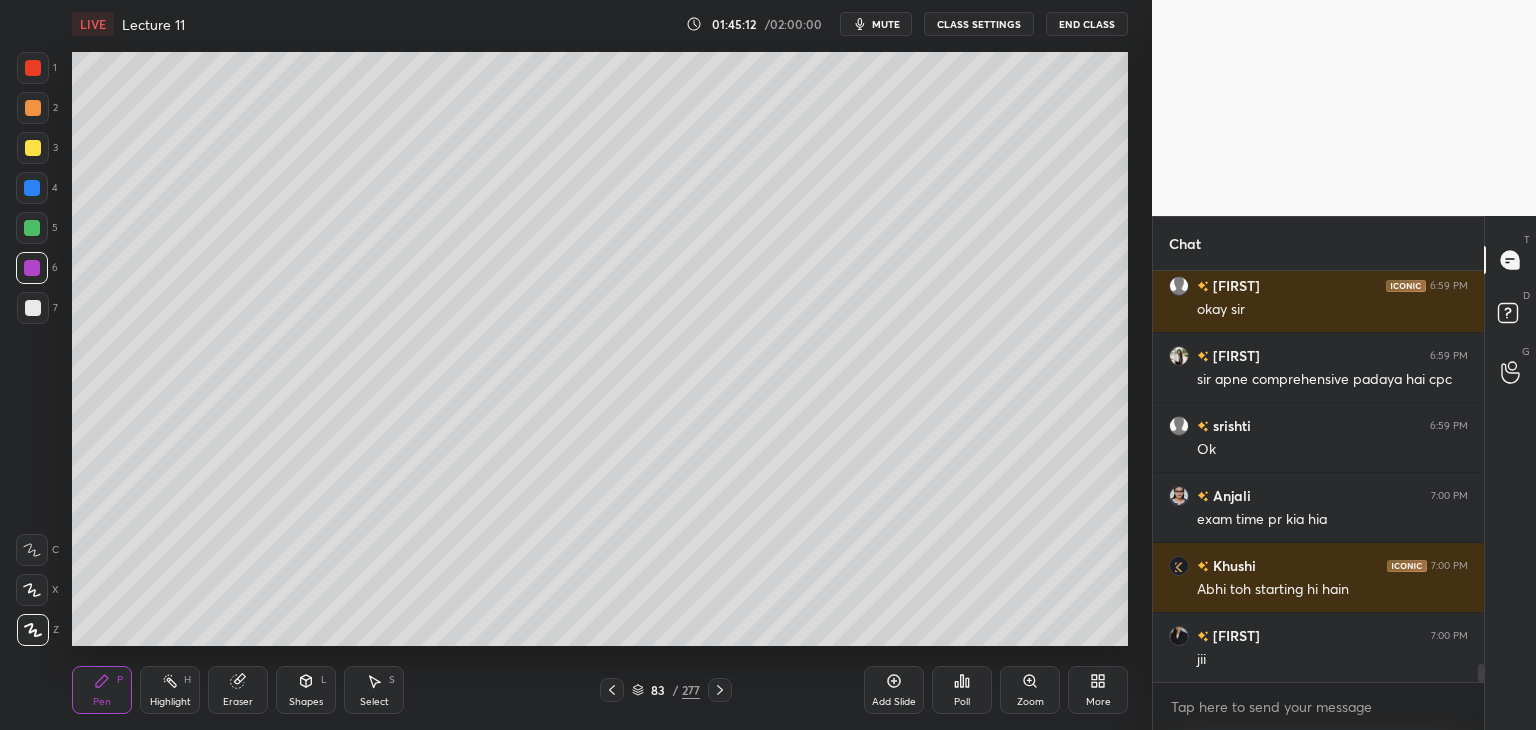 click on "Add Slide" at bounding box center (894, 702) 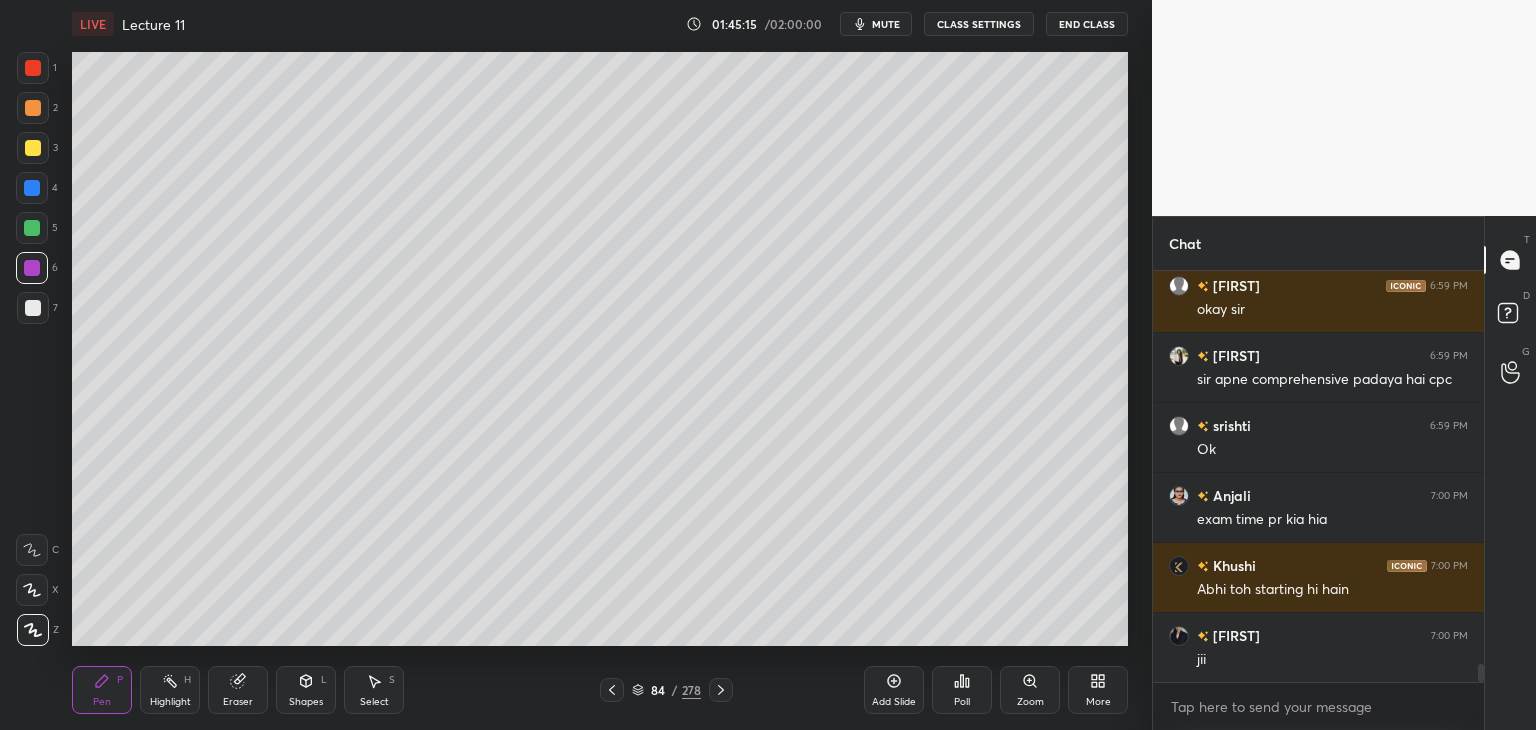 scroll, scrollTop: 9028, scrollLeft: 0, axis: vertical 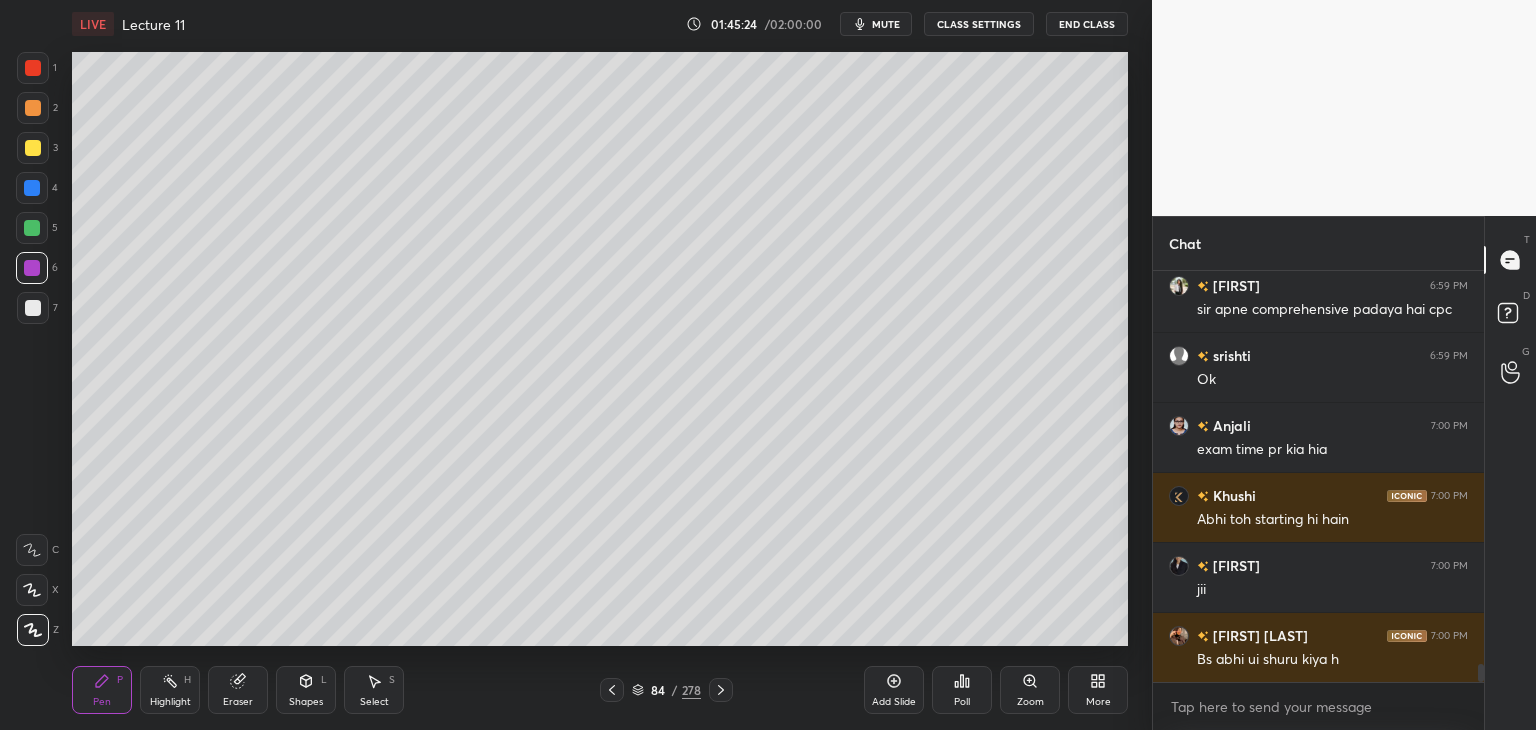 click at bounding box center [33, 108] 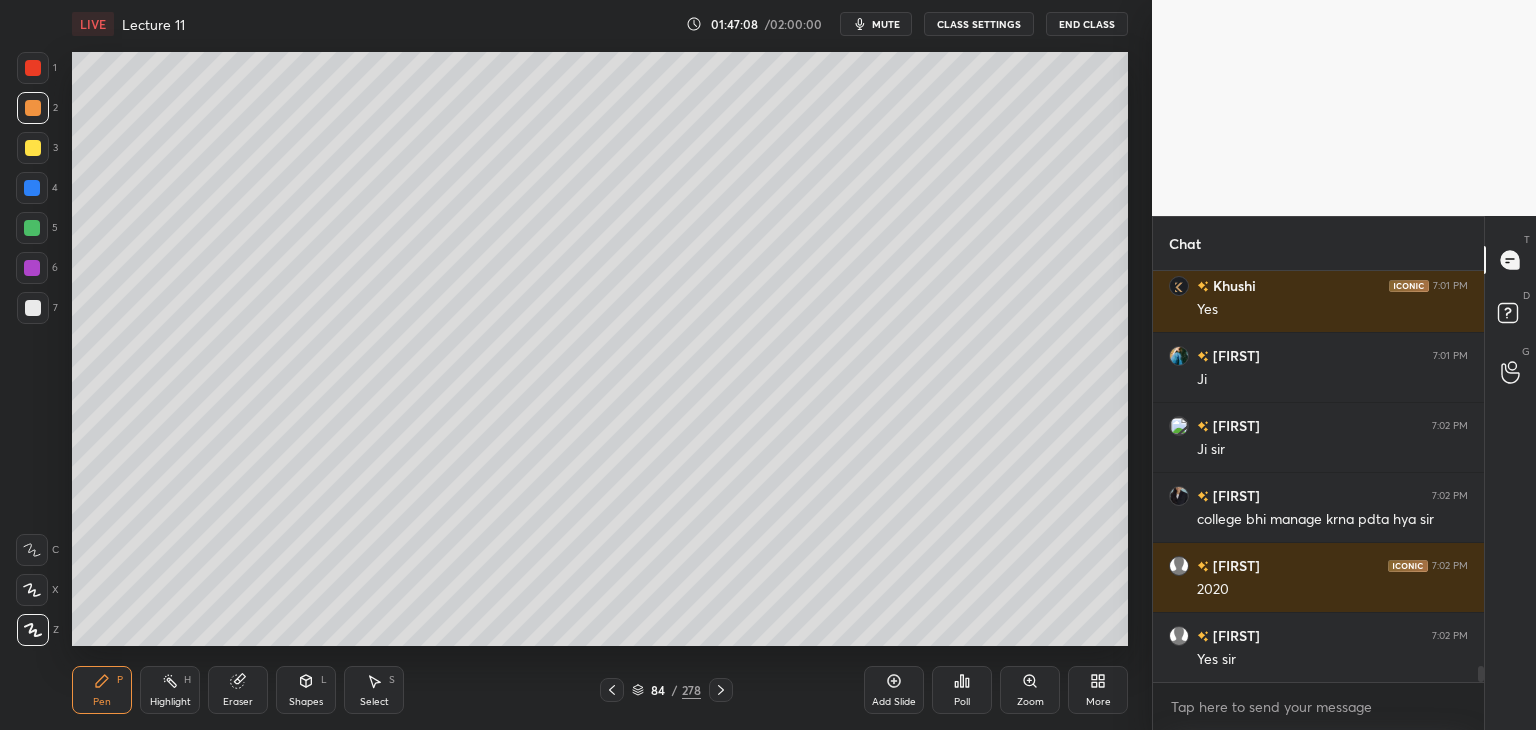 scroll, scrollTop: 10376, scrollLeft: 0, axis: vertical 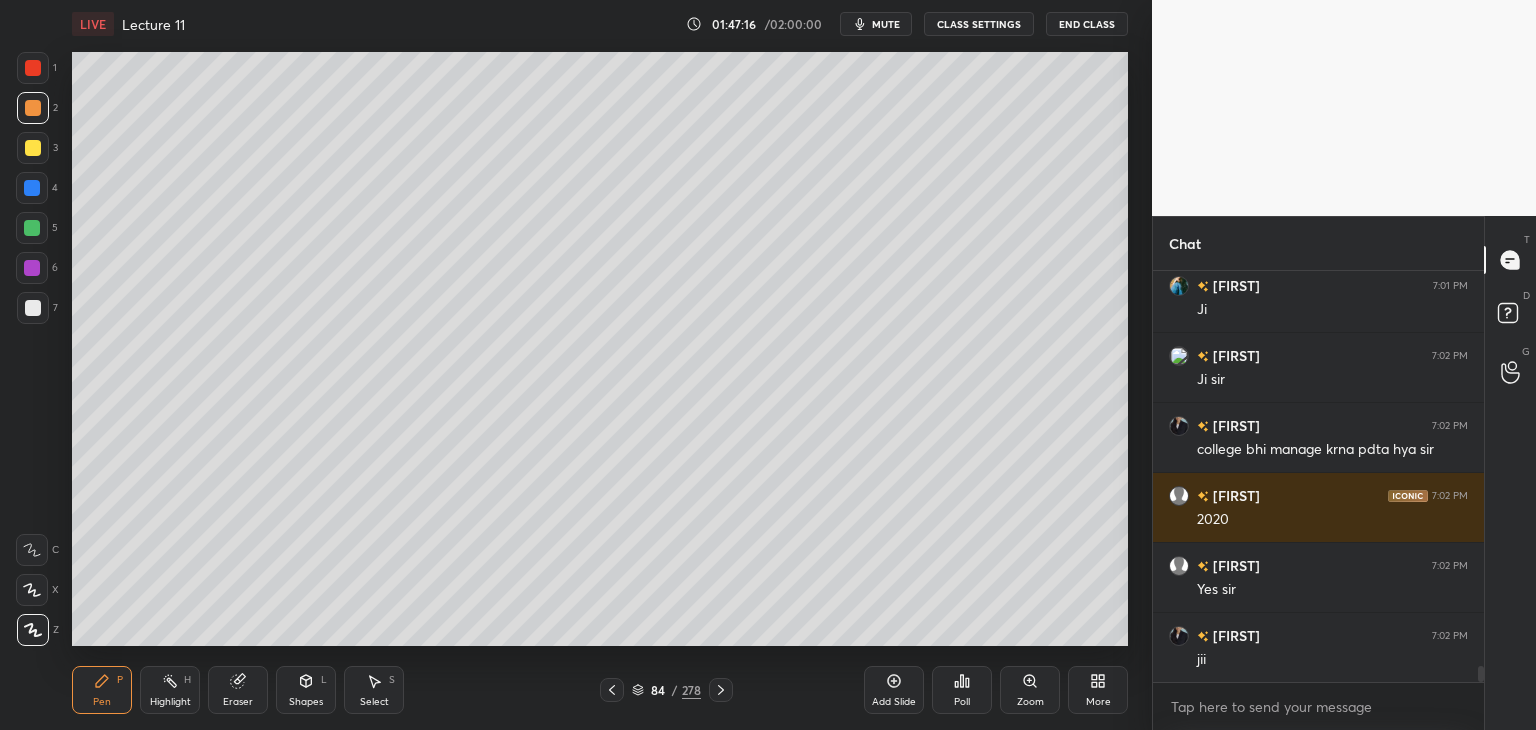 click at bounding box center [33, 308] 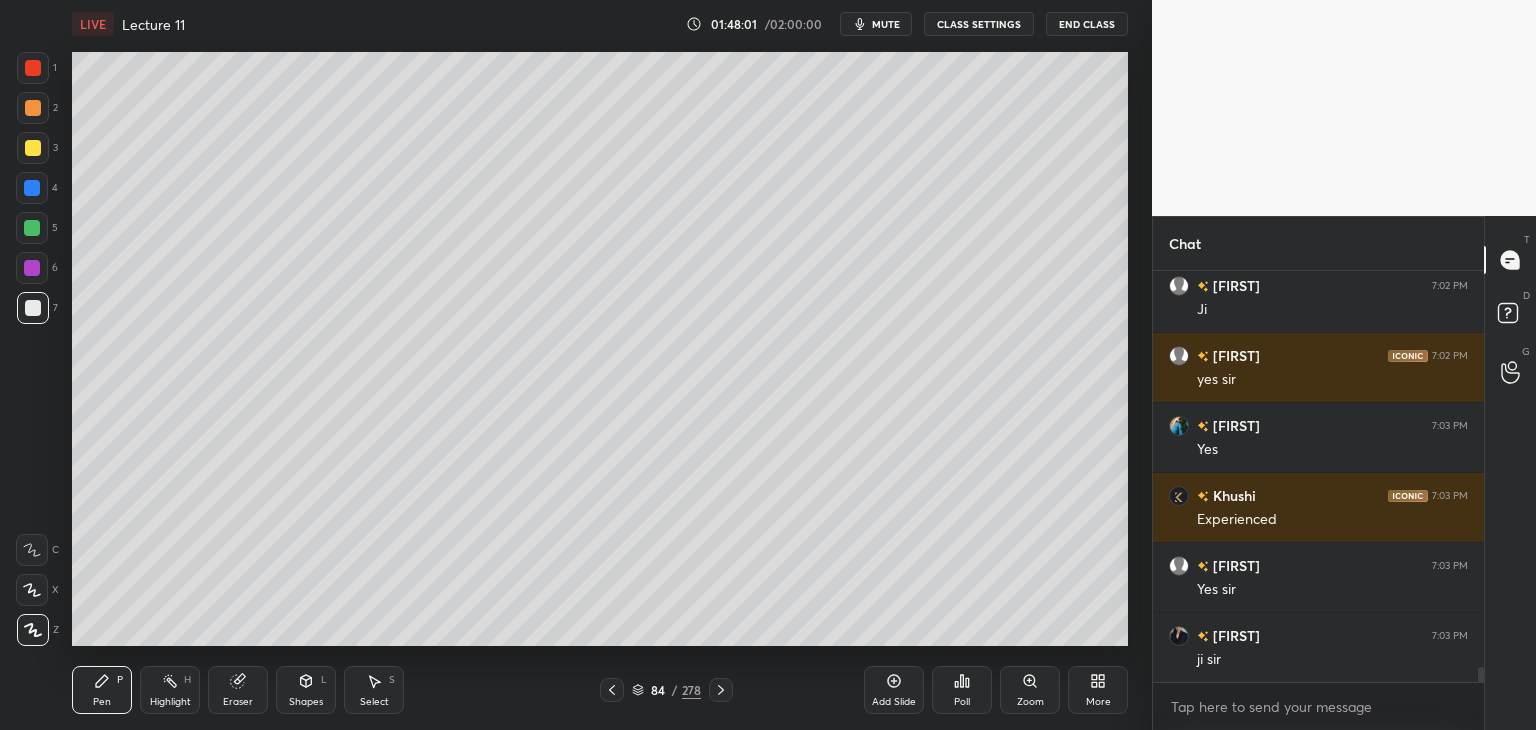 scroll, scrollTop: 11076, scrollLeft: 0, axis: vertical 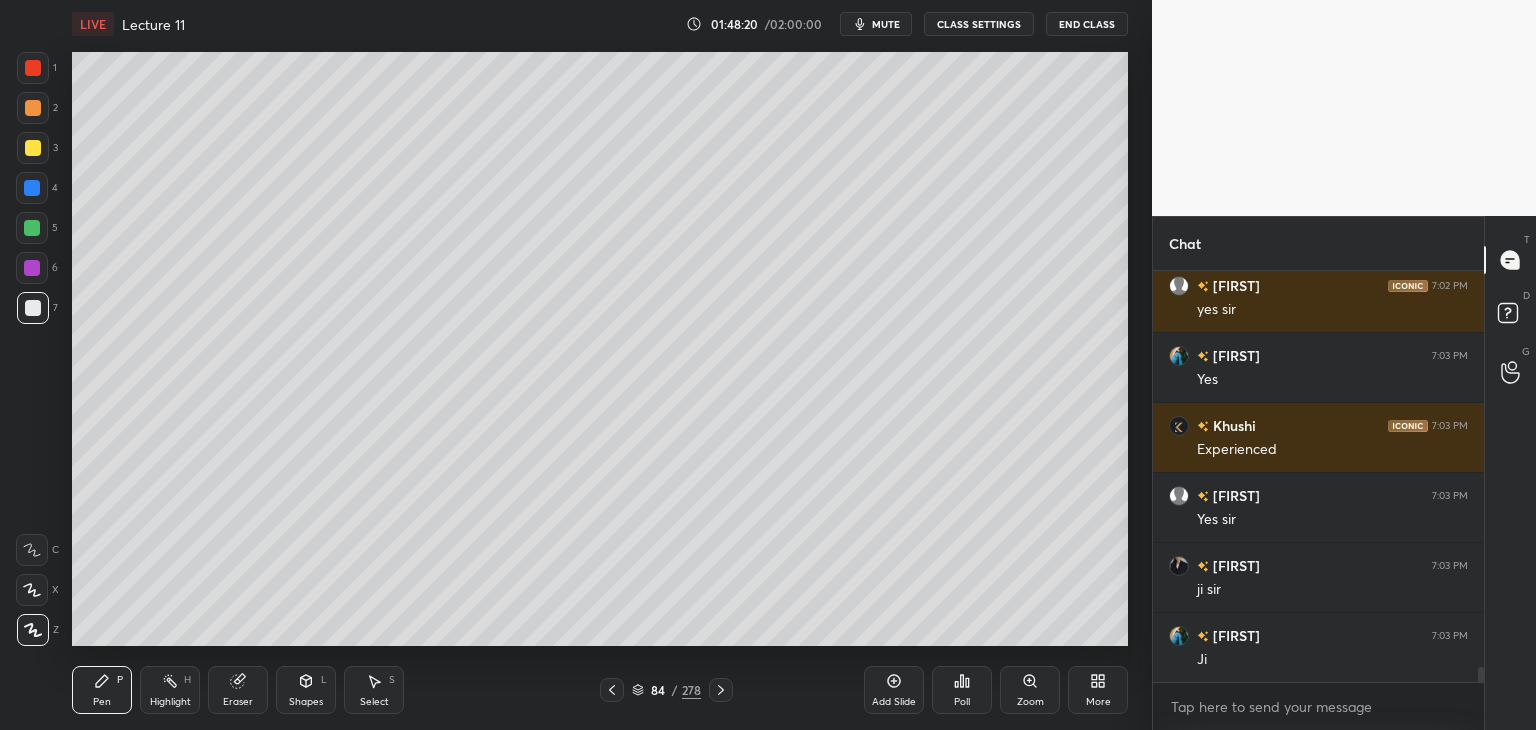 click at bounding box center (32, 268) 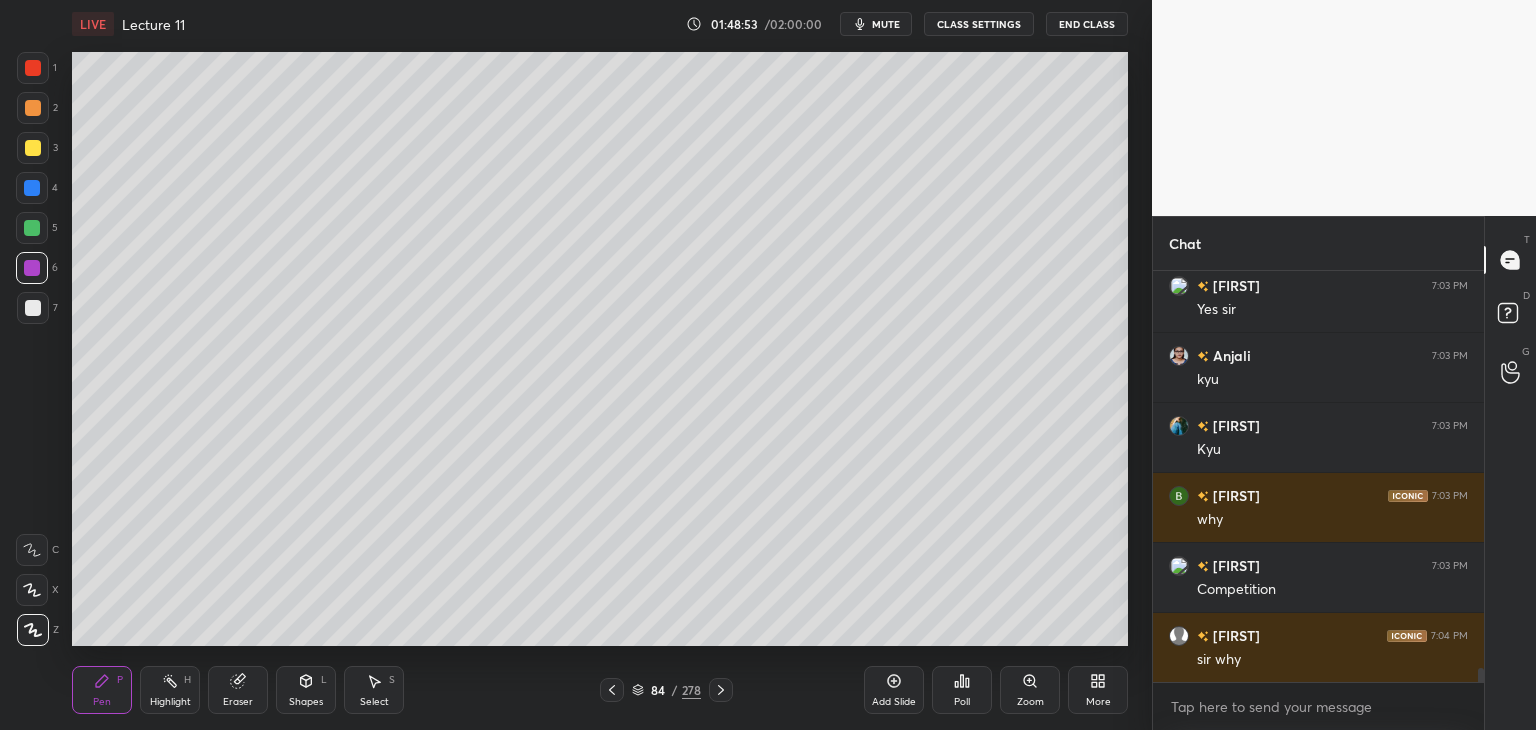 scroll, scrollTop: 11566, scrollLeft: 0, axis: vertical 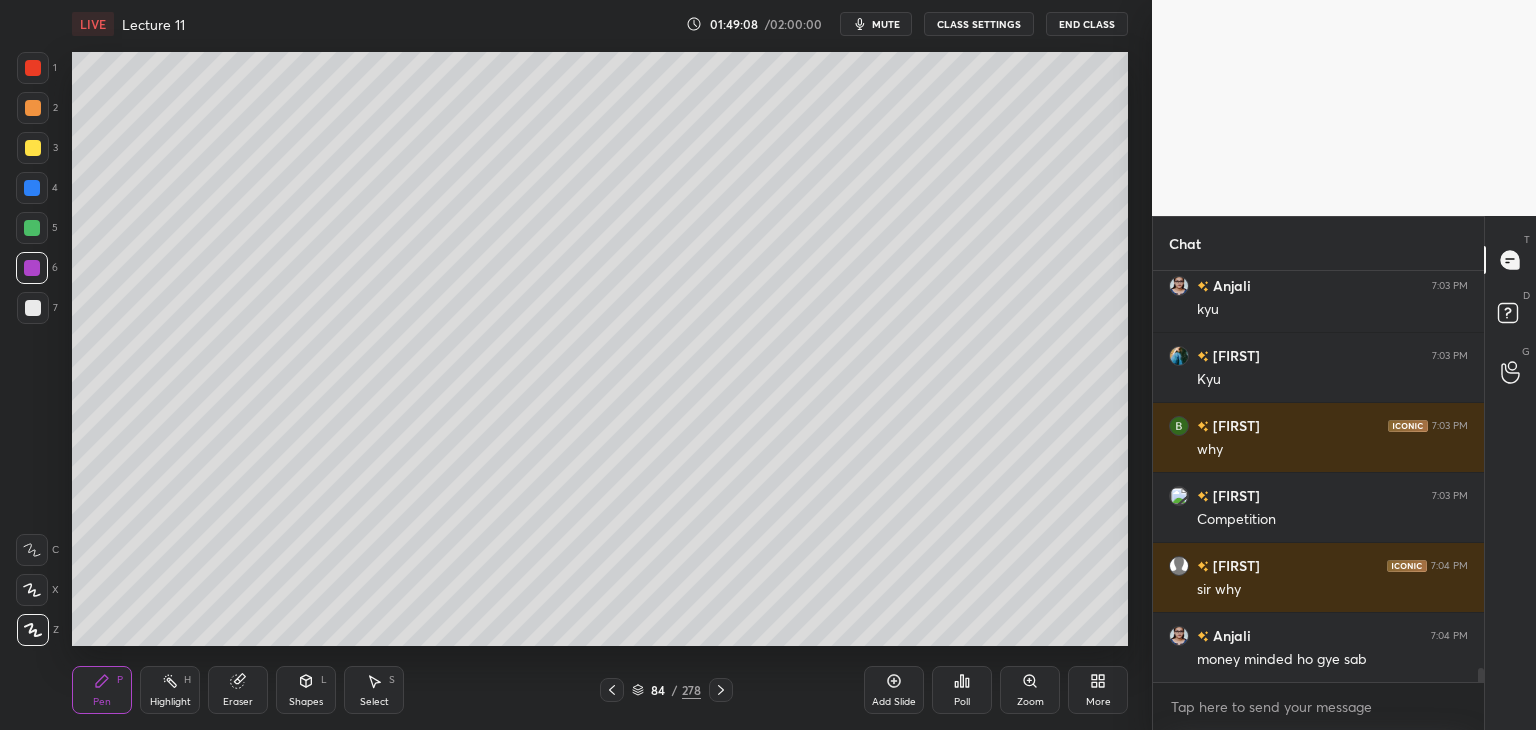 click on "1 2 3 4 5 6 7 C X Z C X Z E E Erase all   H H" at bounding box center [32, 349] 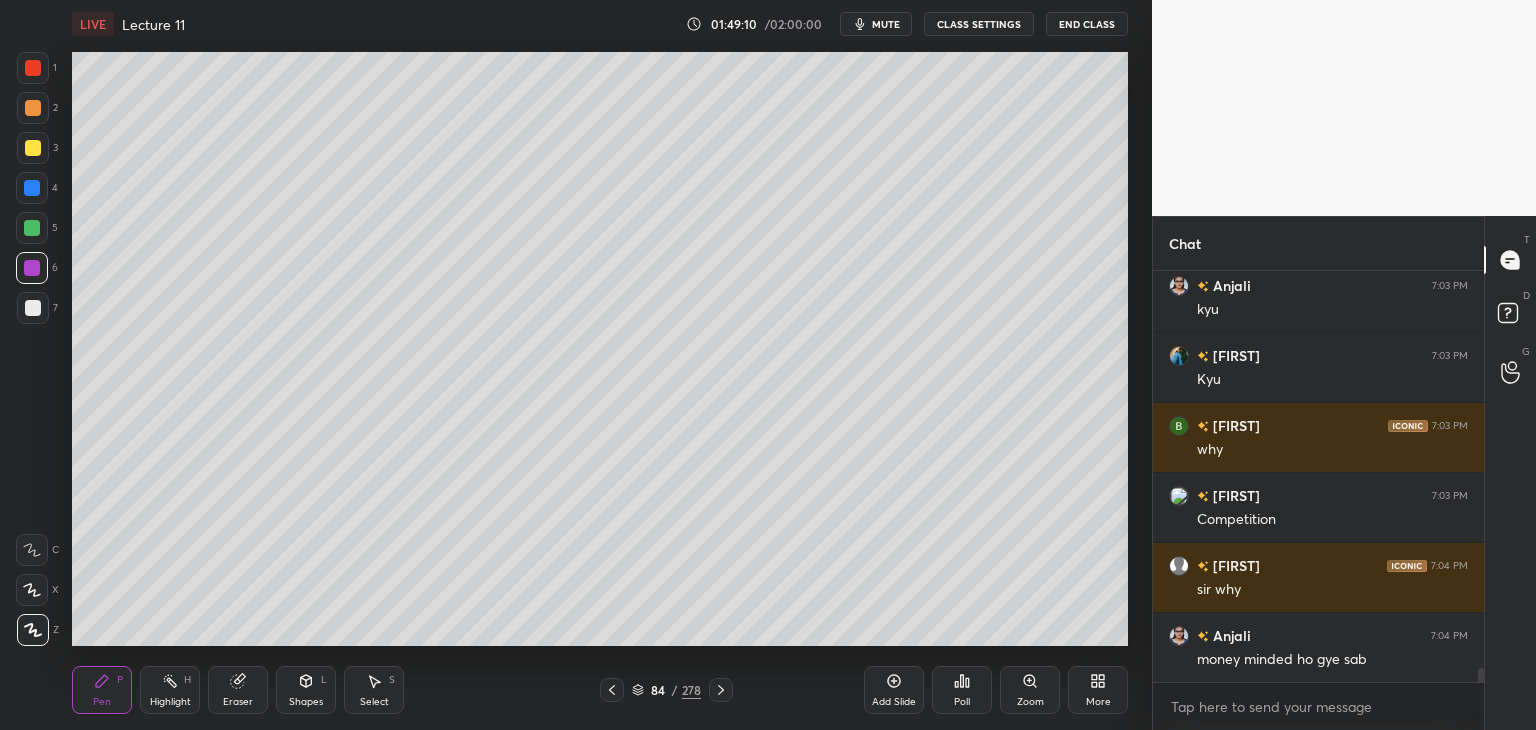 click on "7" at bounding box center (37, 312) 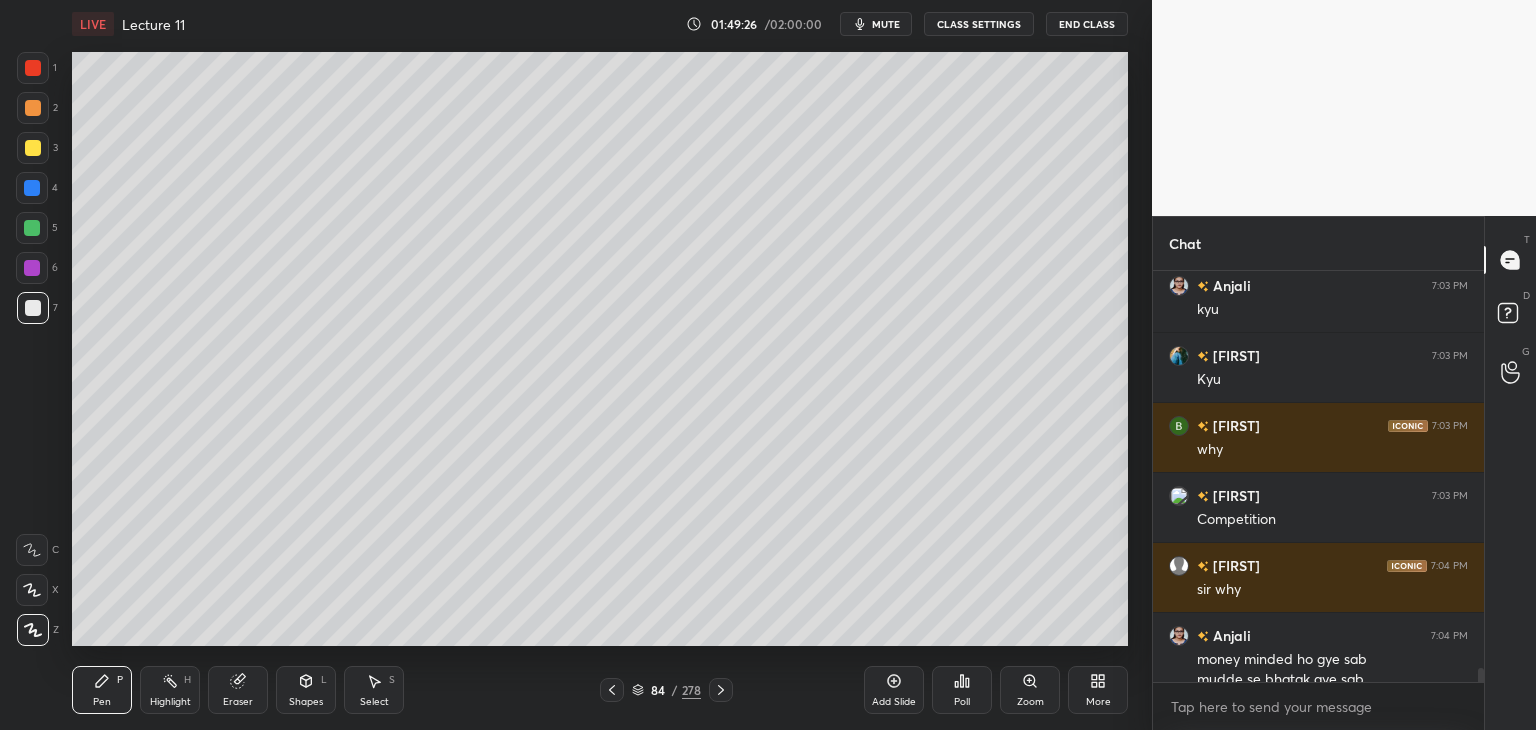 scroll, scrollTop: 11586, scrollLeft: 0, axis: vertical 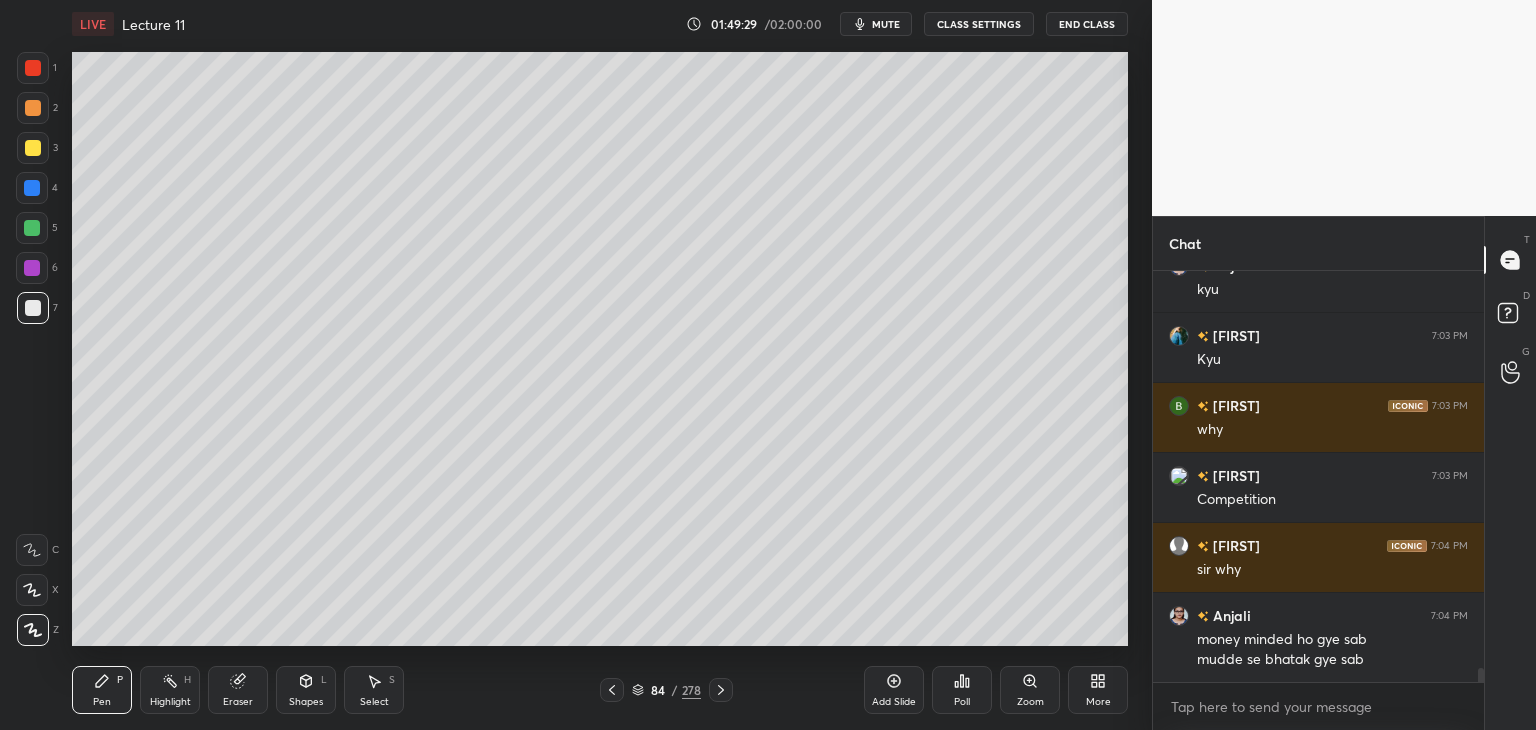 click on "Add Slide" at bounding box center [894, 690] 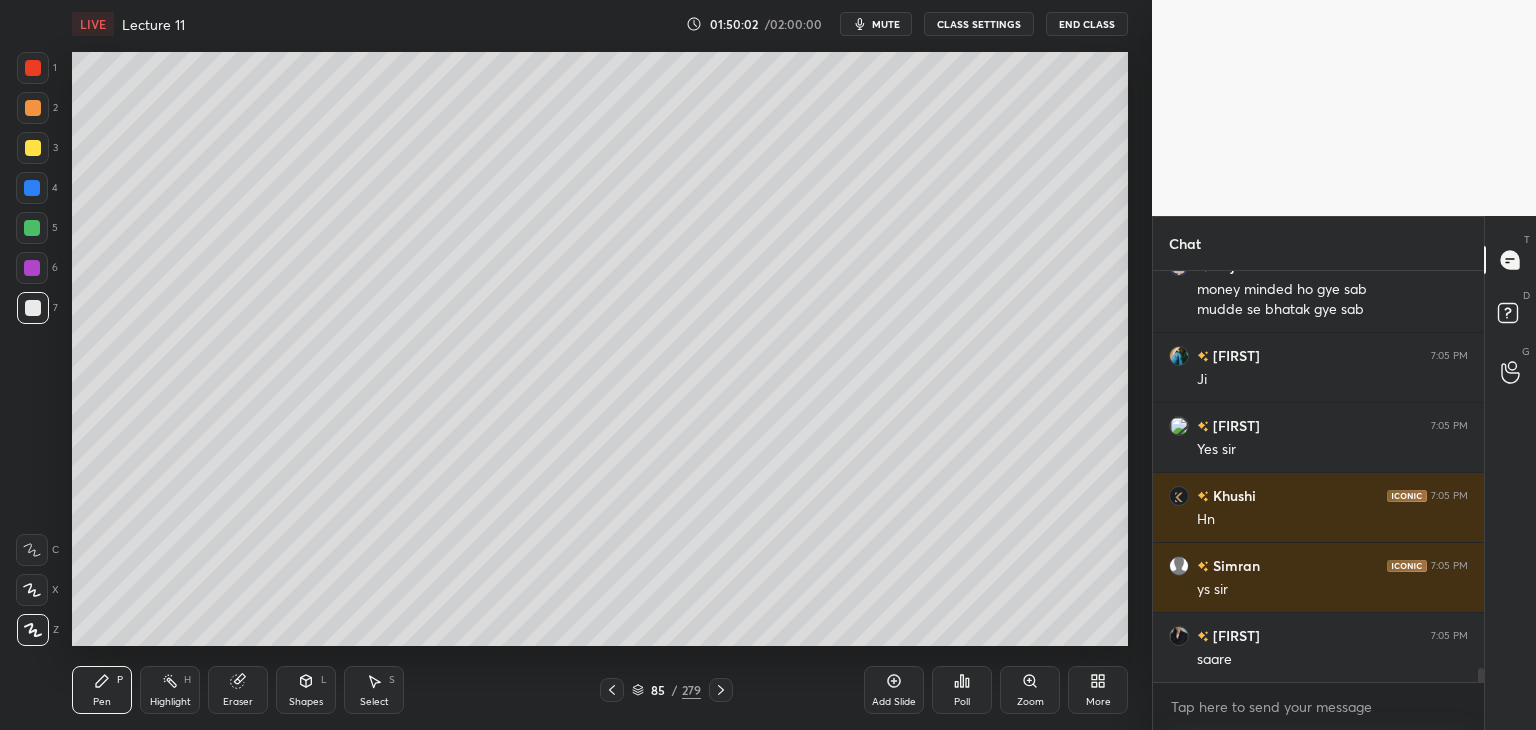 scroll, scrollTop: 12006, scrollLeft: 0, axis: vertical 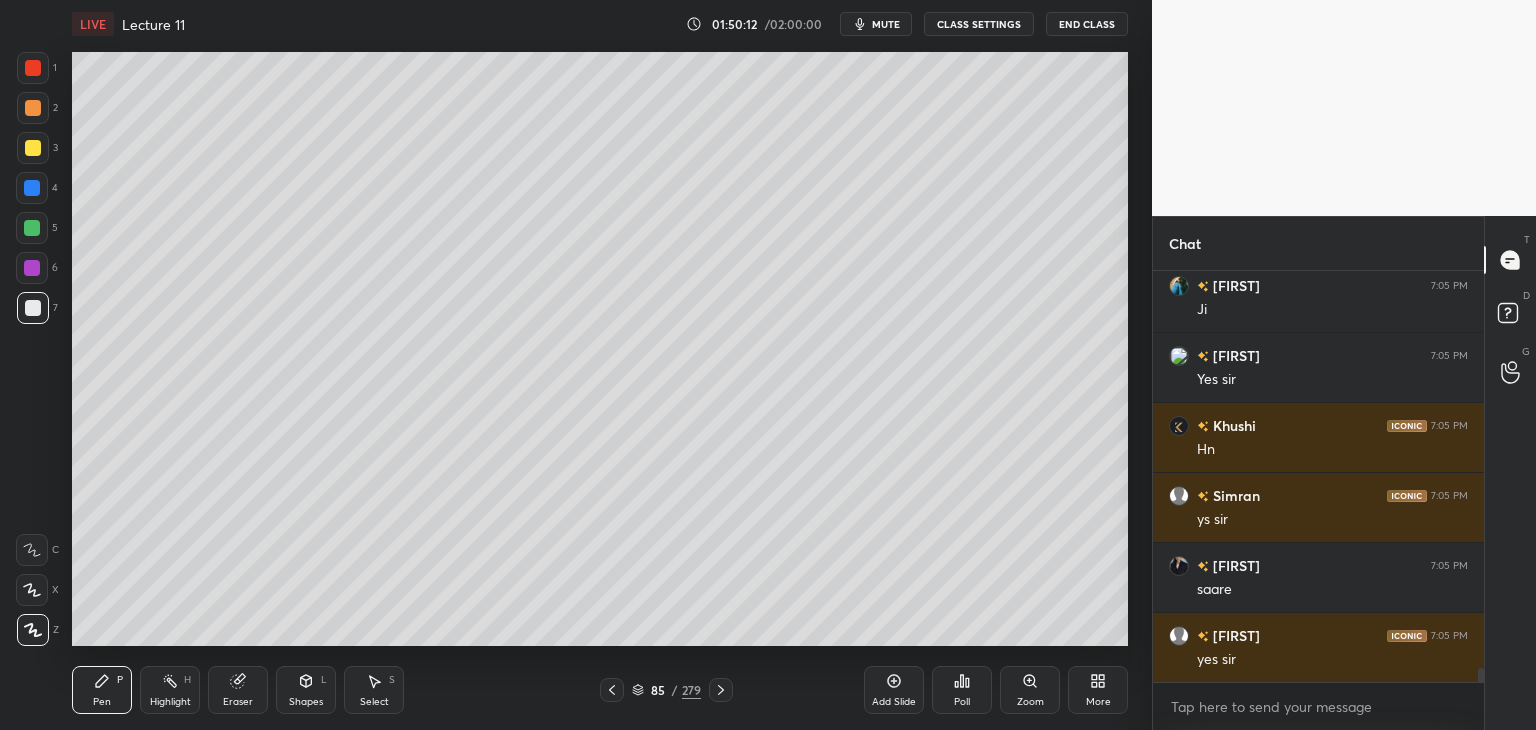 click on "6" at bounding box center [37, 268] 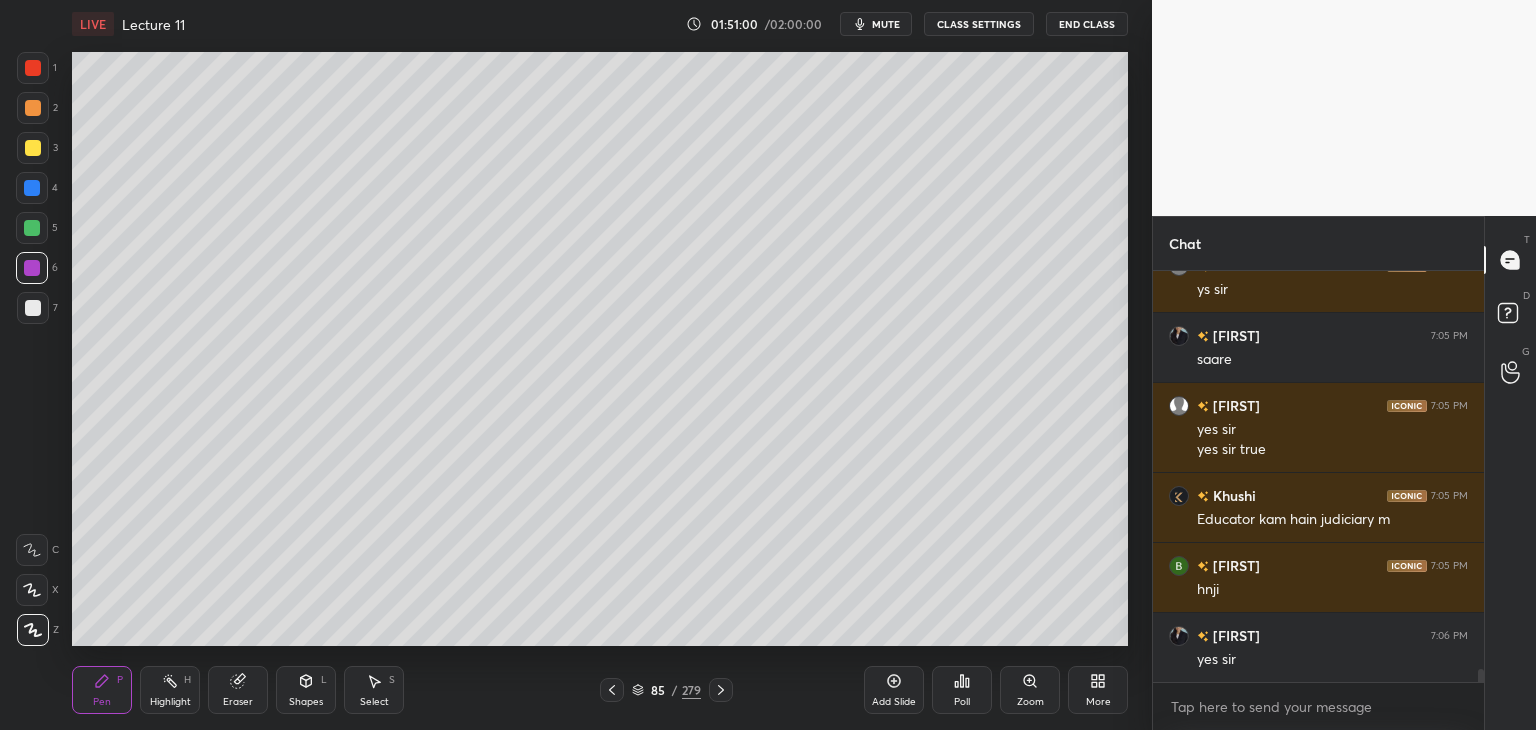 scroll, scrollTop: 12306, scrollLeft: 0, axis: vertical 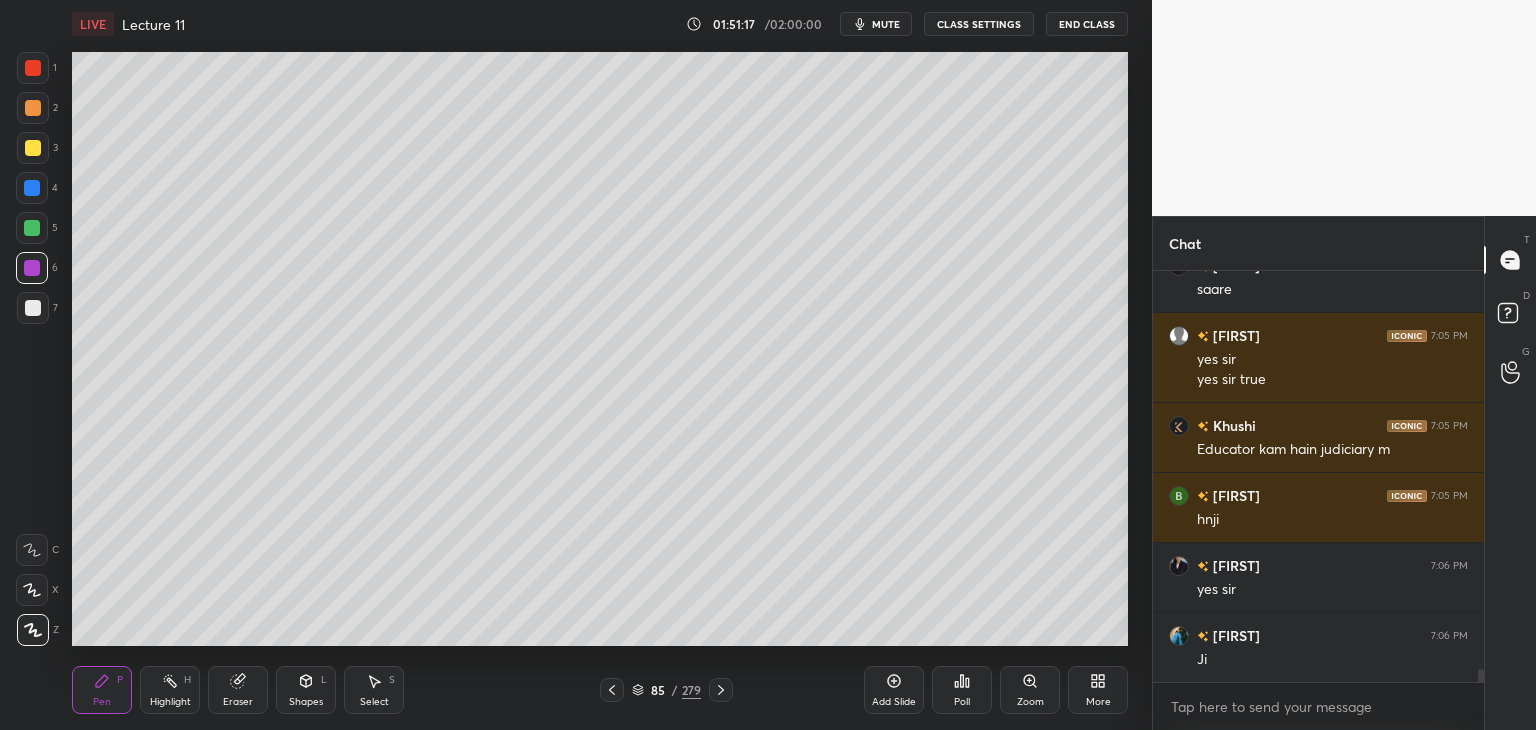 click at bounding box center [33, 308] 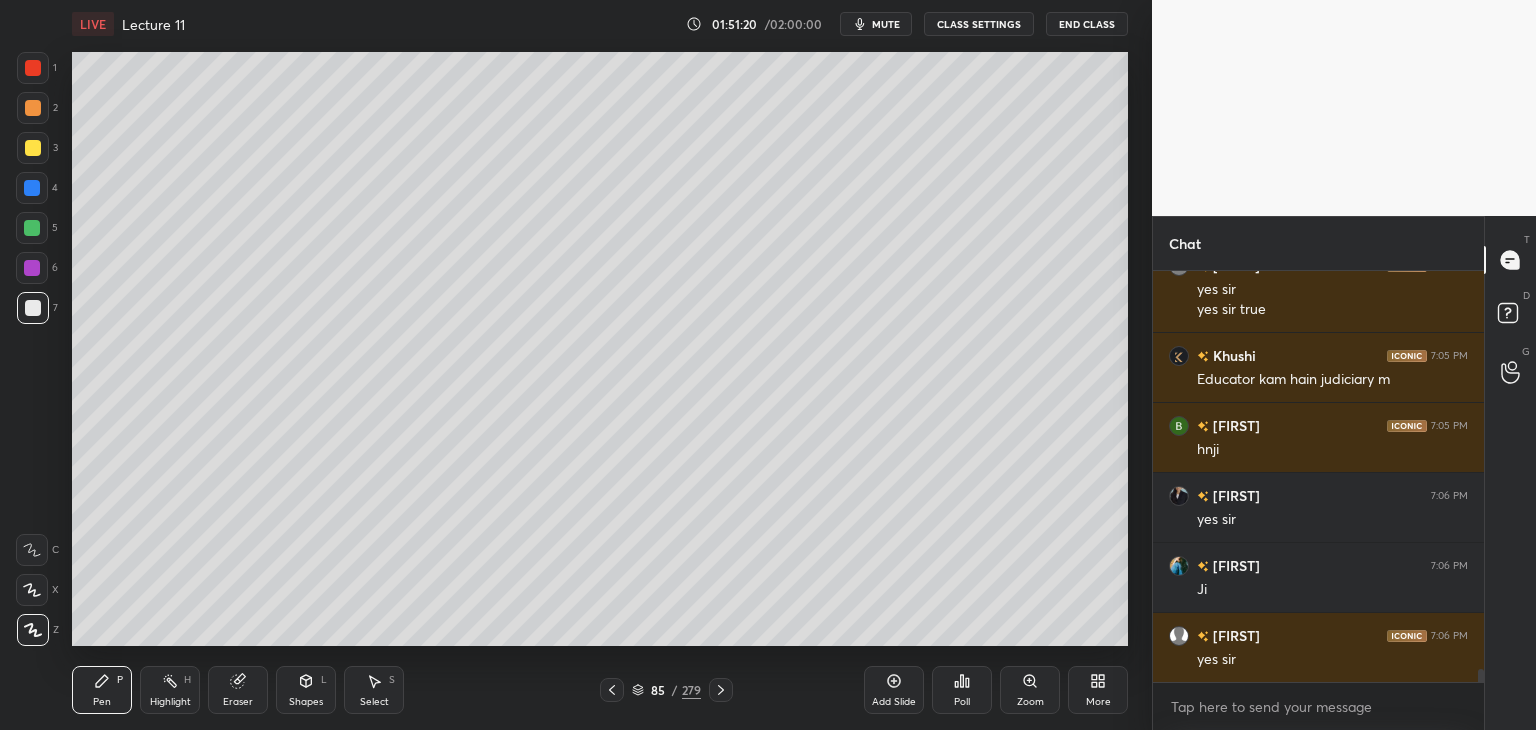 scroll, scrollTop: 12446, scrollLeft: 0, axis: vertical 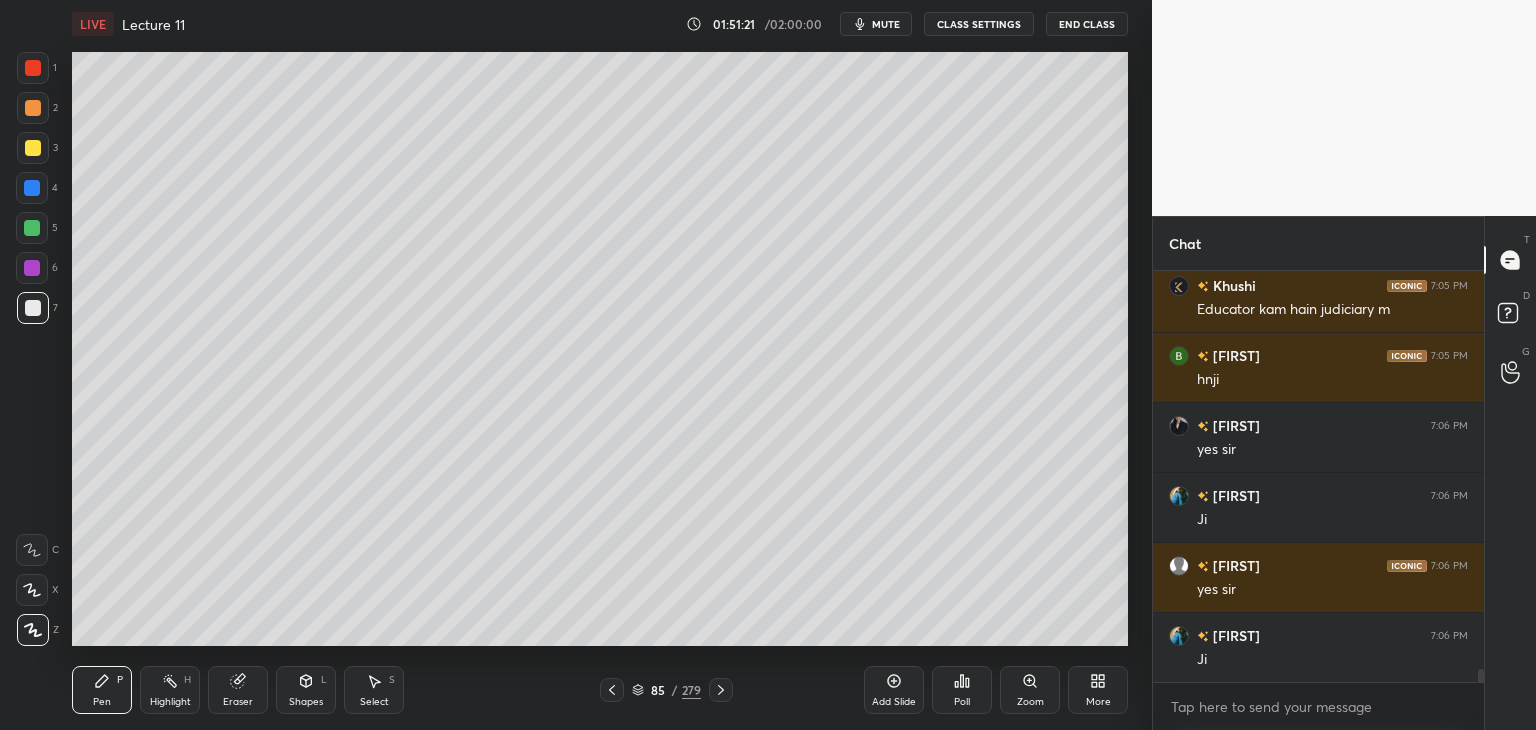 click 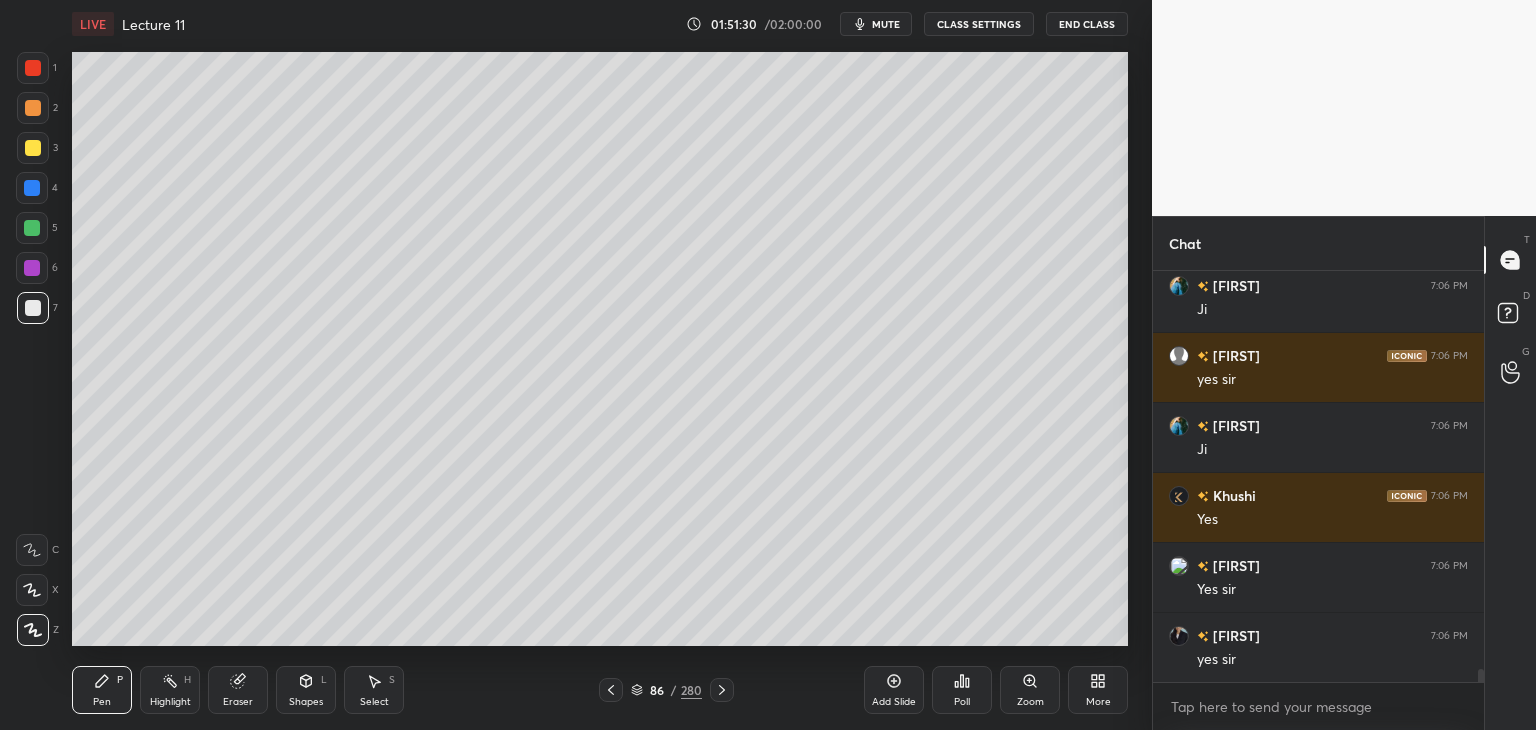 scroll, scrollTop: 12726, scrollLeft: 0, axis: vertical 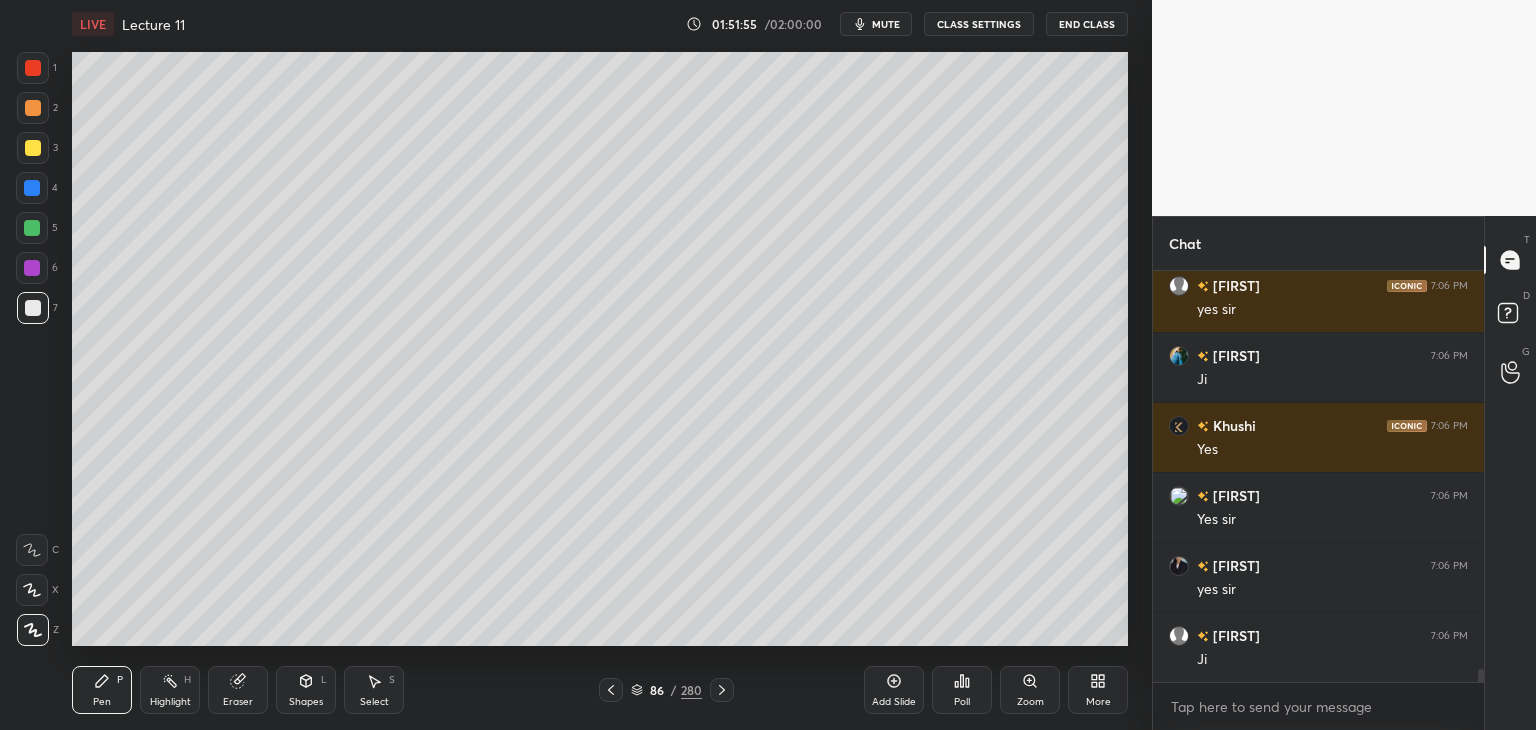 click at bounding box center (32, 228) 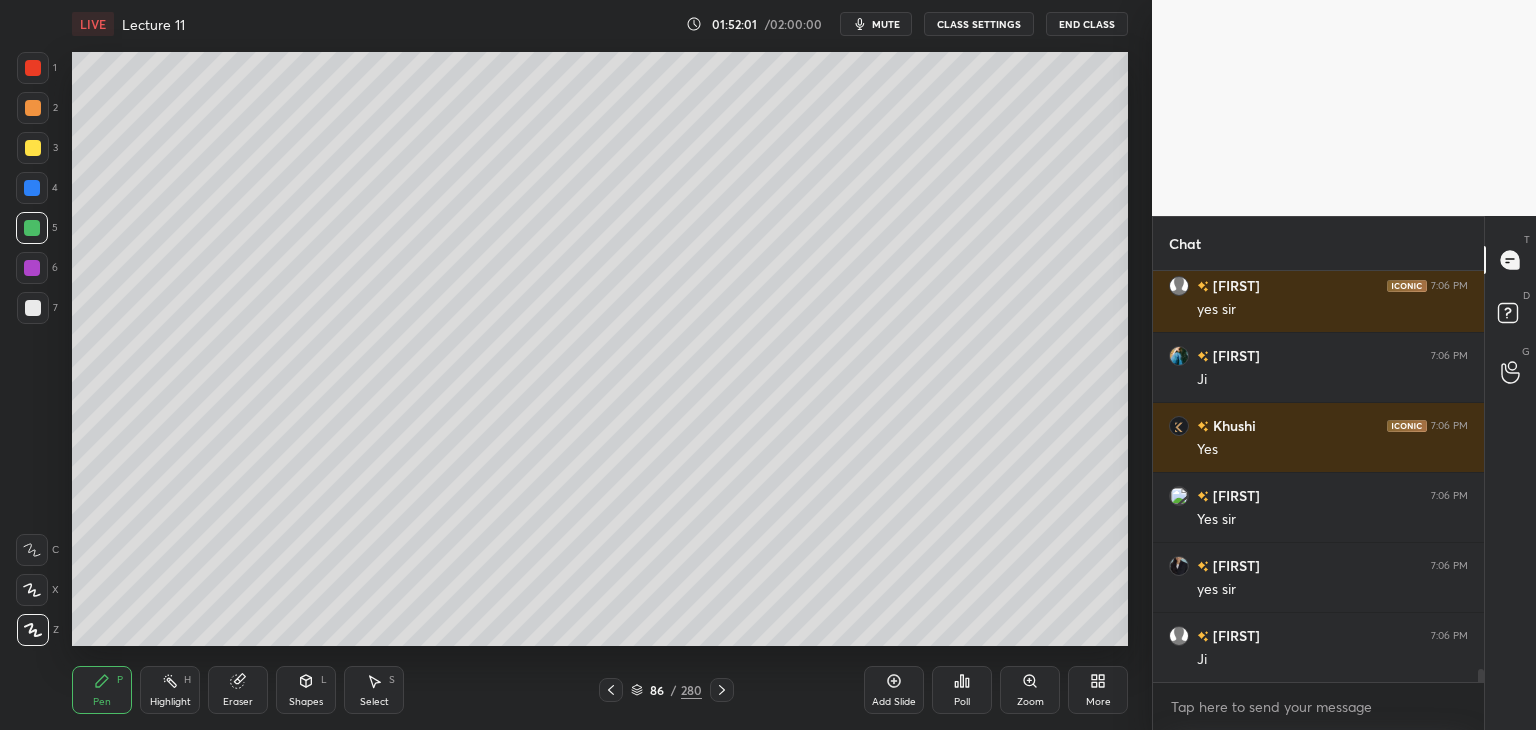scroll, scrollTop: 12796, scrollLeft: 0, axis: vertical 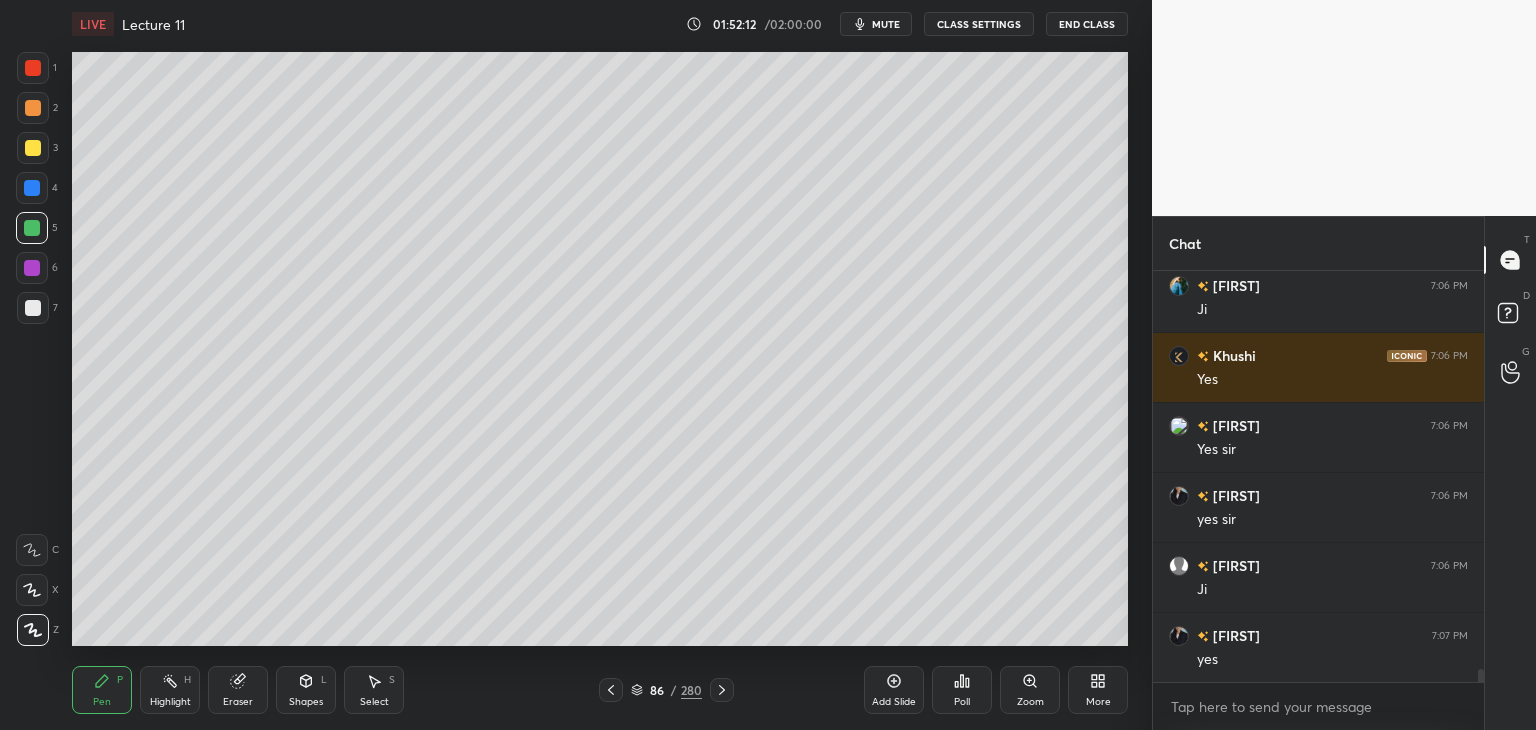 click at bounding box center (32, 268) 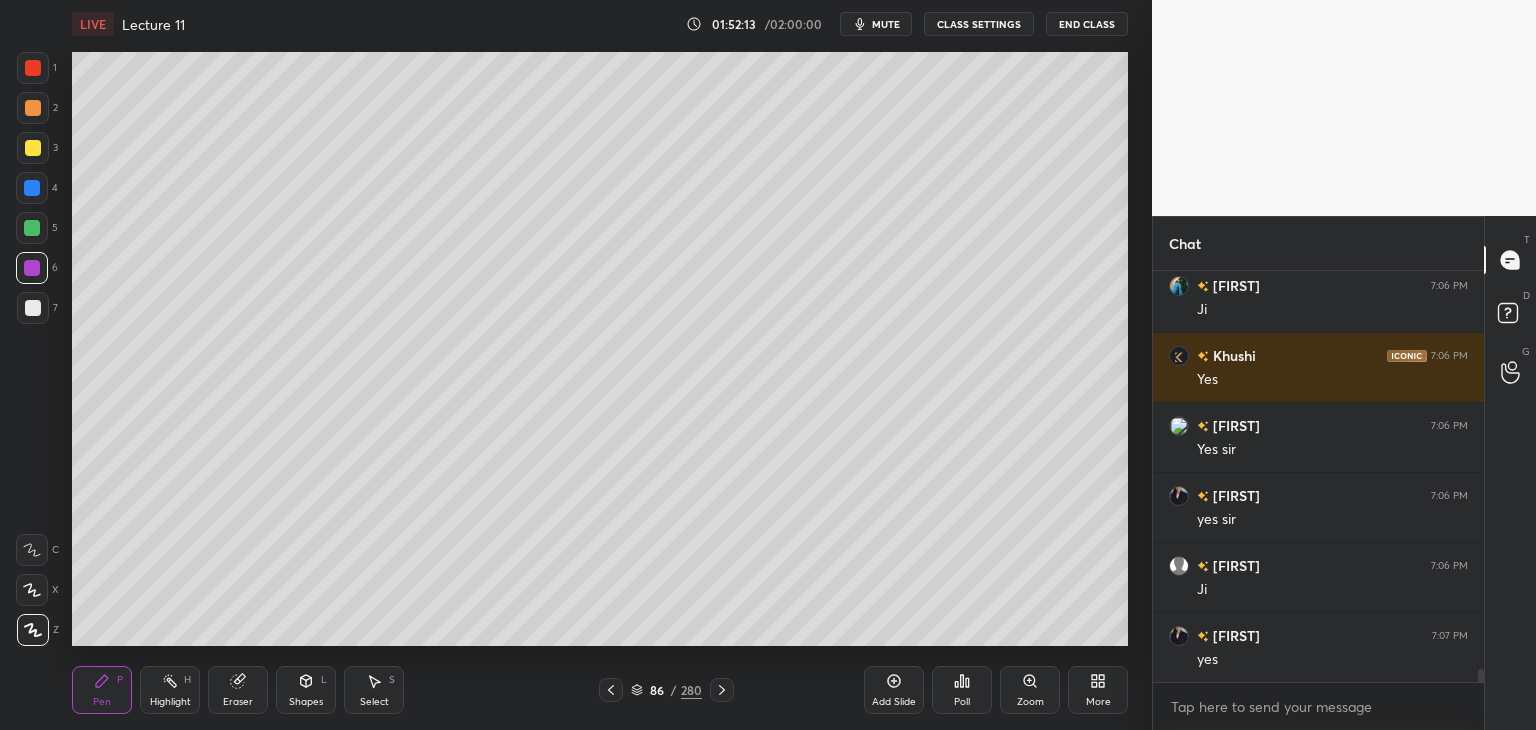 scroll, scrollTop: 12866, scrollLeft: 0, axis: vertical 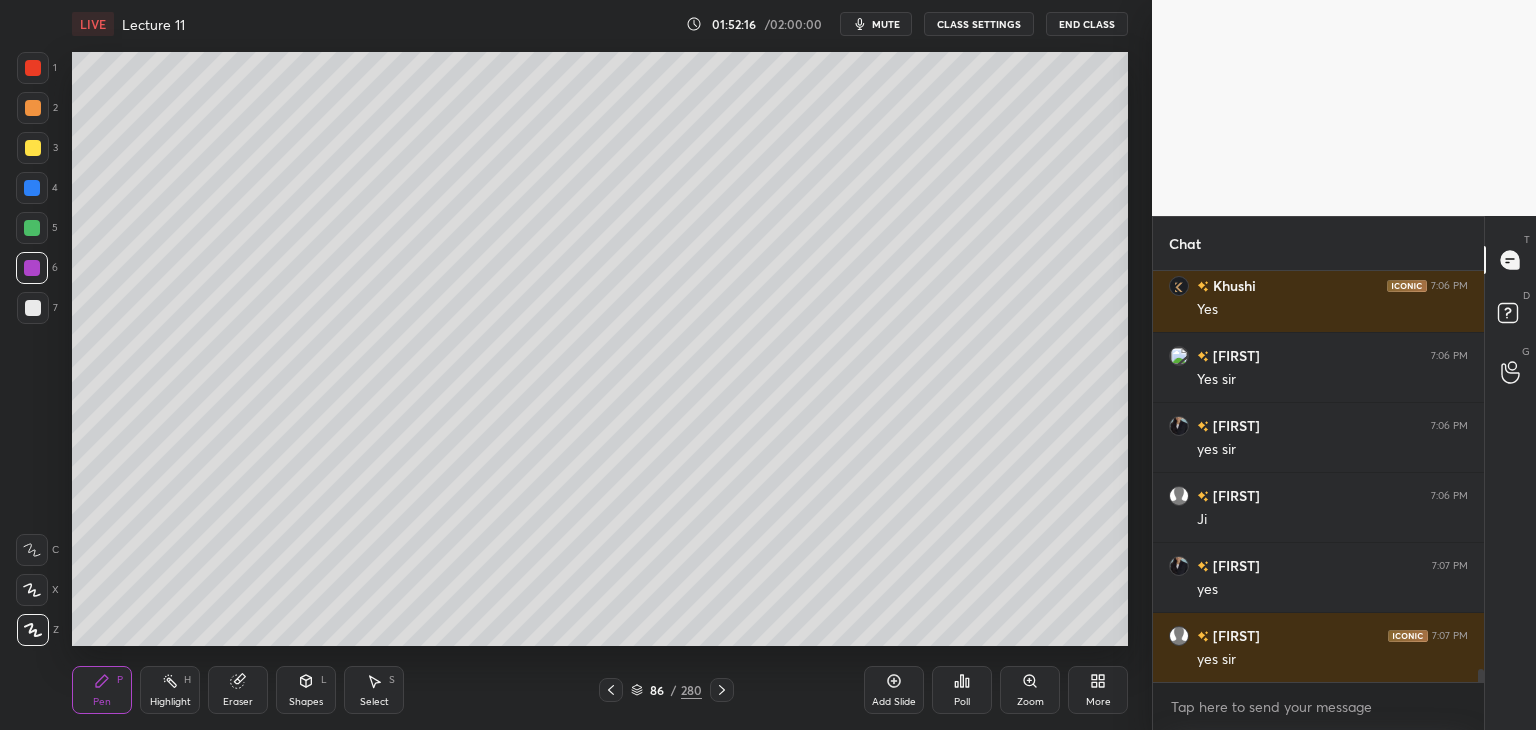 click at bounding box center (32, 228) 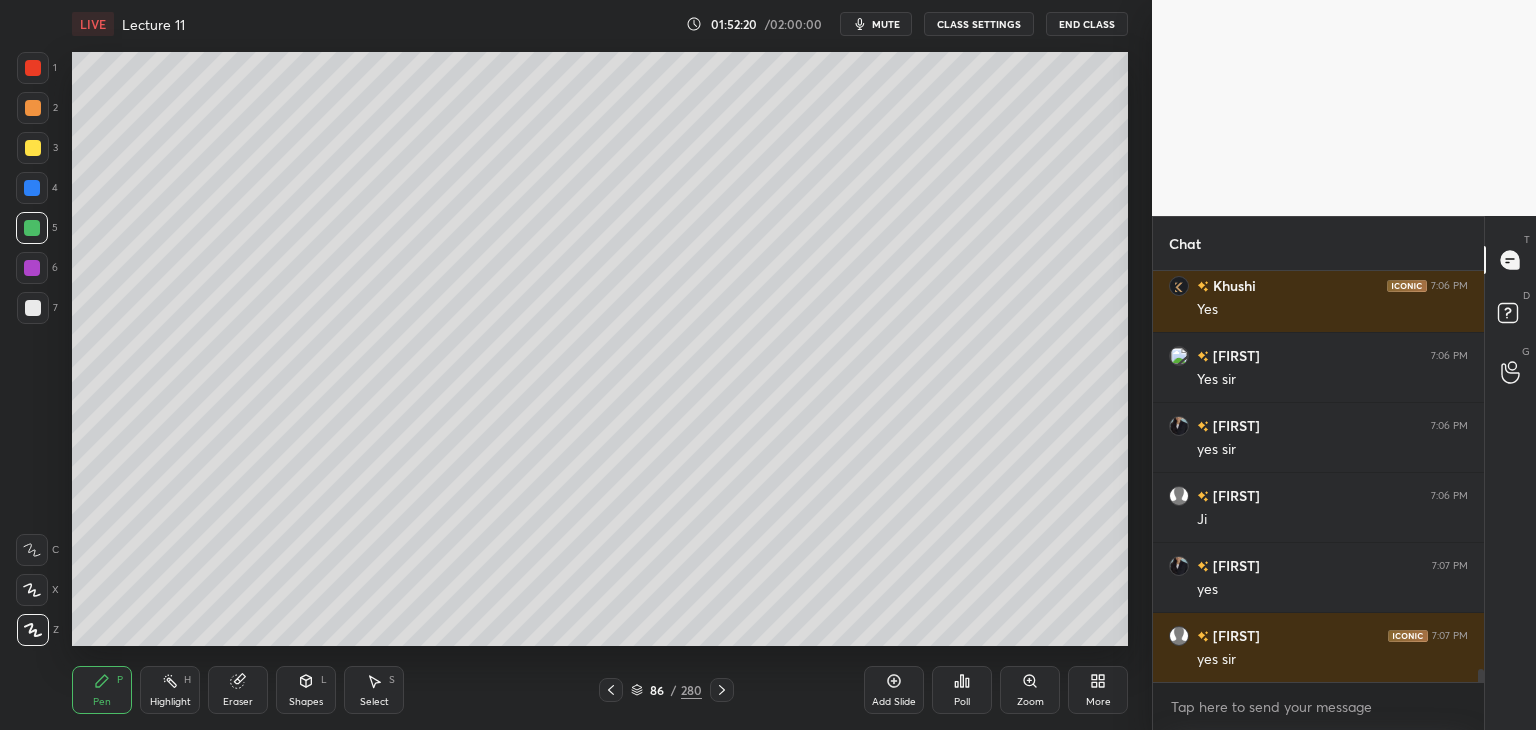 click on "Add Slide" at bounding box center (894, 702) 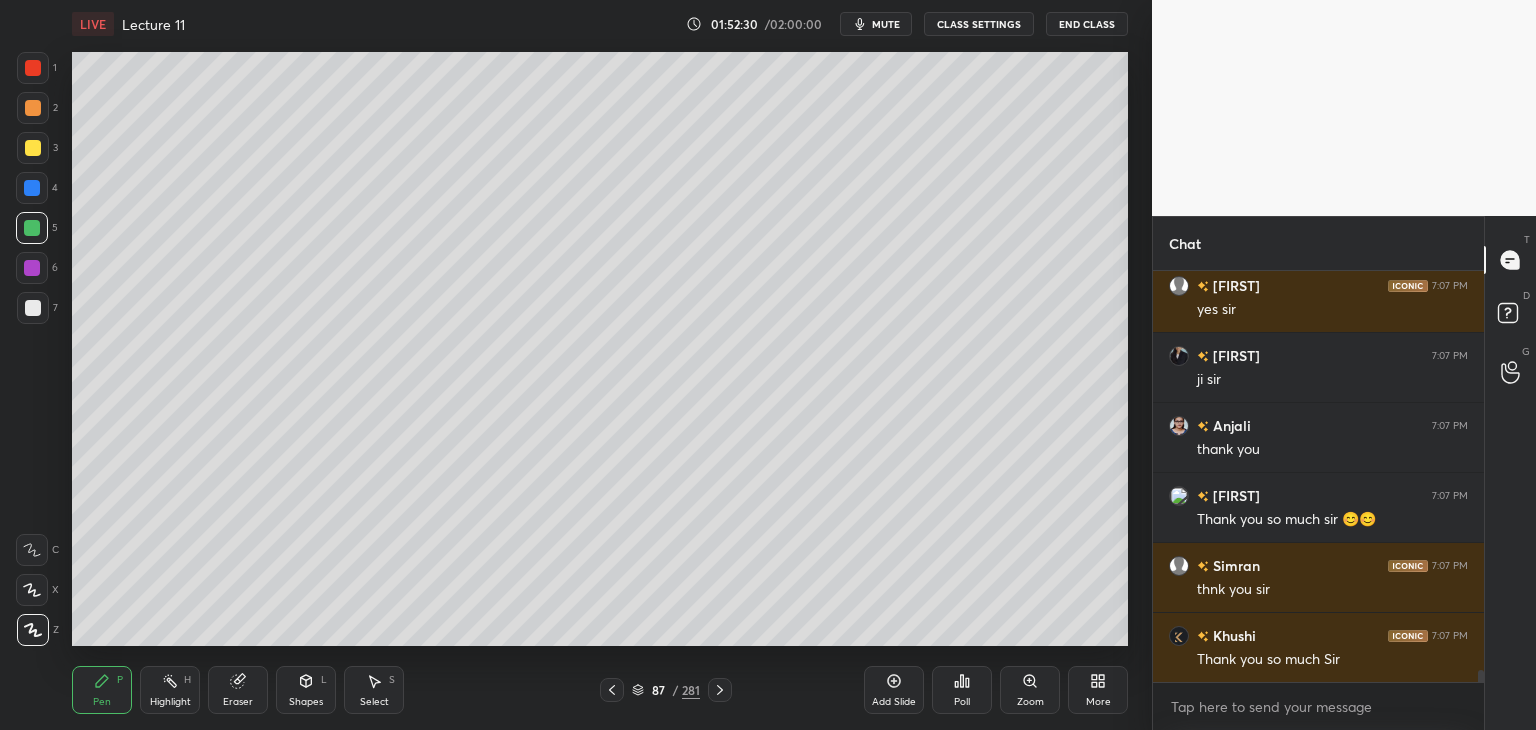 scroll, scrollTop: 13286, scrollLeft: 0, axis: vertical 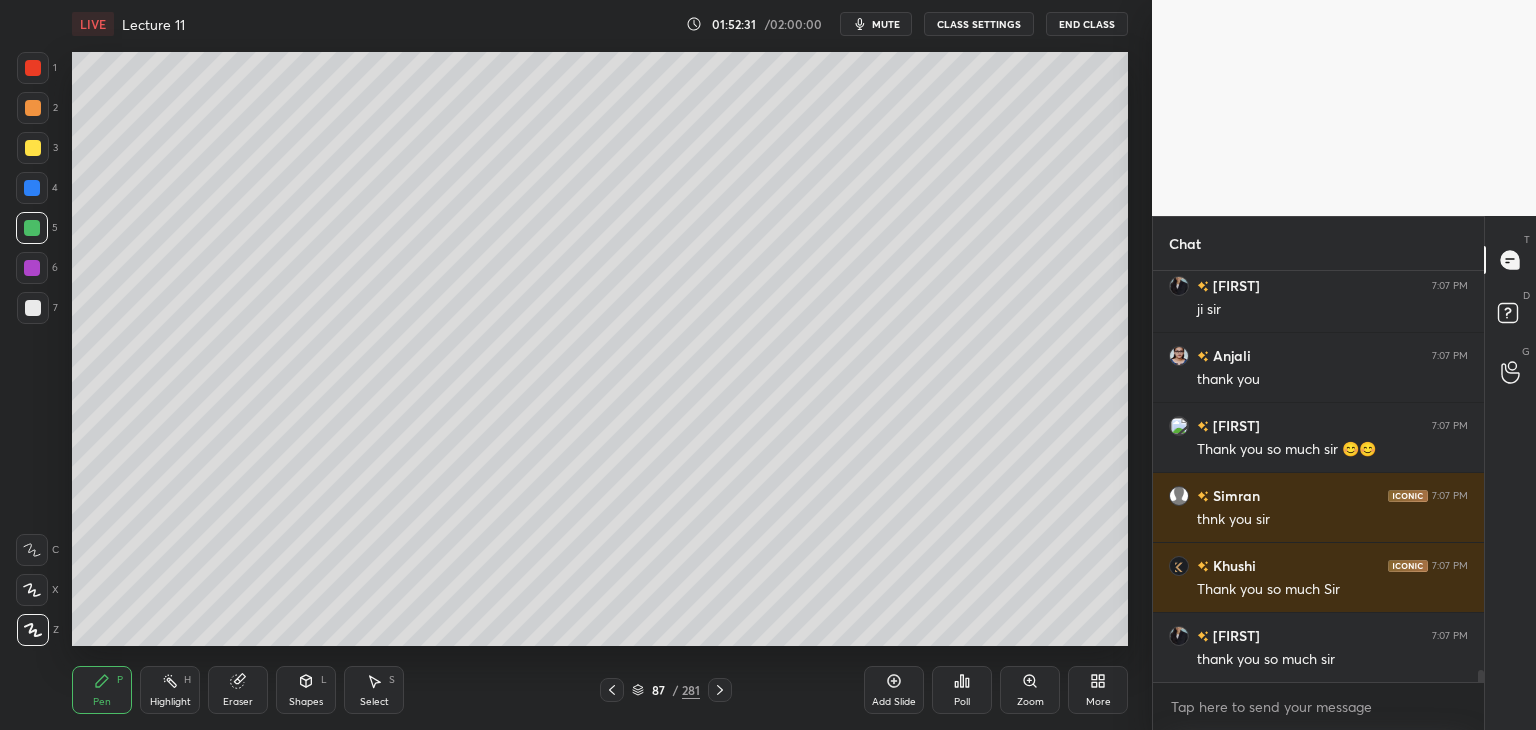 click on "End Class" at bounding box center [1087, 24] 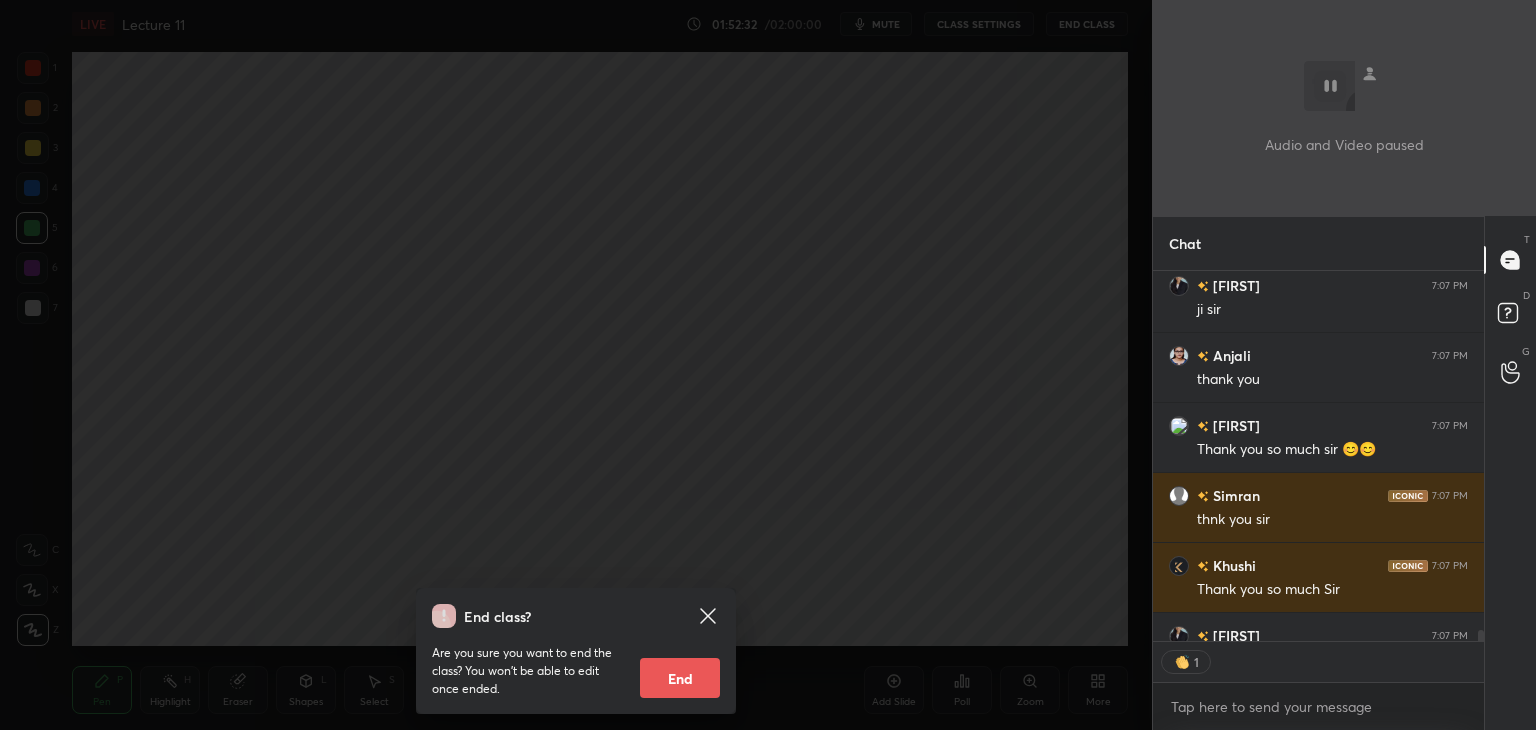 scroll, scrollTop: 365, scrollLeft: 325, axis: both 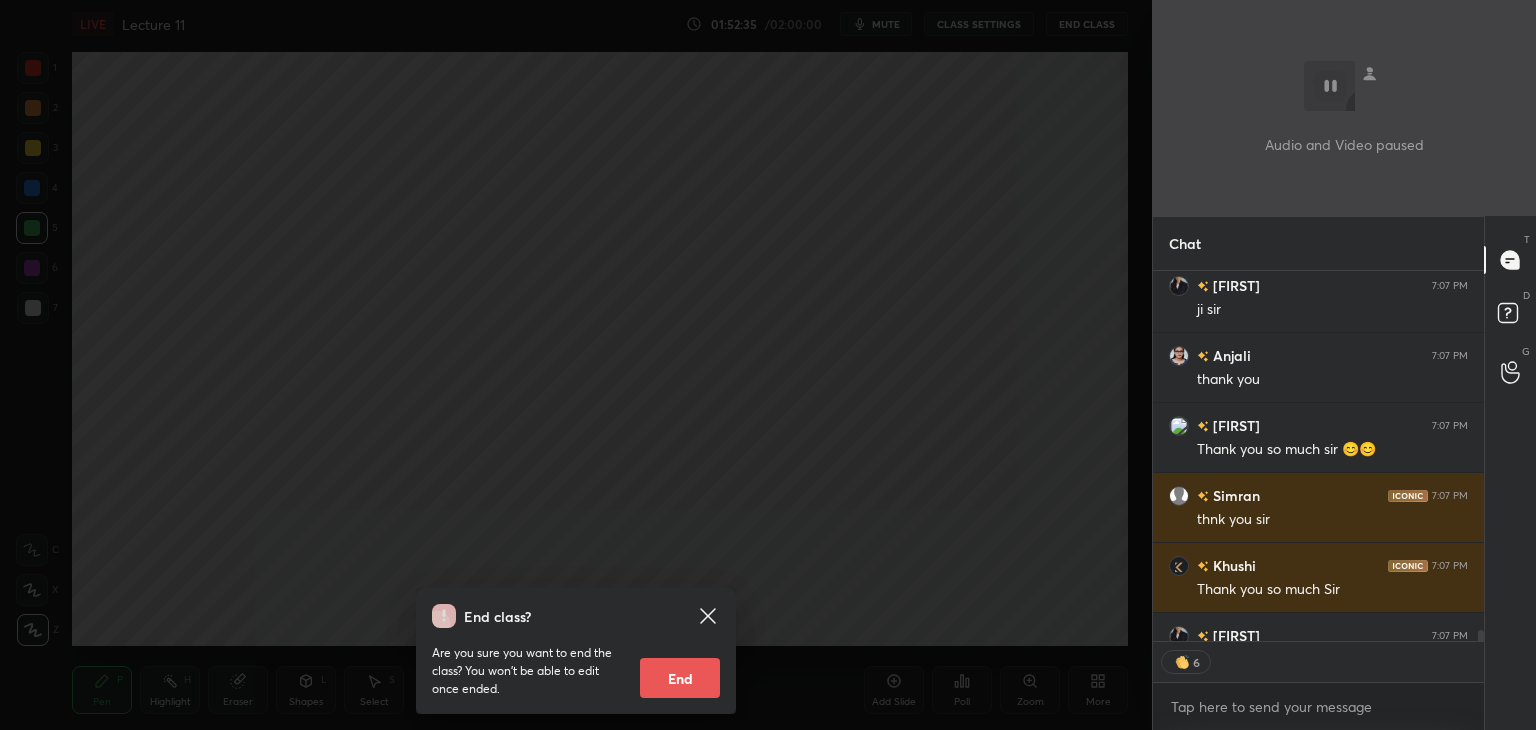 click on "End" at bounding box center (680, 678) 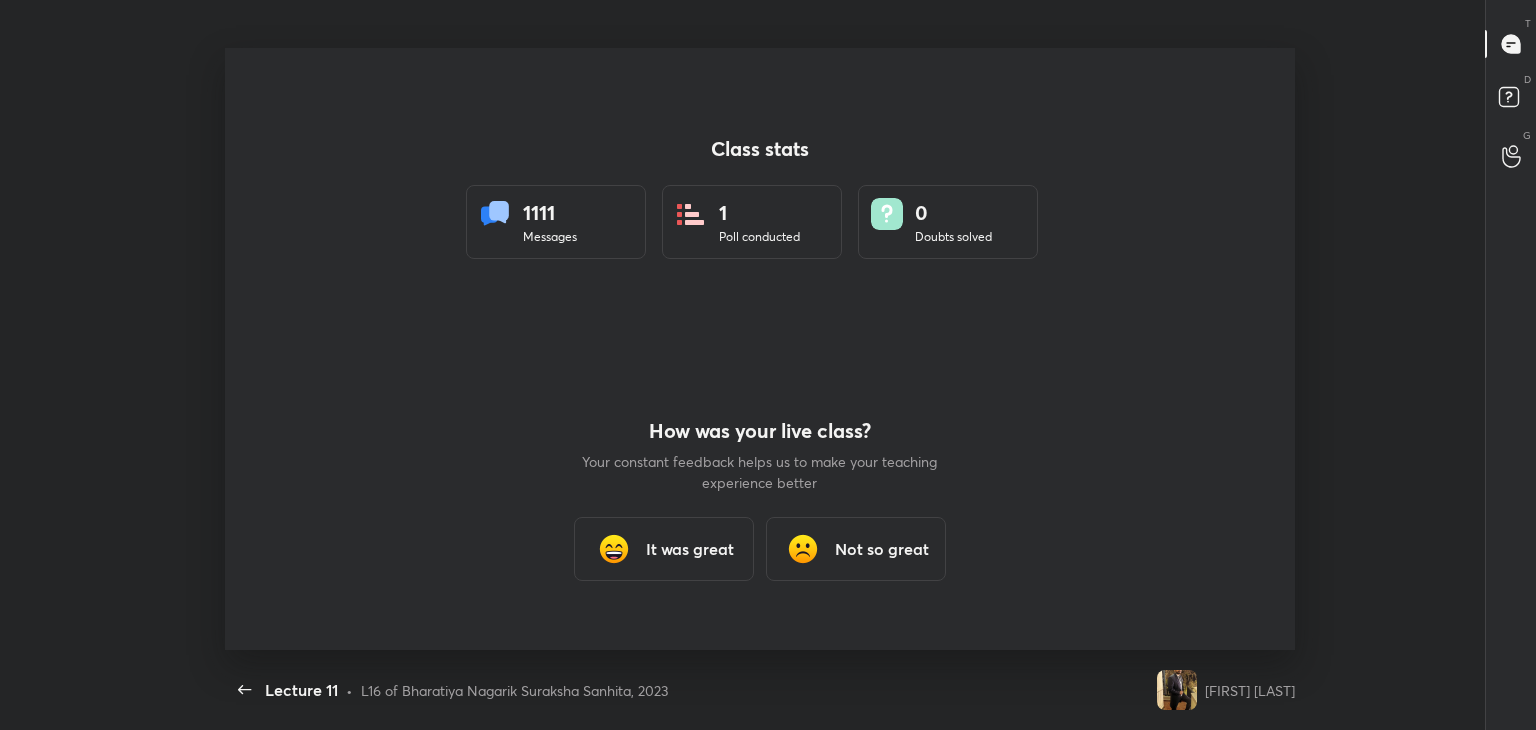 scroll, scrollTop: 99397, scrollLeft: 98756, axis: both 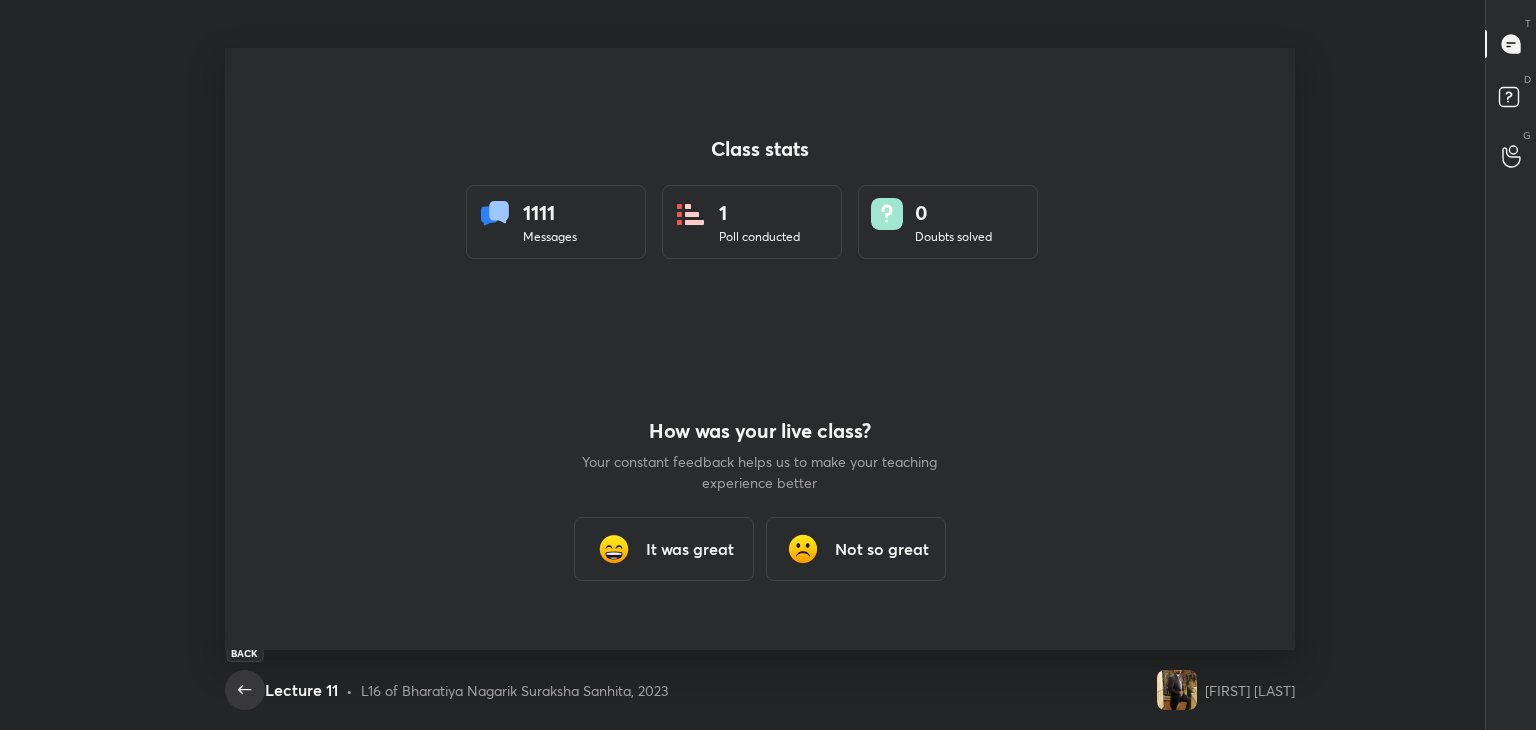click 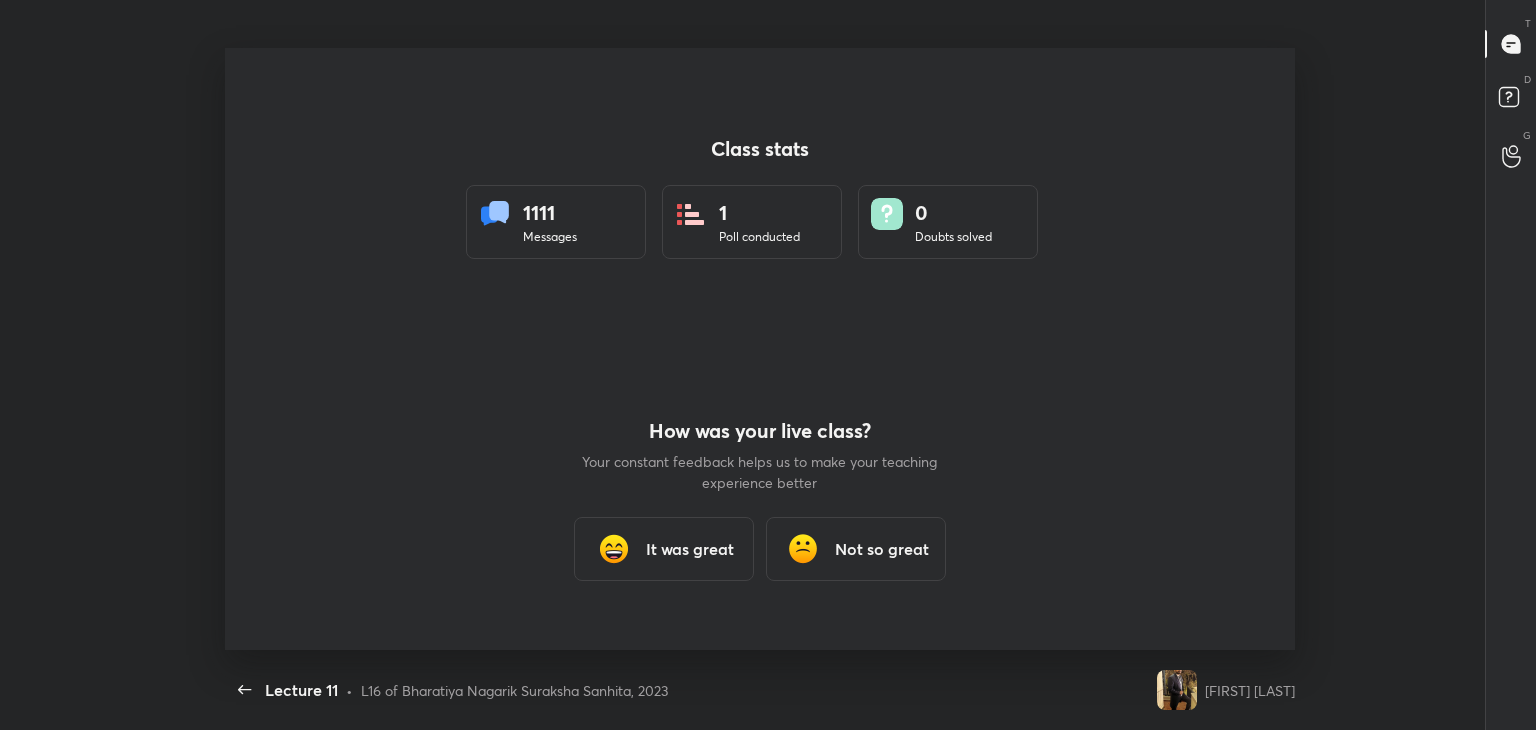 click on "It was great" at bounding box center (690, 549) 